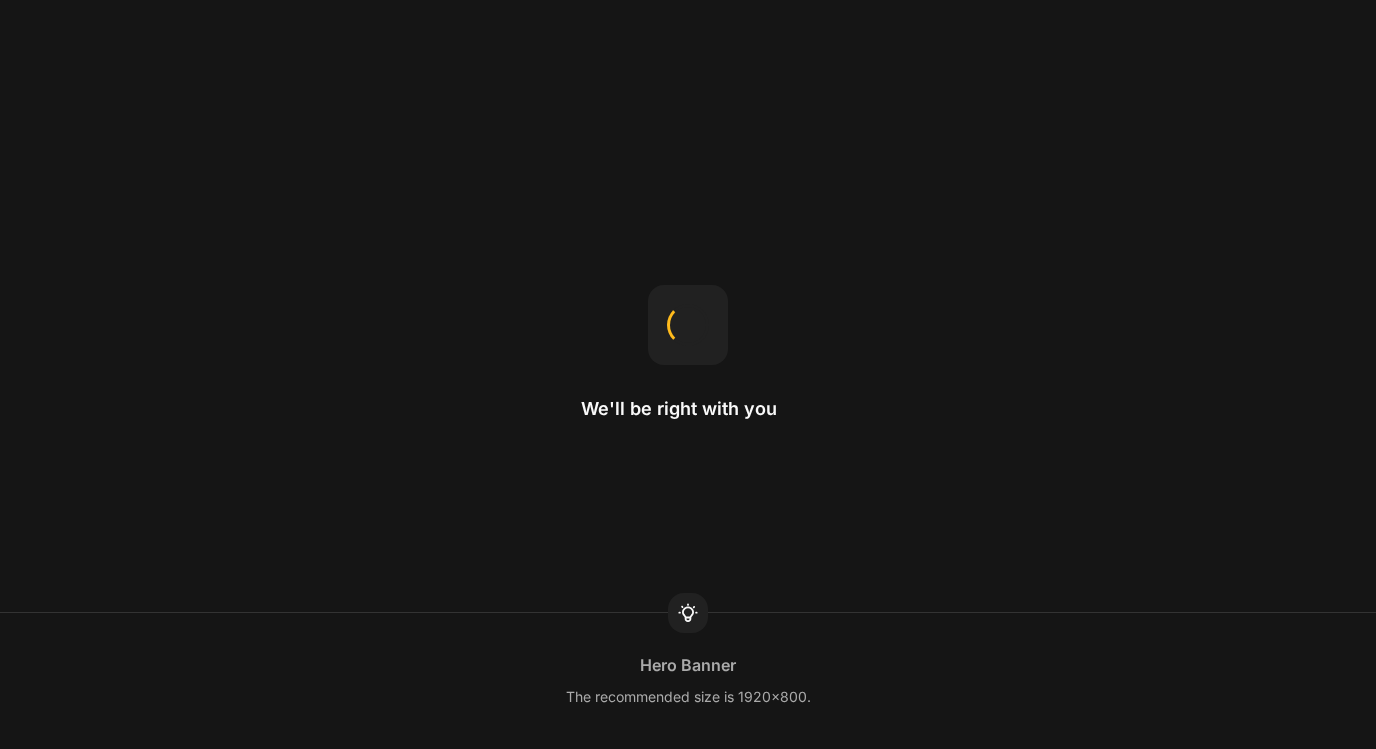 scroll, scrollTop: 0, scrollLeft: 0, axis: both 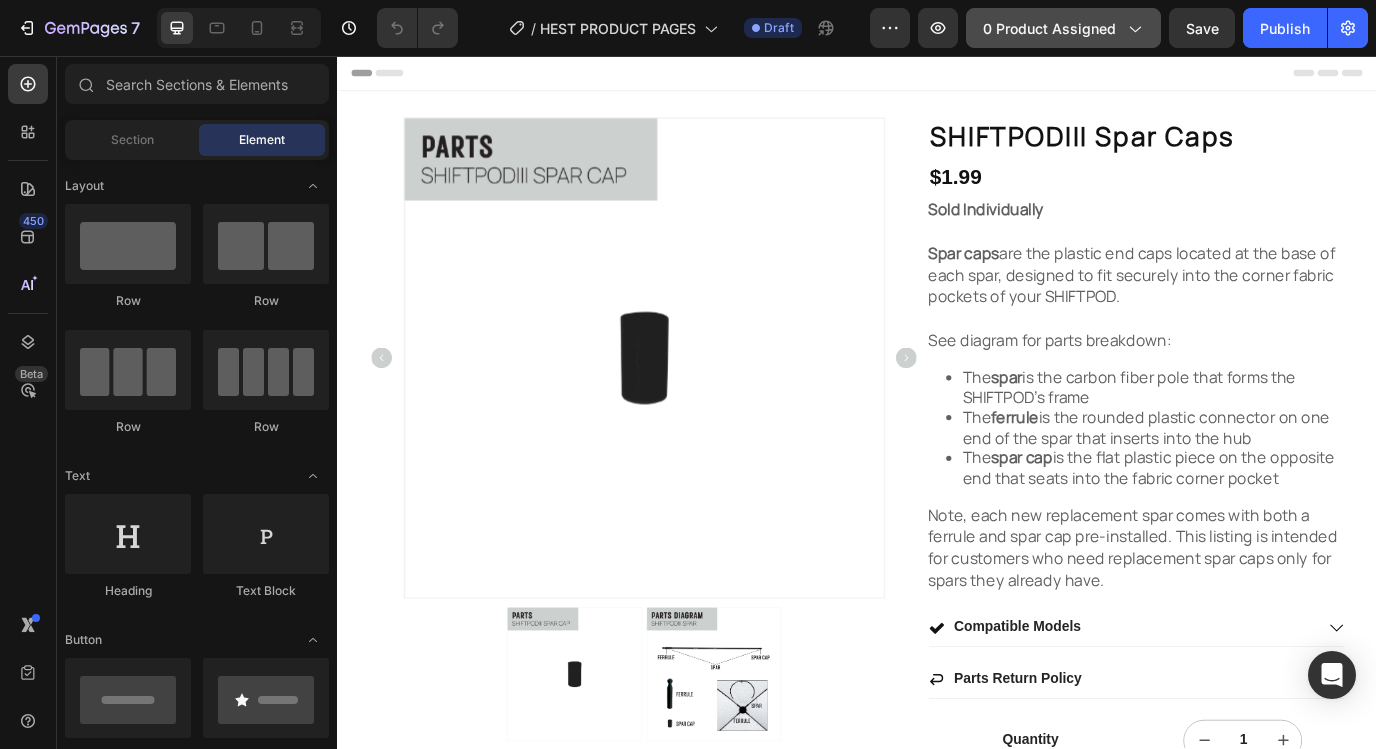 click on "0 product assigned" 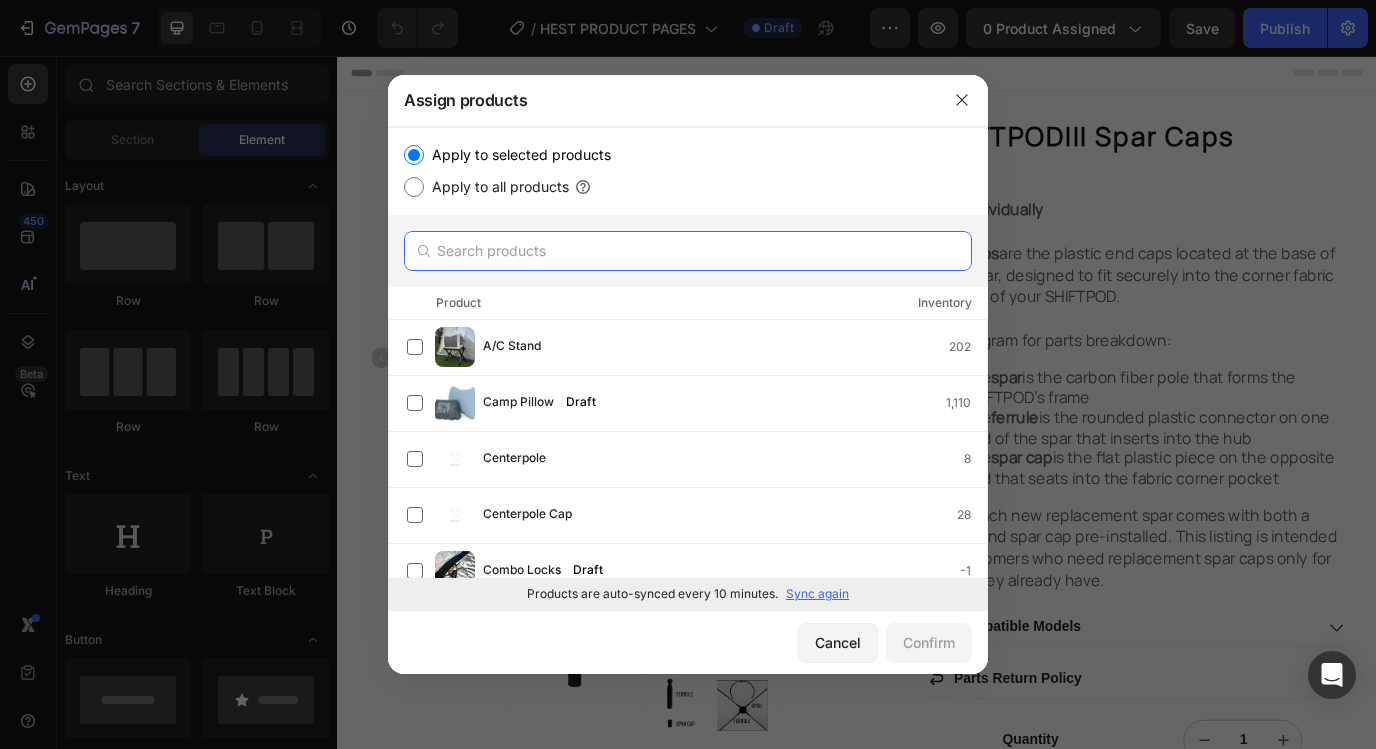 click at bounding box center (688, 251) 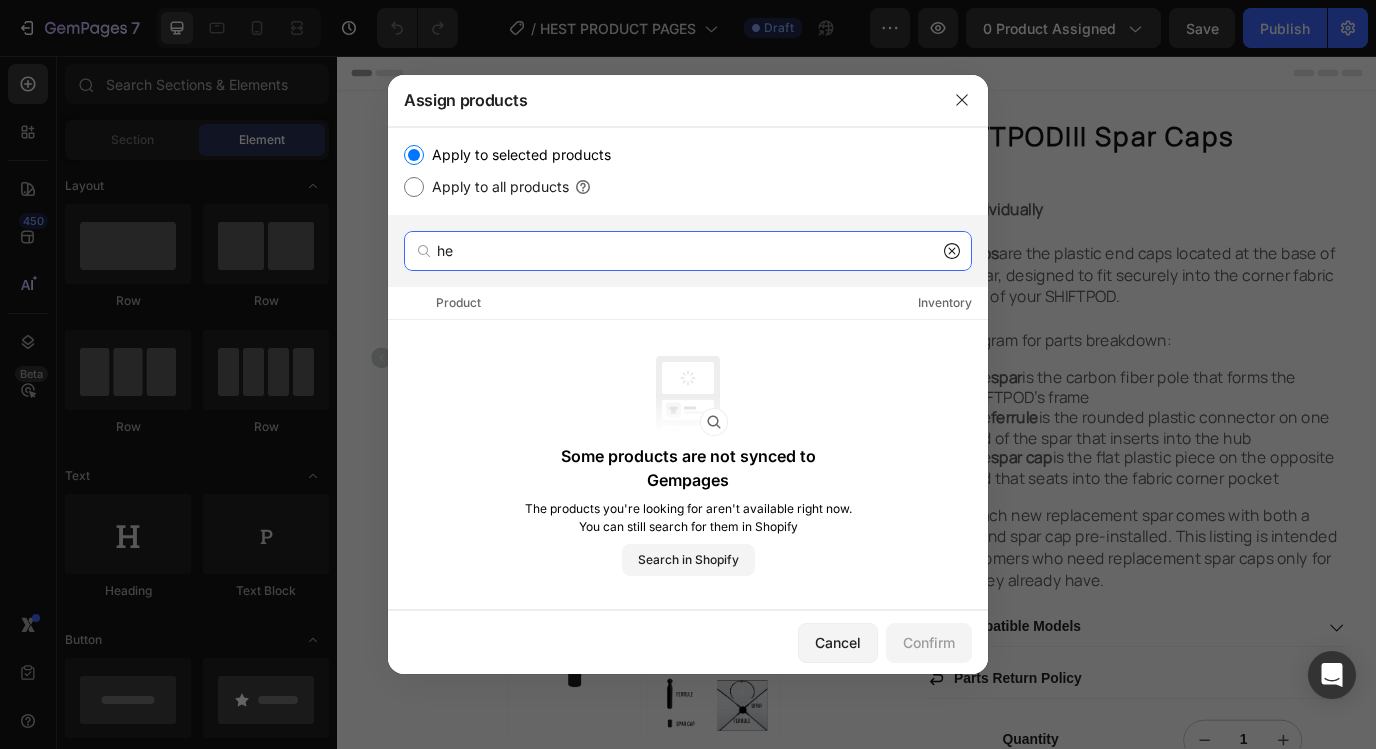 type on "h" 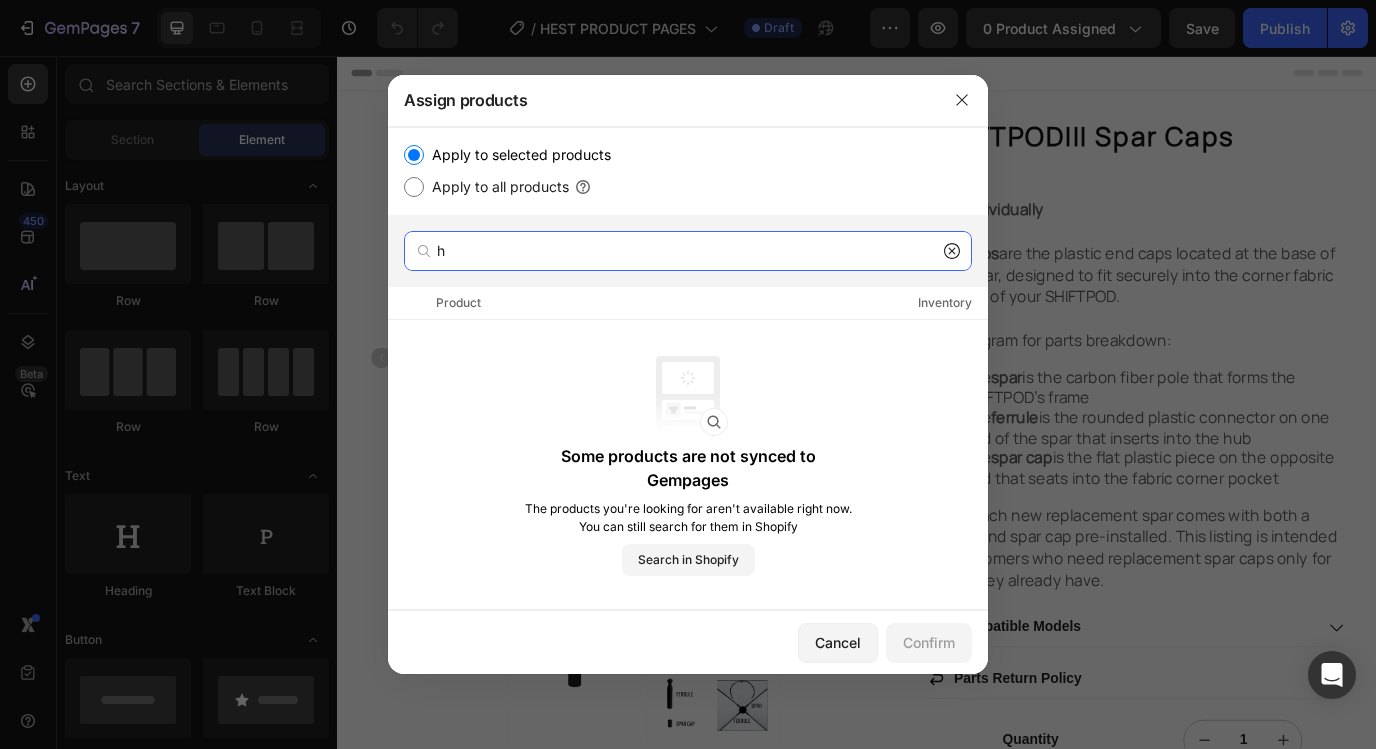 type 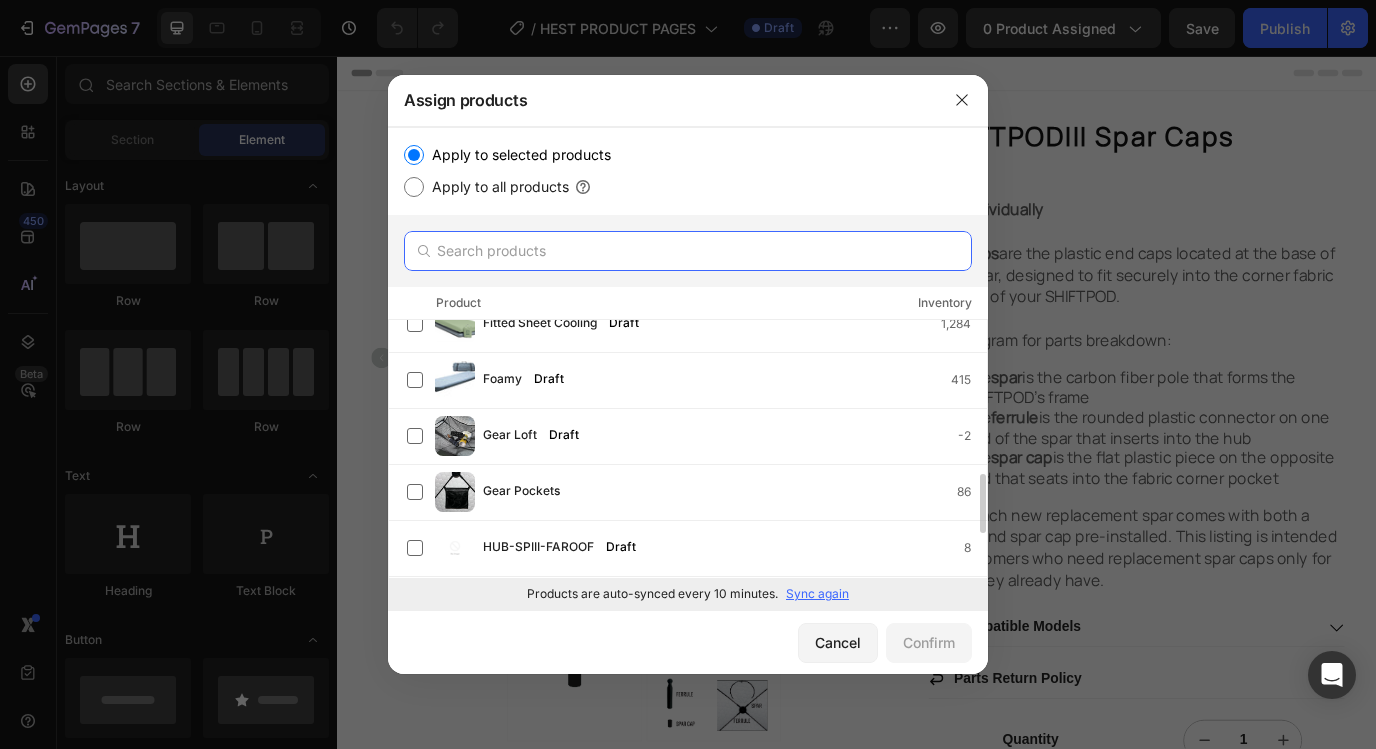 scroll, scrollTop: 654, scrollLeft: 0, axis: vertical 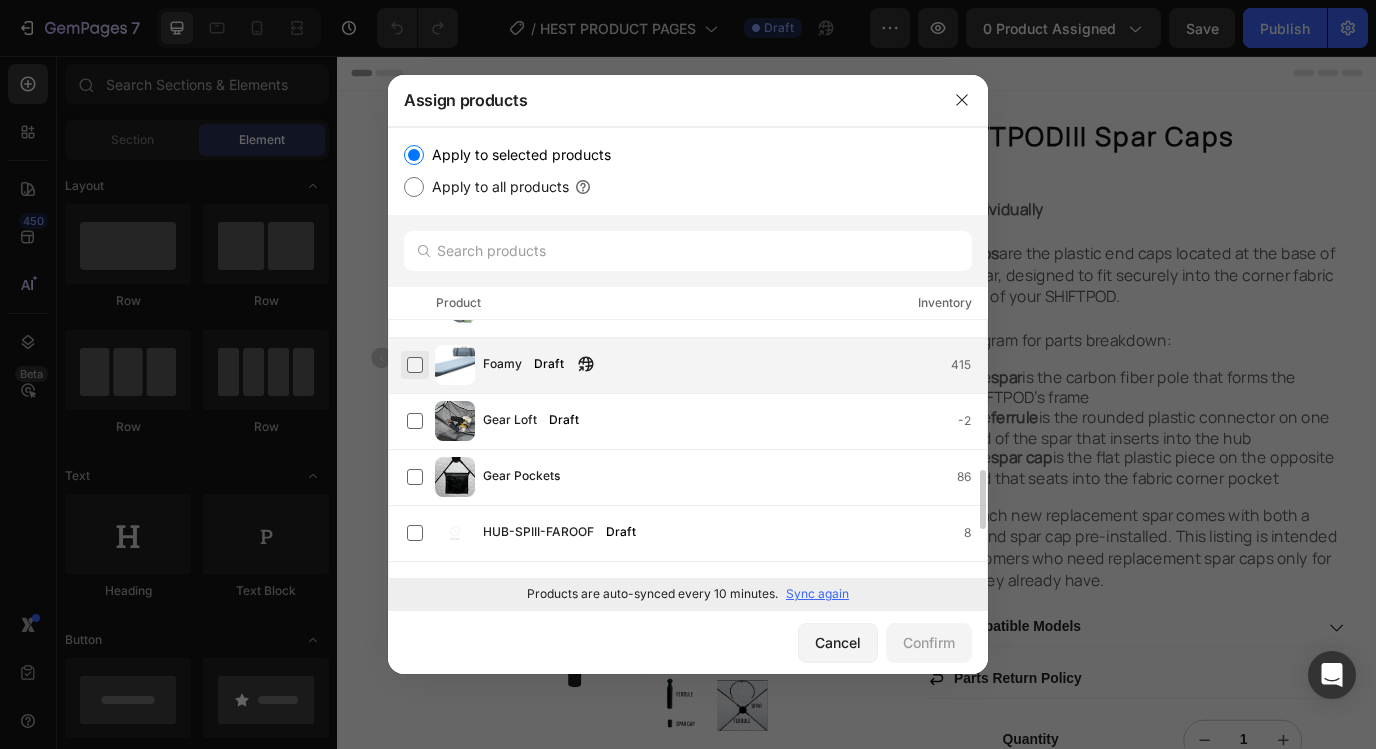 click at bounding box center (415, 365) 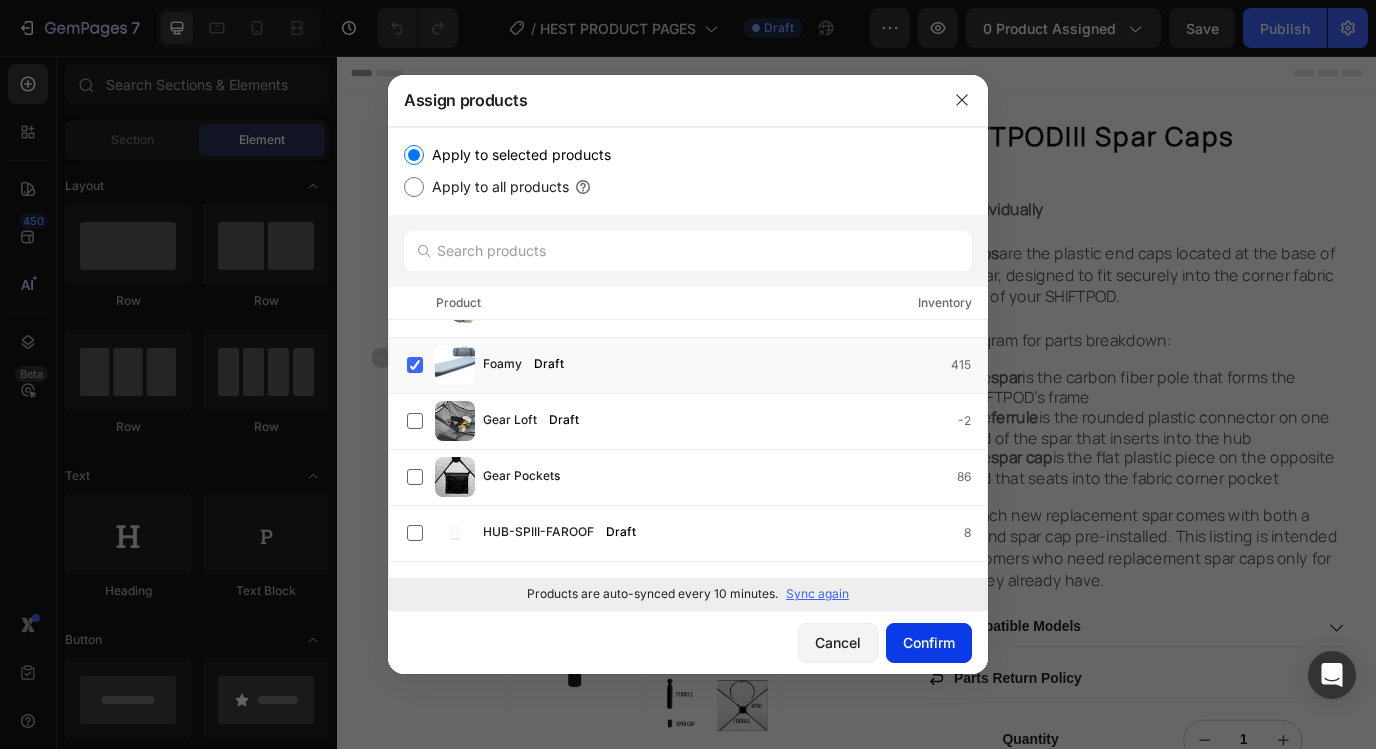click on "Confirm" 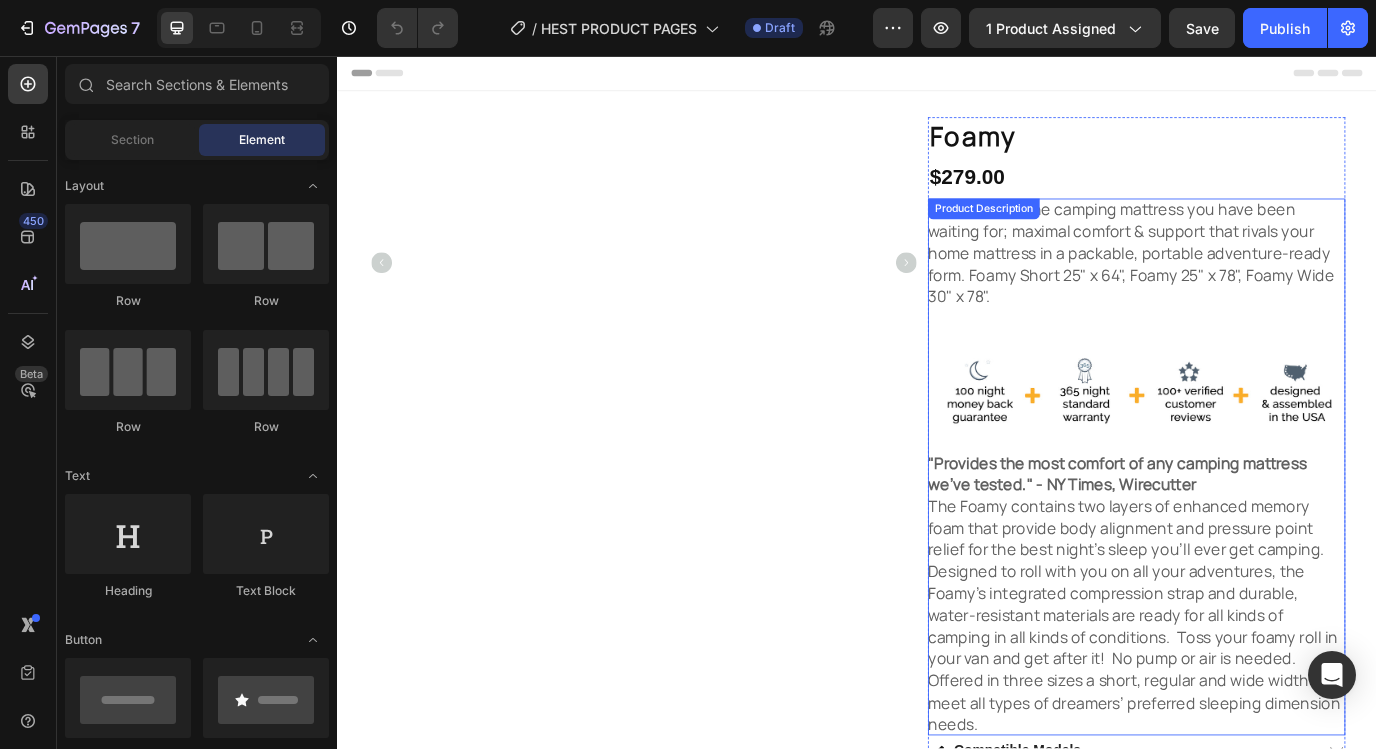 scroll, scrollTop: 6, scrollLeft: 0, axis: vertical 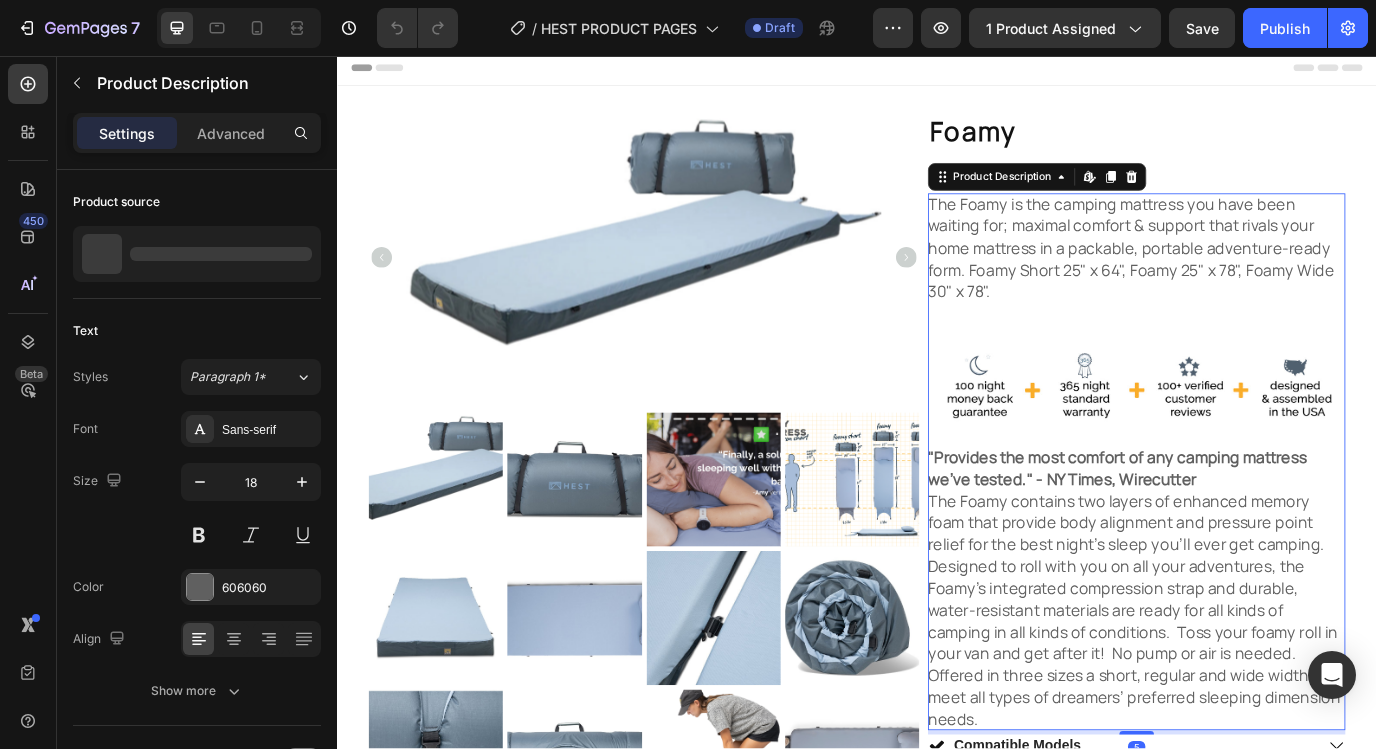 click on "The Foamy is the camping mattress you have been waiting for; maximal comfort & support that rivals your home mattress in a packable, portable adventure-ready form. Foamy Short 25" x 64", Foamy 25" x 78", Foamy Wide 30" x 78".
"Provides the most comfort of any camping mattress we’ve tested." - NY Times, Wirecutter
The Foamy contains two layers of enhanced memory foam that provide body alignment and pressure point relief for the best night’s sleep you’ll ever get camping.  Designed to roll with you on all your adventures, the Foamy's integrated compression strap and durable, water-resistant materials are ready for all kinds of camping in all kinds of conditions.  Toss your foamy roll in your van and get after it!  No pump or air is needed. Offered in three sizes a short, regular and wide width to meet all types of dreamers’ preferred sleeping dimension needs." at bounding box center [1260, 525] 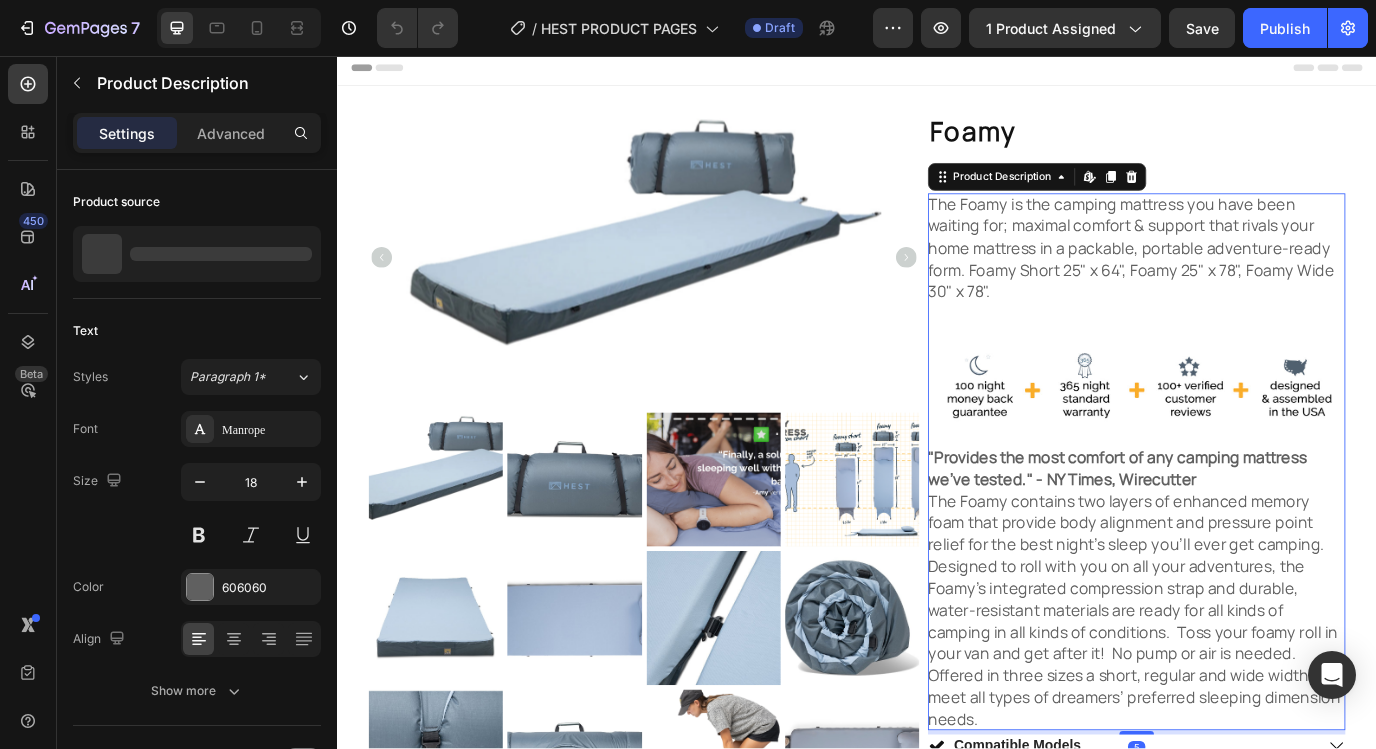 click on "The Foamy is the camping mattress you have been waiting for; maximal comfort & support that rivals your home mattress in a packable, portable adventure-ready form. Foamy Short 25" x 64", Foamy 25" x 78", Foamy Wide 30" x 78".
"Provides the most comfort of any camping mattress we’ve tested." - NY Times, Wirecutter
The Foamy contains two layers of enhanced memory foam that provide body alignment and pressure point relief for the best night’s sleep you’ll ever get camping.  Designed to roll with you on all your adventures, the Foamy's integrated compression strap and durable, water-resistant materials are ready for all kinds of camping in all kinds of conditions.  Toss your foamy roll in your van and get after it!  No pump or air is needed. Offered in three sizes a short, regular and wide width to meet all types of dreamers’ preferred sleeping dimension needs." at bounding box center (1260, 525) 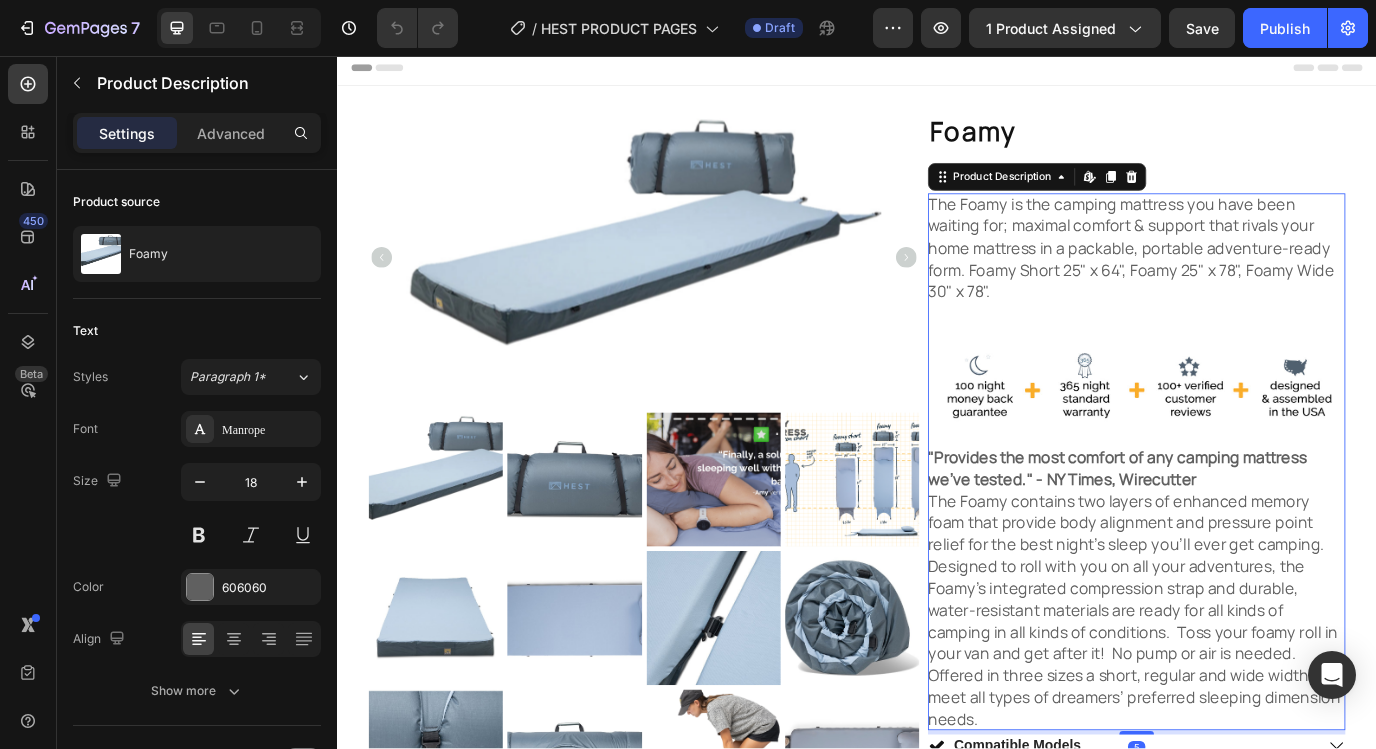 click on "The Foamy is the camping mattress you have been waiting for; maximal comfort & support that rivals your home mattress in a packable, portable adventure-ready form. Foamy Short 25" x 64", Foamy 25" x 78", Foamy Wide 30" x 78".
"Provides the most comfort of any camping mattress we’ve tested." - NY Times, Wirecutter
The Foamy contains two layers of enhanced memory foam that provide body alignment and pressure point relief for the best night’s sleep you’ll ever get camping.  Designed to roll with you on all your adventures, the Foamy's integrated compression strap and durable, water-resistant materials are ready for all kinds of camping in all kinds of conditions.  Toss your foamy roll in your van and get after it!  No pump or air is needed. Offered in three sizes a short, regular and wide width to meet all types of dreamers’ preferred sleeping dimension needs." at bounding box center (1260, 525) 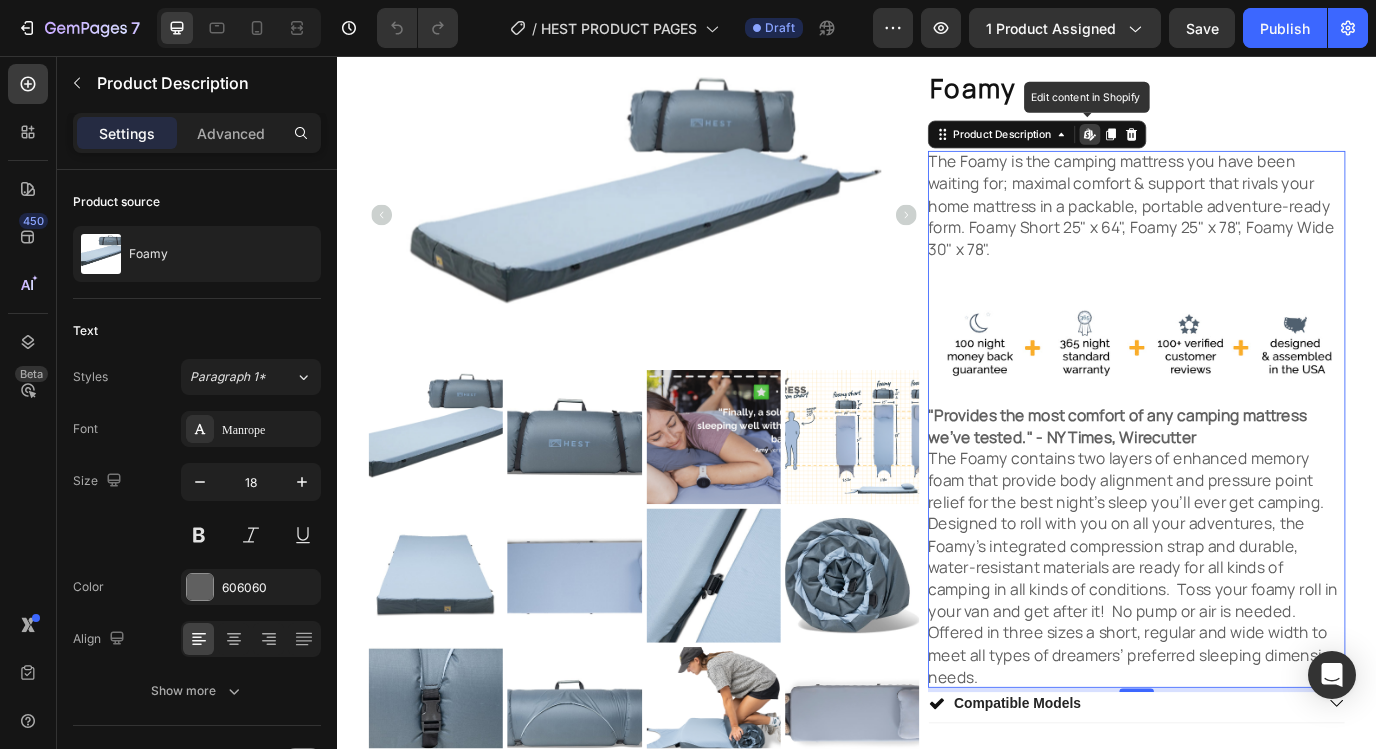 click at bounding box center (1260, 388) 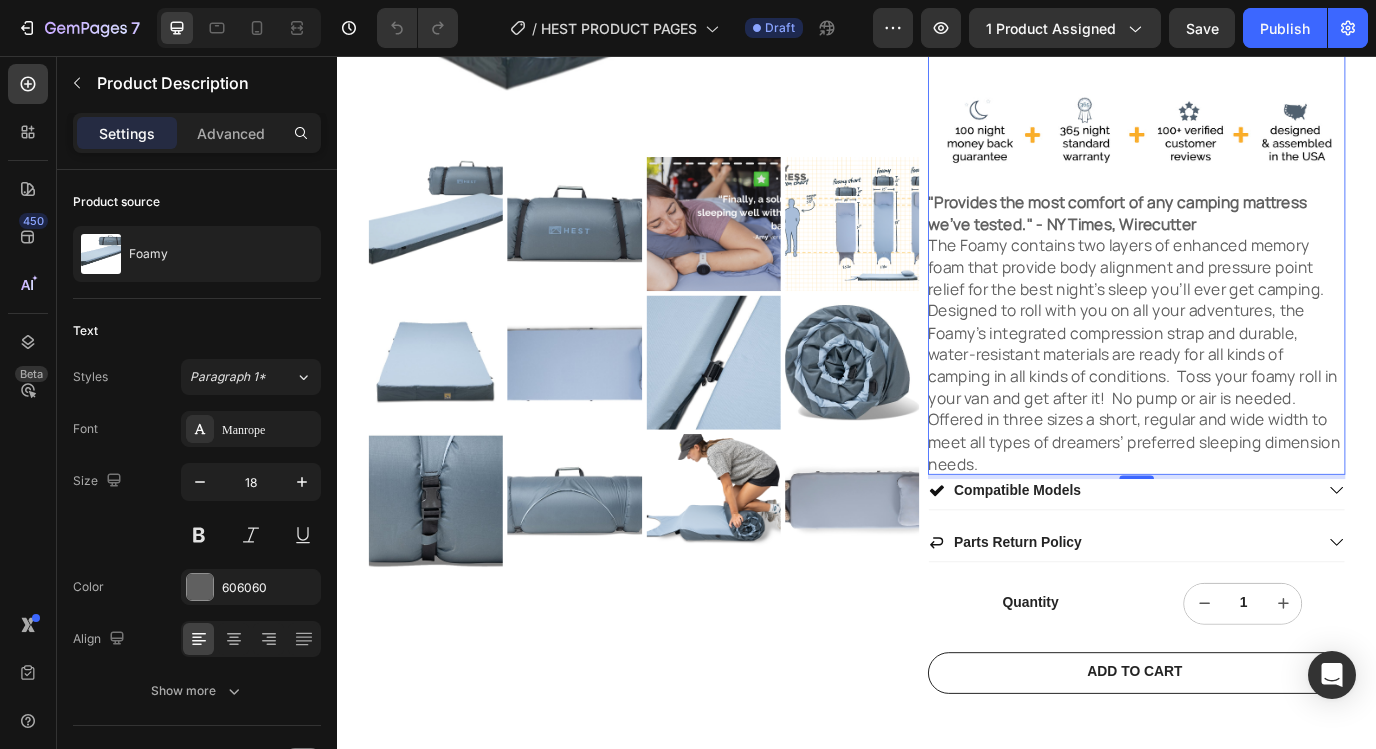 scroll, scrollTop: 304, scrollLeft: 0, axis: vertical 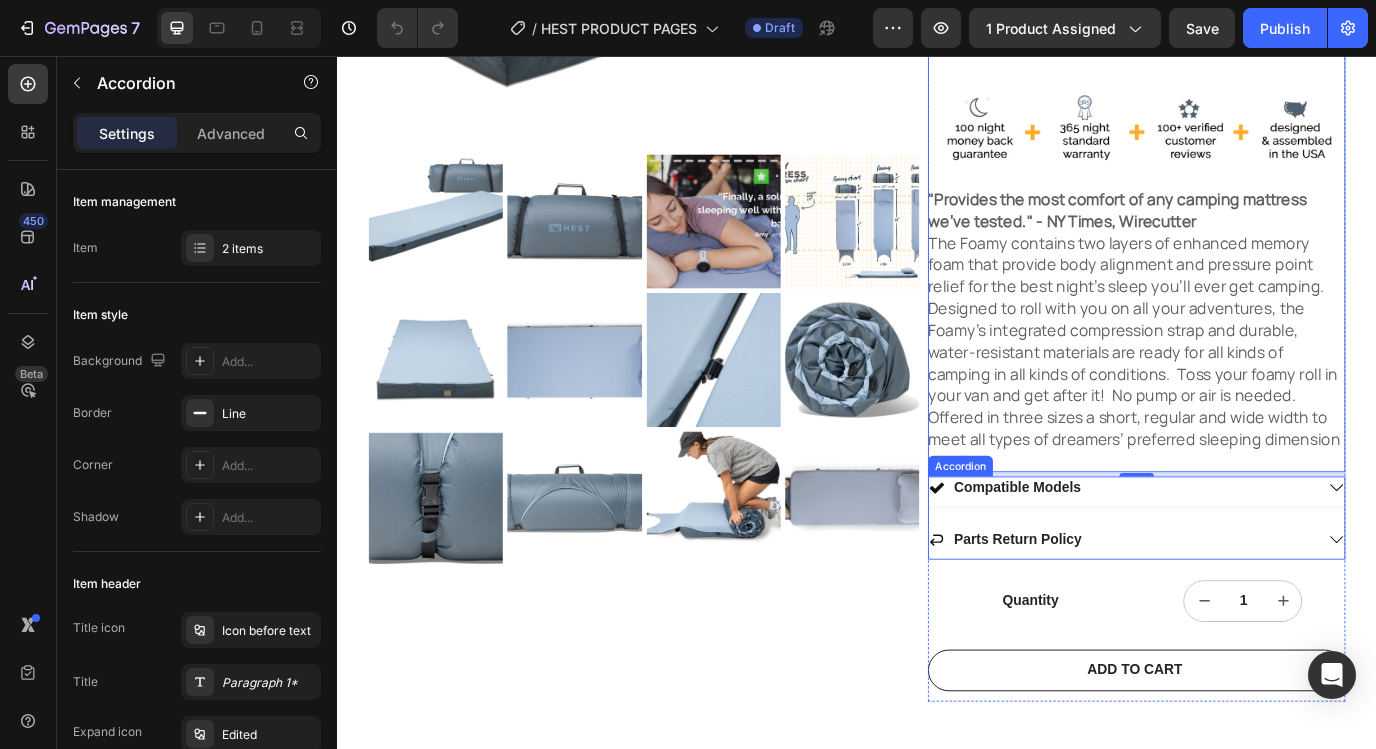 click on "Compatible Models" at bounding box center (1122, 555) 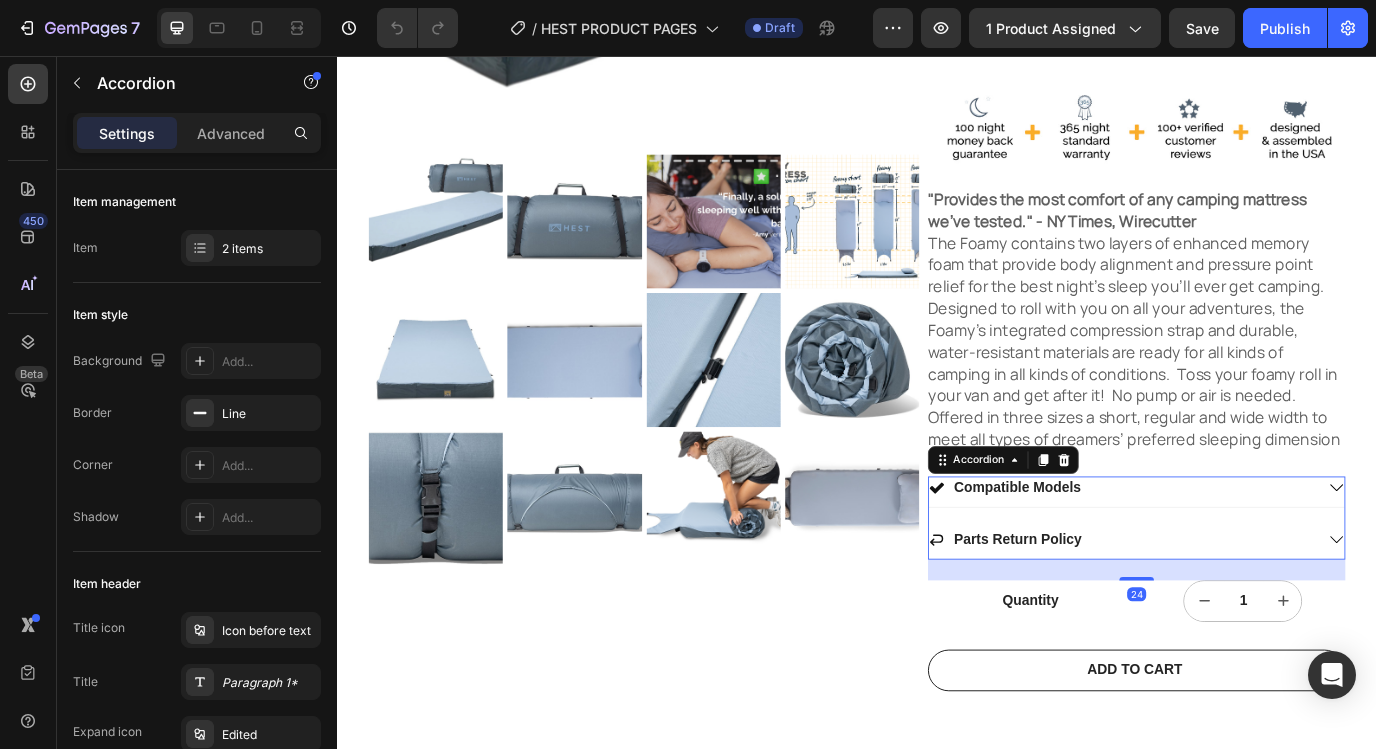 click 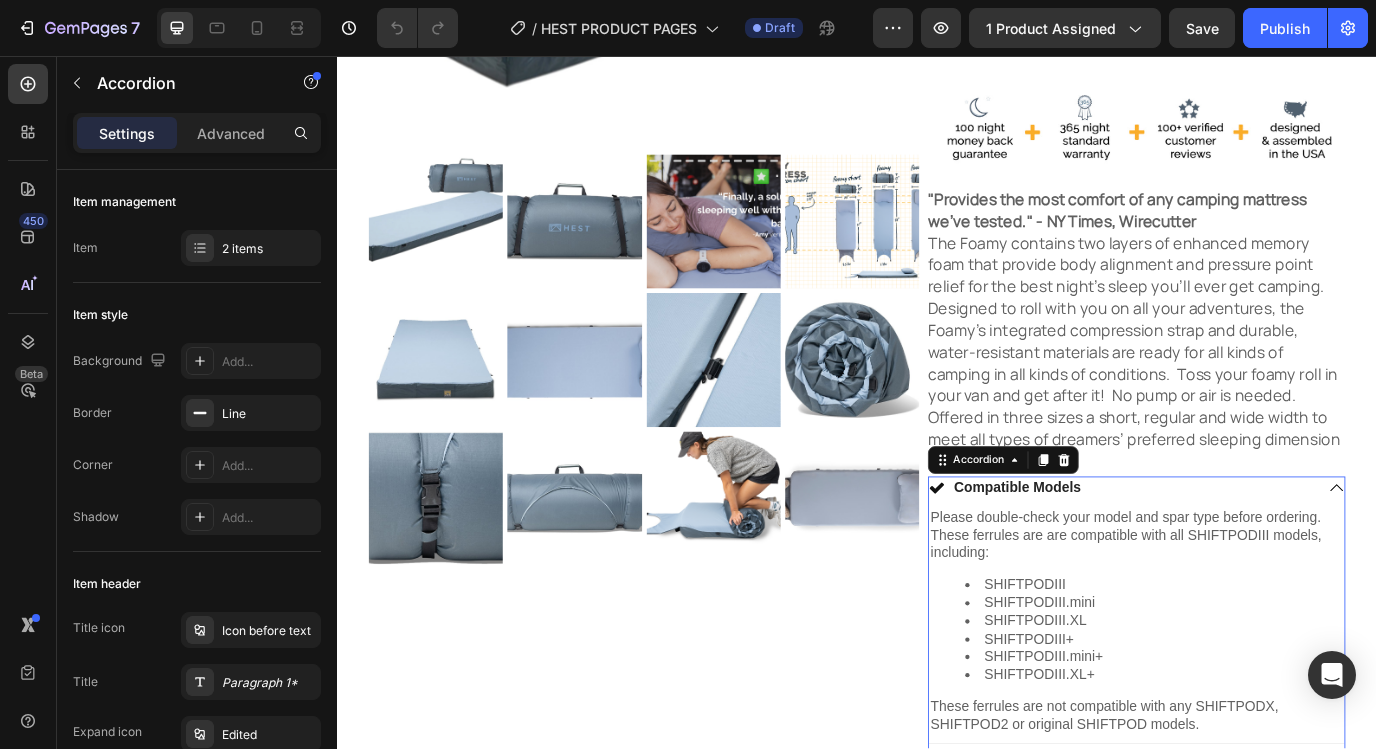 click 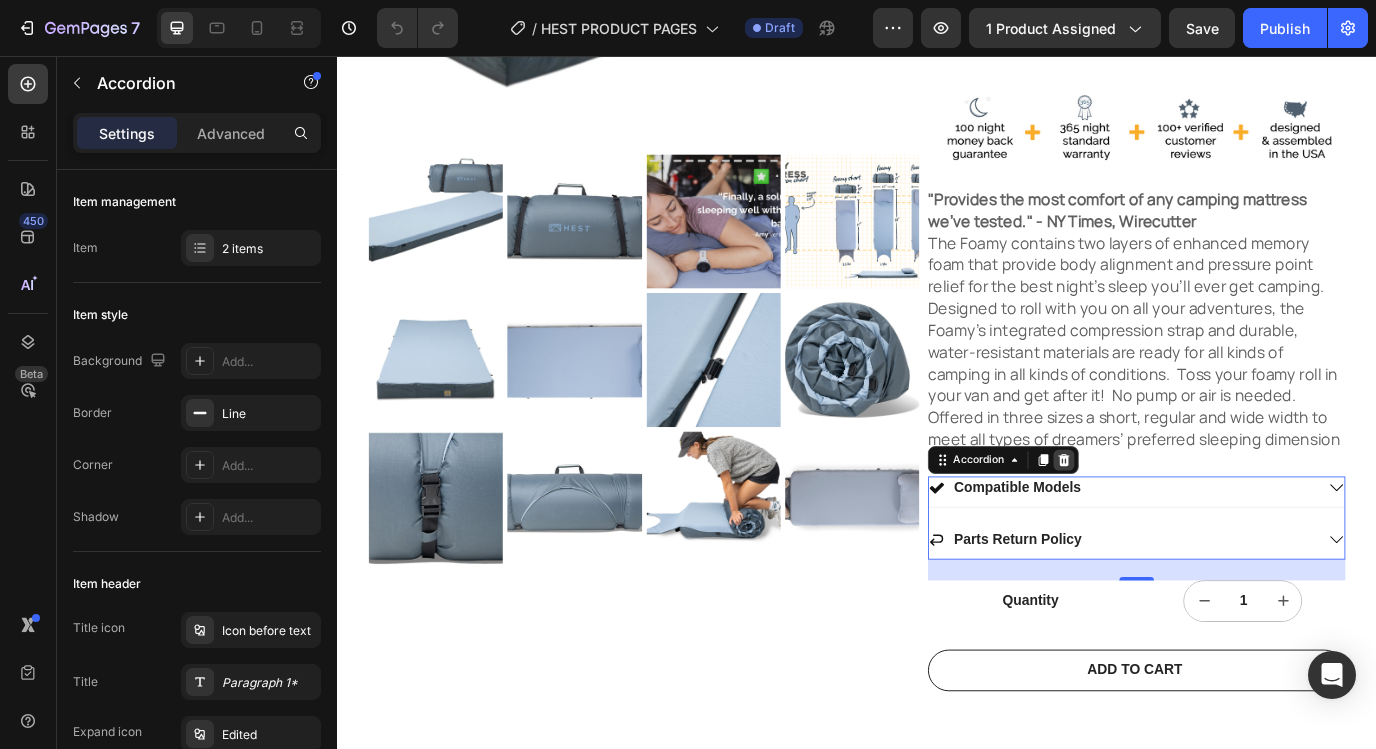 click 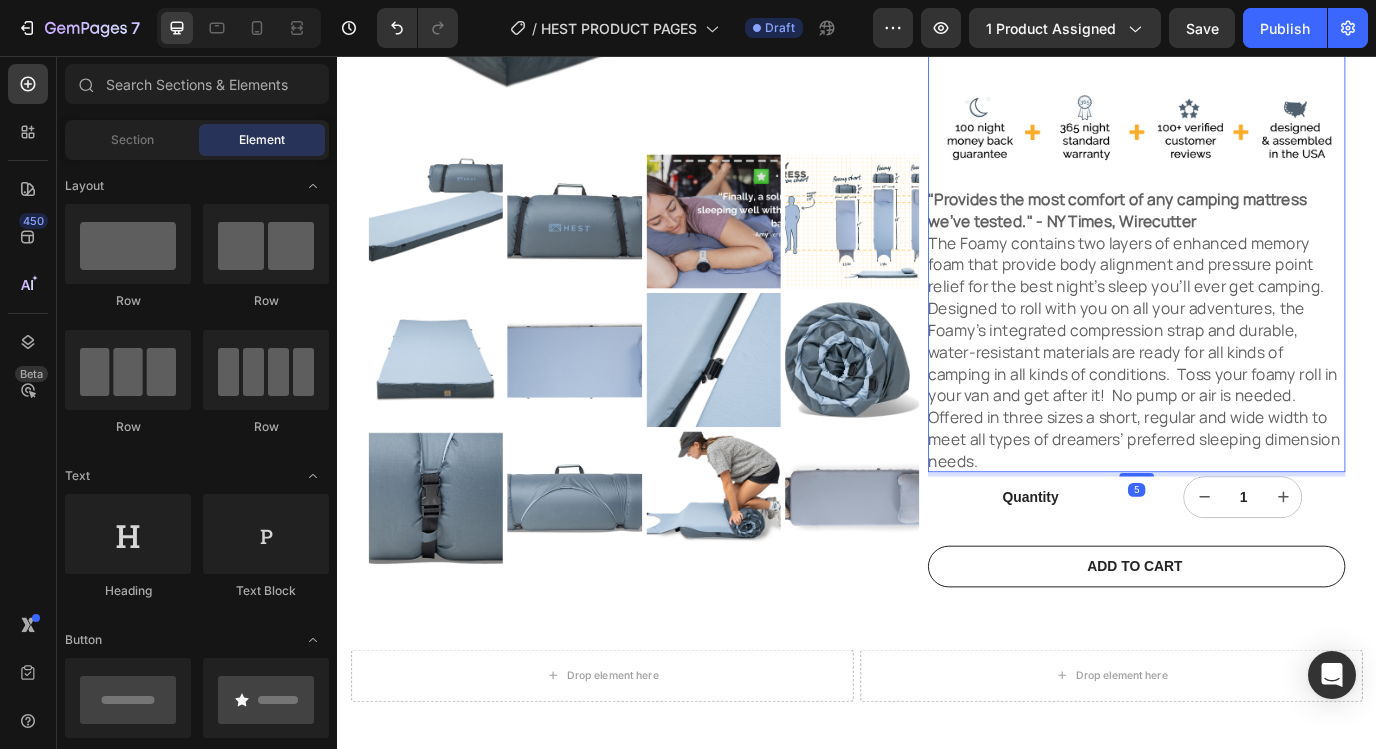 click on "The Foamy contains two layers of enhanced memory foam that provide body alignment and pressure point relief for the best night’s sleep you’ll ever get camping.  Designed to roll with you on all your adventures, the Foamy's integrated compression strap and durable, water-resistant materials are ready for all kinds of camping in all kinds of conditions.  Toss your foamy roll in your van and get after it!  No pump or air is needed. Offered in three sizes a short, regular and wide width to meet all types of dreamers’ preferred sleeping dimension needs." at bounding box center [1257, 398] 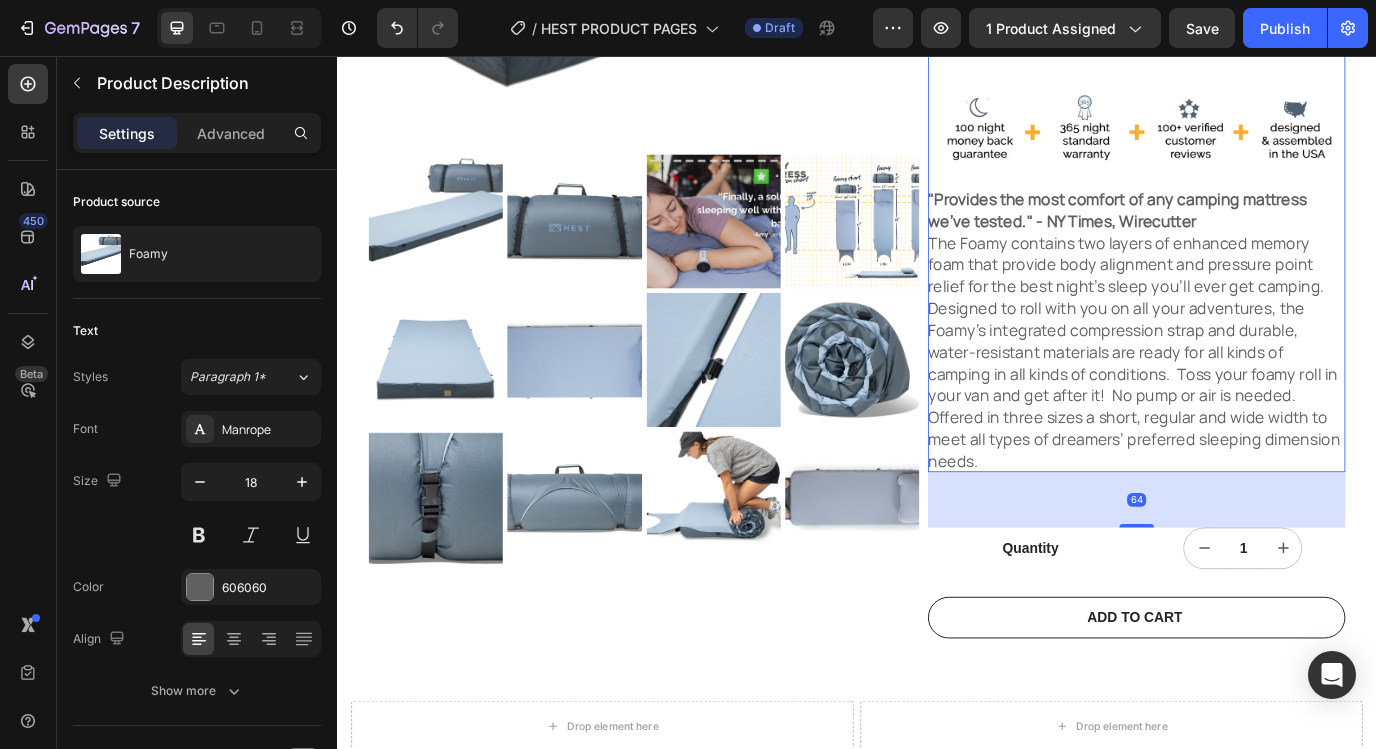 drag, startPoint x: 1261, startPoint y: 516, endPoint x: 1275, endPoint y: 579, distance: 64.53681 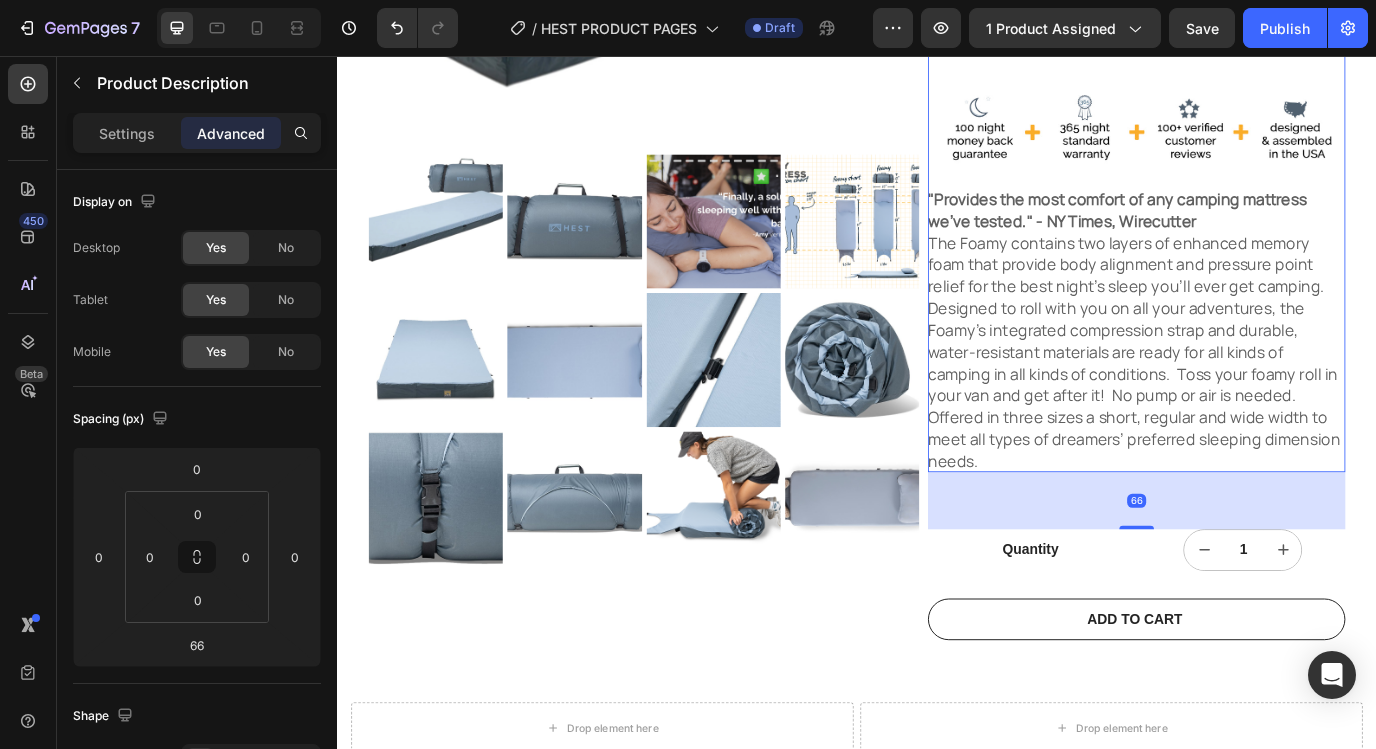 click on "The Foamy contains two layers of enhanced memory foam that provide body alignment and pressure point relief for the best night’s sleep you’ll ever get camping.  Designed to roll with you on all your adventures, the Foamy's integrated compression strap and durable, water-resistant materials are ready for all kinds of camping in all kinds of conditions.  Toss your foamy roll in your van and get after it!  No pump or air is needed. Offered in three sizes a short, regular and wide width to meet all types of dreamers’ preferred sleeping dimension needs." at bounding box center (1257, 398) 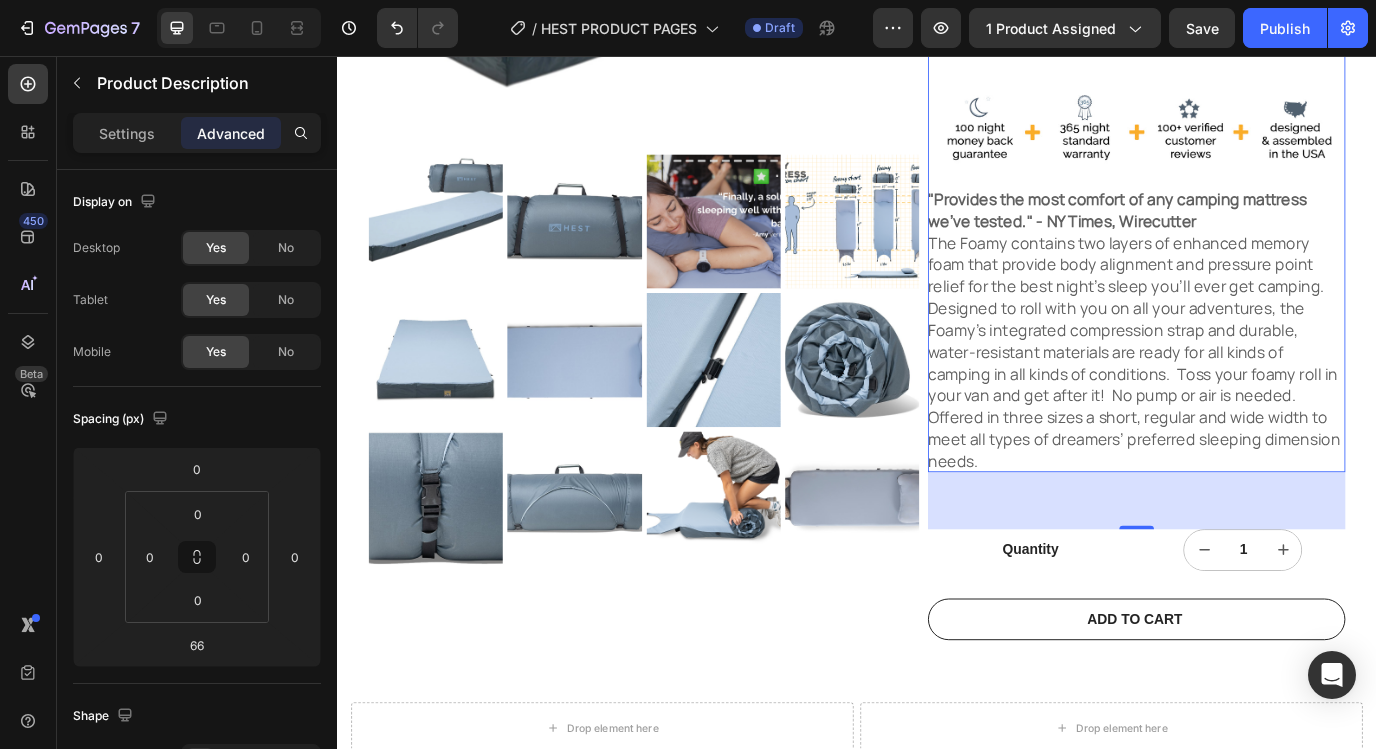 click on "The Foamy contains two layers of enhanced memory foam that provide body alignment and pressure point relief for the best night’s sleep you’ll ever get camping.  Designed to roll with you on all your adventures, the Foamy's integrated compression strap and durable, water-resistant materials are ready for all kinds of camping in all kinds of conditions.  Toss your foamy roll in your van and get after it!  No pump or air is needed. Offered in three sizes a short, regular and wide width to meet all types of dreamers’ preferred sleeping dimension needs." at bounding box center [1257, 398] 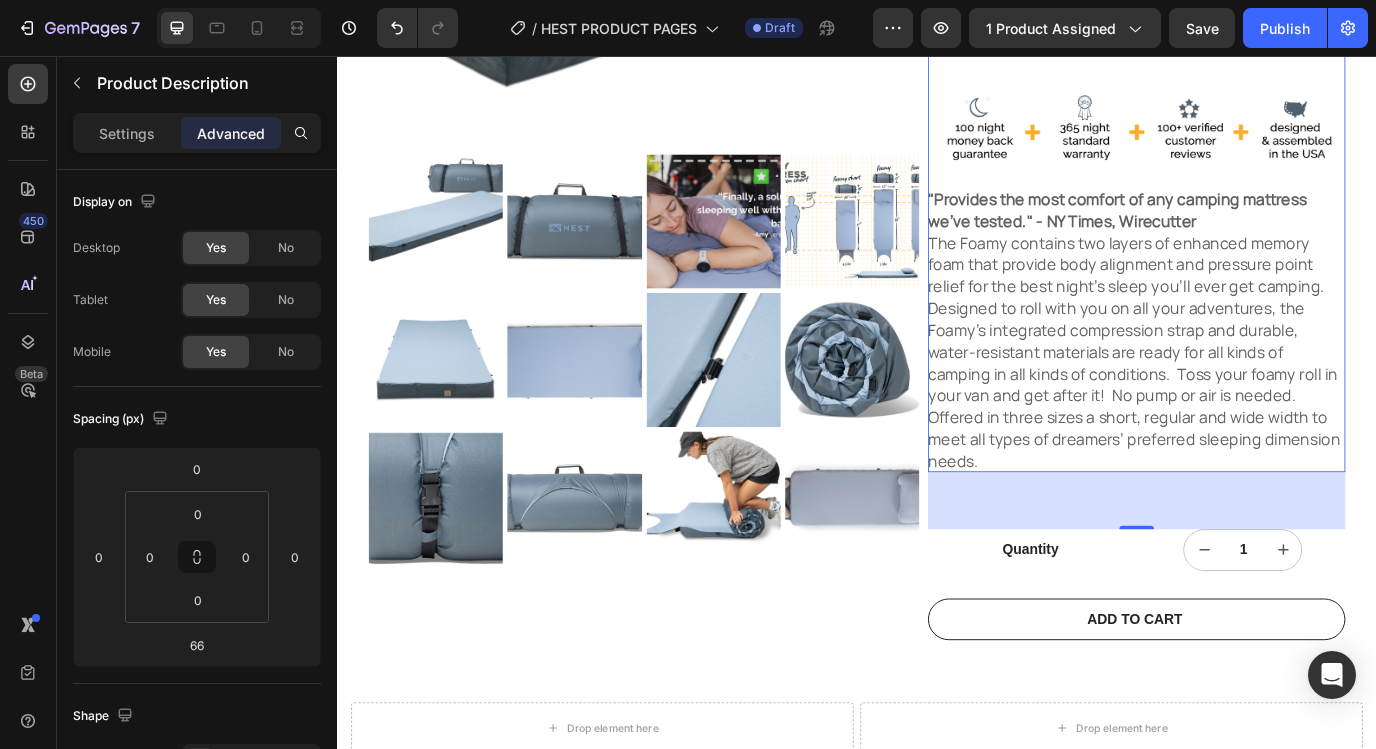 click on "66" at bounding box center [1260, 570] 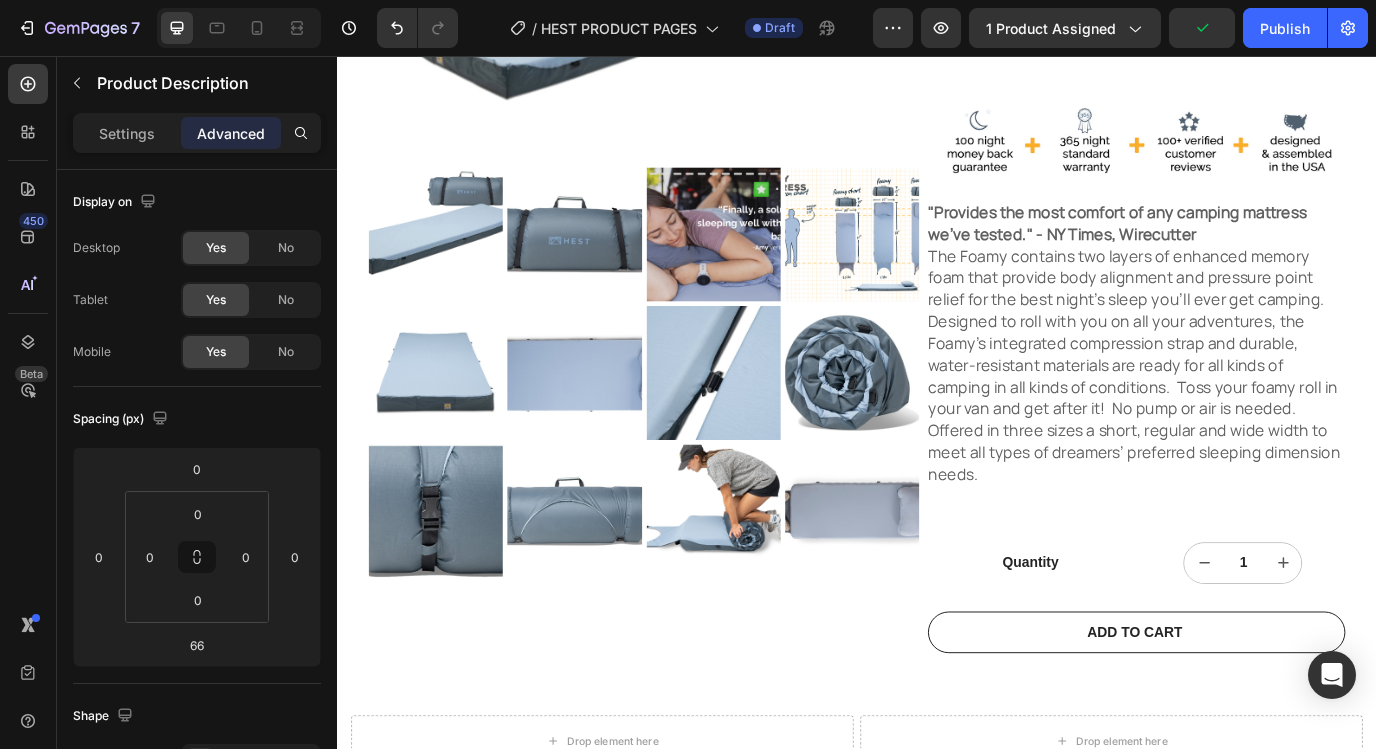 scroll, scrollTop: 0, scrollLeft: 0, axis: both 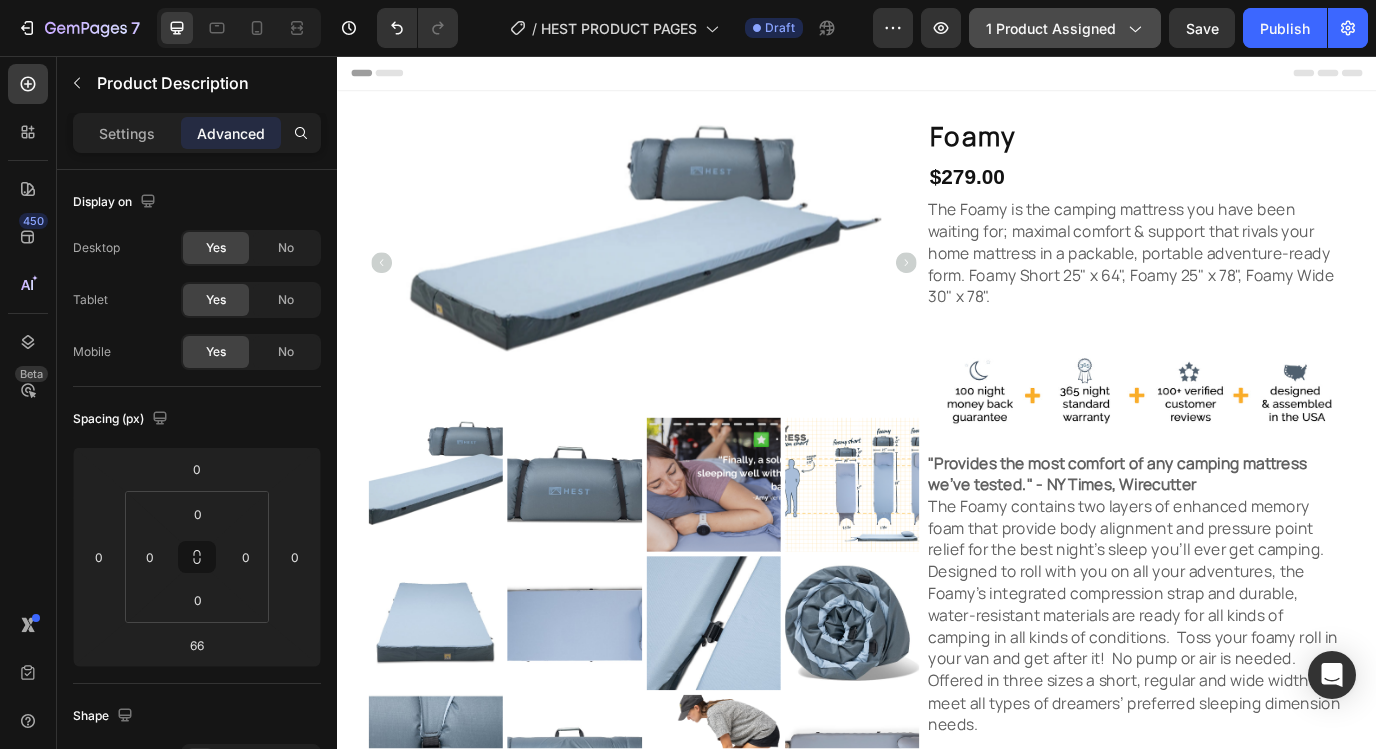 click 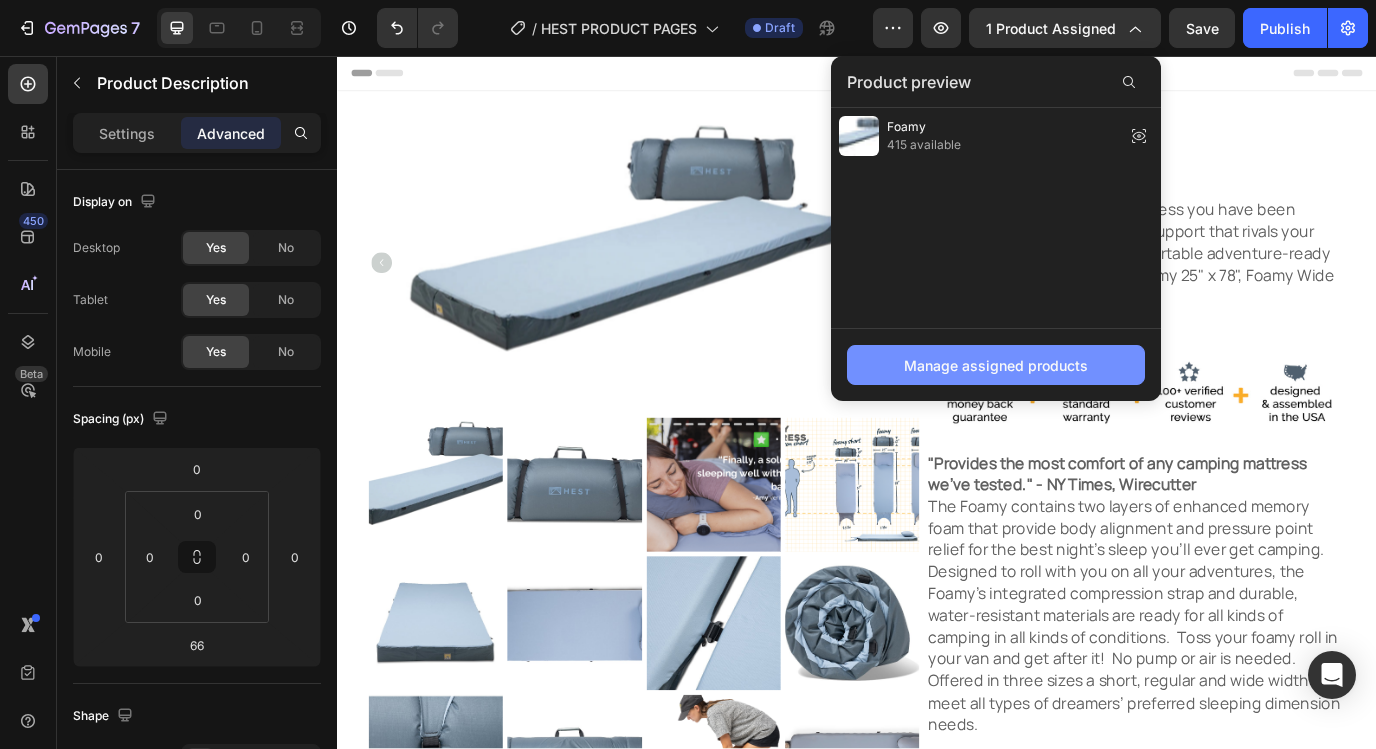 click on "Manage assigned products" at bounding box center [996, 365] 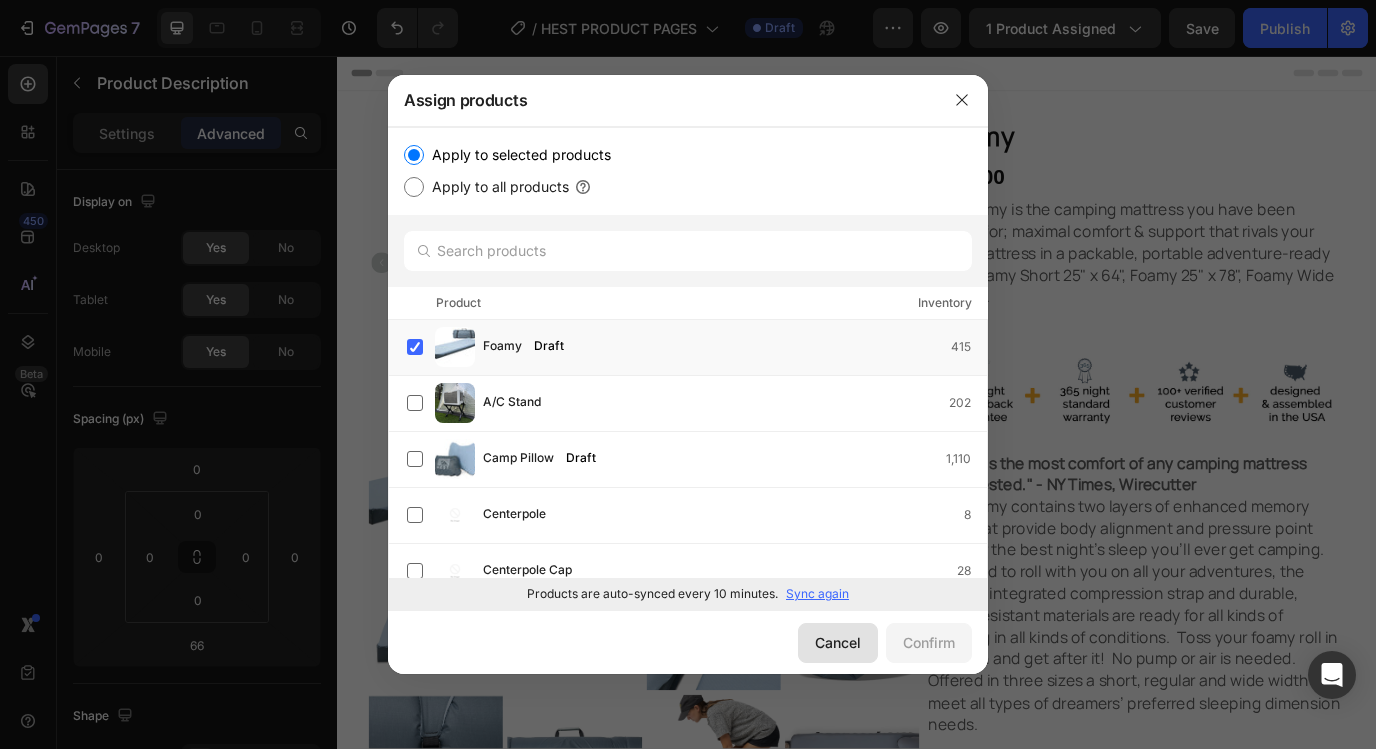 click on "Cancel" at bounding box center (838, 642) 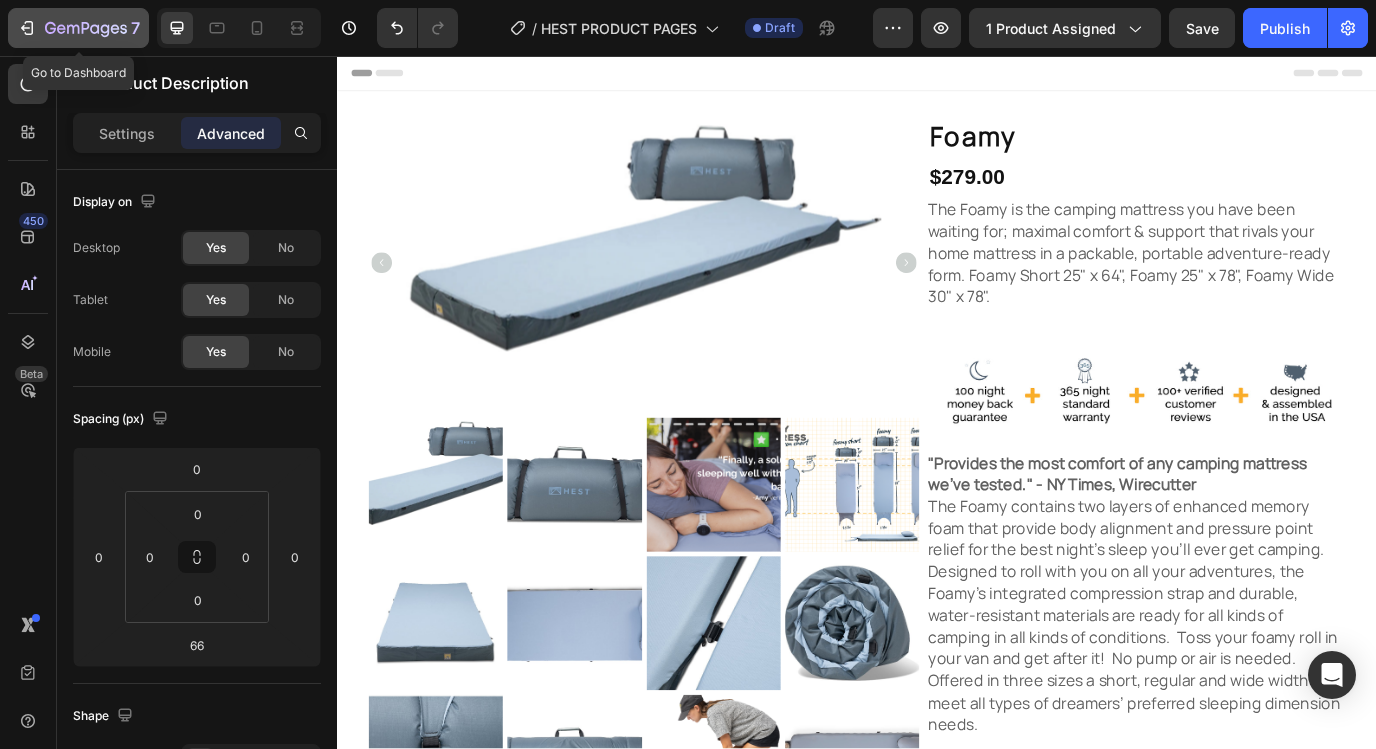 click 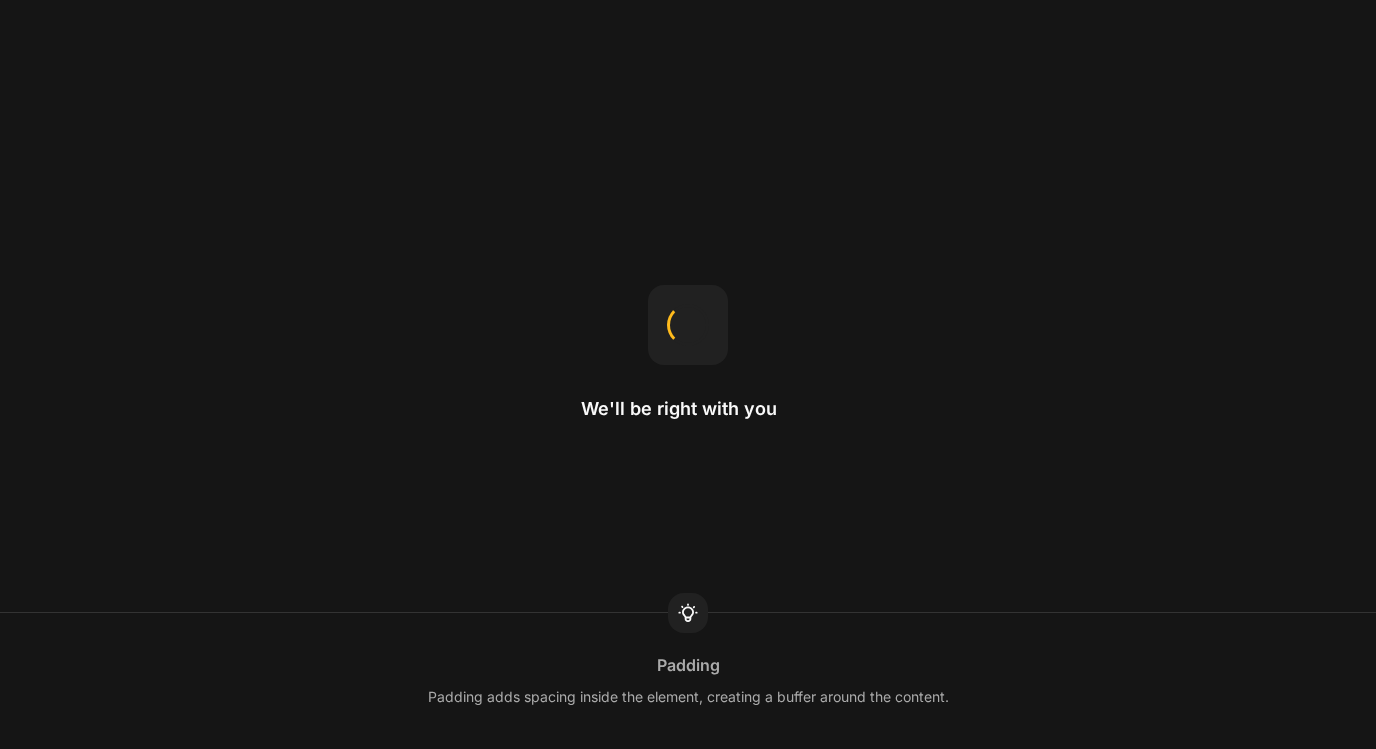 scroll, scrollTop: 0, scrollLeft: 0, axis: both 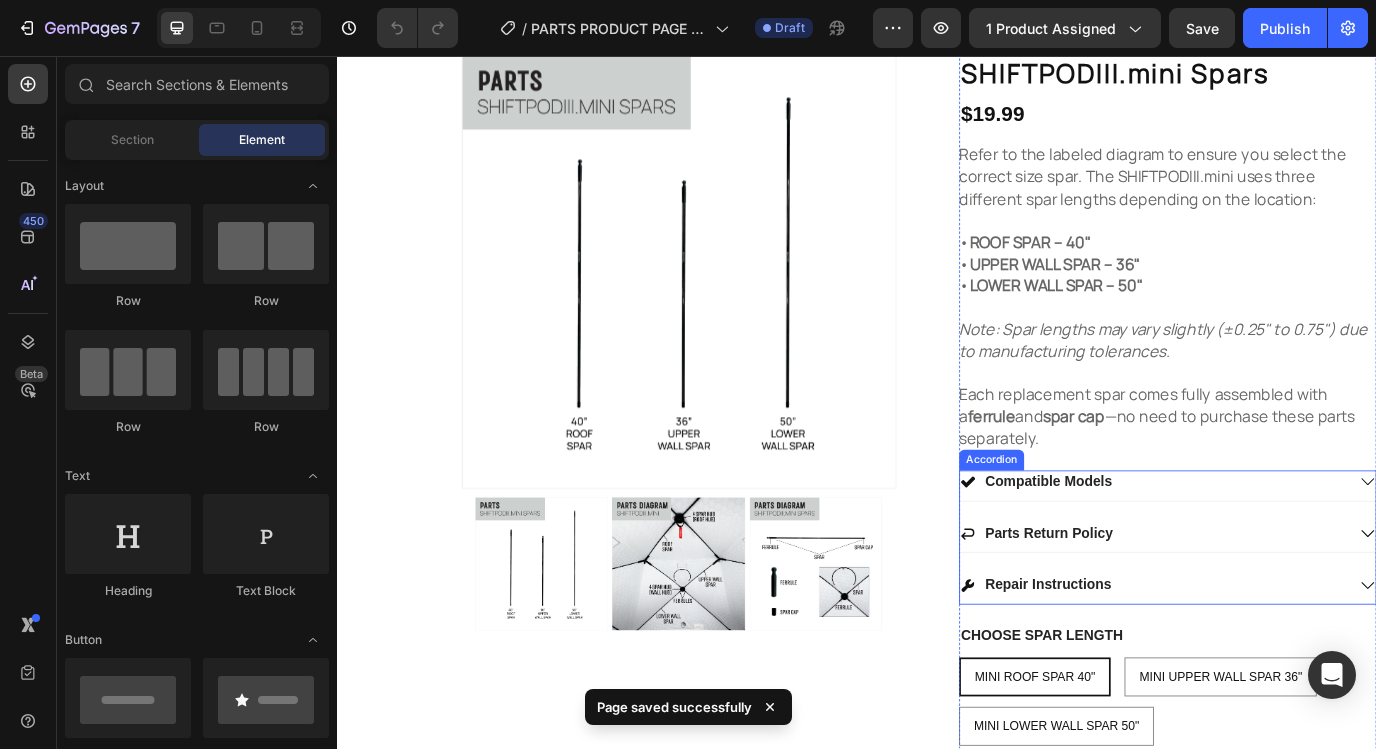 click on "Compatible Models" at bounding box center (1158, 548) 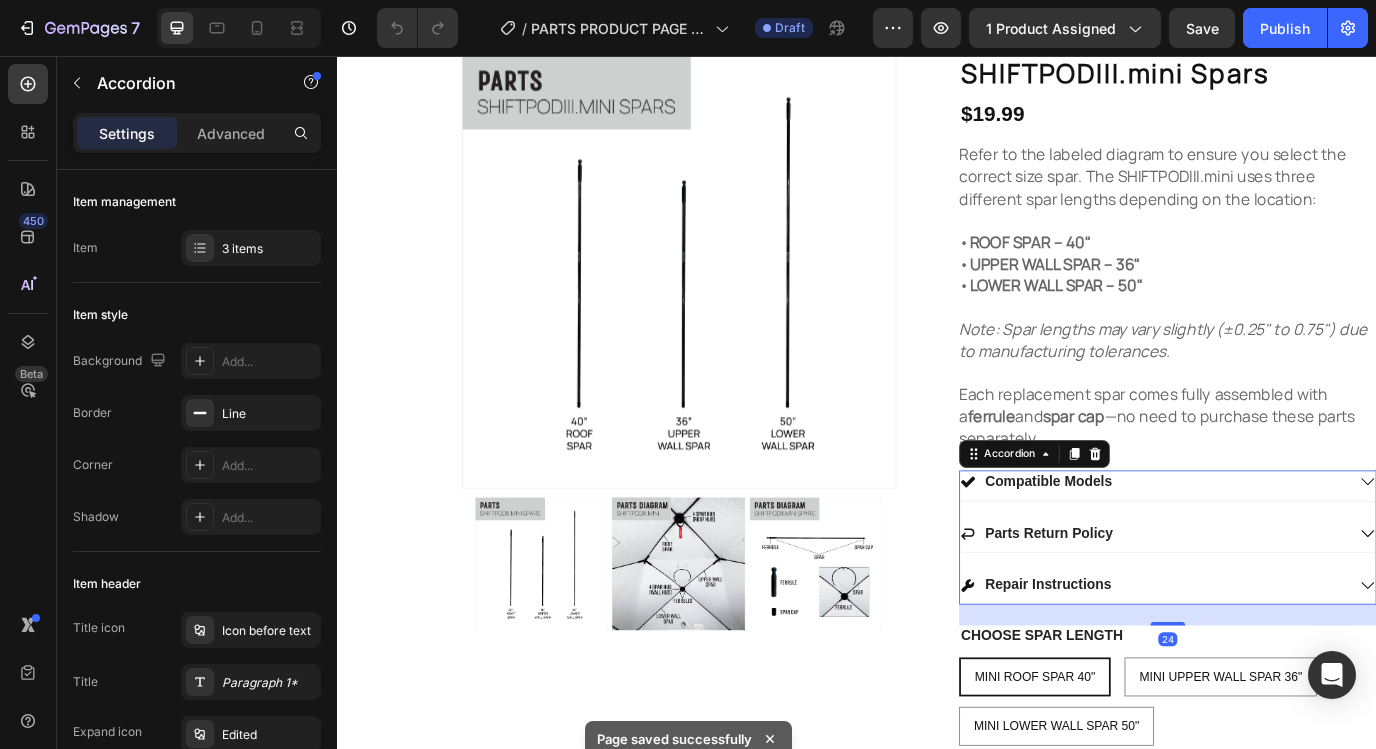 click 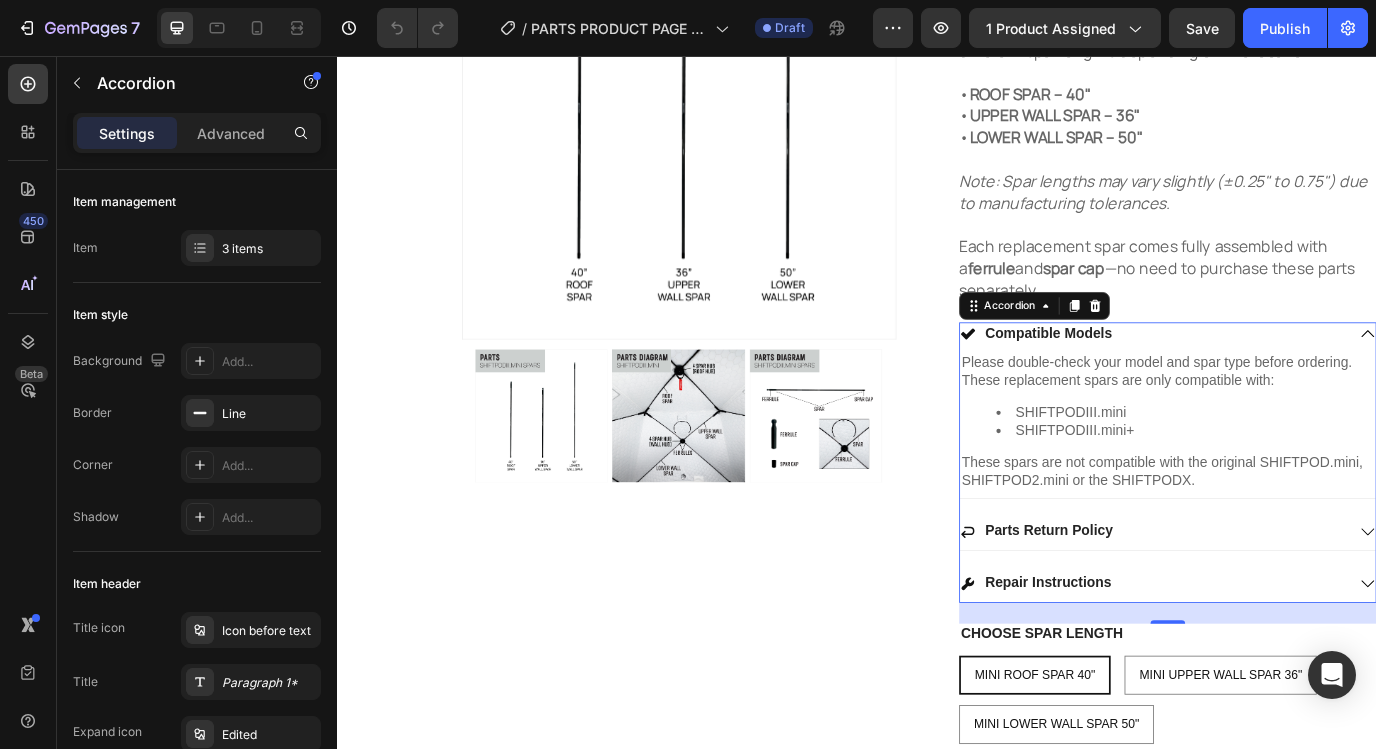 scroll, scrollTop: 309, scrollLeft: 0, axis: vertical 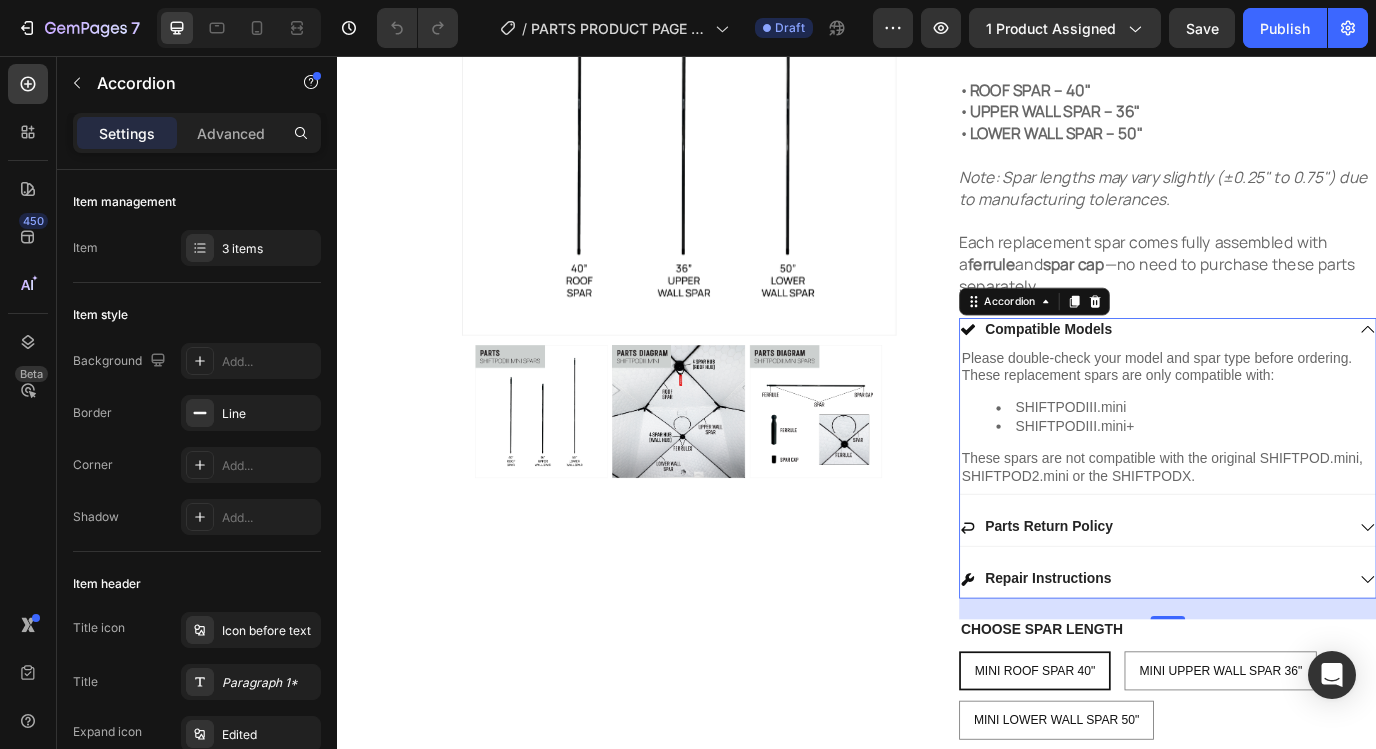 click 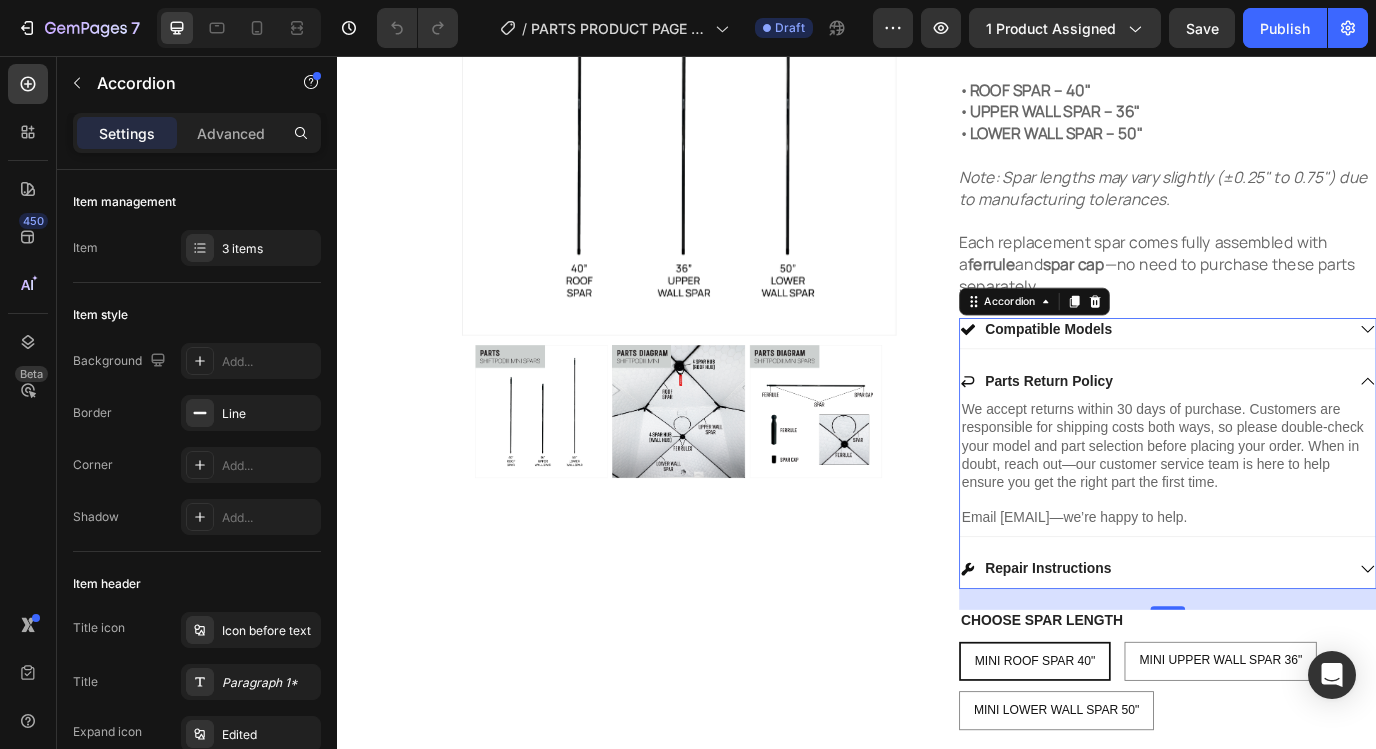 click 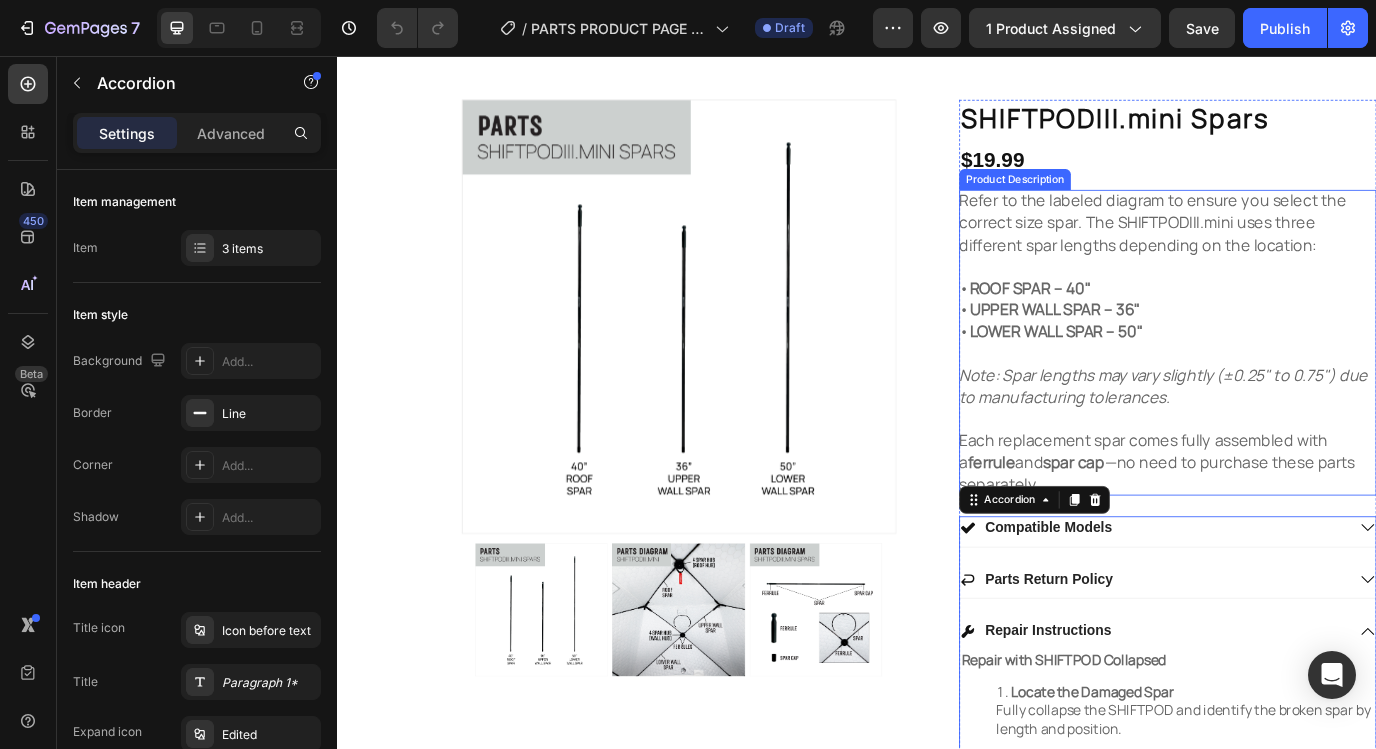 scroll, scrollTop: 83, scrollLeft: 0, axis: vertical 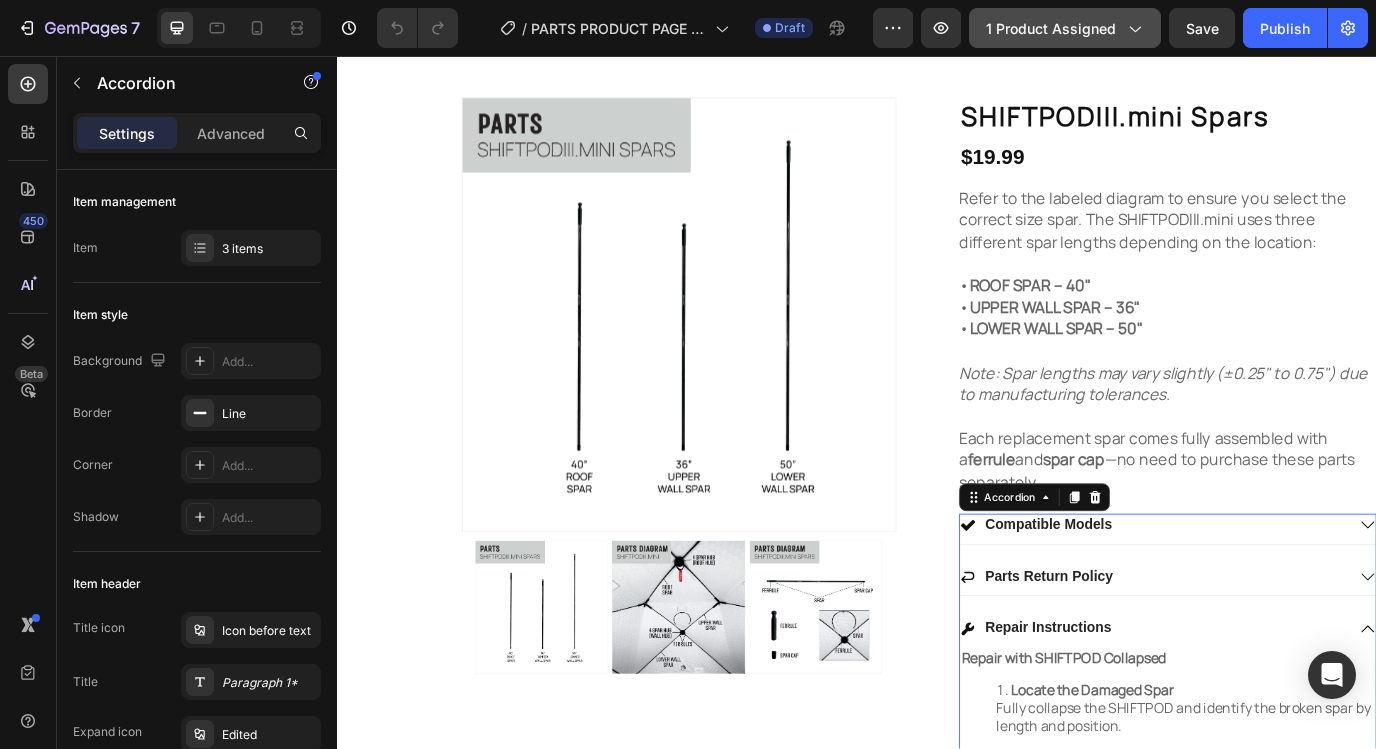 click on "1 product assigned" at bounding box center [1065, 28] 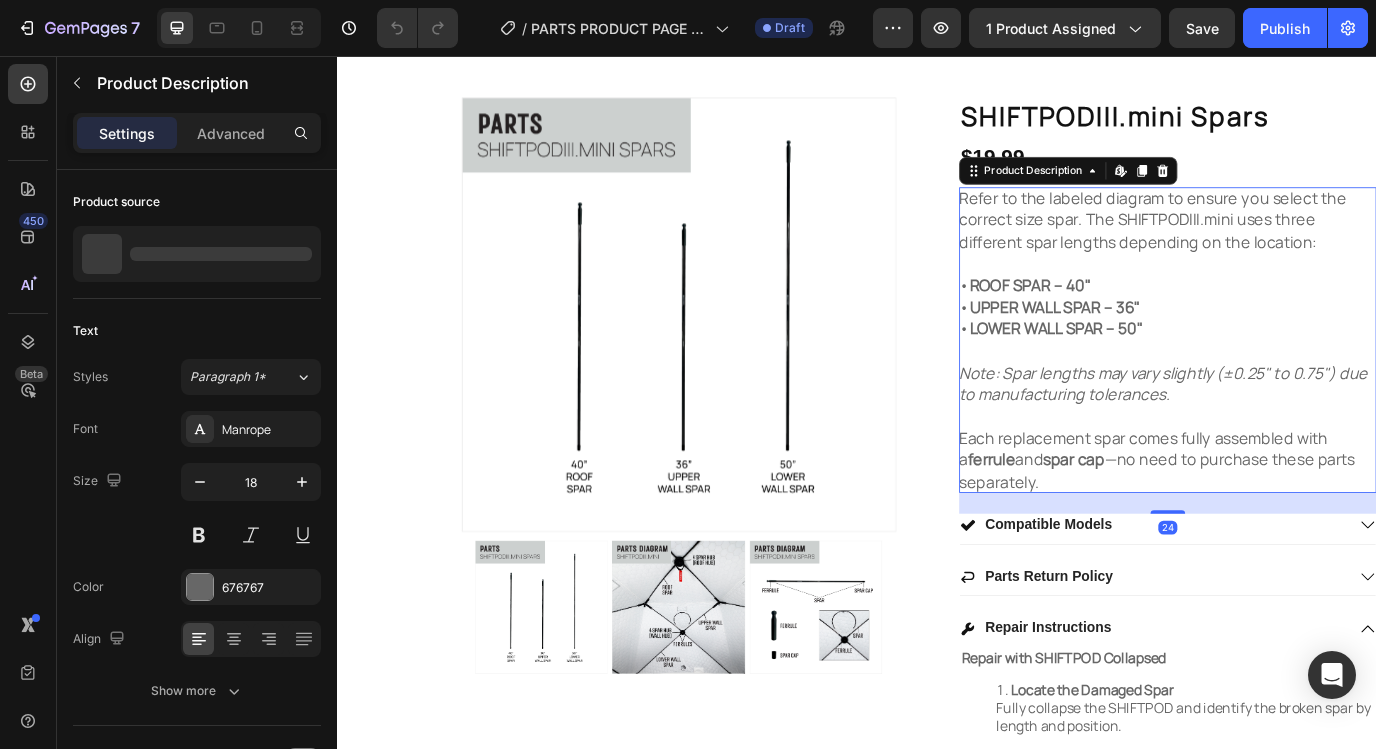 click on "Refer to the labeled diagram to ensure you select the correct size spar. The SHIFTPODIII.mini uses three different spar lengths depending on the location: •  ROOF SPAR   – 40" •  UPPER WALL SPAR   – 36" •  LOWER WALL SPAR   – 50" Note: Spar lengths may vary slightly (±0.25" to 0.75") due to manufacturing tolerances. Each replacement spar comes fully assembled with a  ferrule  and  spar cap —no need to purchase these parts separately." at bounding box center (1296, 384) 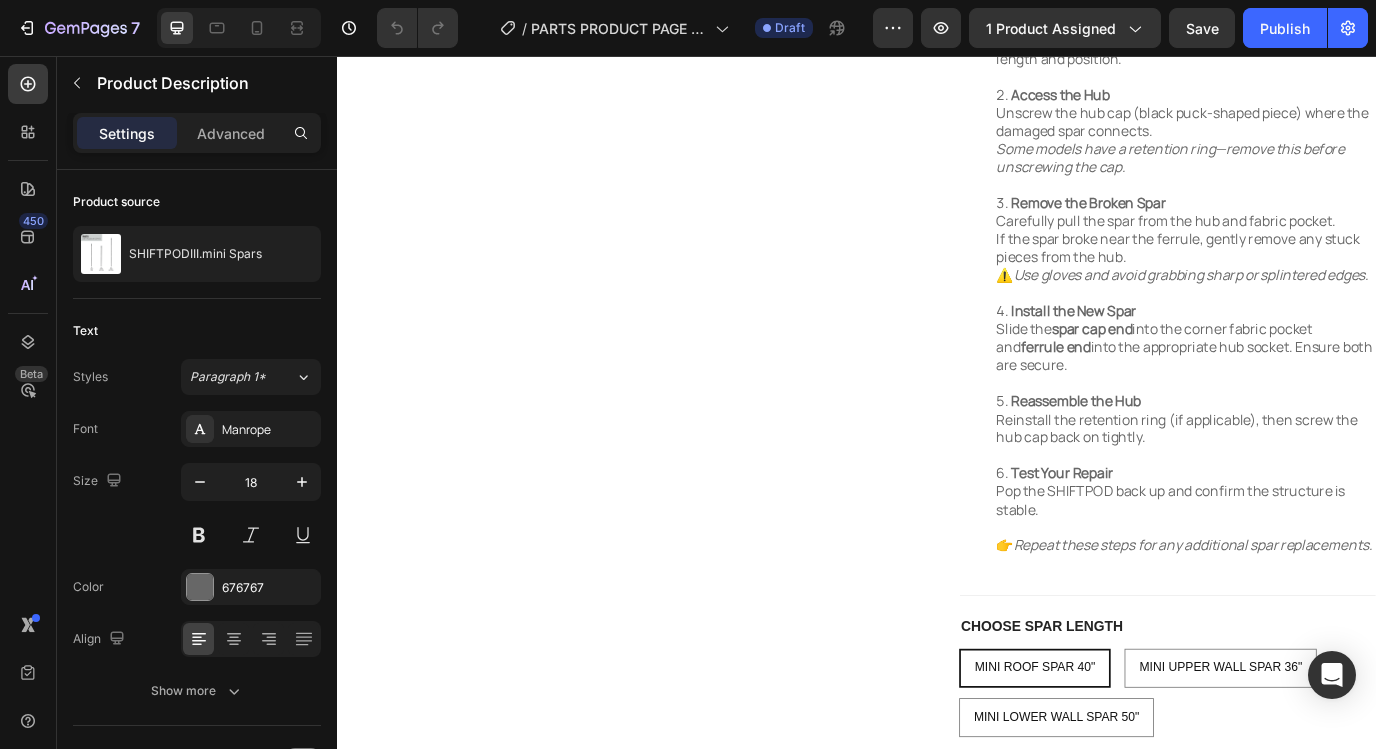 scroll, scrollTop: 856, scrollLeft: 0, axis: vertical 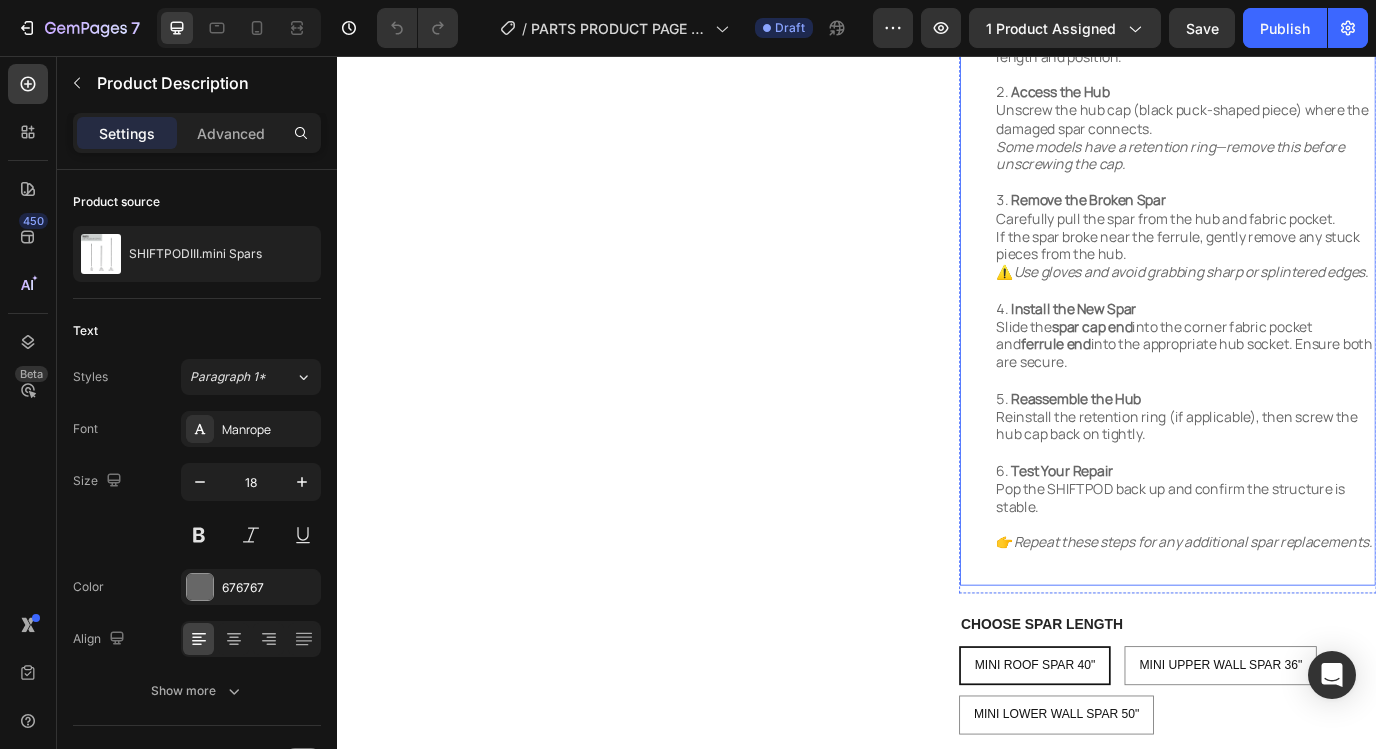 click on "Use gloves and avoid grabbing sharp or splintered edges." at bounding box center [1323, 306] 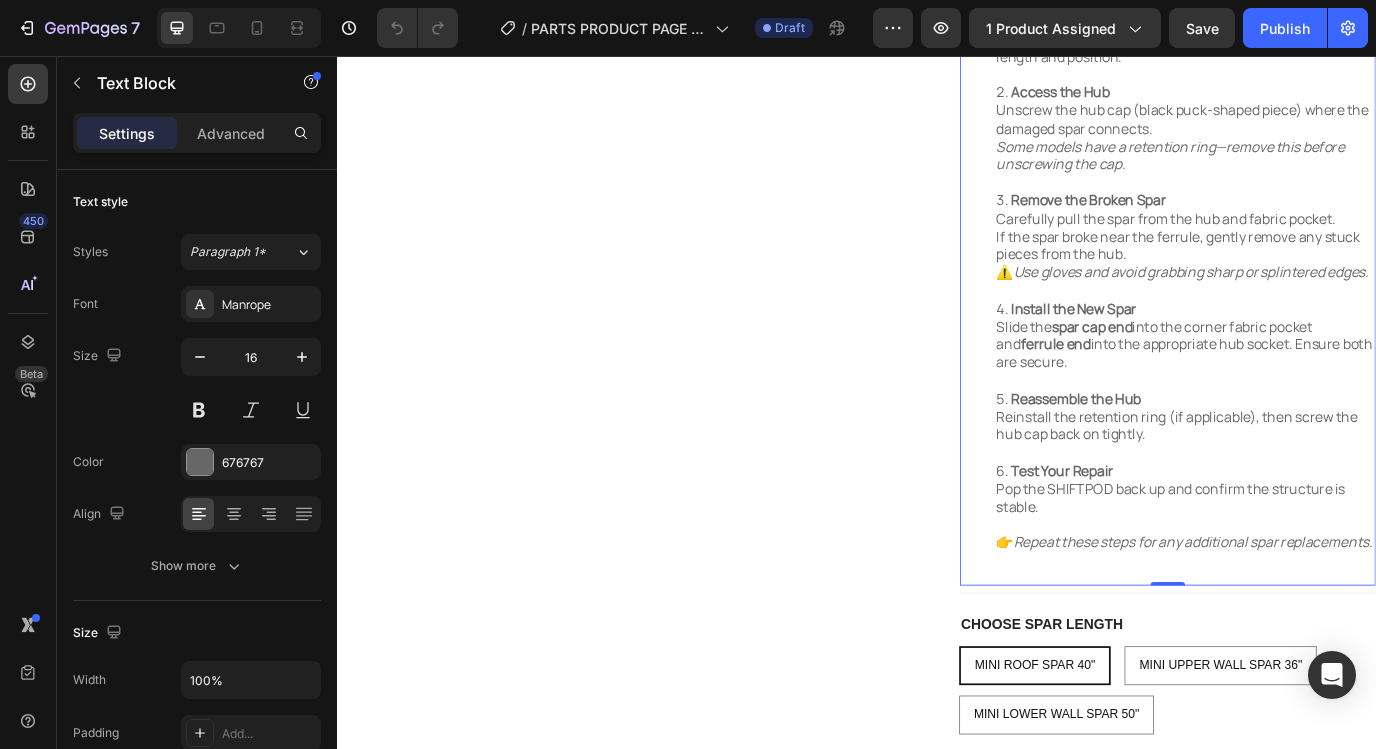 click on "Remove the Broken Spar Carefully pull the spar from the hub and fabric pocket. If the spar broke near the ferrule, gently remove any stuck pieces from the hub. ⚠️  Use gloves and avoid grabbing sharp or splintered edges." at bounding box center (1316, 275) 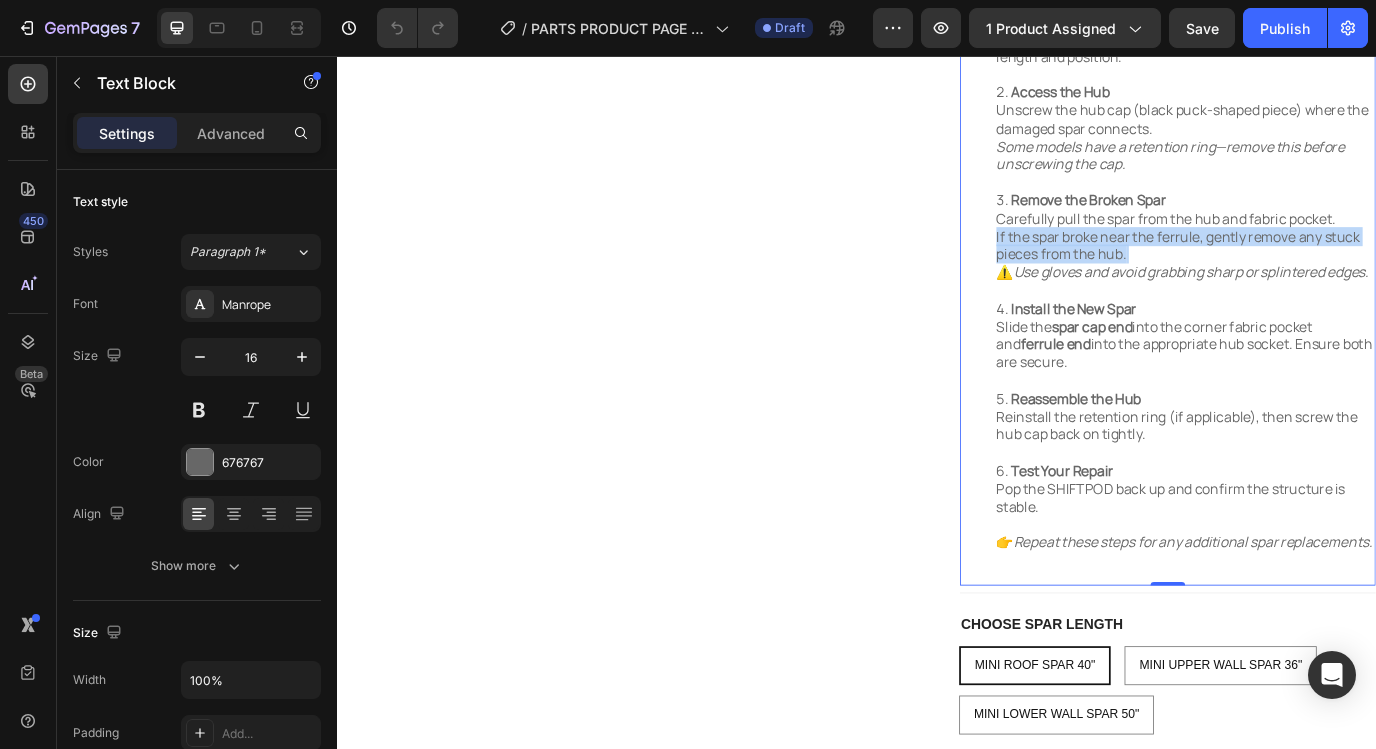 click on "Remove the Broken Spar Carefully pull the spar from the hub and fabric pocket. If the spar broke near the ferrule, gently remove any stuck pieces from the hub. ⚠️  Use gloves and avoid grabbing sharp or splintered edges." at bounding box center [1316, 275] 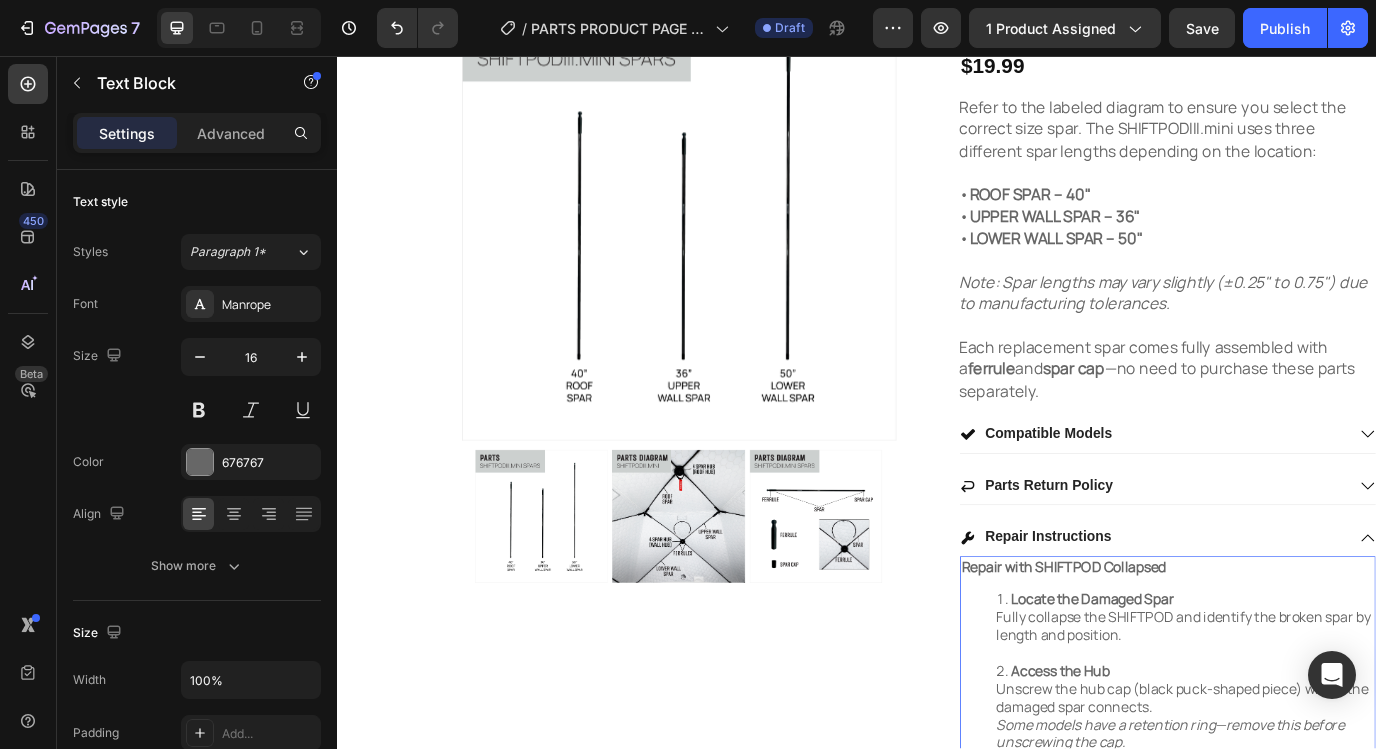 scroll, scrollTop: 185, scrollLeft: 0, axis: vertical 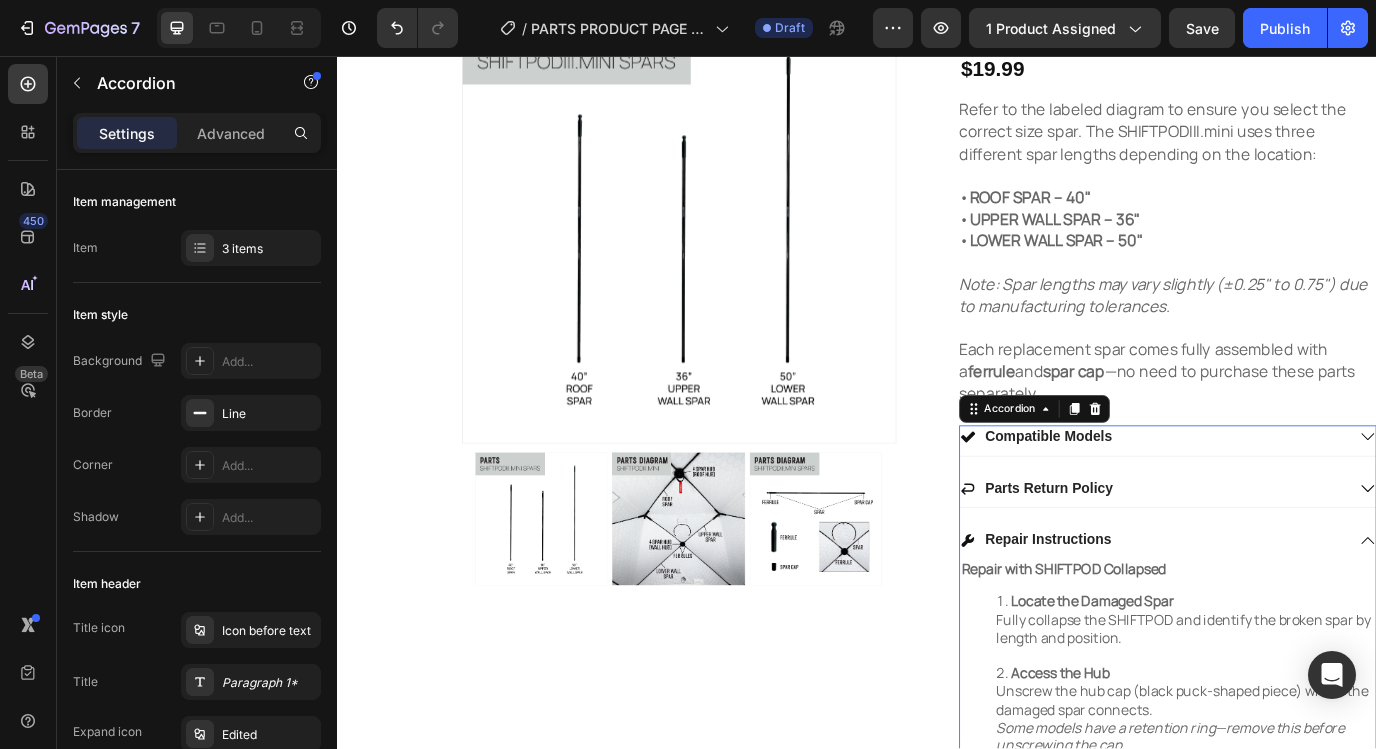 click on "Compatible Models" at bounding box center [1296, 500] 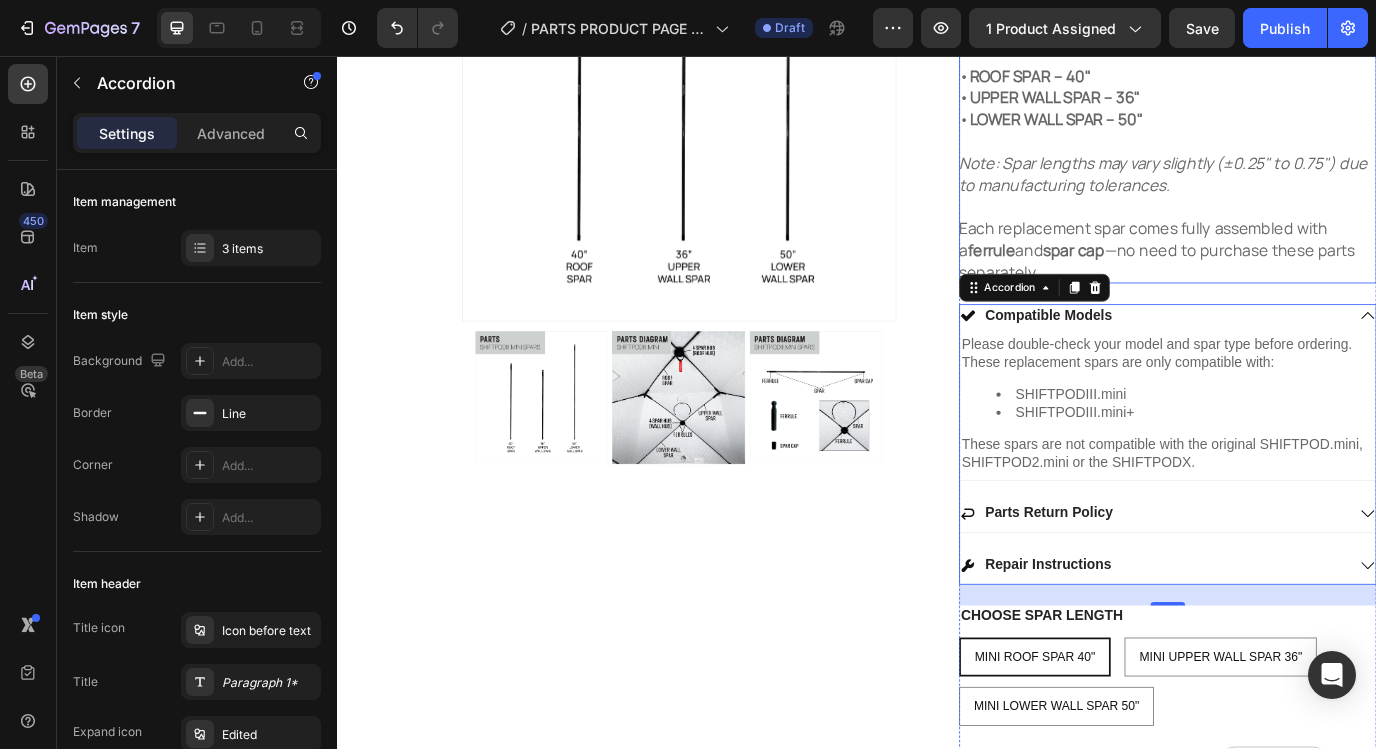 scroll, scrollTop: 327, scrollLeft: 0, axis: vertical 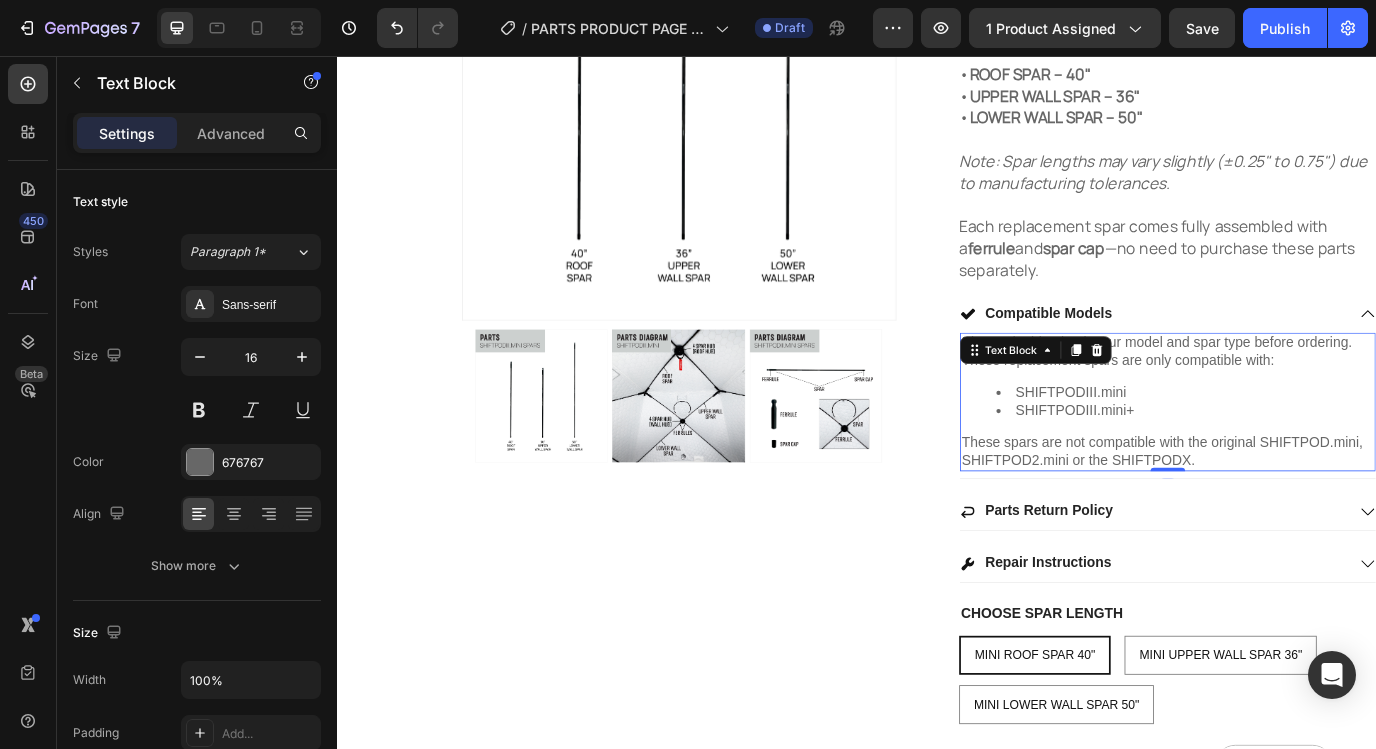 click on "These spars are not compatible with the original SHIFTPOD.mini, SHIFTPOD2.mini or the SHIFTPODX." at bounding box center [1296, 514] 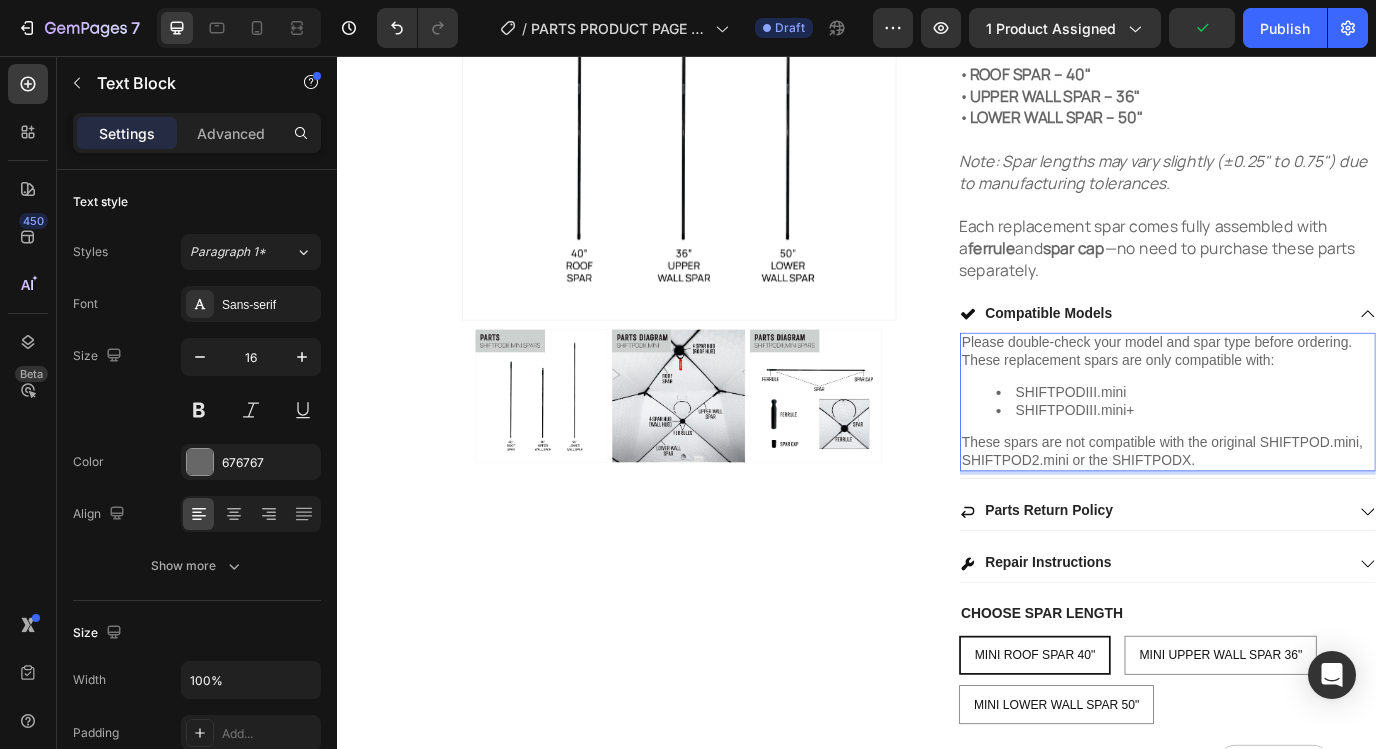 click on "These spars are not compatible with the original SHIFTPOD.mini, SHIFTPOD2.mini or the SHIFTPODX." at bounding box center [1296, 514] 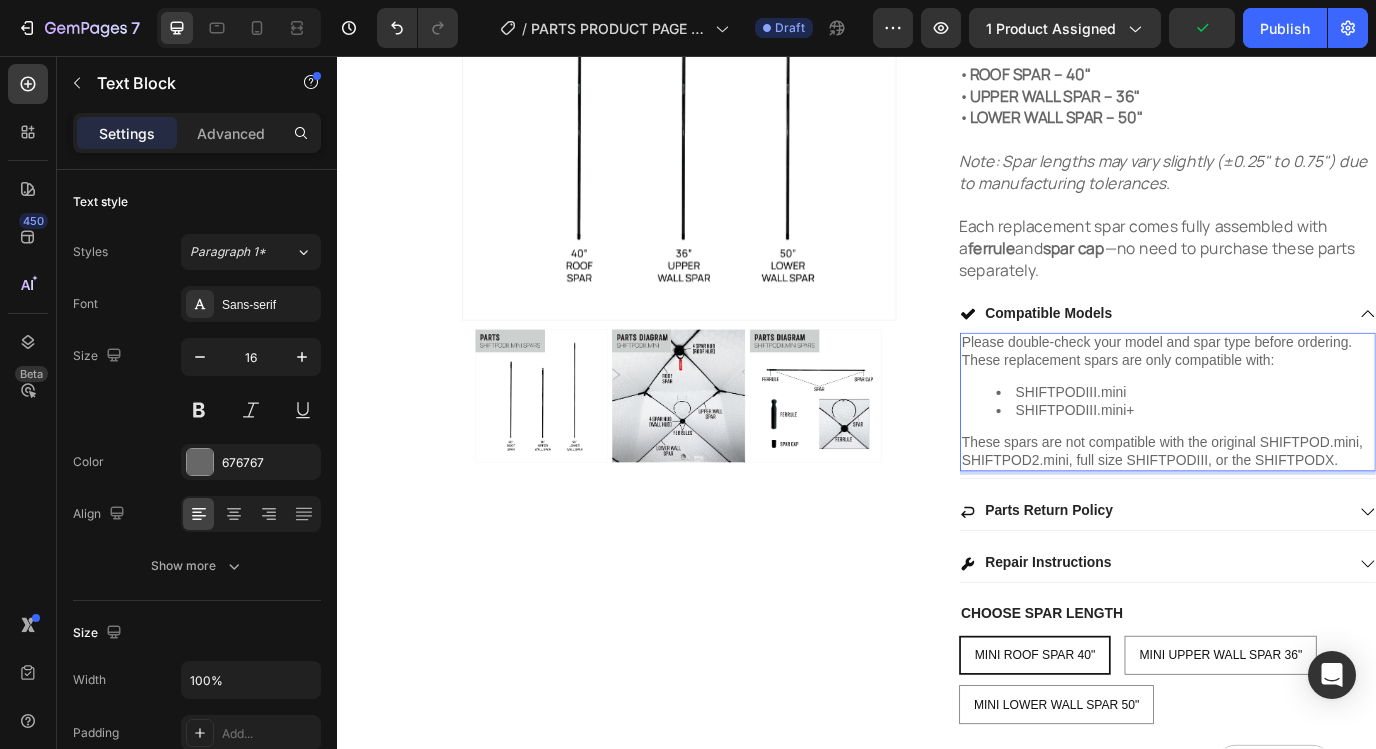 click on "These spars are not compatible with the original SHIFTPOD.mini, SHIFTPOD2.mini, full size SHIFTPODIII, or the SHIFTPODX." at bounding box center [1296, 514] 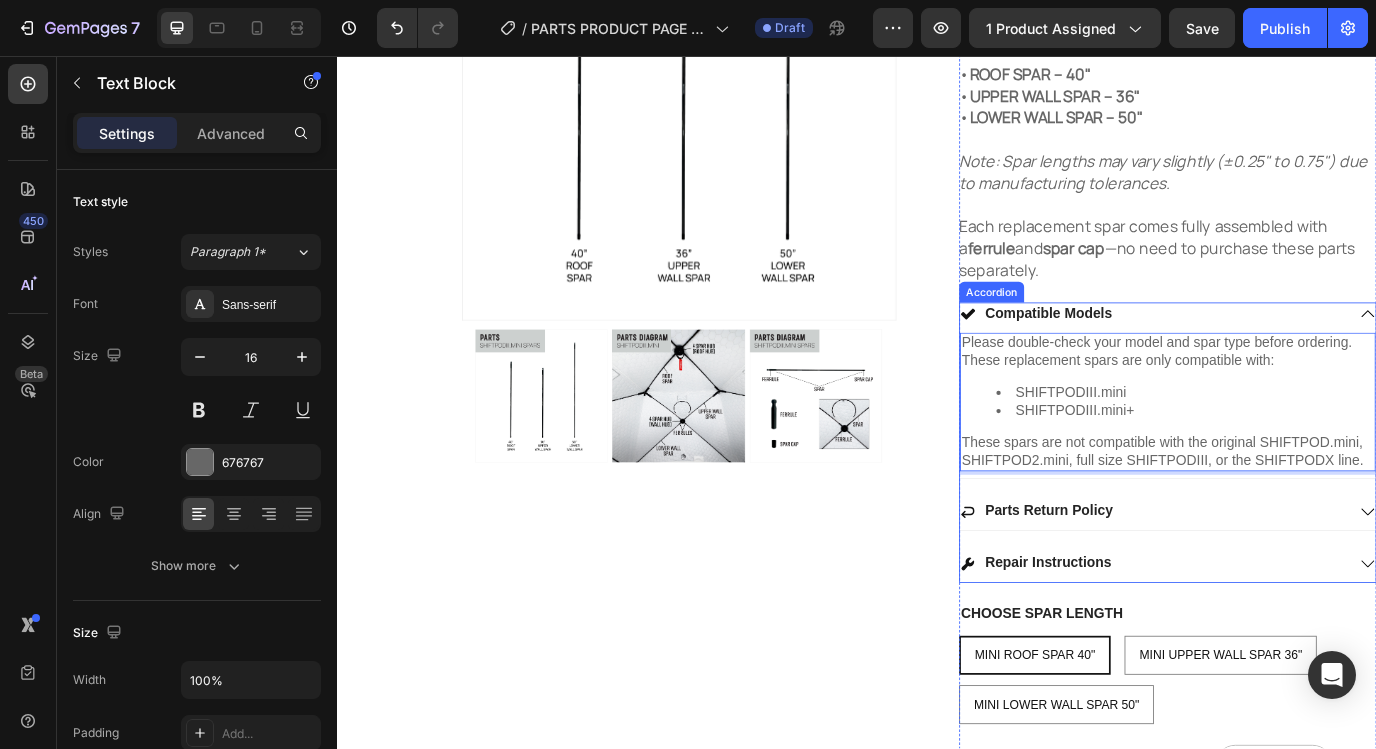 click 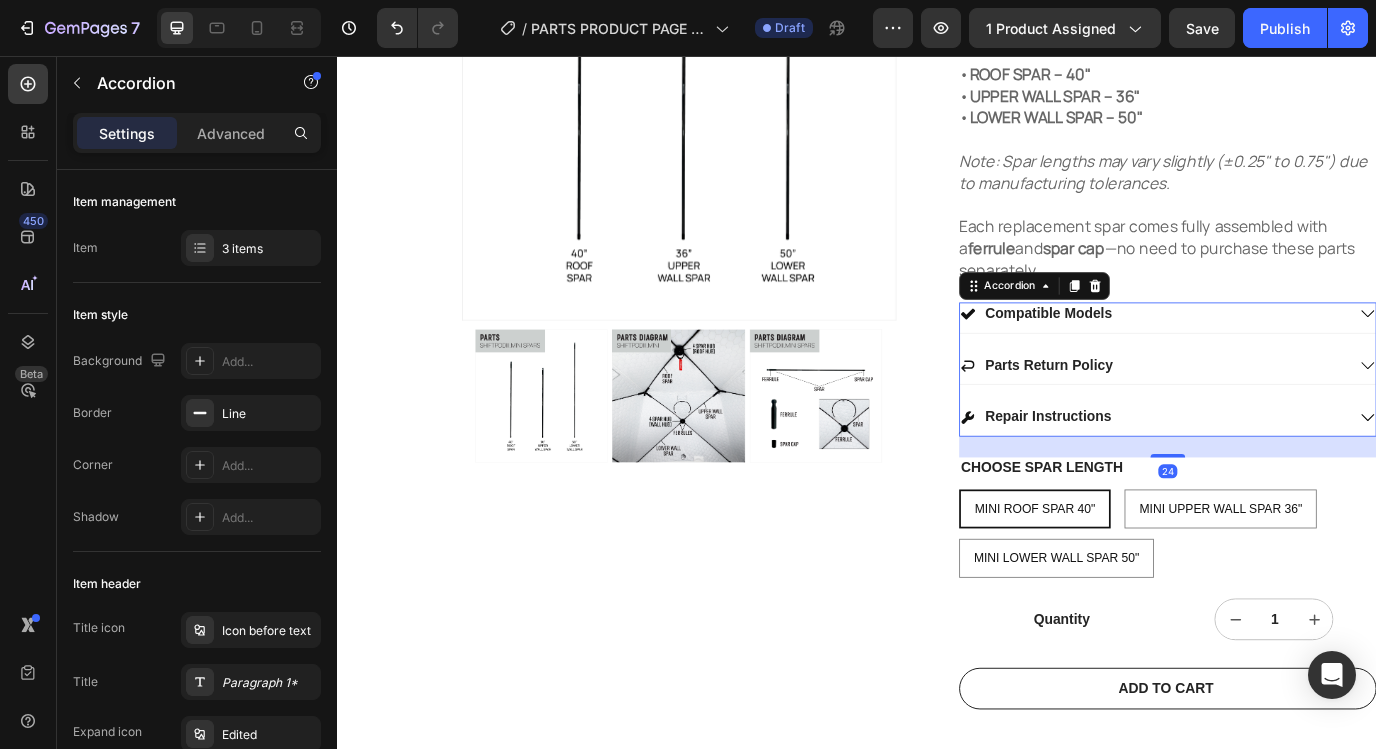 click on "Parts Return Policy" at bounding box center [1296, 418] 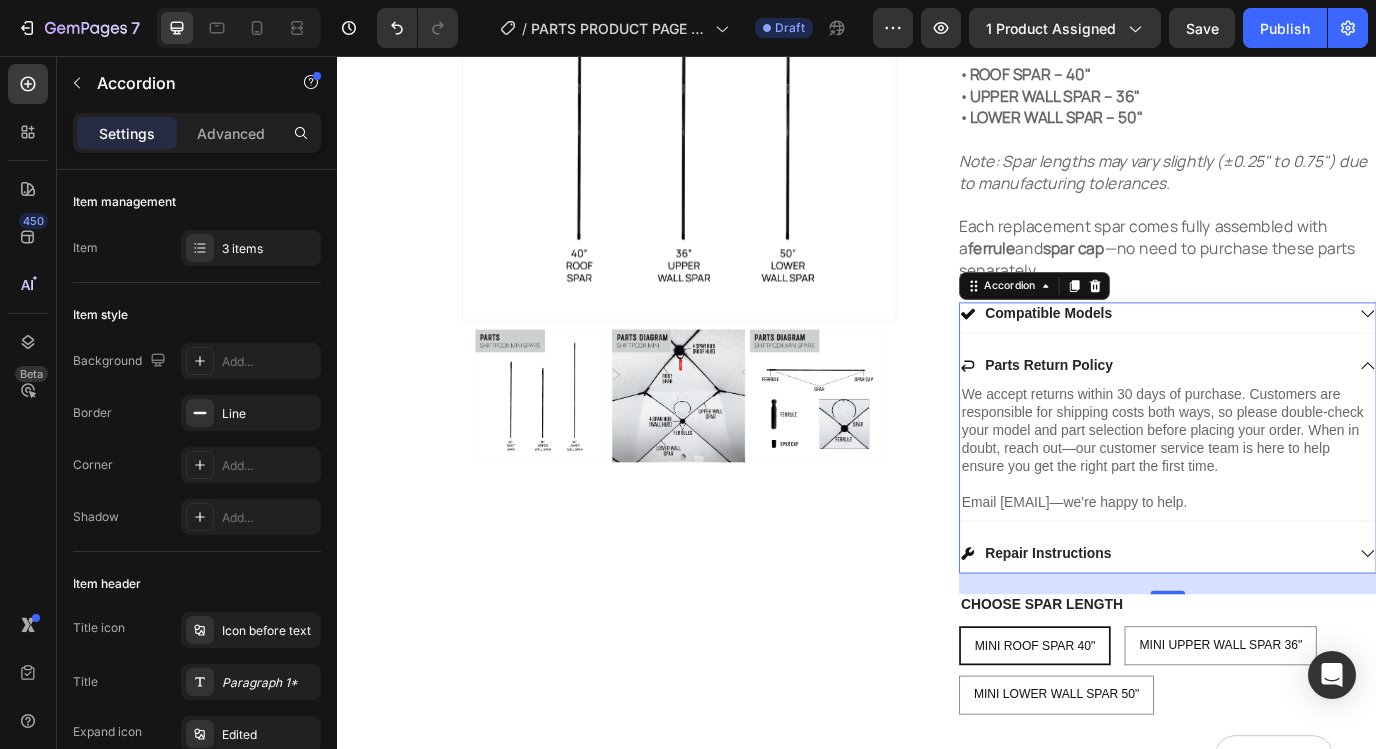 click on "Parts Return Policy" at bounding box center (1296, 418) 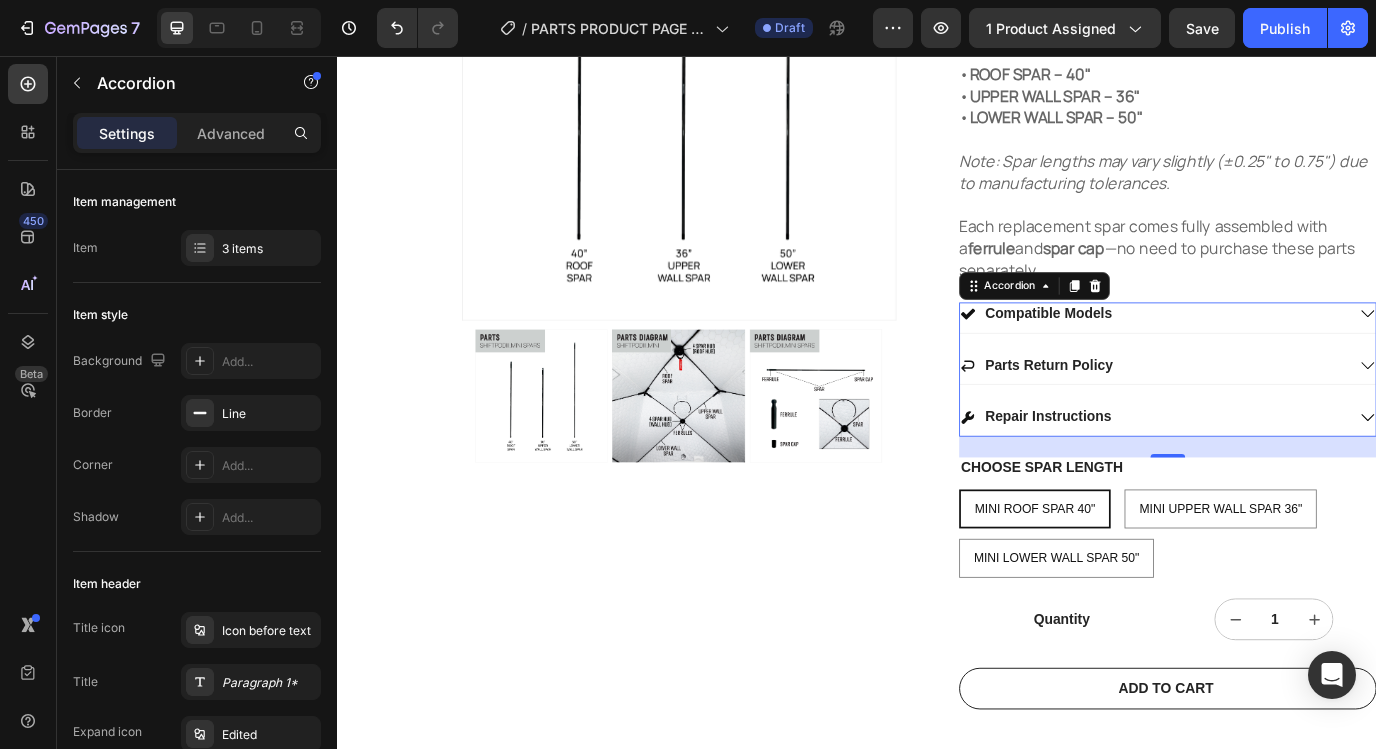 click on "Repair Instructions" at bounding box center (1279, 473) 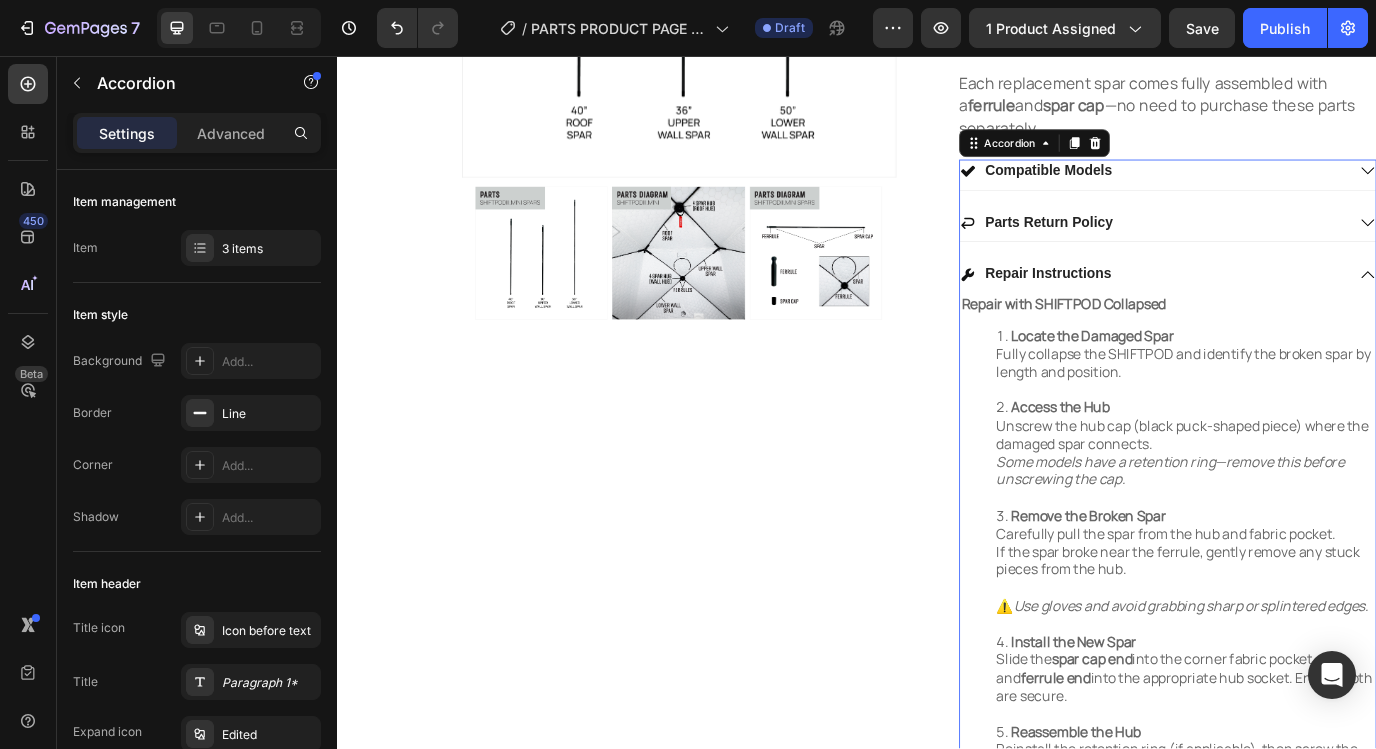 scroll, scrollTop: 510, scrollLeft: 0, axis: vertical 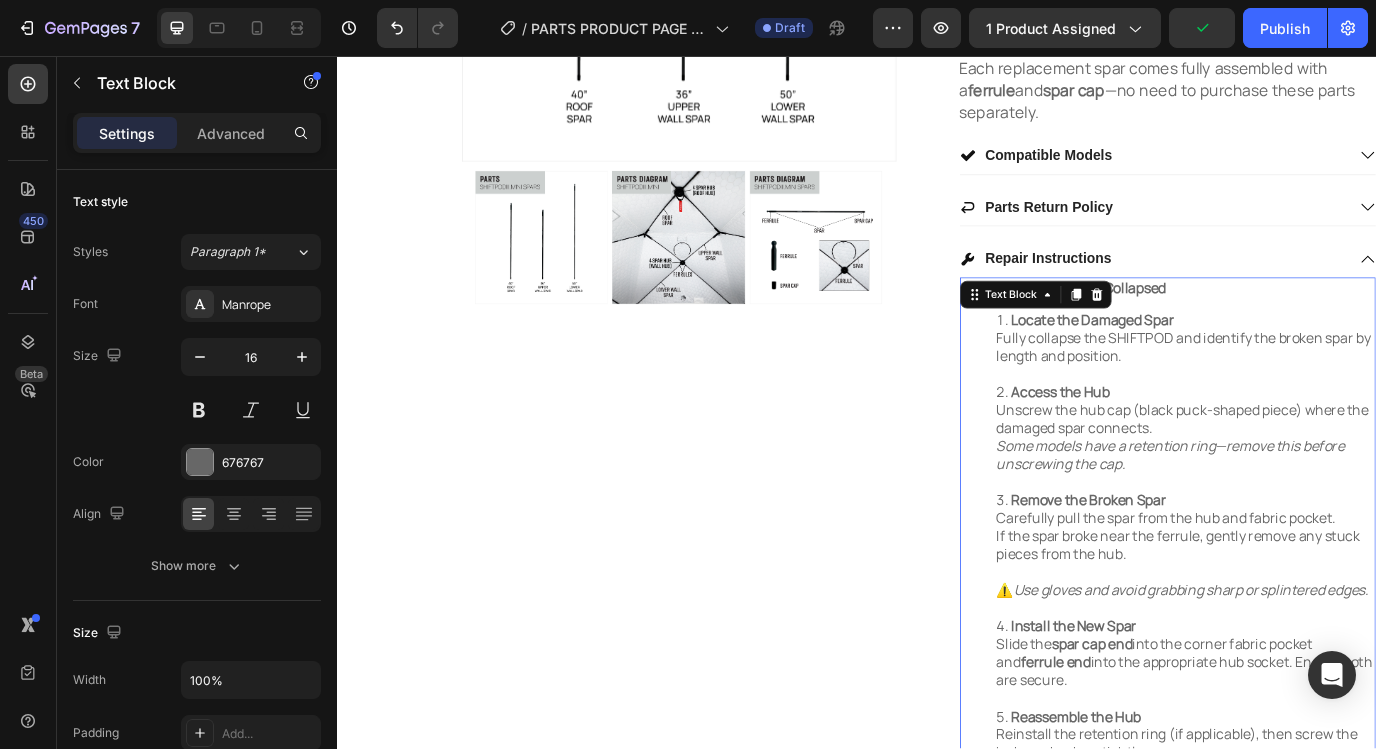 click on "Access the Hub Unscrew the hub cap (black puck-shaped piece) where the damaged spar connects. Some models have a retention ring—remove this before unscrewing the cap." at bounding box center (1316, 496) 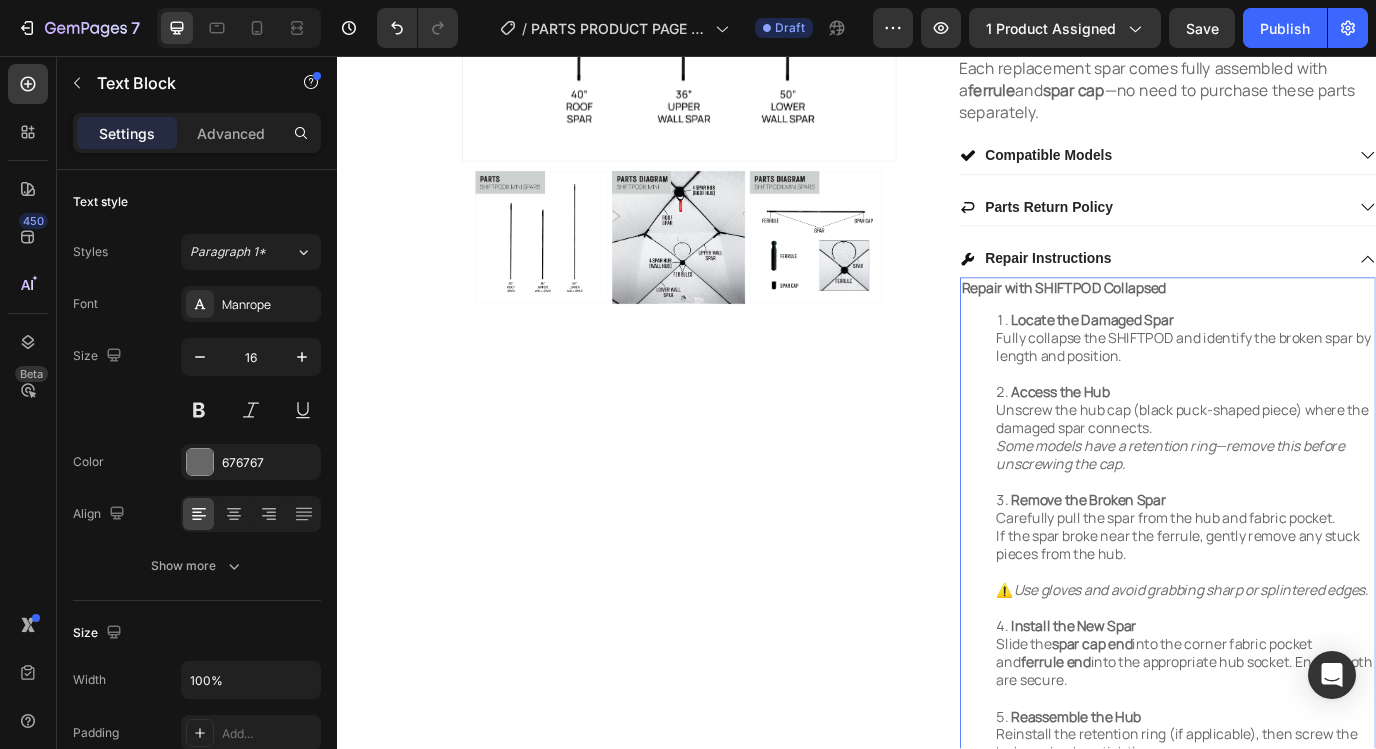 click on "Repair with SHIFTPOD Collapsed" at bounding box center (1176, 324) 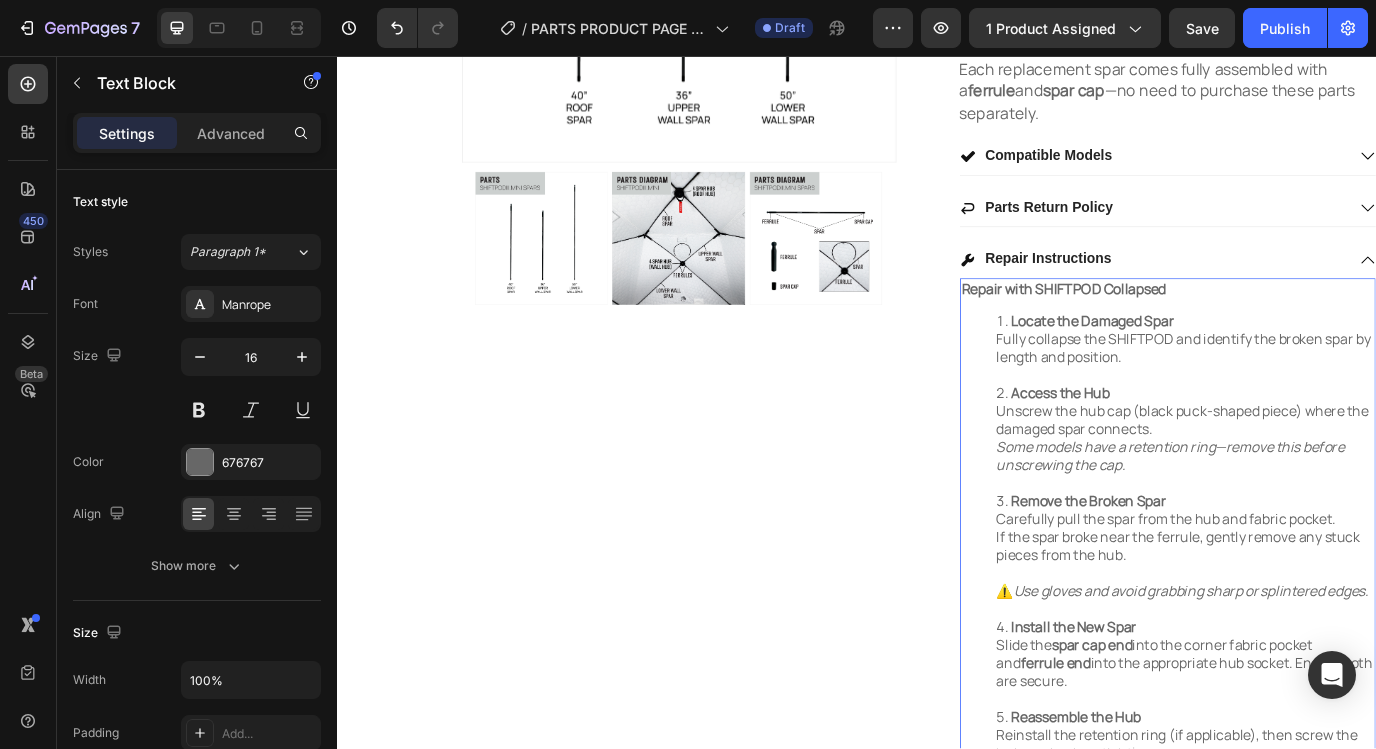 scroll, scrollTop: 503, scrollLeft: 0, axis: vertical 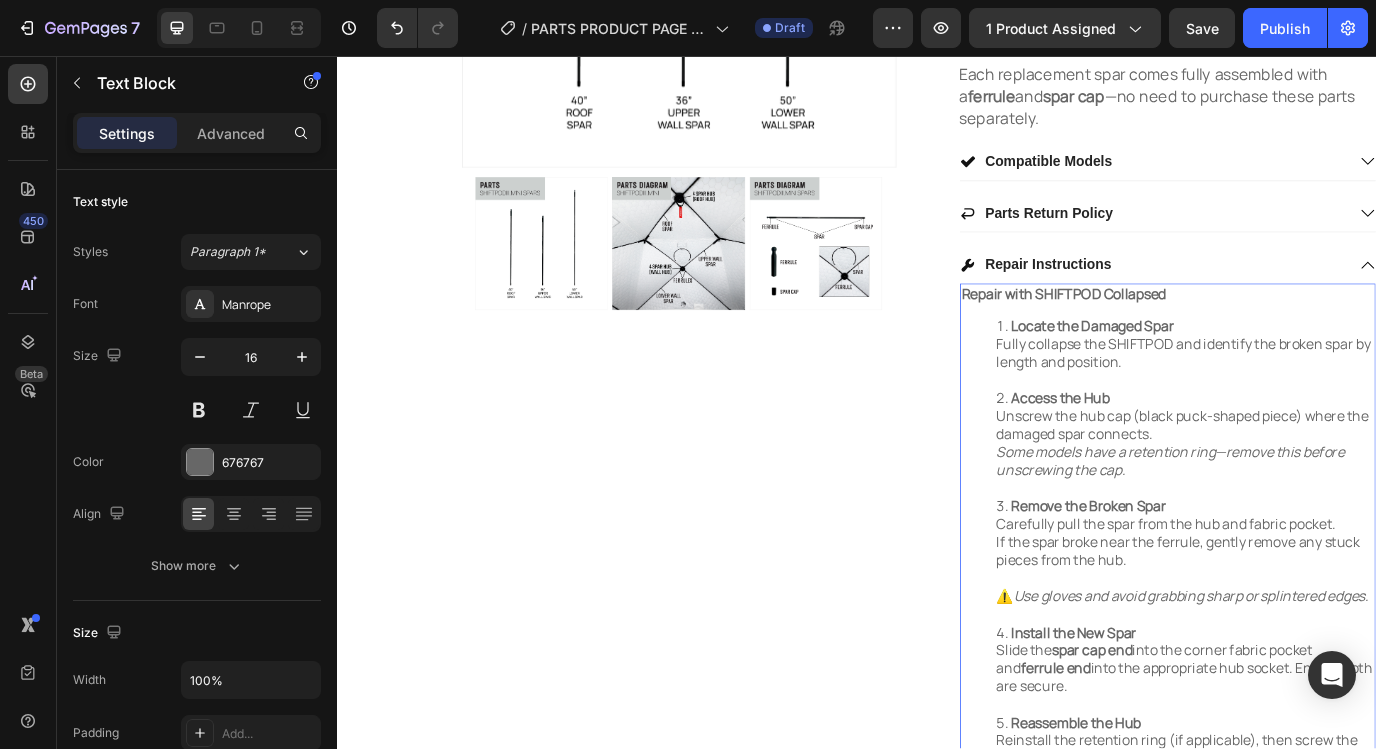 click on "Repair with SHIFTPOD Collapsed" at bounding box center (1176, 331) 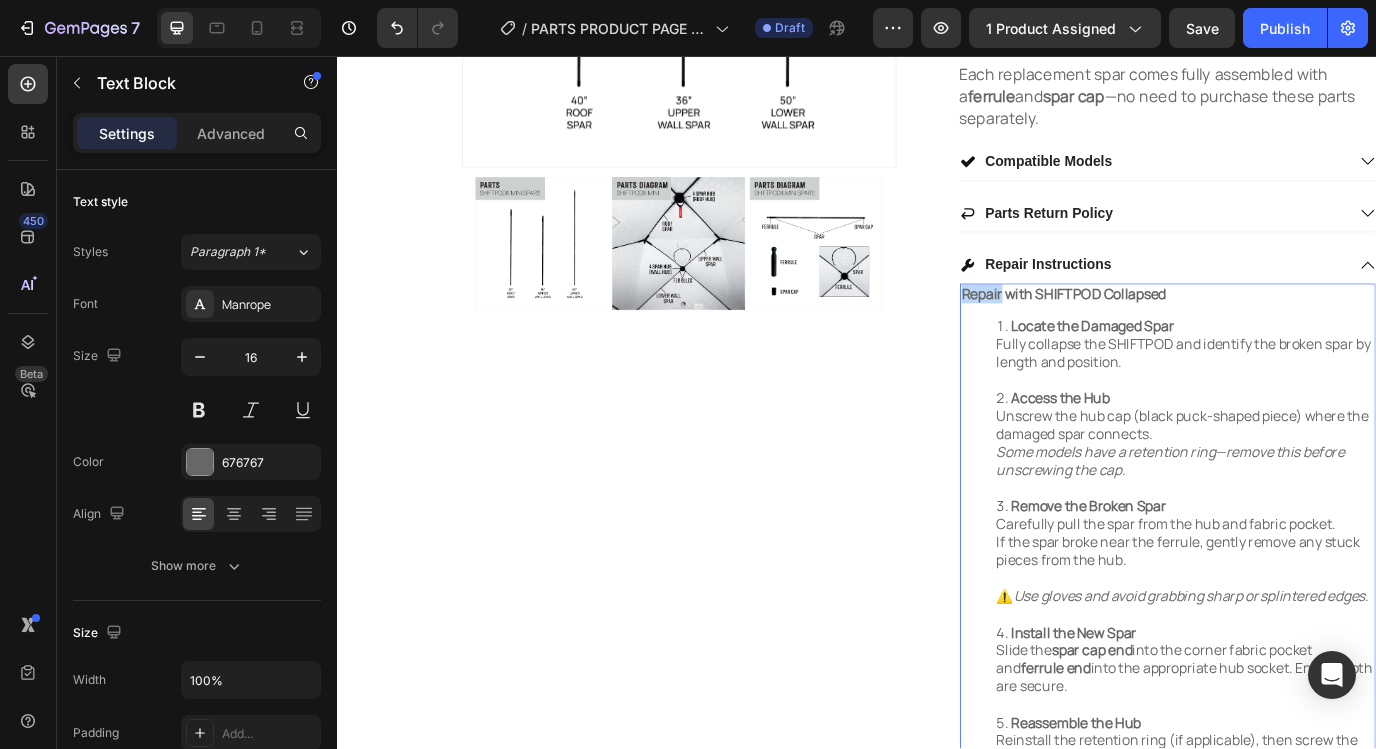 click on "Repair with SHIFTPOD Collapsed" at bounding box center [1176, 331] 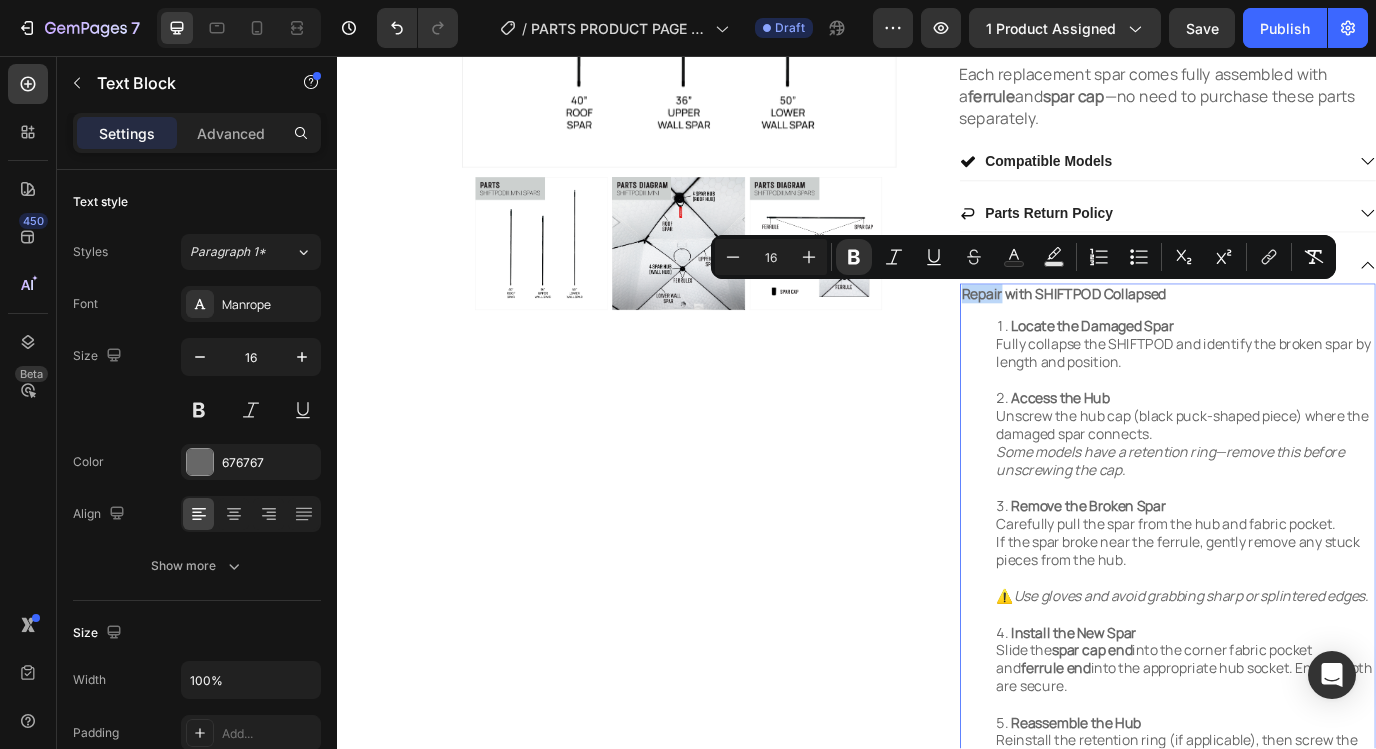 click on "Repair with SHIFTPOD Collapsed" at bounding box center (1176, 331) 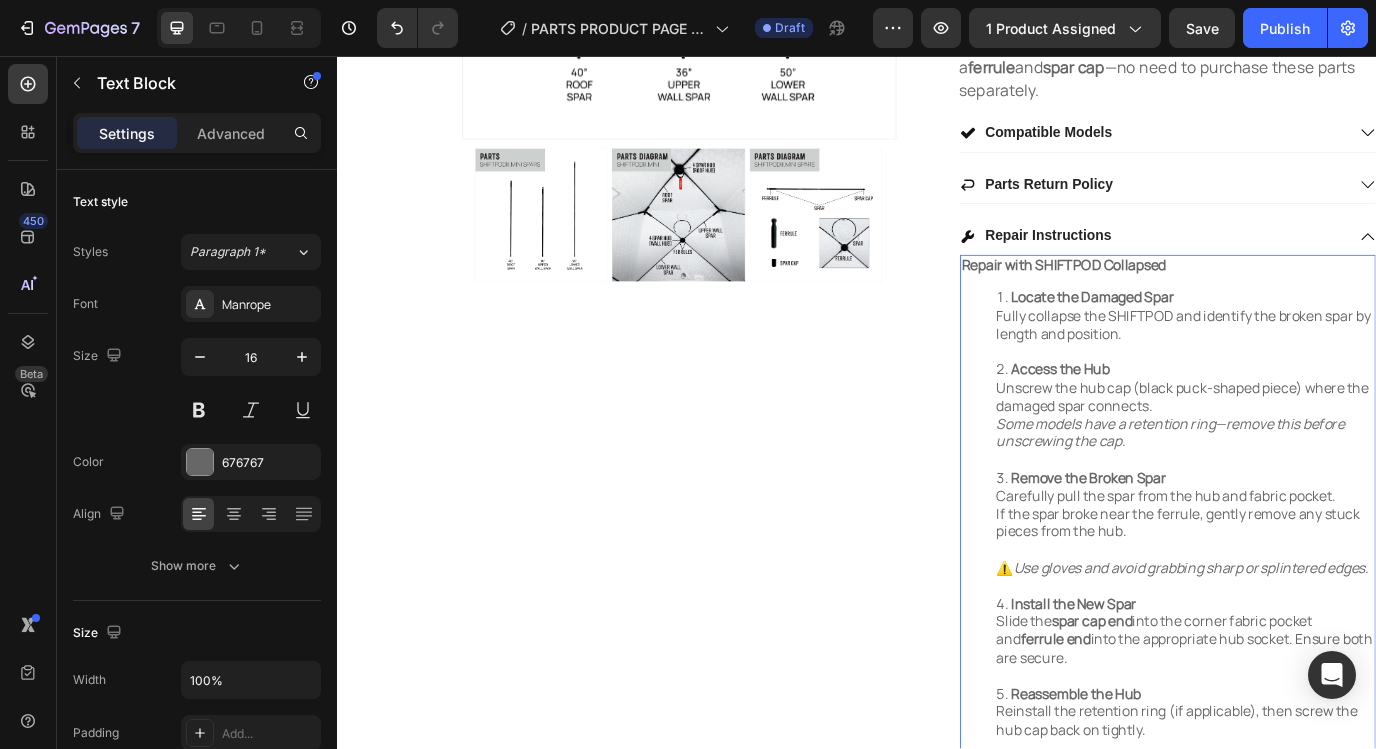 scroll, scrollTop: 560, scrollLeft: 0, axis: vertical 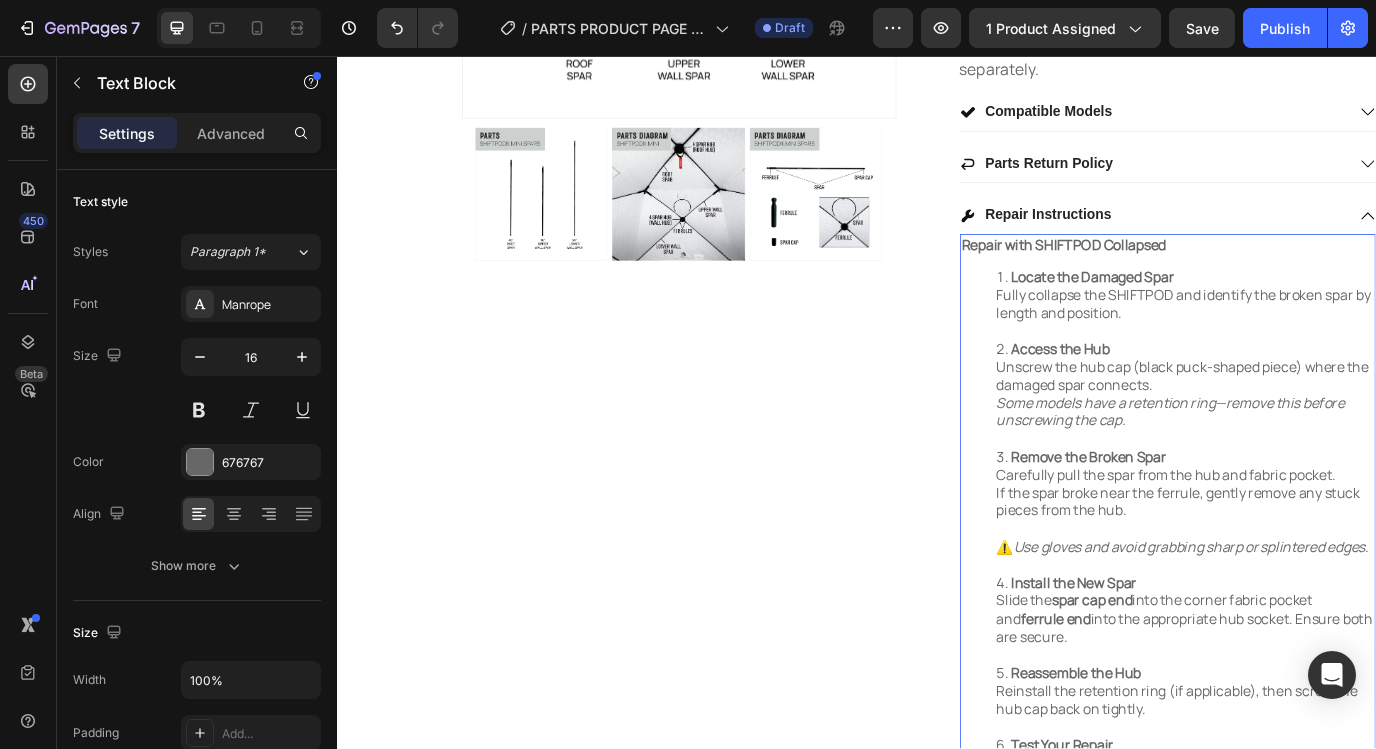 click on "Locate the Damaged Spar Fully collapse the SHIFTPOD and identify the broken spar by length and position." at bounding box center (1316, 342) 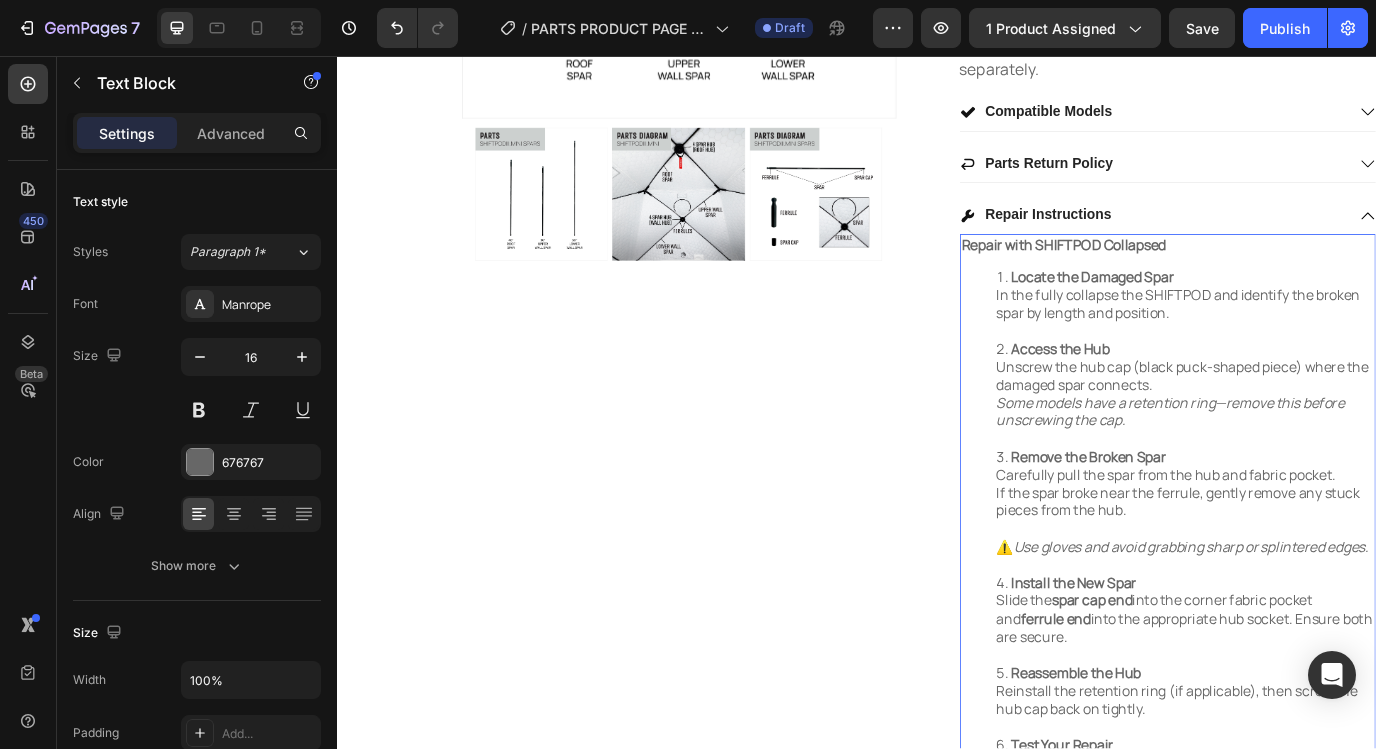 click on "Locate the Damaged Spar In the fully collapse the SHIFTPOD and identify the broken spar by length and position." at bounding box center (1316, 342) 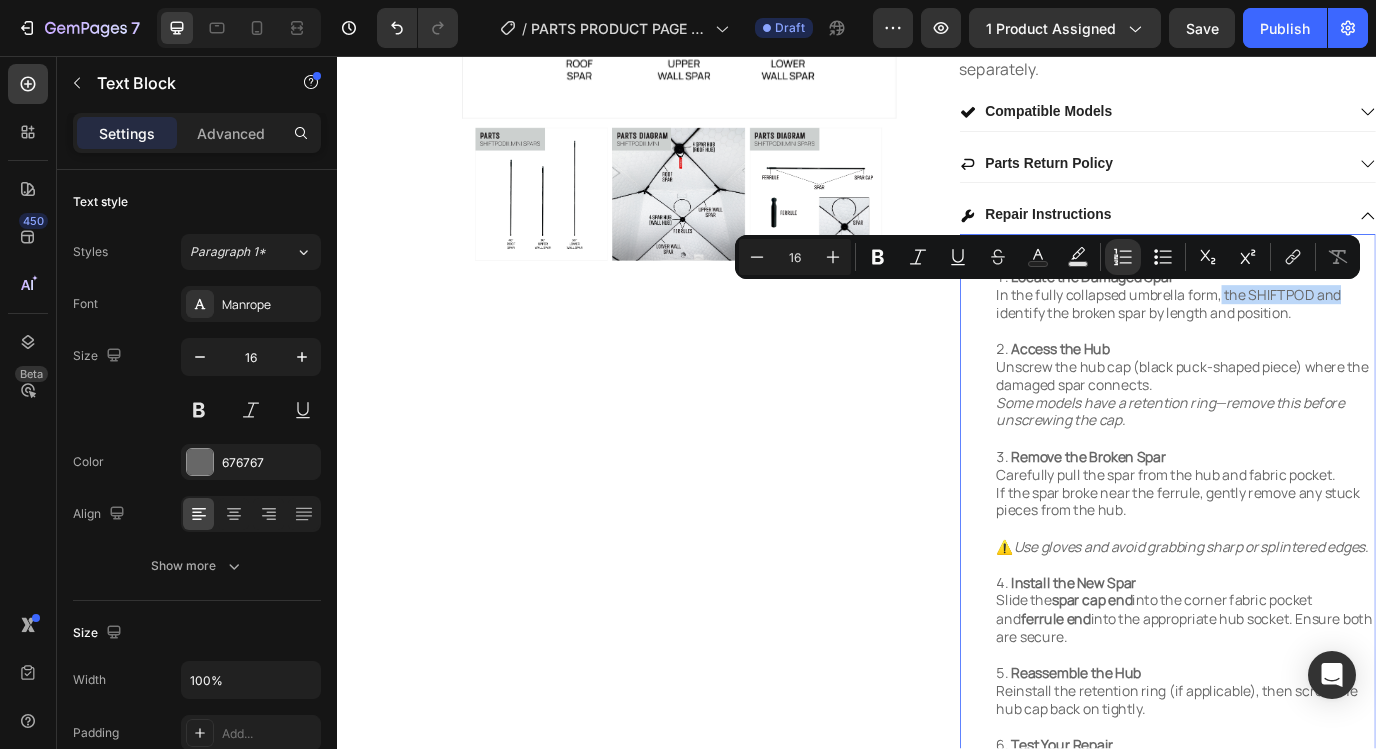 drag, startPoint x: 1358, startPoint y: 330, endPoint x: 1491, endPoint y: 335, distance: 133.09395 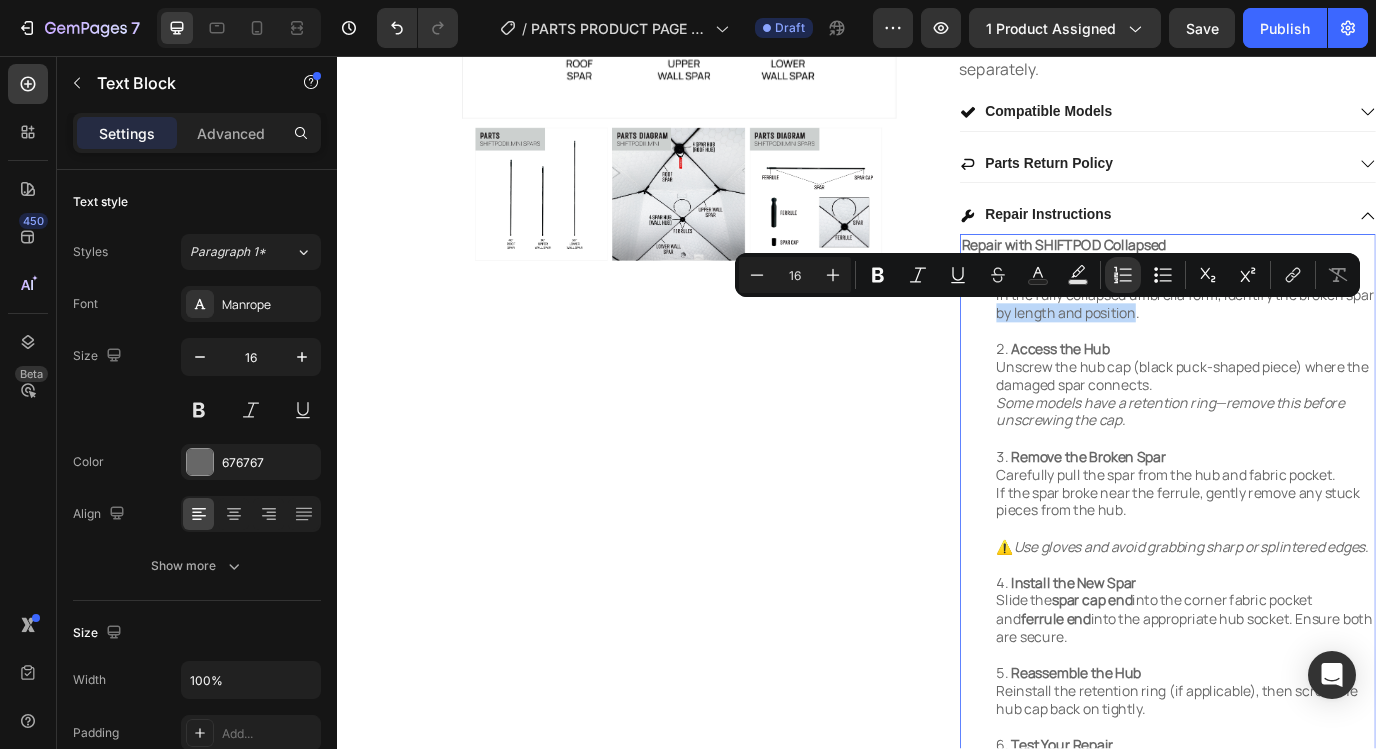 drag, startPoint x: 1133, startPoint y: 358, endPoint x: 1294, endPoint y: 360, distance: 161.01242 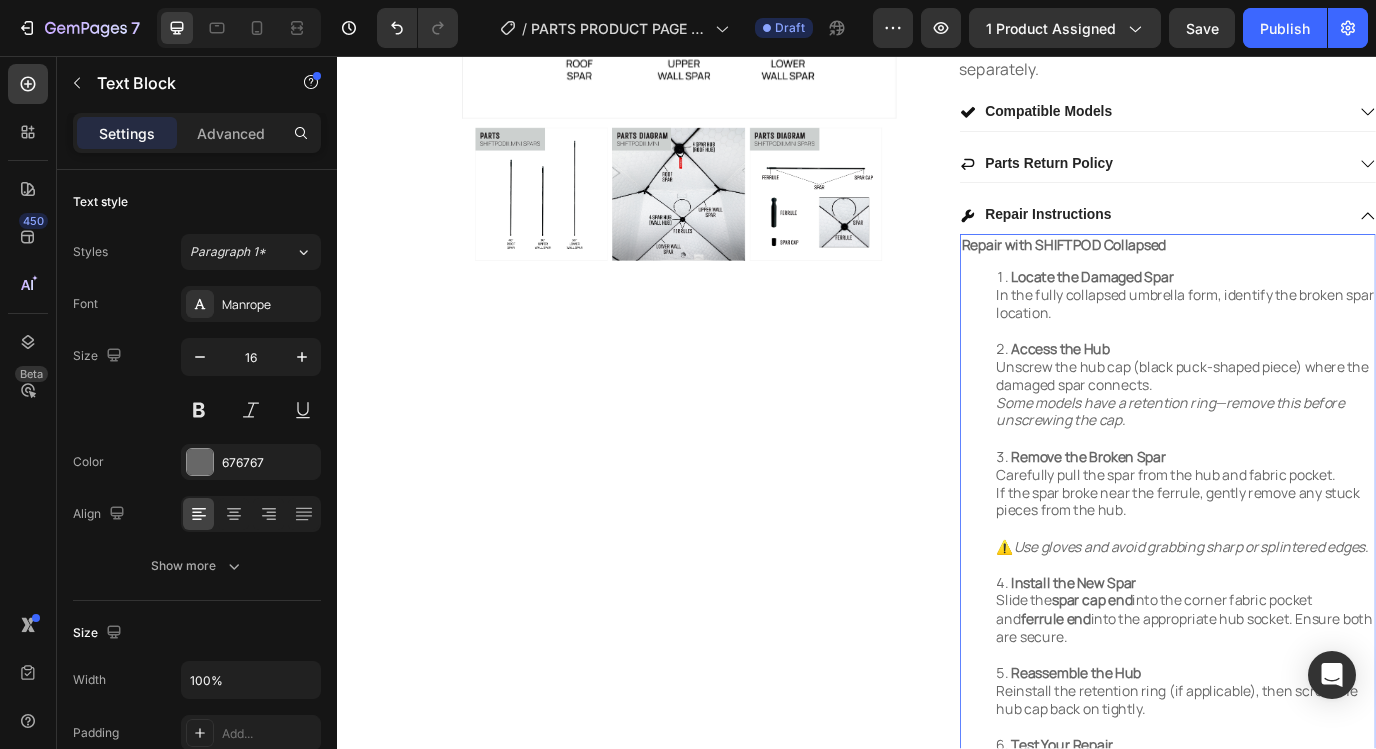 click on "Locate the Damaged Spar In the fully collapsed umbrella form, identify the broken spar location." at bounding box center (1316, 342) 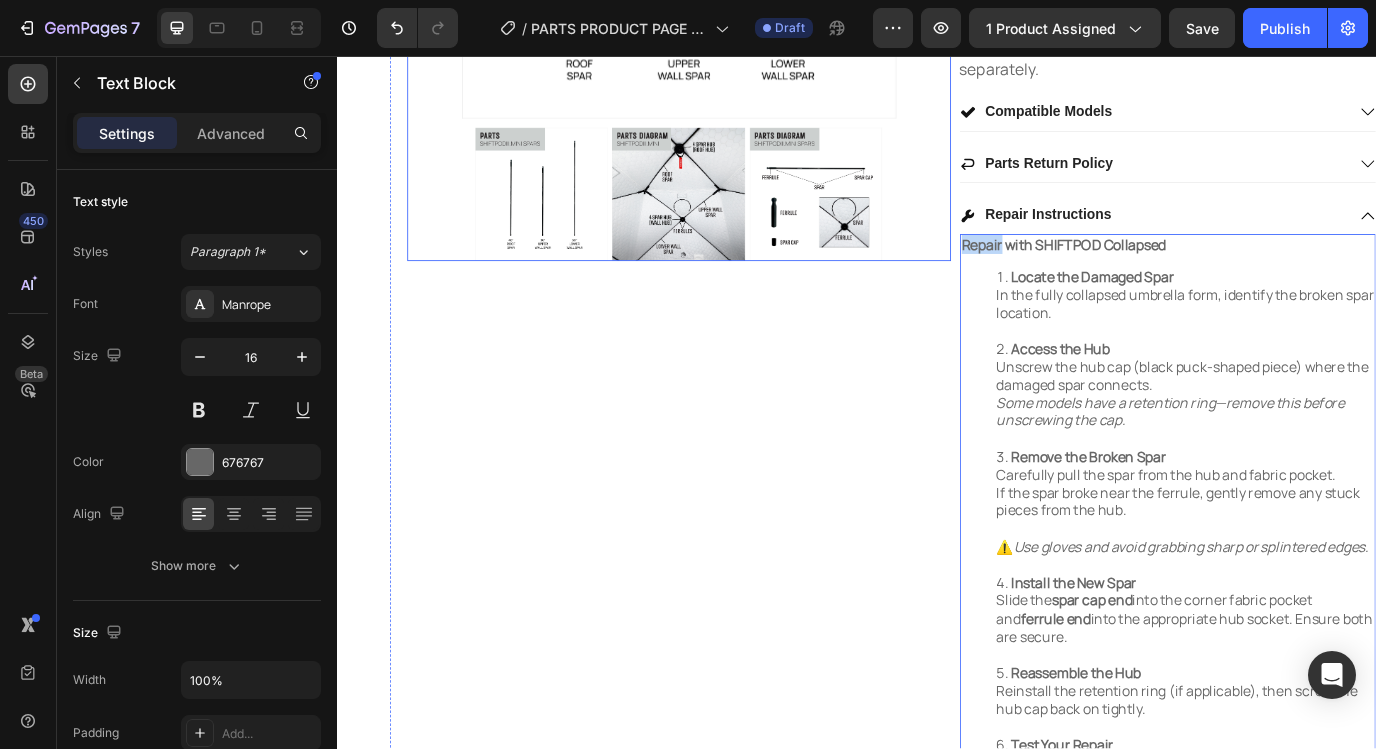 drag, startPoint x: 1106, startPoint y: 275, endPoint x: 1029, endPoint y: 274, distance: 77.00649 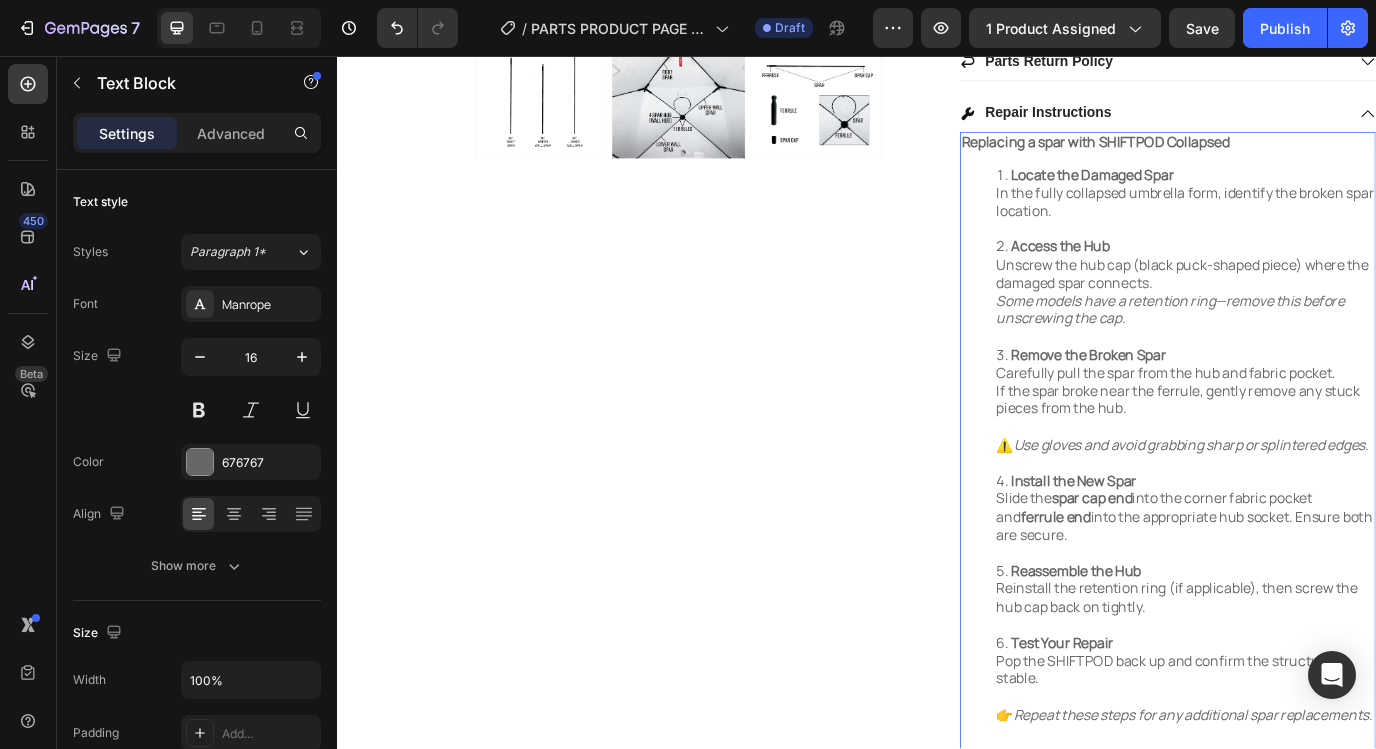 scroll, scrollTop: 685, scrollLeft: 0, axis: vertical 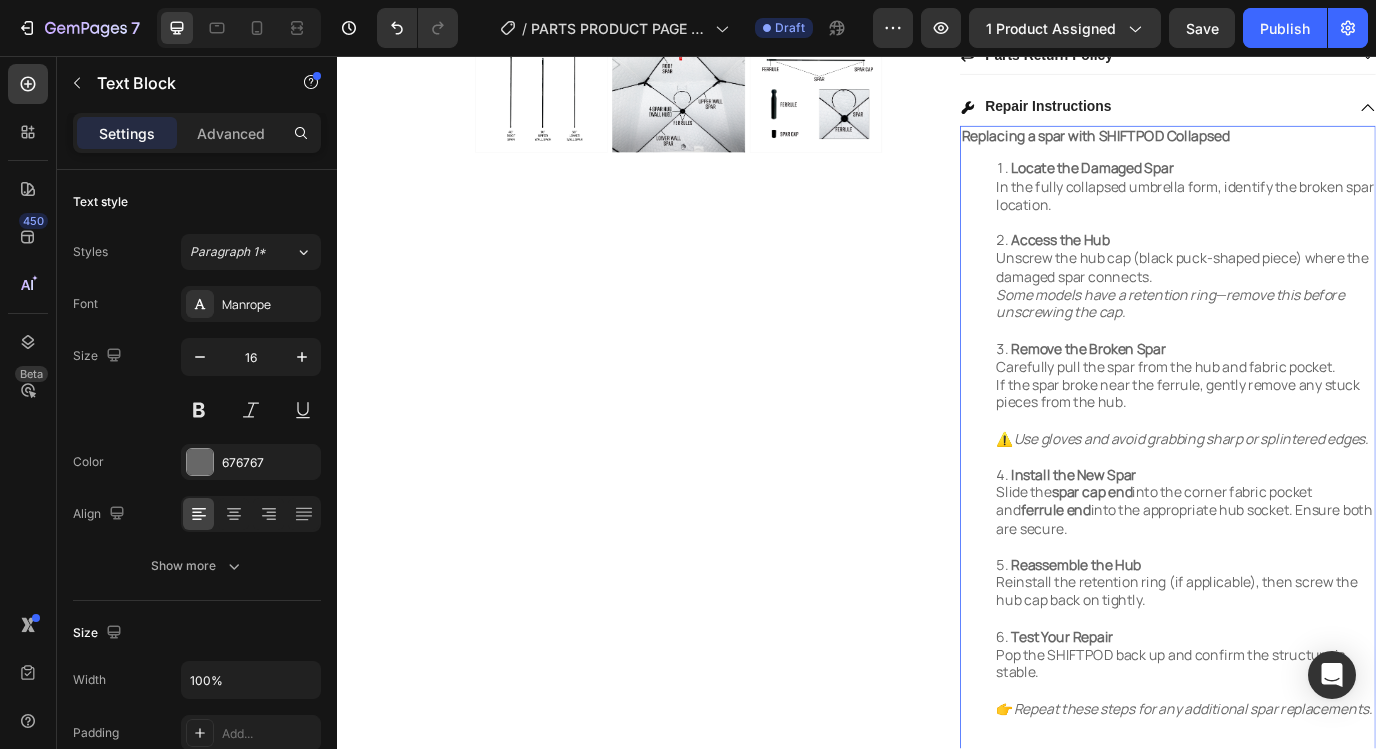 click on "Locate the Damaged Spar In the fully collapsed umbrella form, identify the broken spar location.   Access the Hub Unscrew the hub cap (black puck-shaped piece) where the damaged spar connects. Some models have a retention ring—remove this before unscrewing the cap.   Remove the Broken Spar Carefully pull the spar from the hub and fabric pocket. If the spar broke near the ferrule, gently remove any stuck pieces from the hub. ⚠️  Use gloves and avoid grabbing sharp or splintered edges.   Install the New Spar Slide the  spar cap end  into the corner fabric pocket and  ferrule end  into the appropriate hub socket. Ensure both are secure.   Reassemble the Hub Reinstall the retention ring (if applicable), then screw the hub cap back on tightly.   Test Your Repair Pop the SHIFTPOD back up and confirm the structure is stable. 👉  Repeat these steps for any additional spar replacements." at bounding box center [1296, 509] 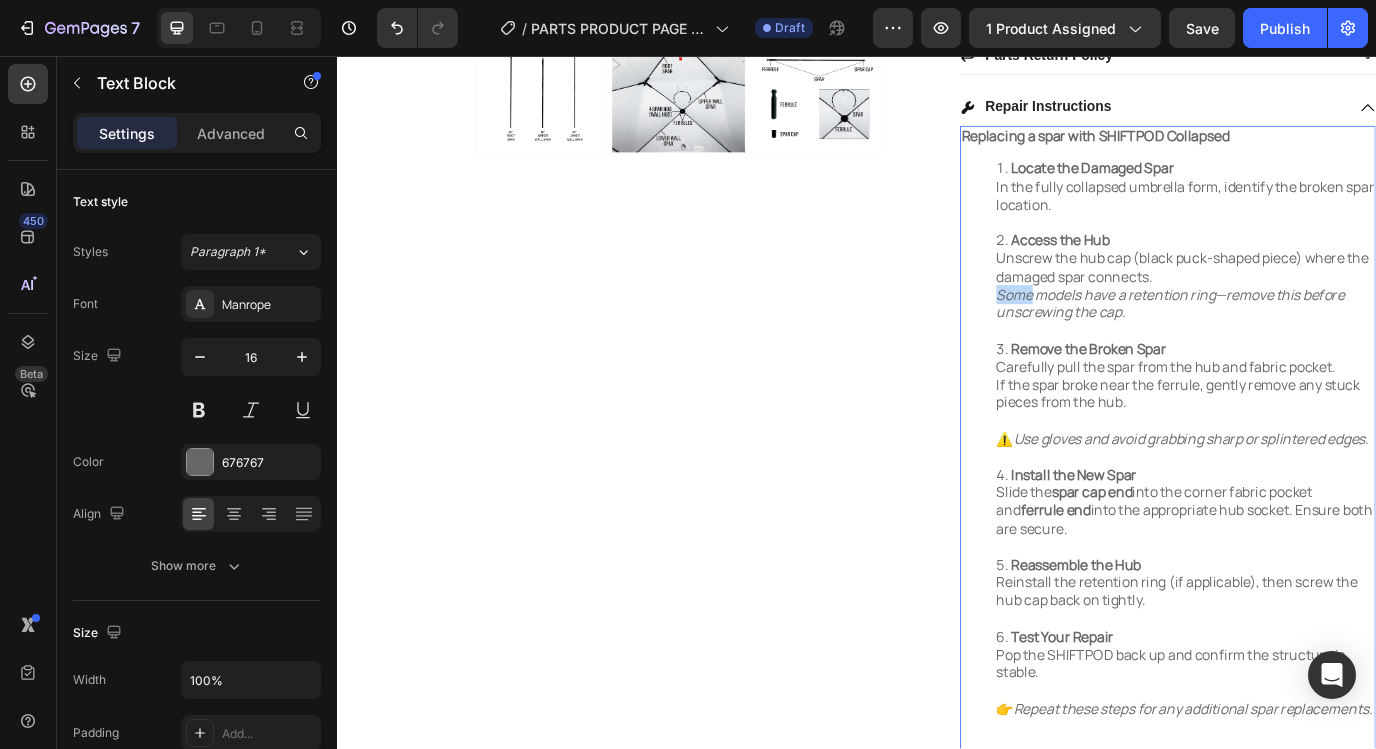 click on "Locate the Damaged Spar In the fully collapsed umbrella form, identify the broken spar location.   Access the Hub Unscrew the hub cap (black puck-shaped piece) where the damaged spar connects. Some models have a retention ring—remove this before unscrewing the cap.   Remove the Broken Spar Carefully pull the spar from the hub and fabric pocket. If the spar broke near the ferrule, gently remove any stuck pieces from the hub. ⚠️  Use gloves and avoid grabbing sharp or splintered edges.   Install the New Spar Slide the  spar cap end  into the corner fabric pocket and  ferrule end  into the appropriate hub socket. Ensure both are secure.   Reassemble the Hub Reinstall the retention ring (if applicable), then screw the hub cap back on tightly.   Test Your Repair Pop the SHIFTPOD back up and confirm the structure is stable. 👉  Repeat these steps for any additional spar replacements." at bounding box center (1296, 509) 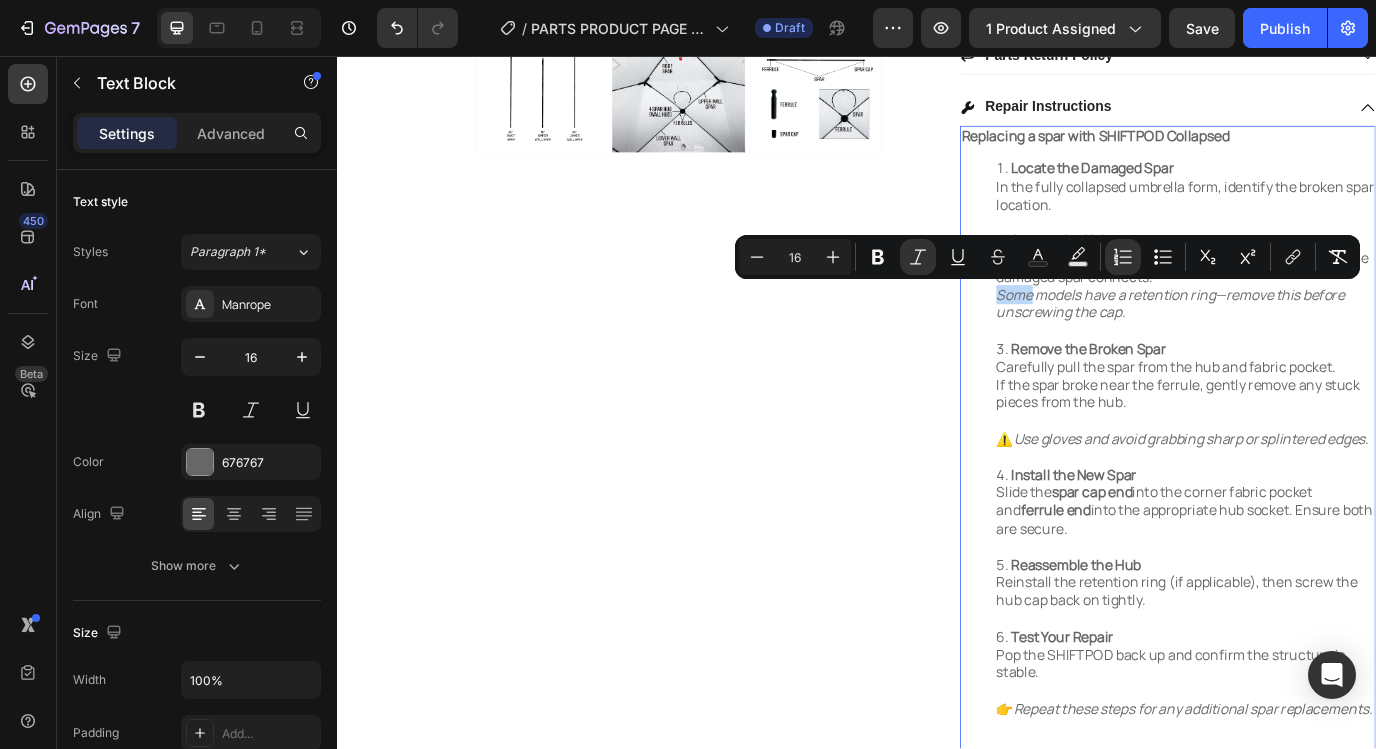 click on "Locate the Damaged Spar In the fully collapsed umbrella form, identify the broken spar location.   Access the Hub Unscrew the hub cap (black puck-shaped piece) where the damaged spar connects. Some models have a retention ring—remove this before unscrewing the cap.   Remove the Broken Spar Carefully pull the spar from the hub and fabric pocket. If the spar broke near the ferrule, gently remove any stuck pieces from the hub. ⚠️  Use gloves and avoid grabbing sharp or splintered edges.   Install the New Spar Slide the  spar cap end  into the corner fabric pocket and  ferrule end  into the appropriate hub socket. Ensure both are secure.   Reassemble the Hub Reinstall the retention ring (if applicable), then screw the hub cap back on tightly.   Test Your Repair Pop the SHIFTPOD back up and confirm the structure is stable. 👉  Repeat these steps for any additional spar replacements." at bounding box center (1296, 509) 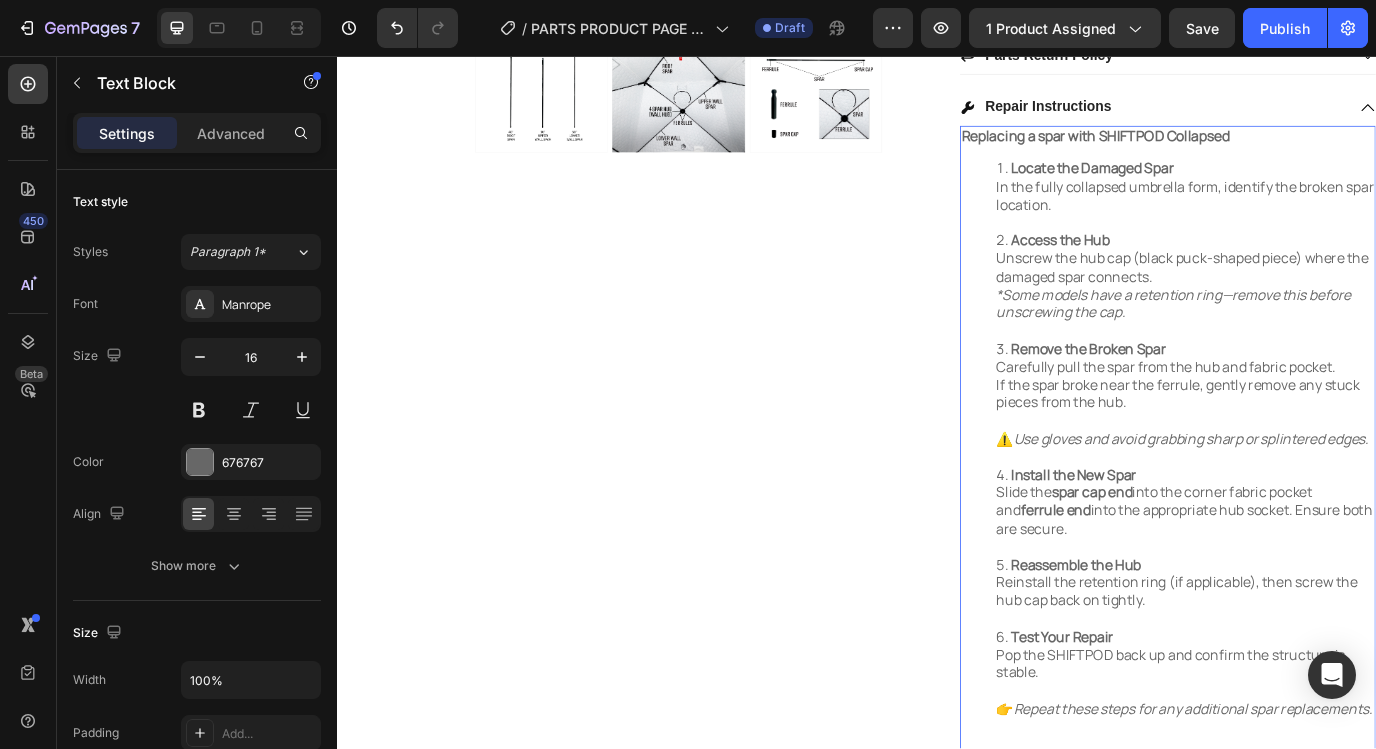 click on "Access the Hub Unscrew the hub cap (black puck-shaped piece) where the damaged spar connects. *Some models have a retention ring—remove this before unscrewing the cap." at bounding box center (1316, 321) 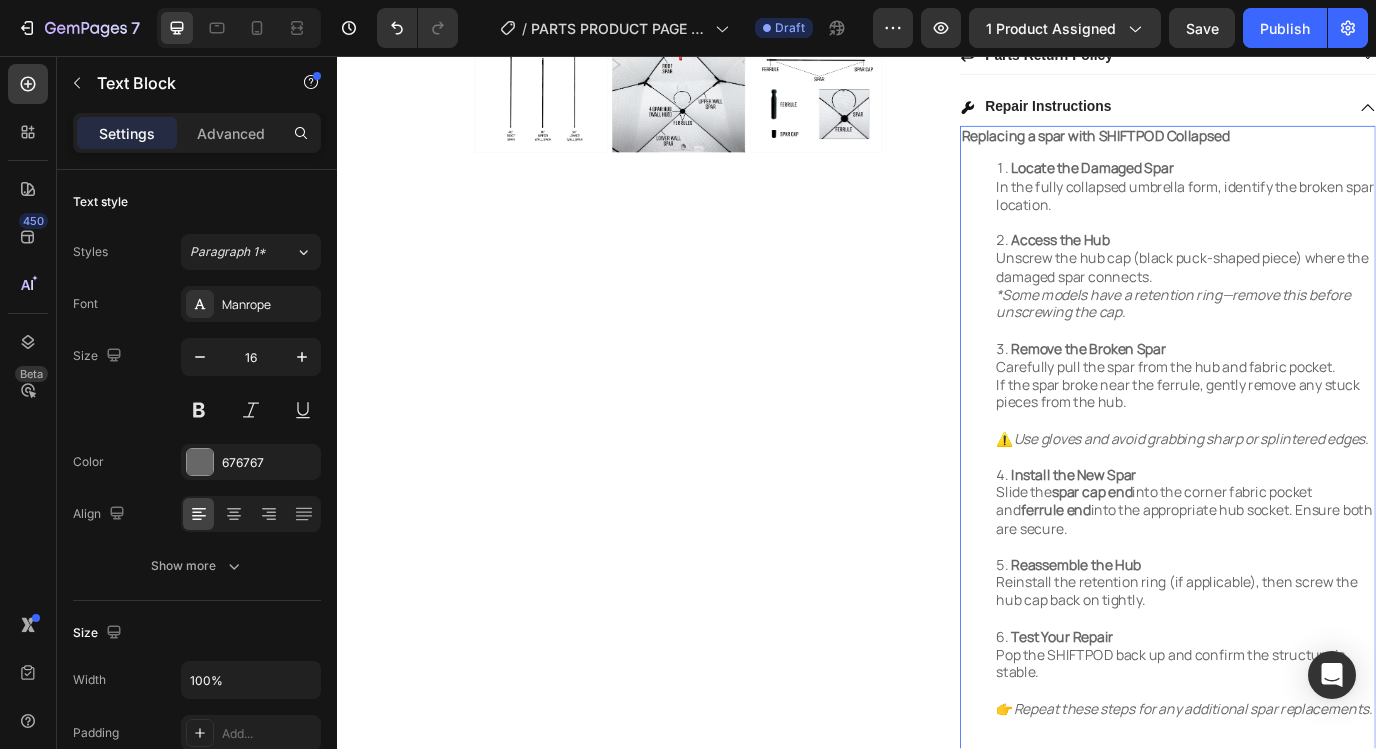 click on "Remove the Broken Spar Carefully pull the spar from the hub and fabric pocket. If the spar broke near the ferrule, gently remove any stuck pieces from the hub. ⚠️  Use gloves and avoid grabbing sharp or splintered edges." at bounding box center [1316, 457] 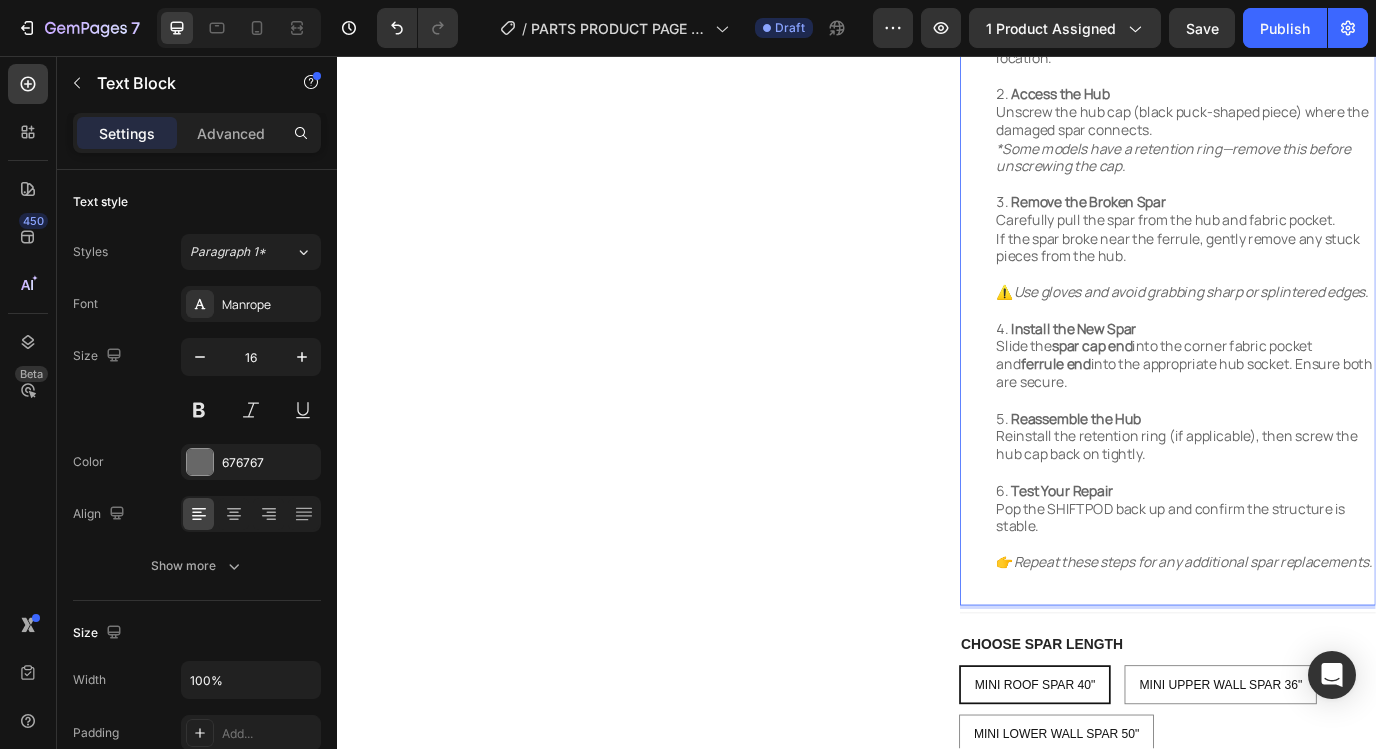 scroll, scrollTop: 861, scrollLeft: 0, axis: vertical 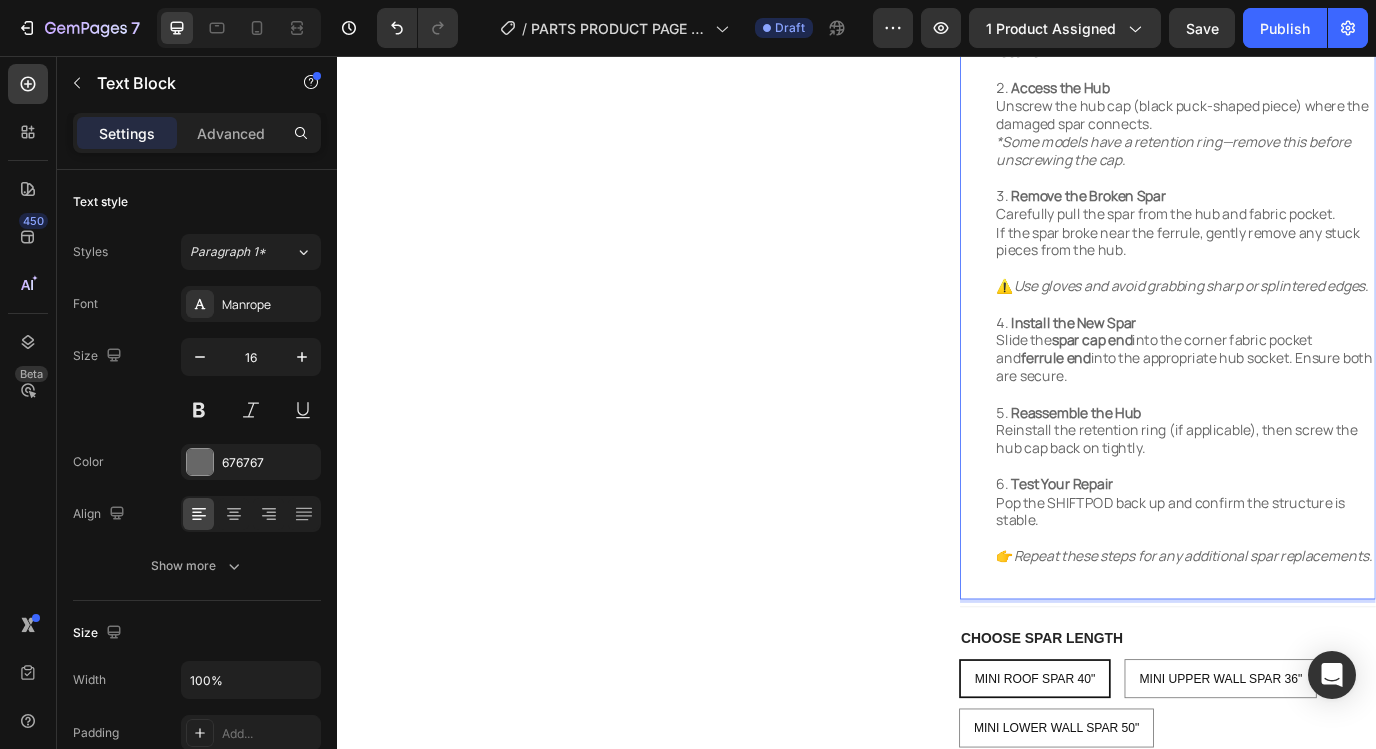 click on "Test Your Repair Pop the SHIFTPOD back up and confirm the structure is stable. 👉  Repeat these steps for any additional spar replacements." at bounding box center [1316, 603] 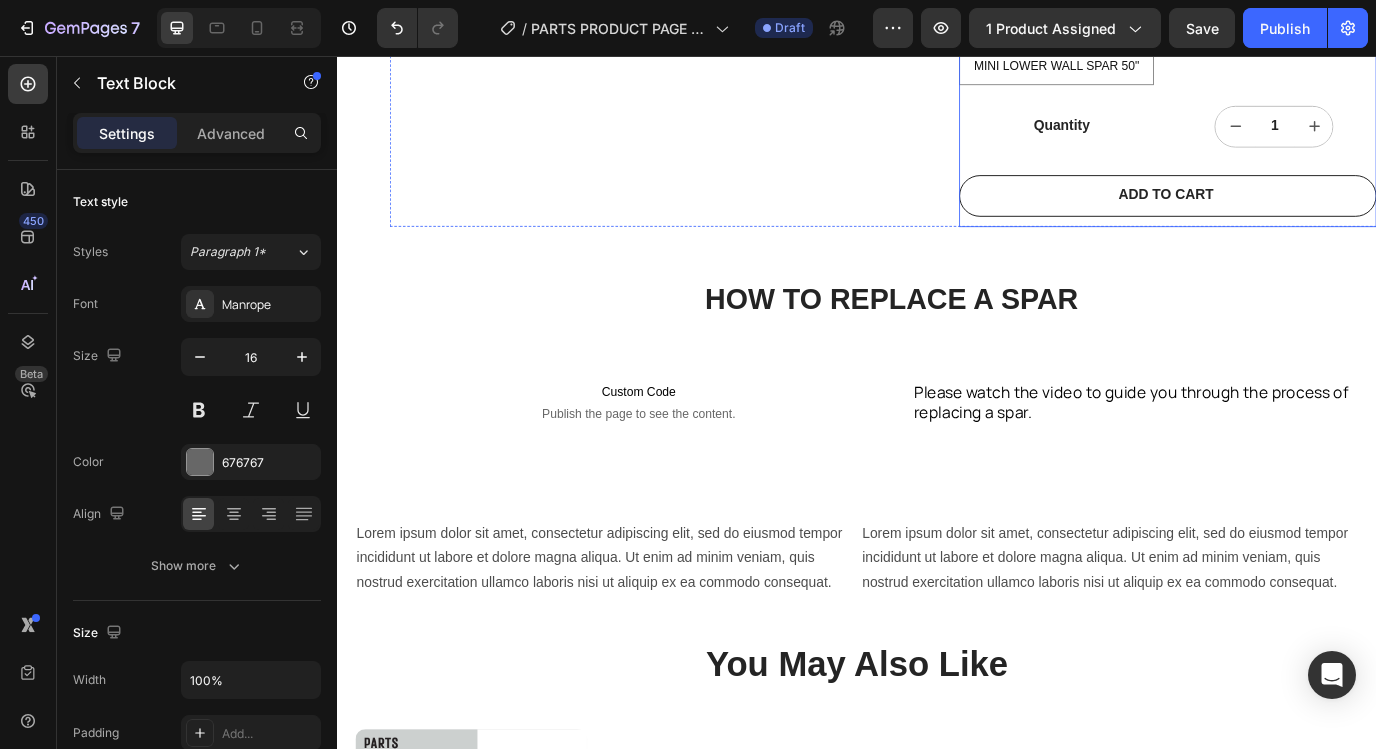 scroll, scrollTop: 879, scrollLeft: 0, axis: vertical 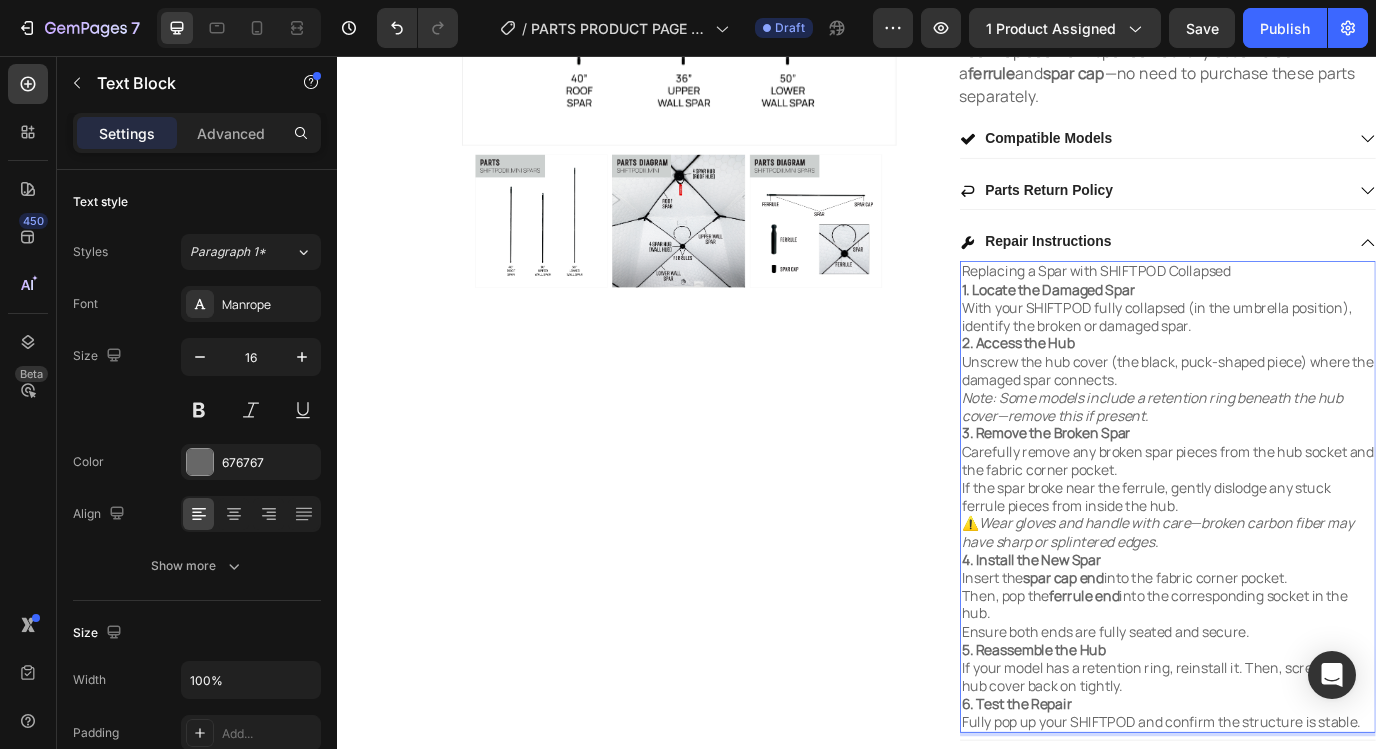 click on "Replacing a Spar with SHIFTPOD Collapsed" at bounding box center (1296, 305) 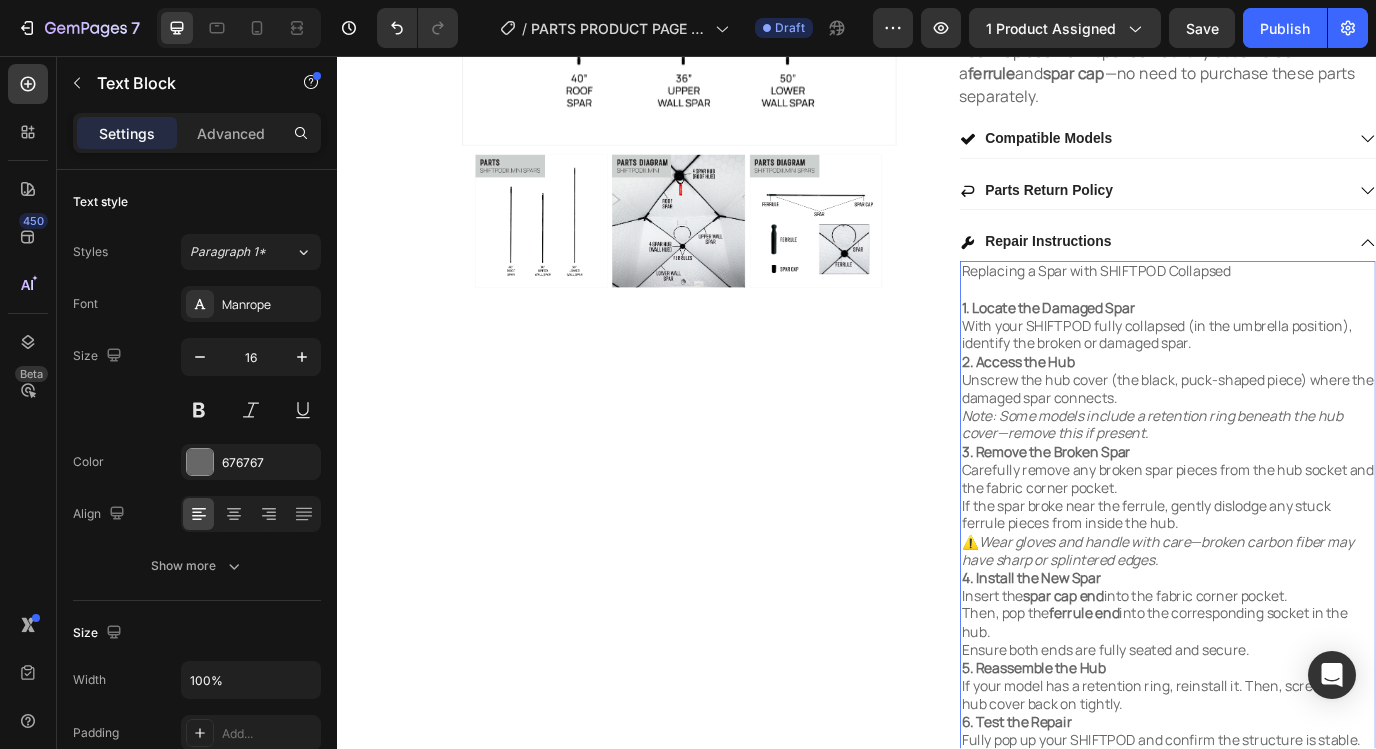 click on "1. Locate the Damaged Spar With your SHIFTPOD fully collapsed (in the umbrella position), identify the broken or damaged spar." at bounding box center [1296, 368] 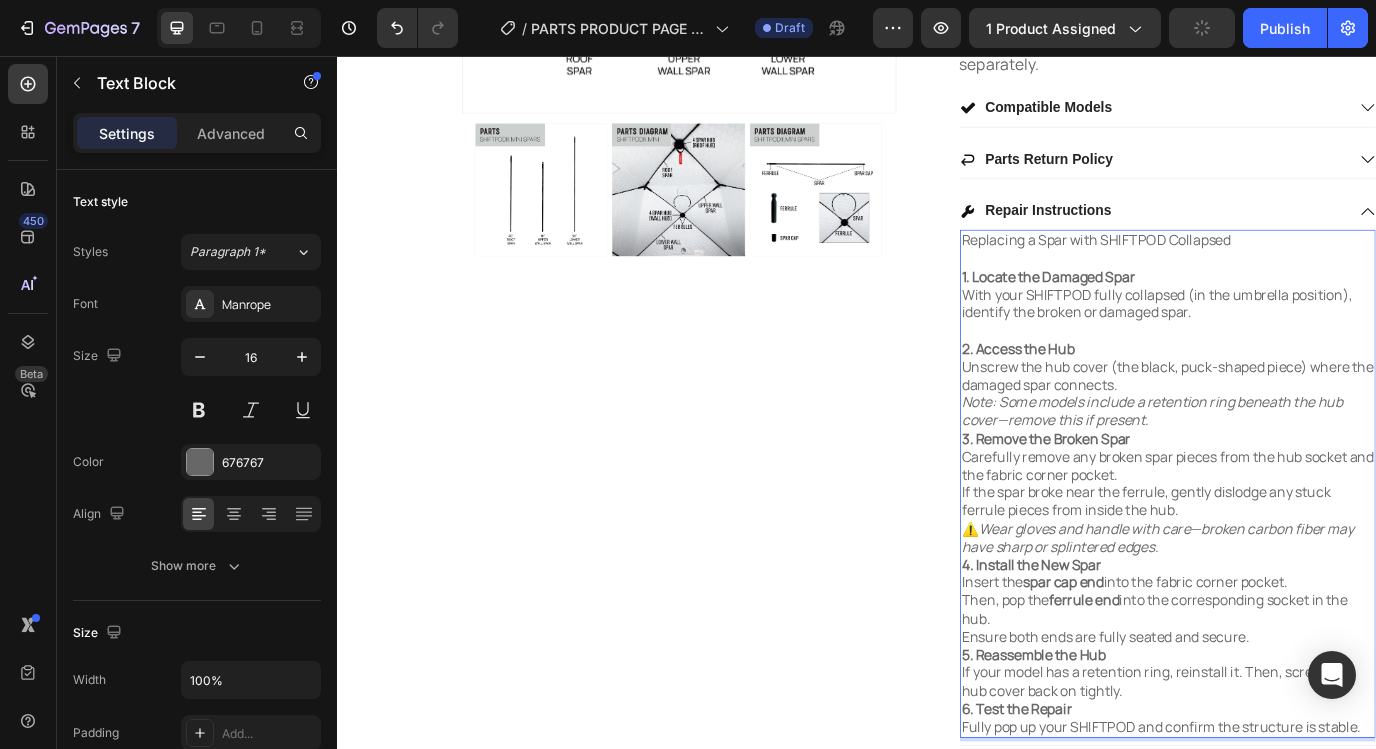 scroll, scrollTop: 567, scrollLeft: 0, axis: vertical 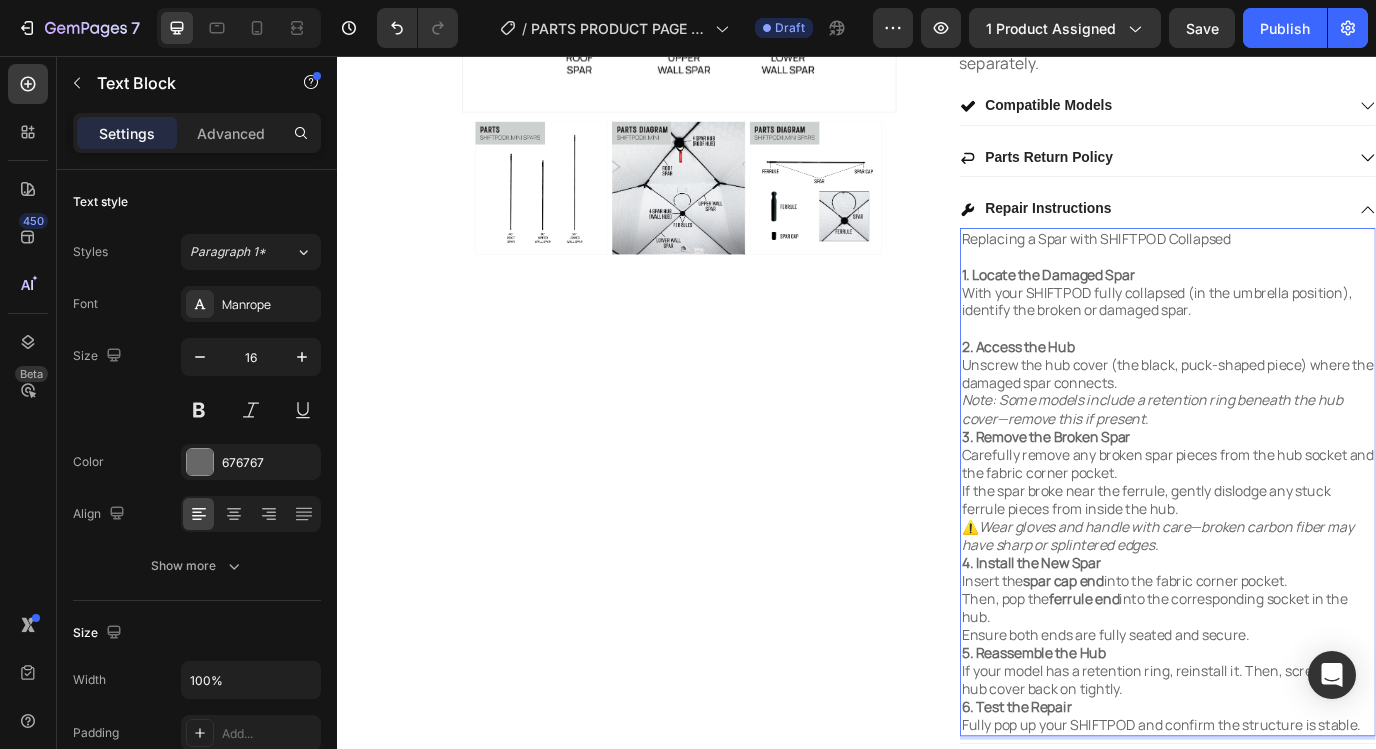 click on "2. Access the Hub Unscrew the hub cover (the black, puck-shaped piece) where the damaged spar connects. Note: Some models include a retention ring beneath the hub cover—remove this if present." at bounding box center [1296, 434] 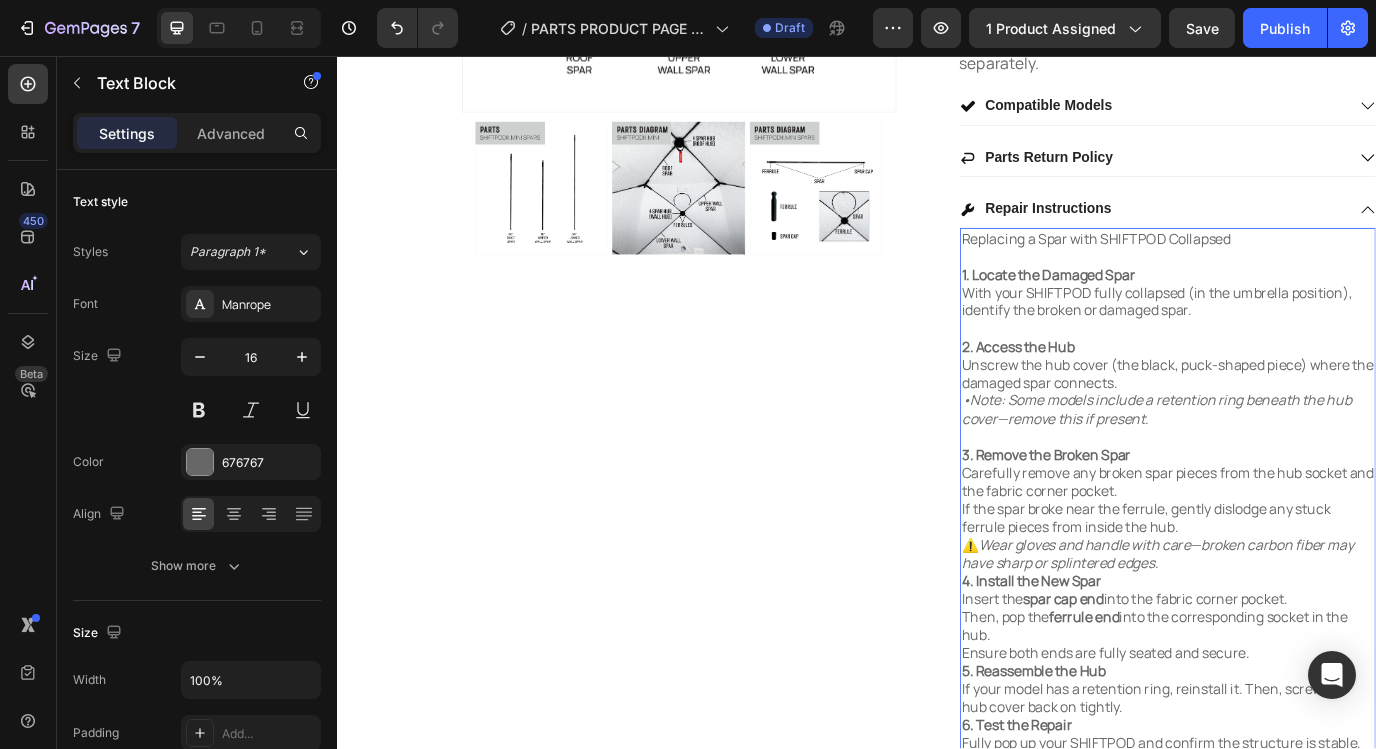 click on "2. Access the Hub Unscrew the hub cover (the black, puck-shaped piece) where the damaged spar connects. •Note: Some models include a retention ring beneath the hub cover—remove this if present." at bounding box center (1296, 444) 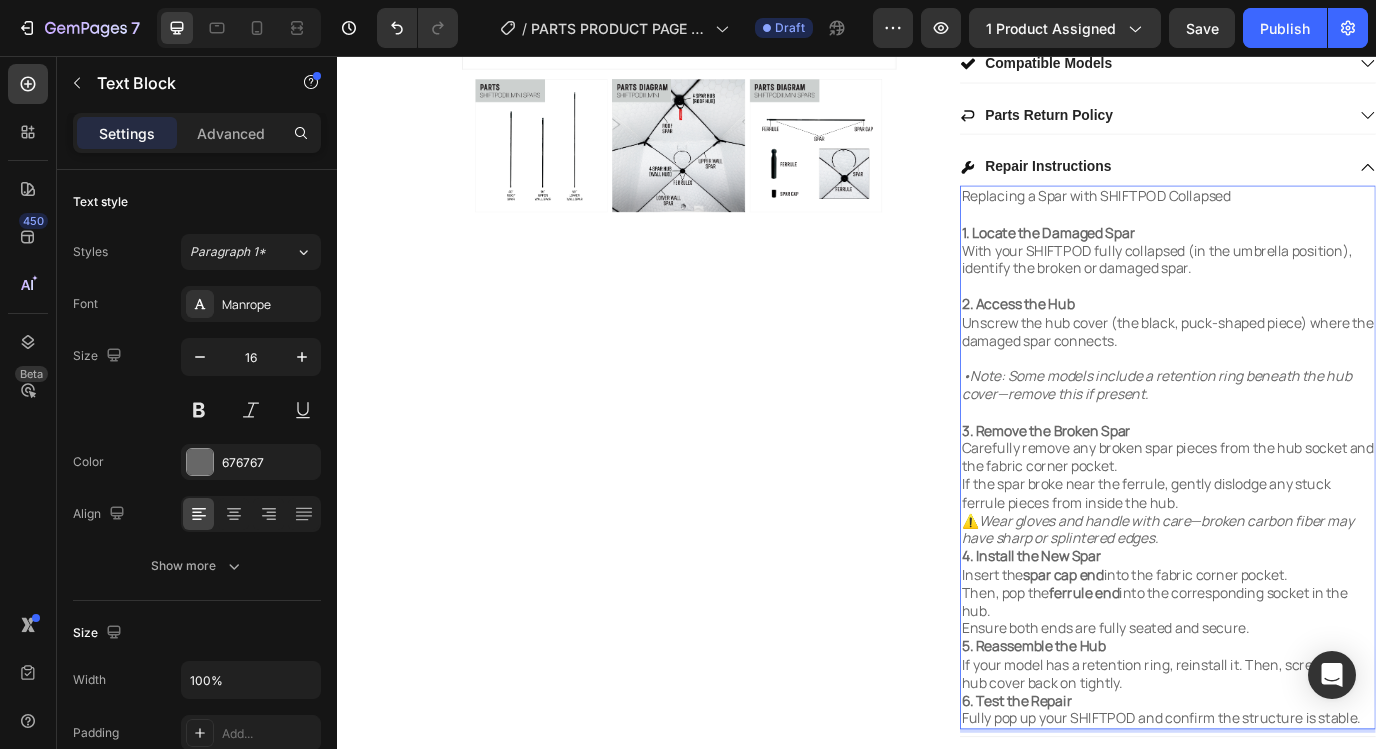 scroll, scrollTop: 617, scrollLeft: 0, axis: vertical 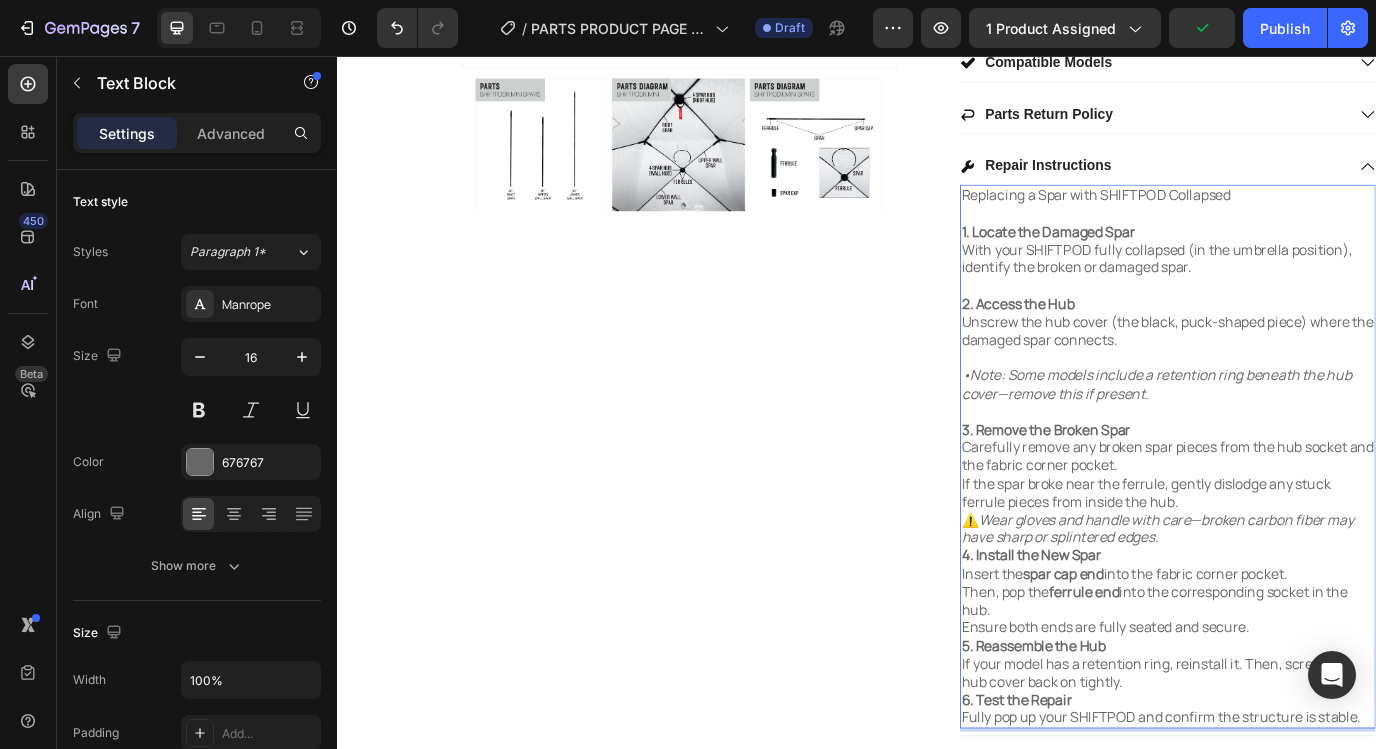 click on "3. Remove the Broken Spar Carefully remove any broken spar pieces from the hub socket and the fabric corner pocket. If the spar broke near the ferrule, gently dislodge any stuck ferrule pieces from inside the hub. ⚠️  Wear gloves and handle with care—broken carbon fiber may have sharp or splintered edges." at bounding box center [1296, 551] 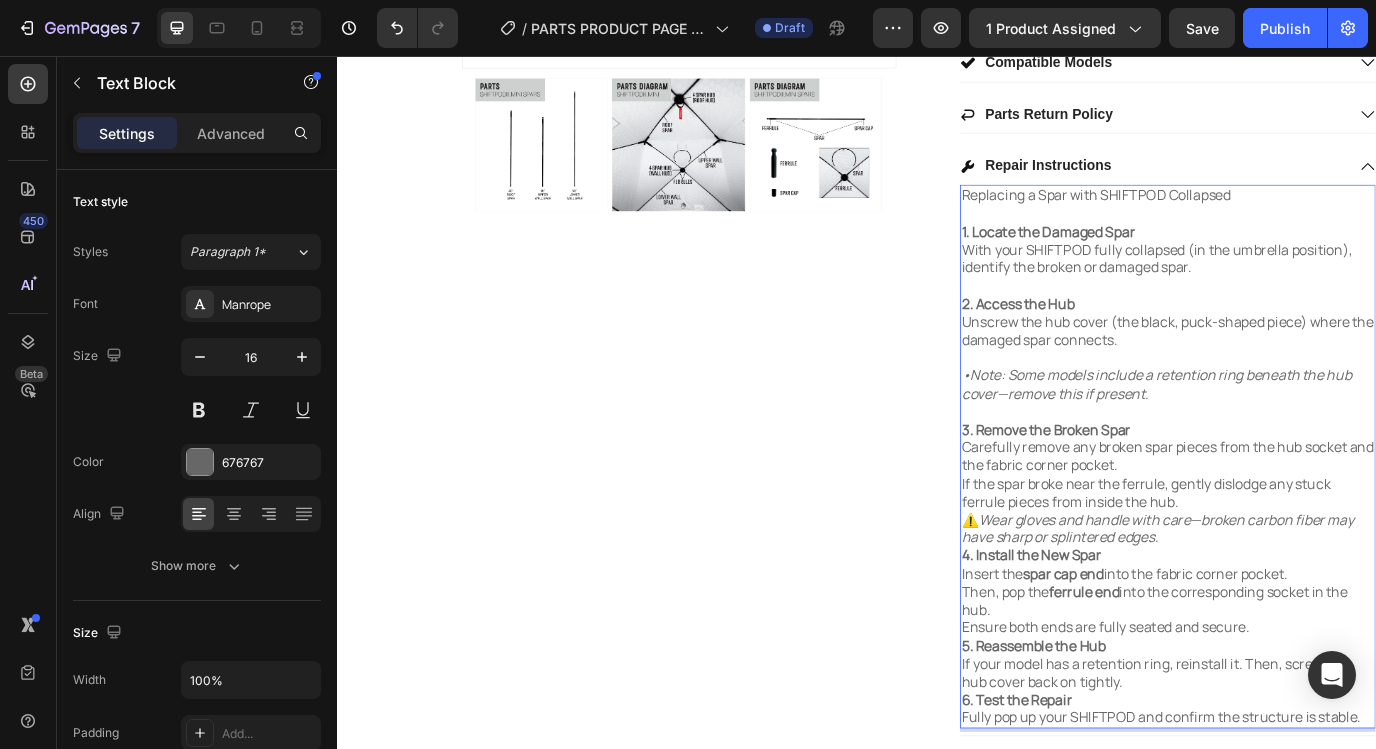 click on "3. Remove the Broken Spar Carefully remove any broken spar pieces from the hub socket and the fabric corner pocket. If the spar broke near the ferrule, gently dislodge any stuck ferrule pieces from inside the hub. ⚠️  Wear gloves and handle with care—broken carbon fiber may have sharp or splintered edges." at bounding box center [1296, 551] 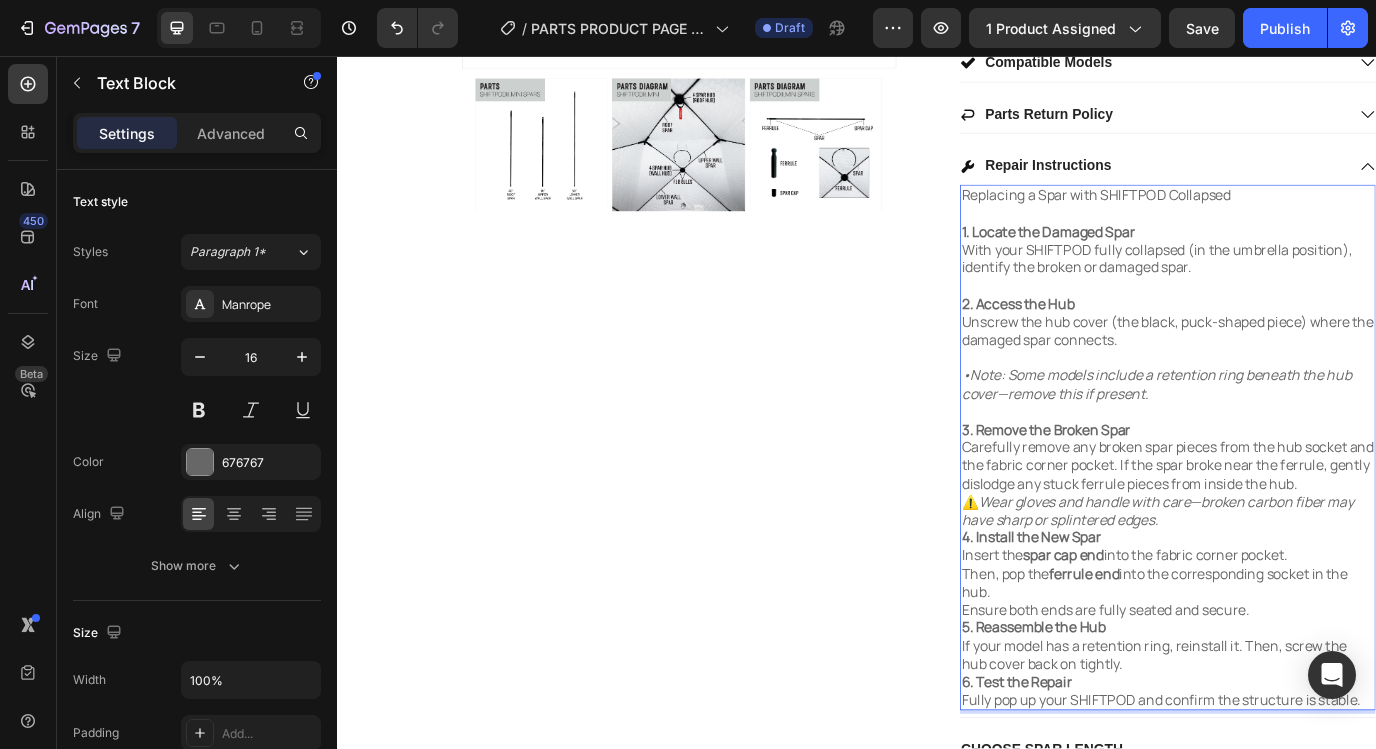 click on "3. Remove the Broken Spar Carefully remove any broken spar pieces from the hub socket and the fabric corner pocket. If the spar broke near the ferrule, gently dislodge any stuck ferrule pieces from inside the hub. ⚠️  Wear gloves and handle with care—broken carbon fiber may have sharp or splintered edges." at bounding box center (1296, 540) 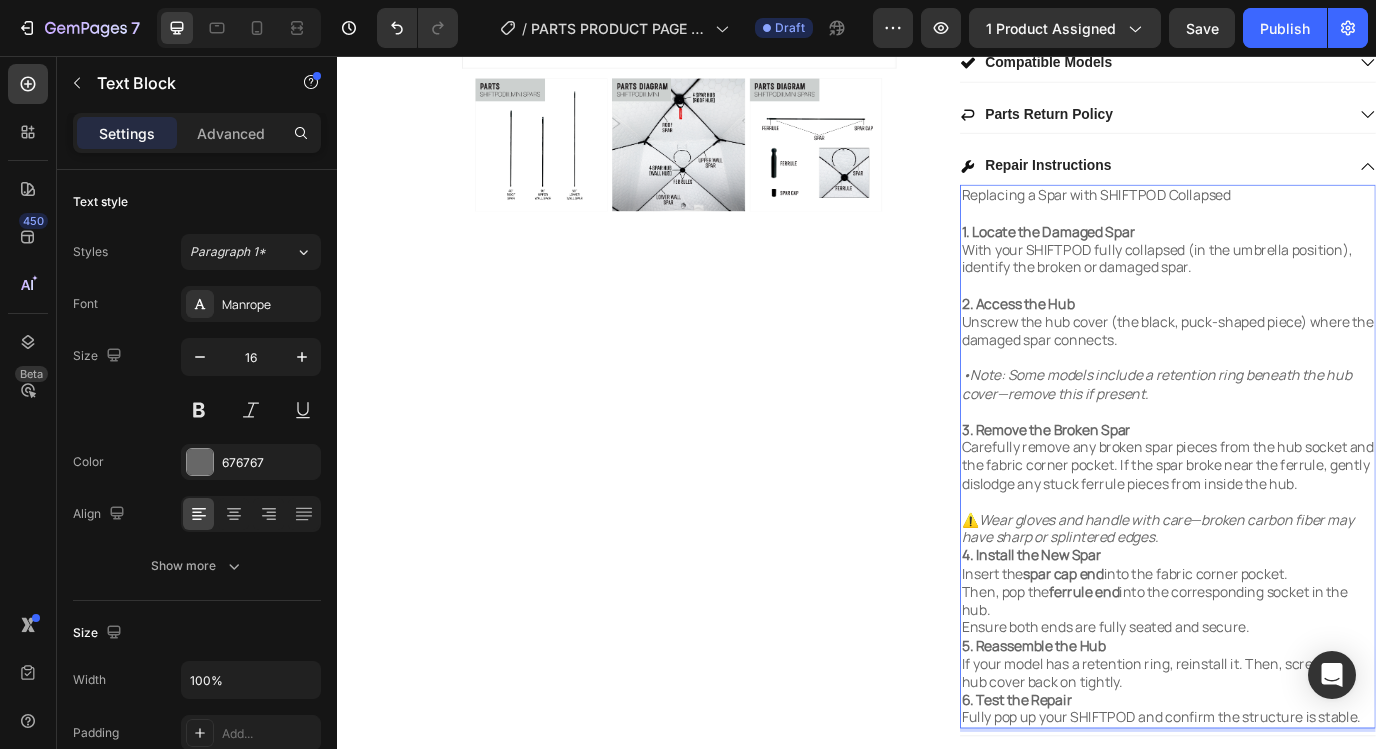 click on "3. Remove the Broken Spar Carefully remove any broken spar pieces from the hub socket and the fabric corner pocket. If the spar broke near the ferrule, gently dislodge any stuck ferrule pieces from inside the hub. ⁠⁠⁠⁠⁠⁠⁠ ⚠️  Wear gloves and handle with care—broken carbon fiber may have sharp or splintered edges." at bounding box center (1296, 551) 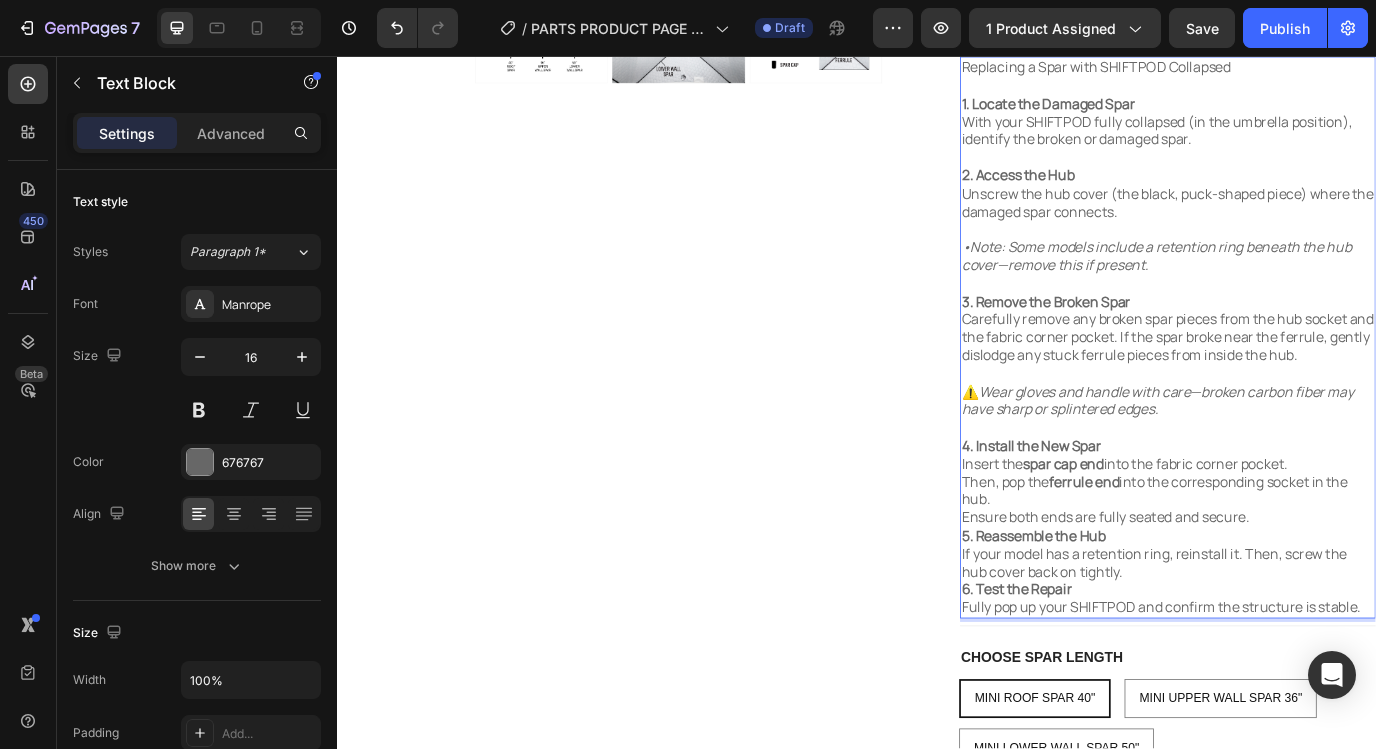 scroll, scrollTop: 775, scrollLeft: 0, axis: vertical 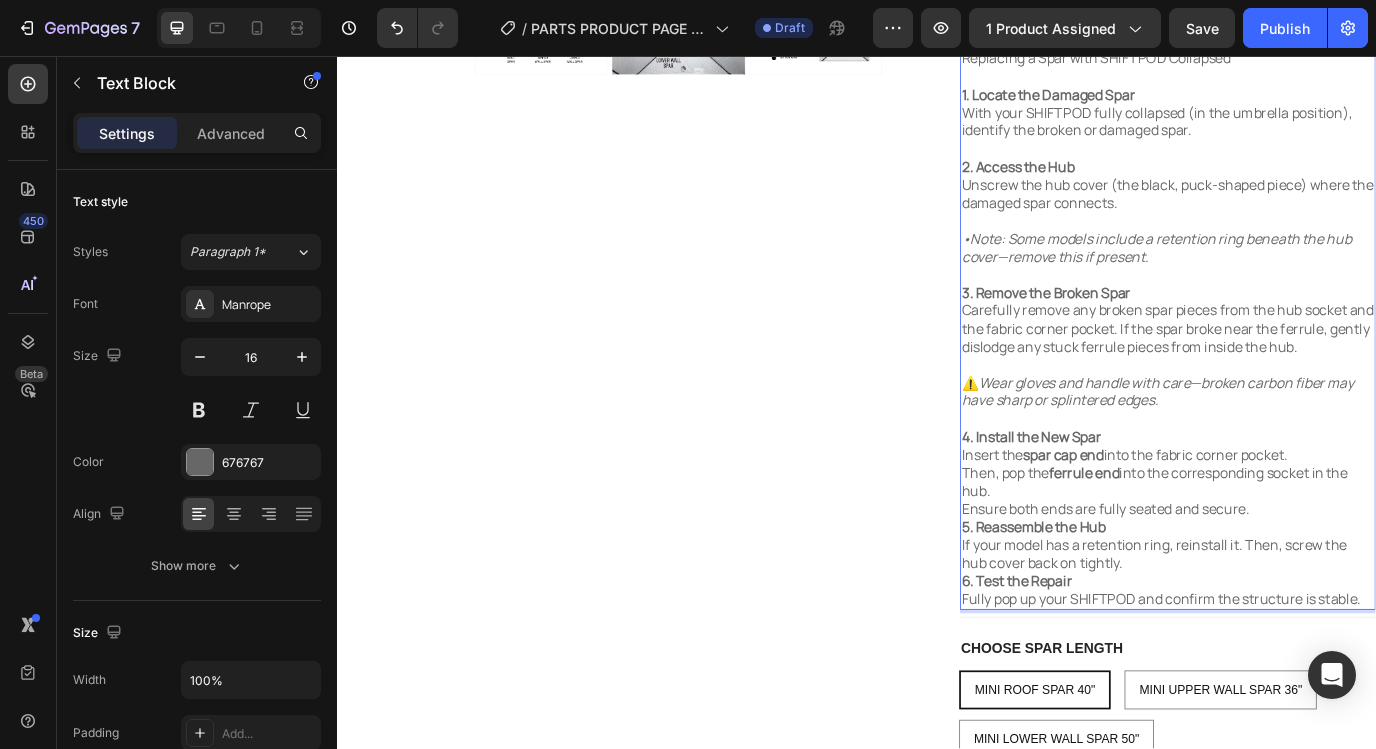 click on "4. Install the New Spar Insert the  spar cap end  into the fabric corner pocket. Then, pop the  ferrule end  into the corresponding socket in the hub. Ensure both ends are fully seated and secure." at bounding box center (1296, 538) 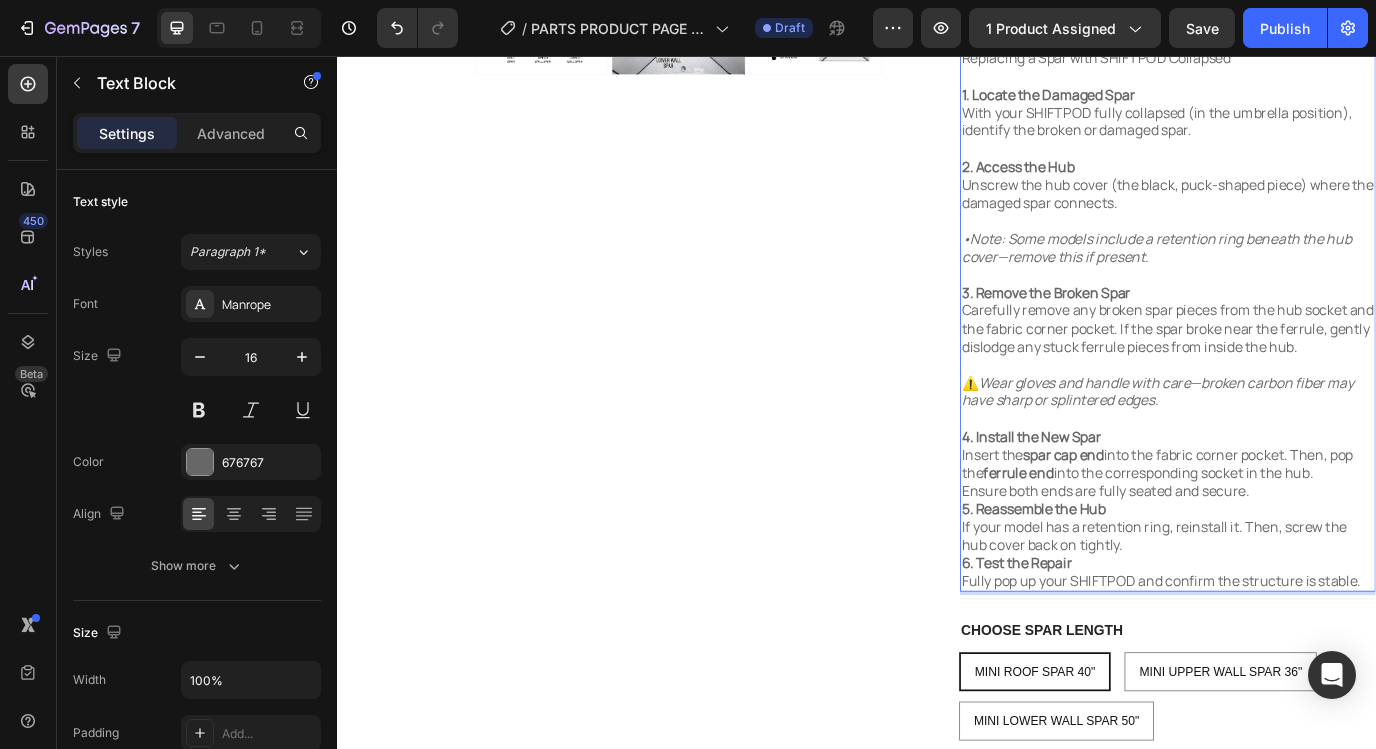 click on "Replacing a Spar with SHIFTPOD Collapsed 1. Locate the Damaged Spar With your SHIFTPOD fully collapsed (in the umbrella position), identify the broken or damaged spar. 2. Access the Hub Unscrew the hub cover (the black, puck-shaped piece) where the damaged spar connects. •Note: Some models include a retention ring beneath the hub cover—remove this if present. 3. Remove the Broken Spar Carefully remove any broken spar pieces from the hub socket and the fabric corner pocket. If the spar broke near the ferrule, gently dislodge any stuck ferrule pieces from inside the hub. ⚠️  Wear gloves and handle with care—broken carbon fiber may have sharp or splintered edges. 4. Install the New Spar Insert the  spar cap end  into the fabric corner pocket. Then, pop the  ferrule end  into the corresponding socket in the hub. Ensure both ends are fully seated and secure. 5. Reassemble the Hub If your model has a retention ring, reinstall it. Then, screw the hub cover back on tightly. 6. Test the Repair" at bounding box center [1296, 361] 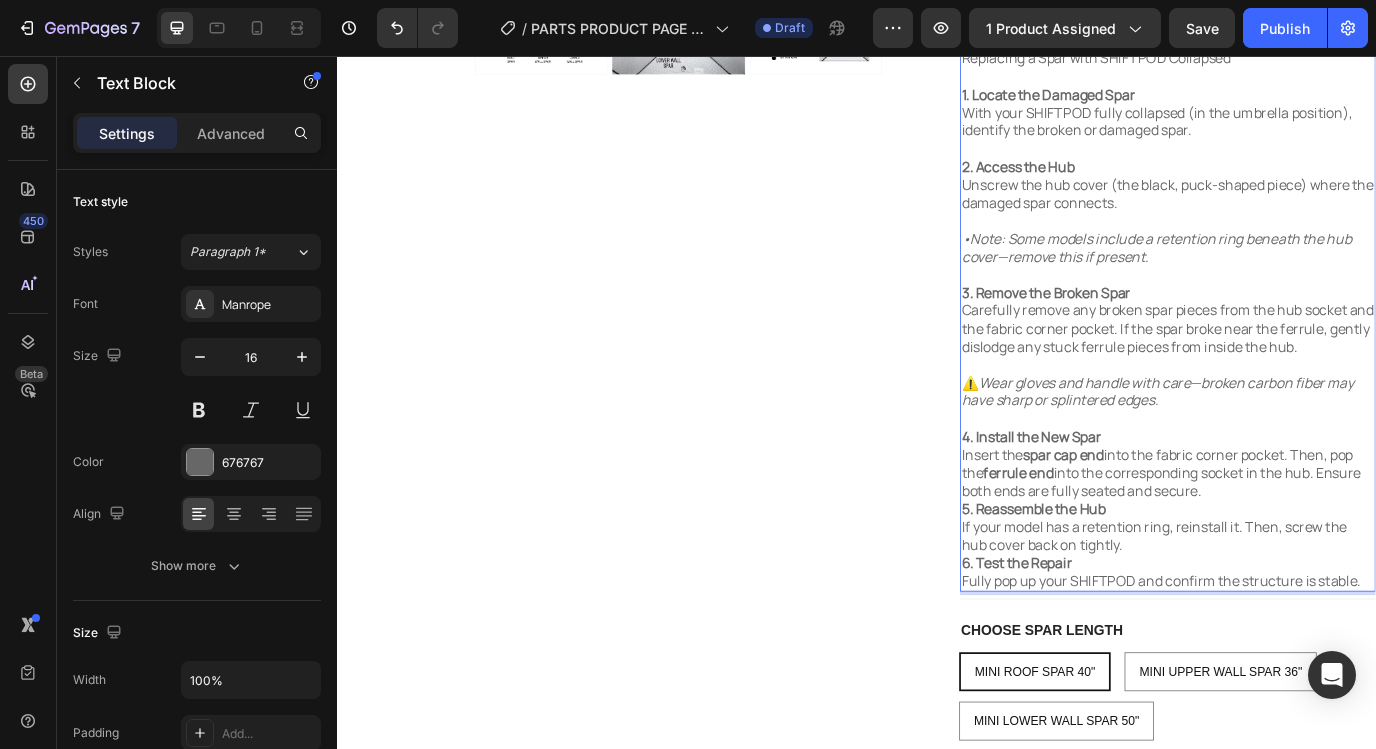 click on "4. Install the New Spar Insert the  spar cap end  into the fabric corner pocket. Then, pop the  ferrule end  into the corresponding socket in the hub. Ensure both ends are fully seated and secure." at bounding box center (1296, 527) 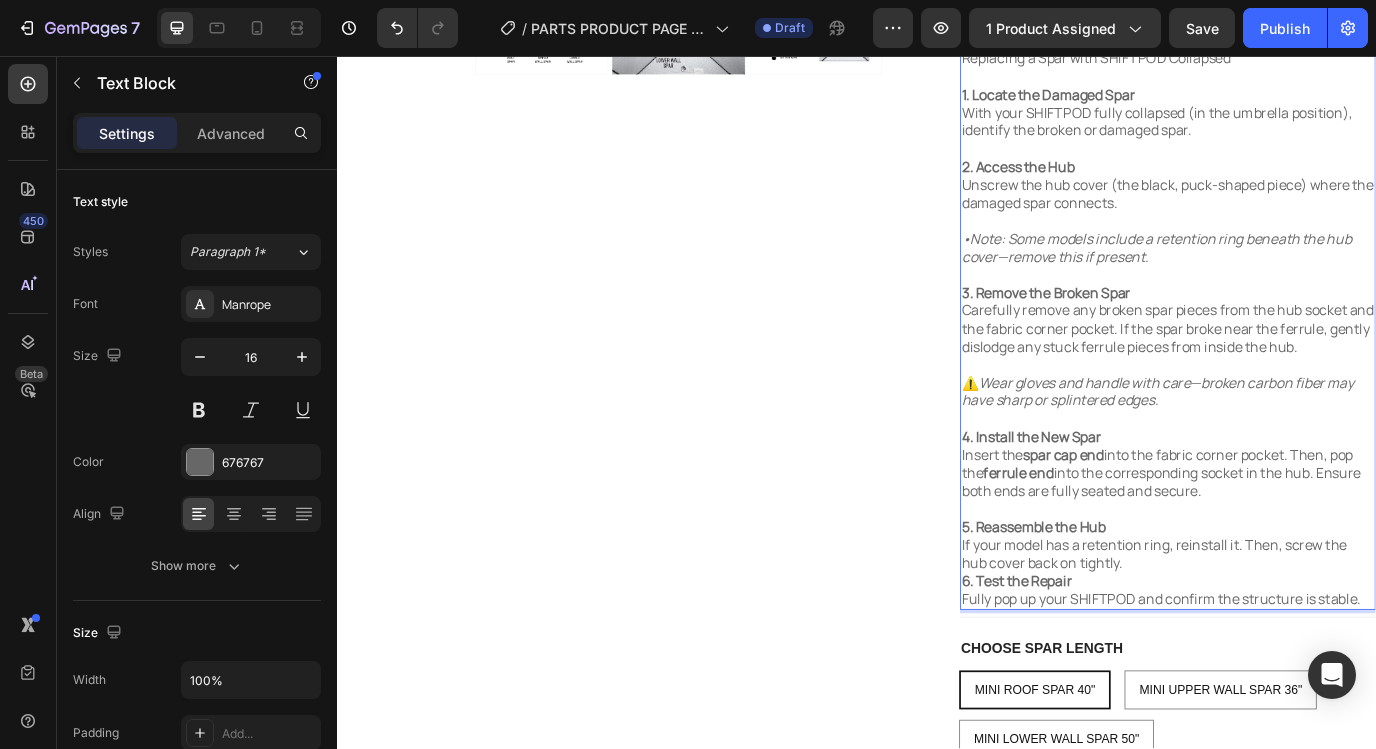 click on "5. Reassemble the Hub If your model has a retention ring, reinstall it. Then, screw the hub cover back on tightly." at bounding box center (1296, 621) 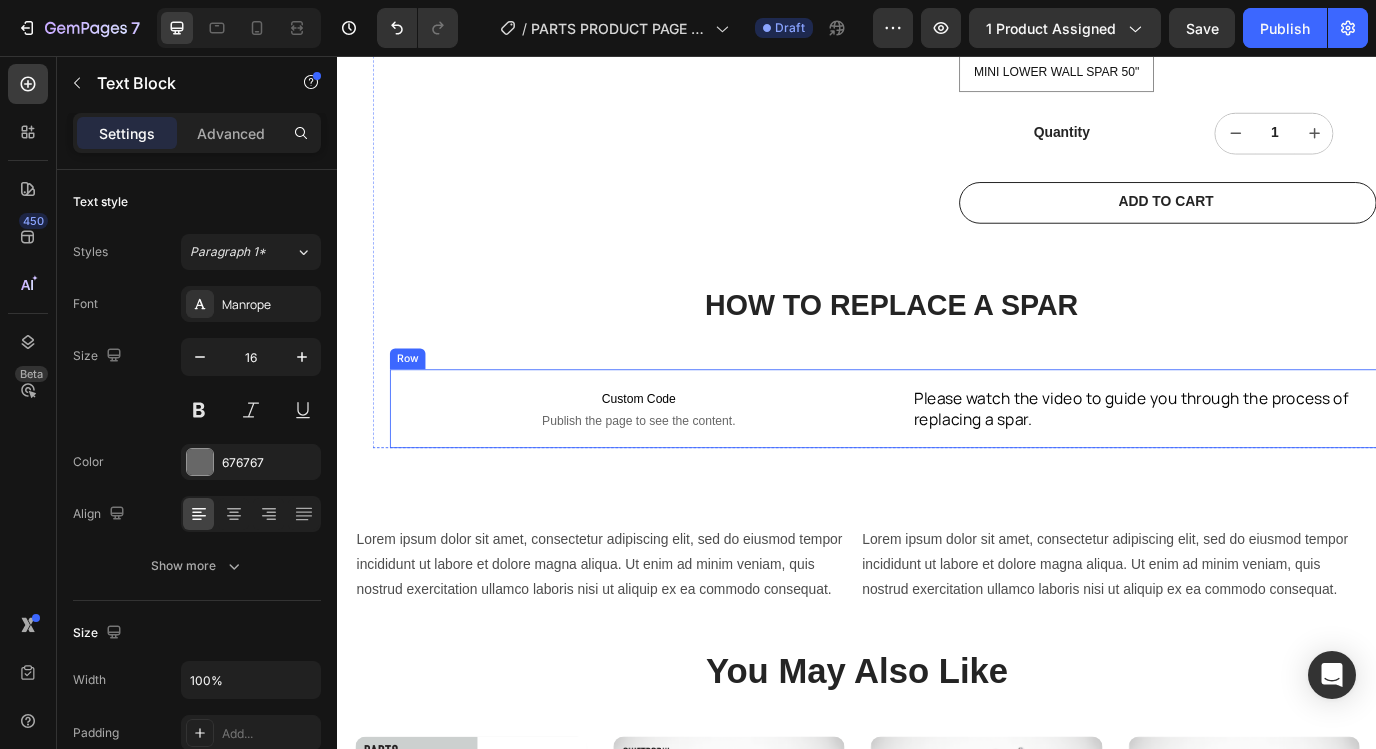 scroll, scrollTop: 1578, scrollLeft: 0, axis: vertical 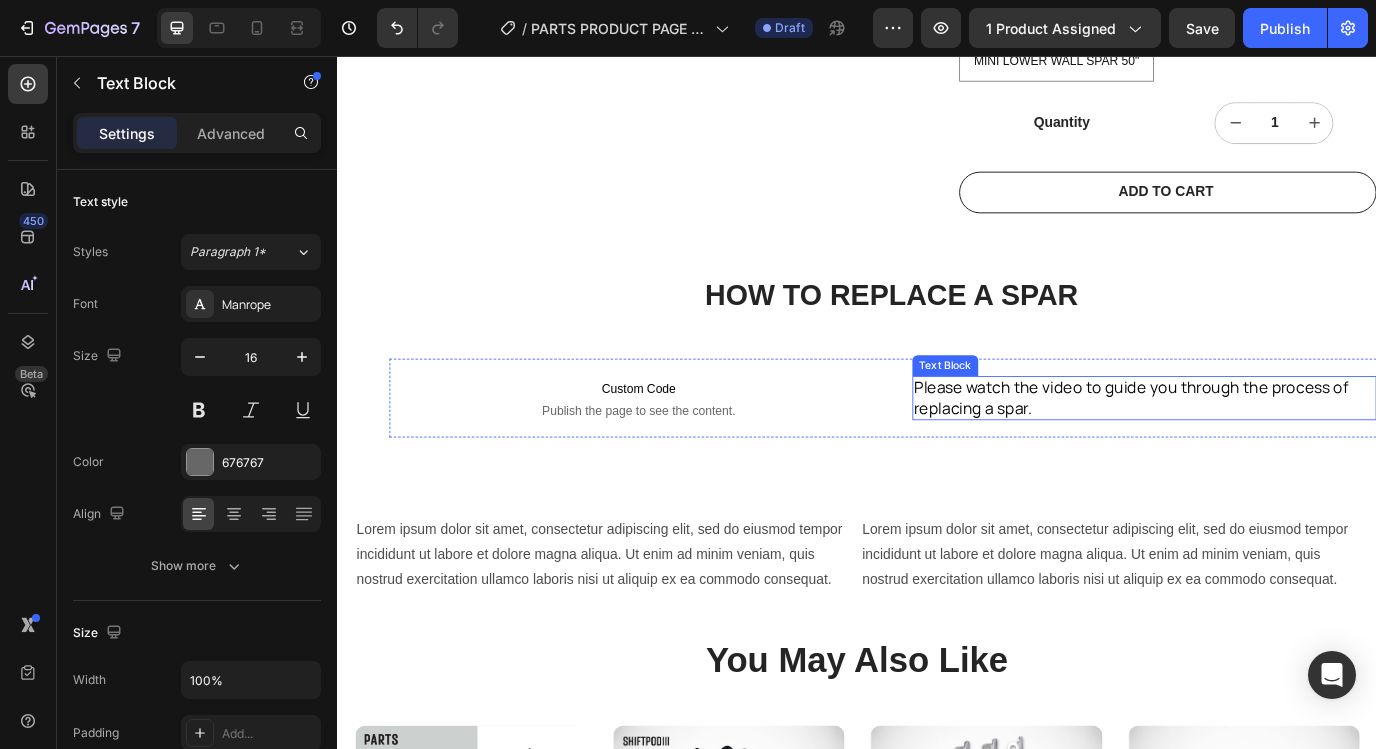 click on "Please watch the video to guide you through the process of replacing a spar." at bounding box center [1269, 451] 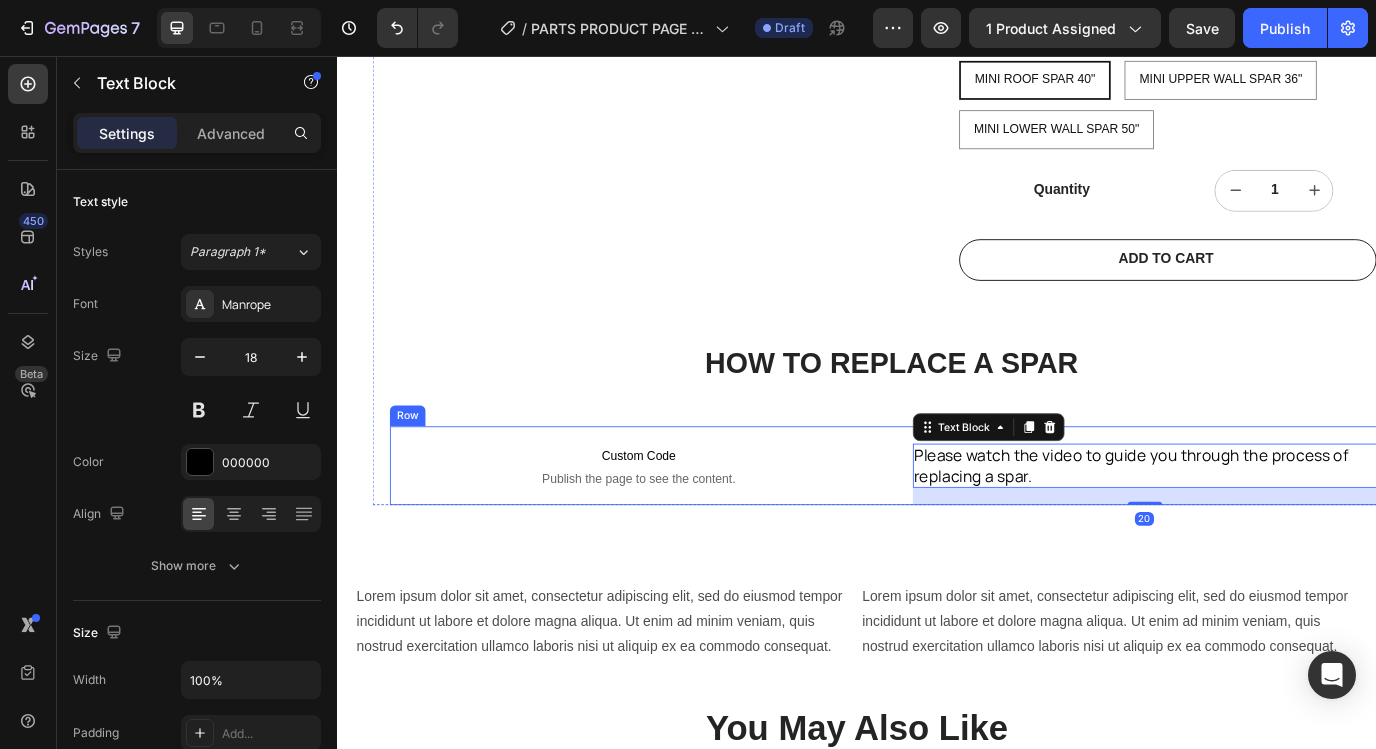 scroll, scrollTop: 1510, scrollLeft: 0, axis: vertical 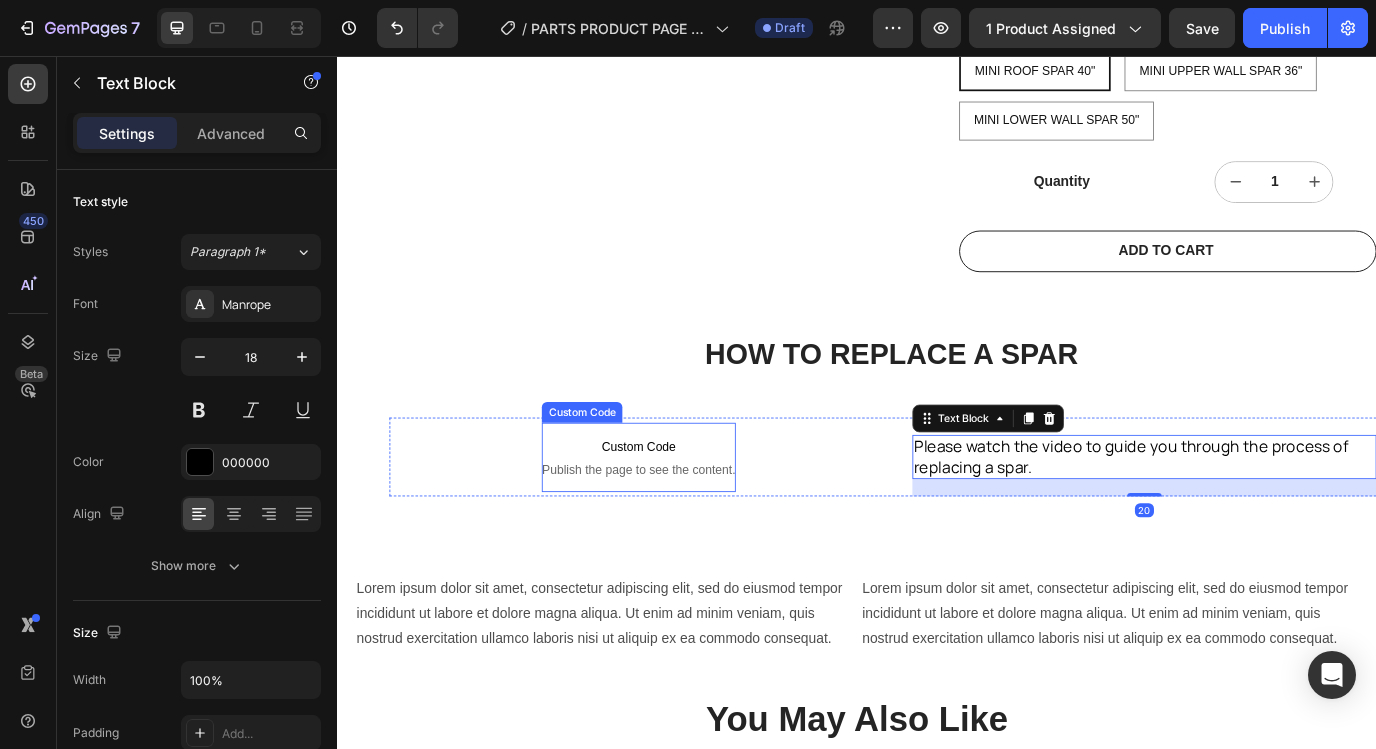 click on "Publish the page to see the content." at bounding box center (684, 534) 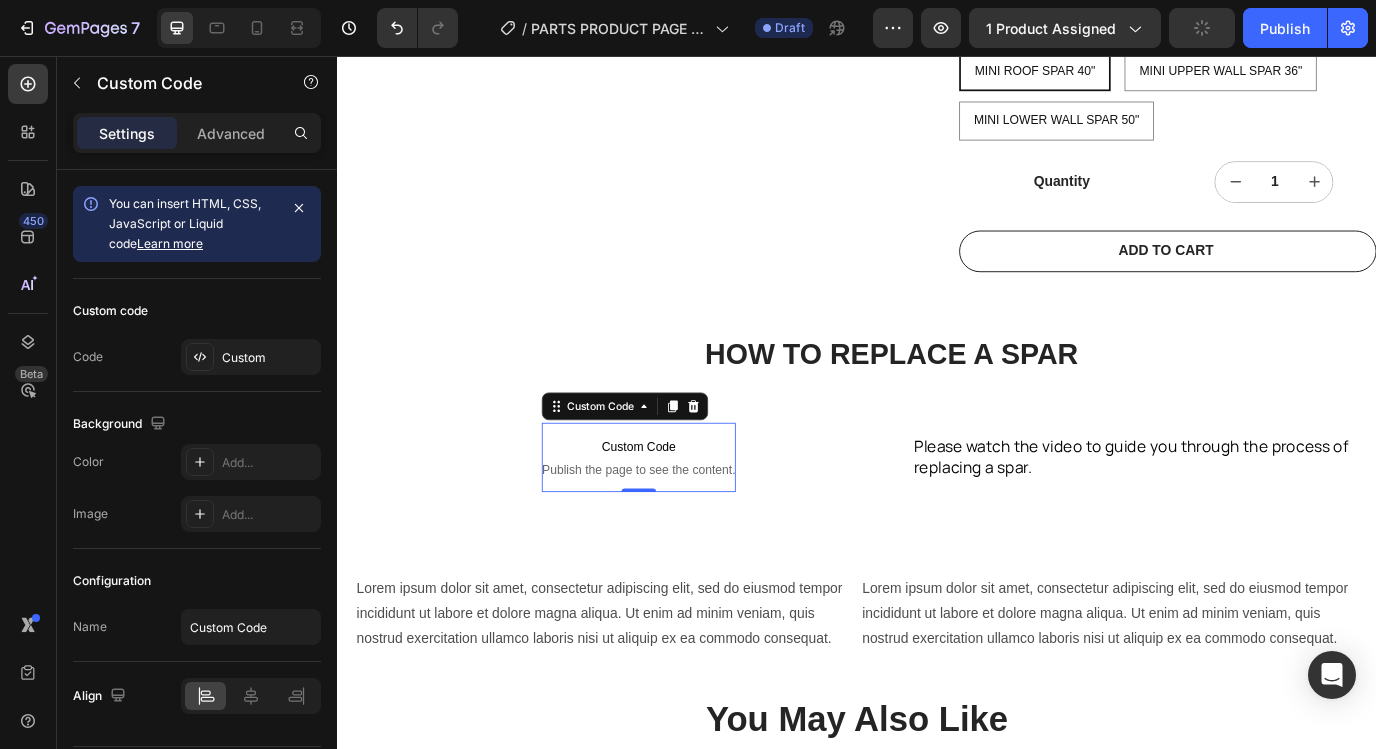 click on "Publish the page to see the content." at bounding box center (684, 534) 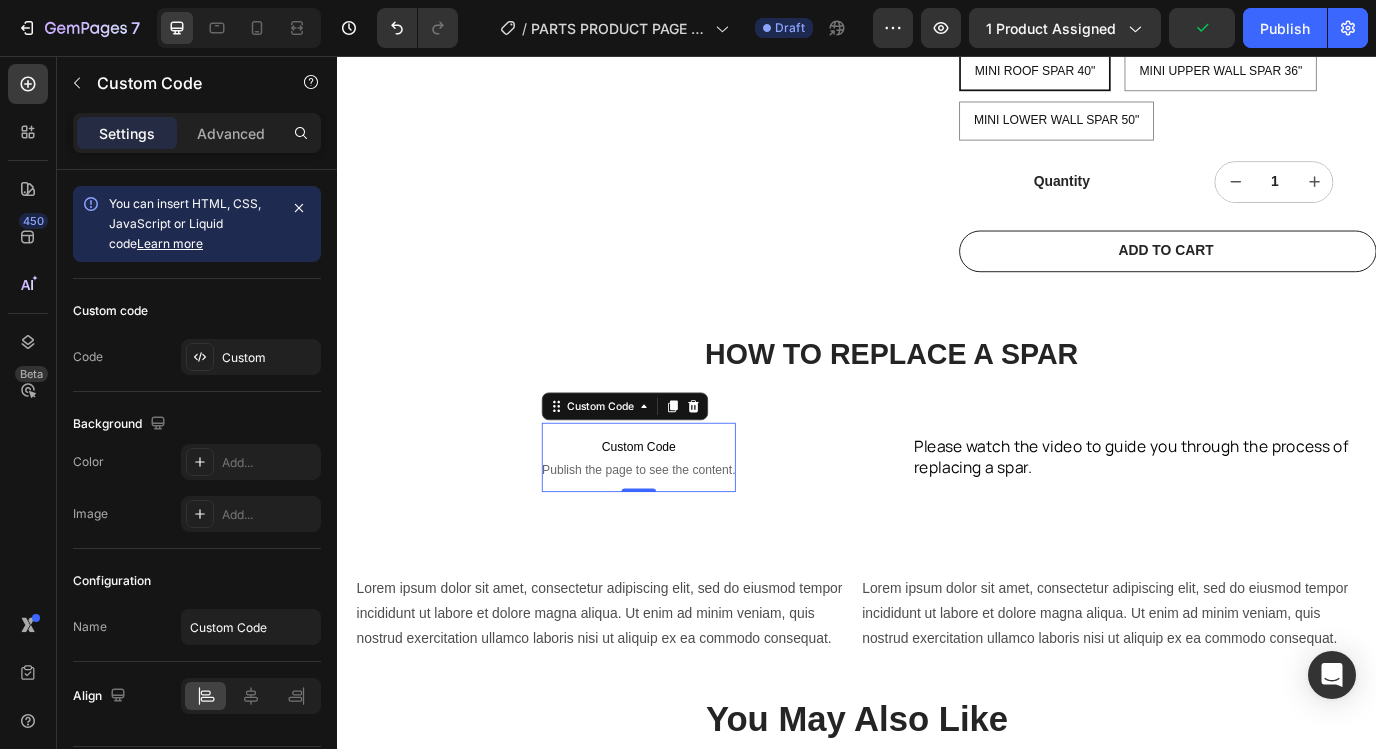 click on "Publish the page to see the content." at bounding box center [684, 534] 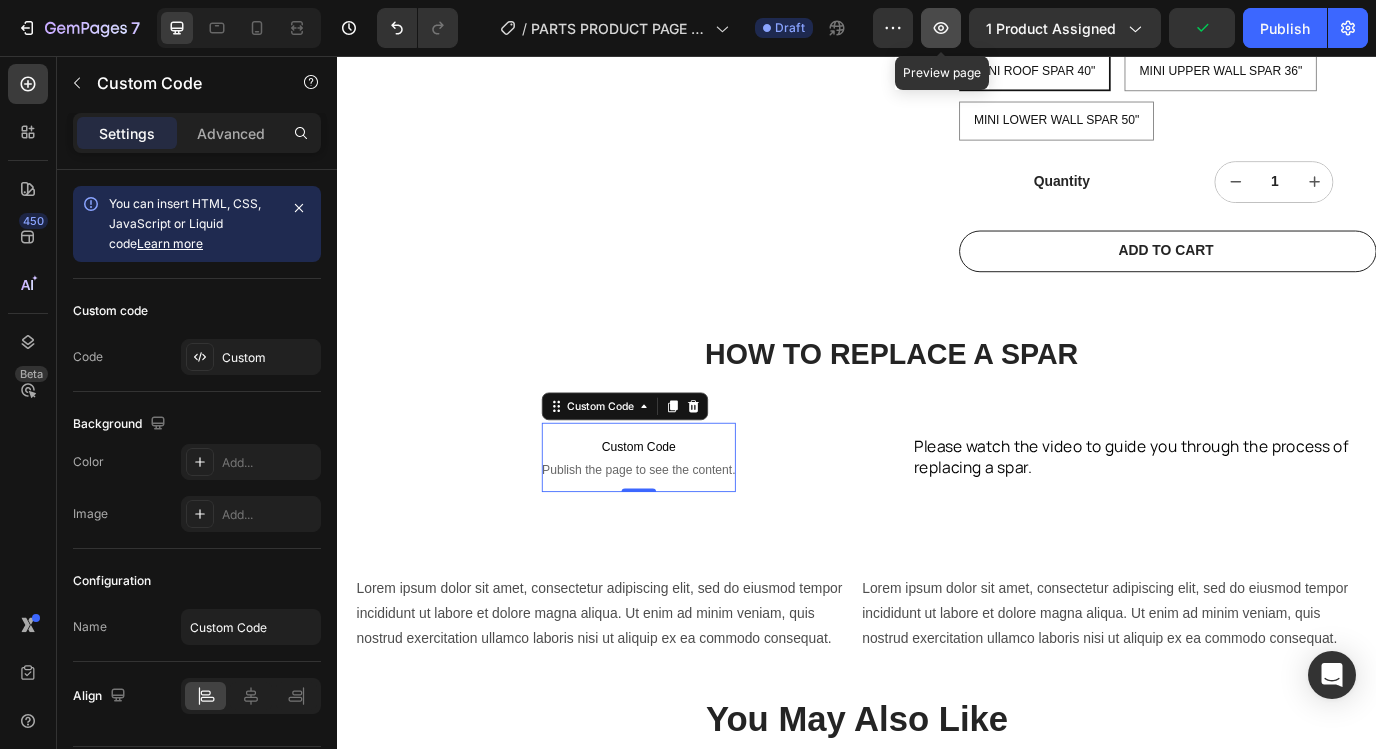 click 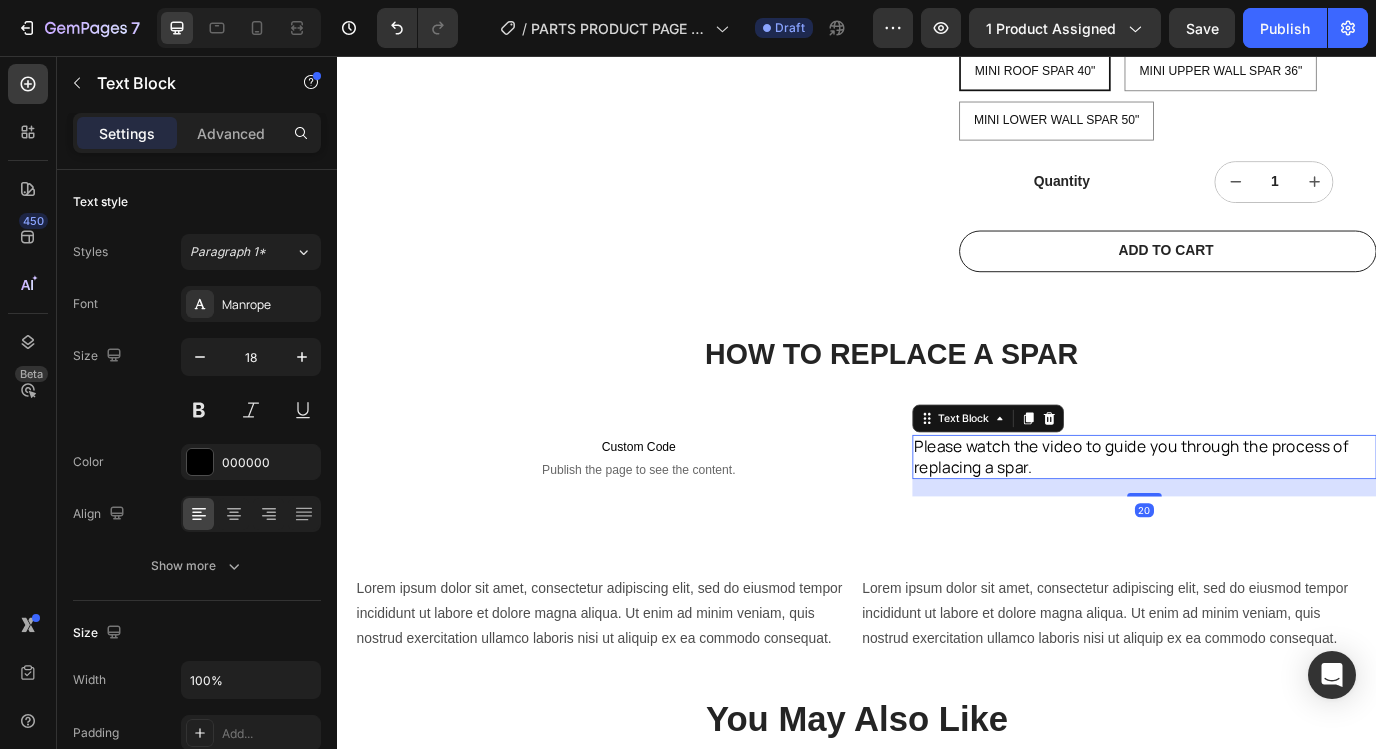 click on "Please watch the video to guide you through the process of replacing a spar." at bounding box center [1269, 519] 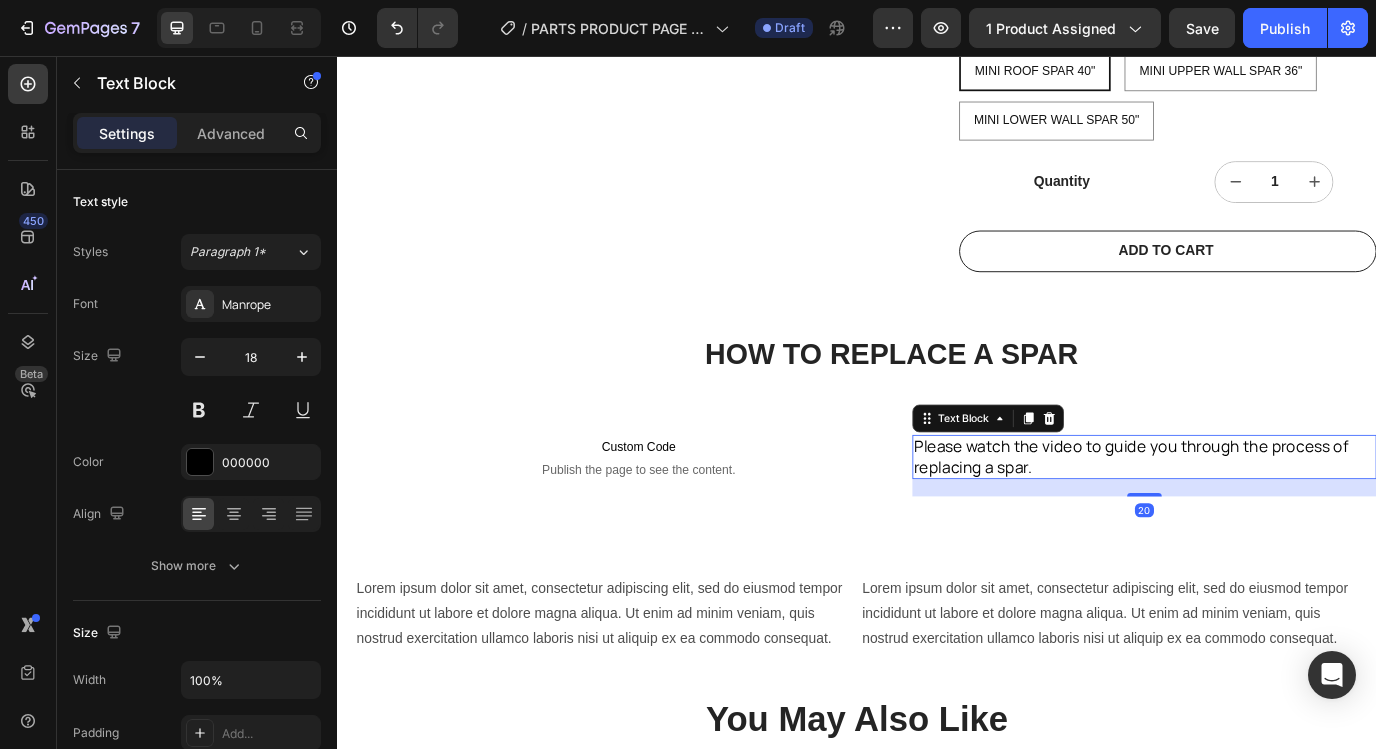 click on "Please watch the video to guide you through the process of replacing a spar." at bounding box center [1269, 519] 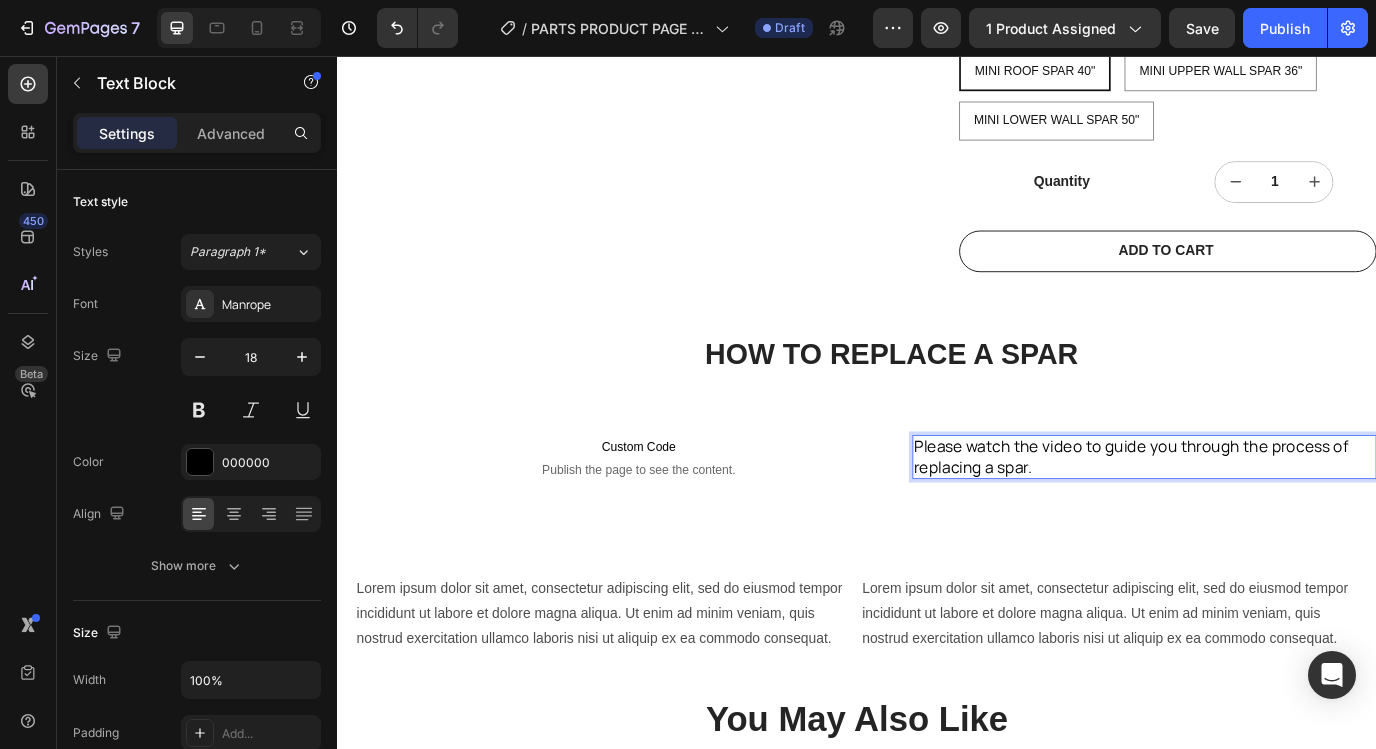 click on "Please watch the video to guide you through the process of replacing a spar." at bounding box center (1269, 519) 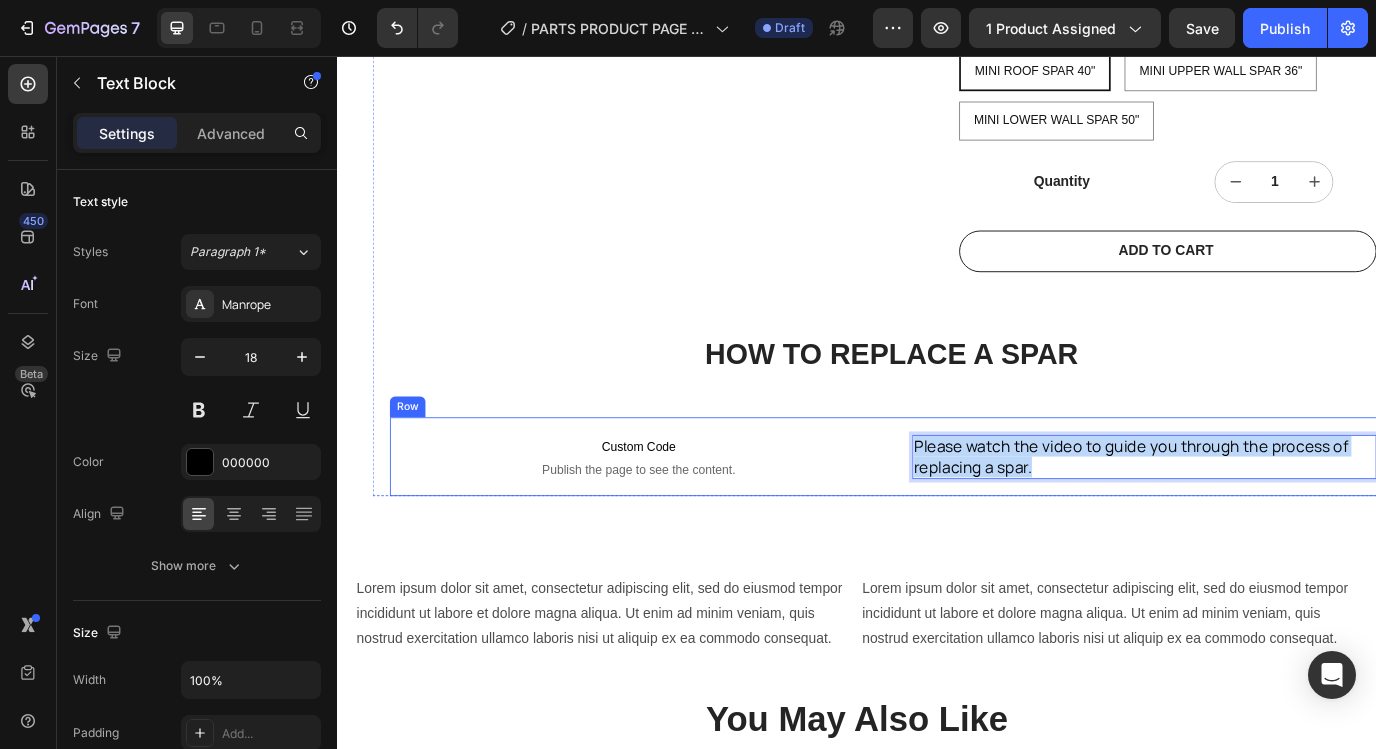 drag, startPoint x: 1142, startPoint y: 529, endPoint x: 966, endPoint y: 485, distance: 181.41664 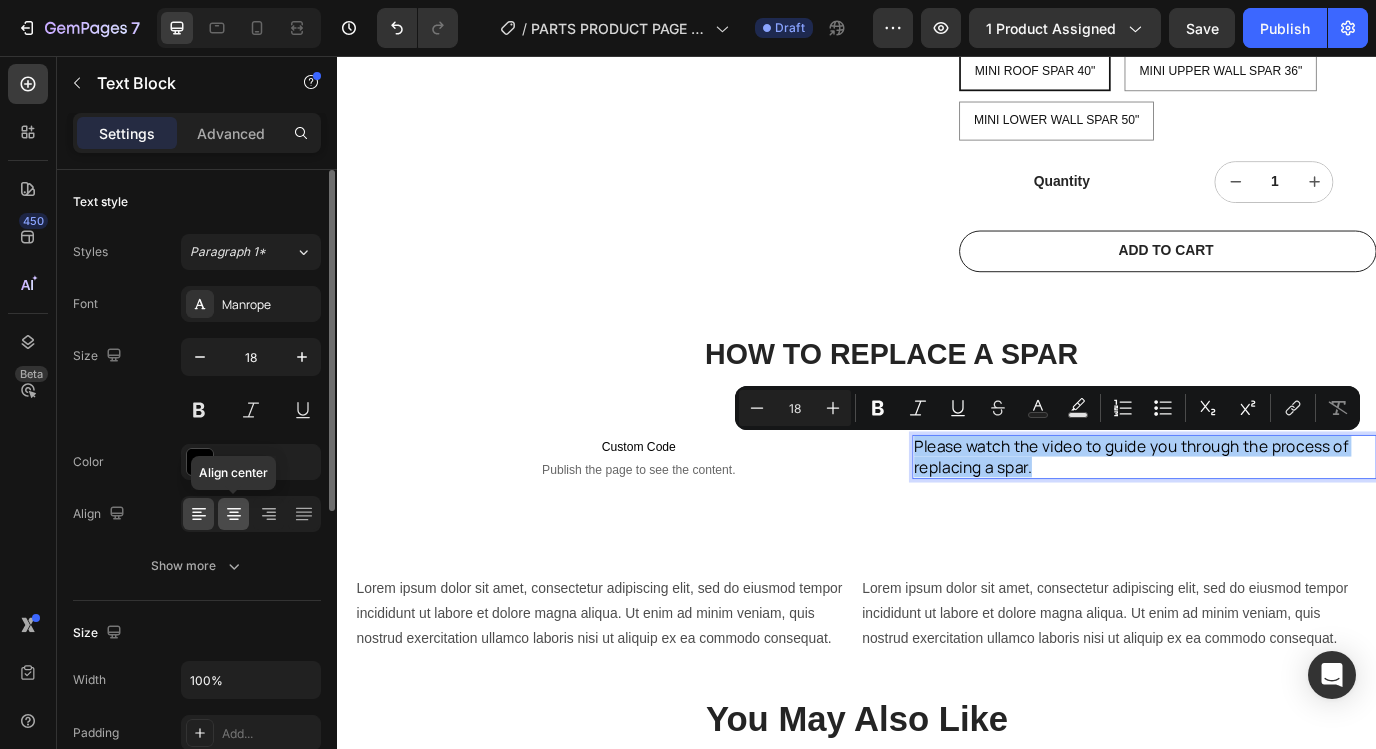 click 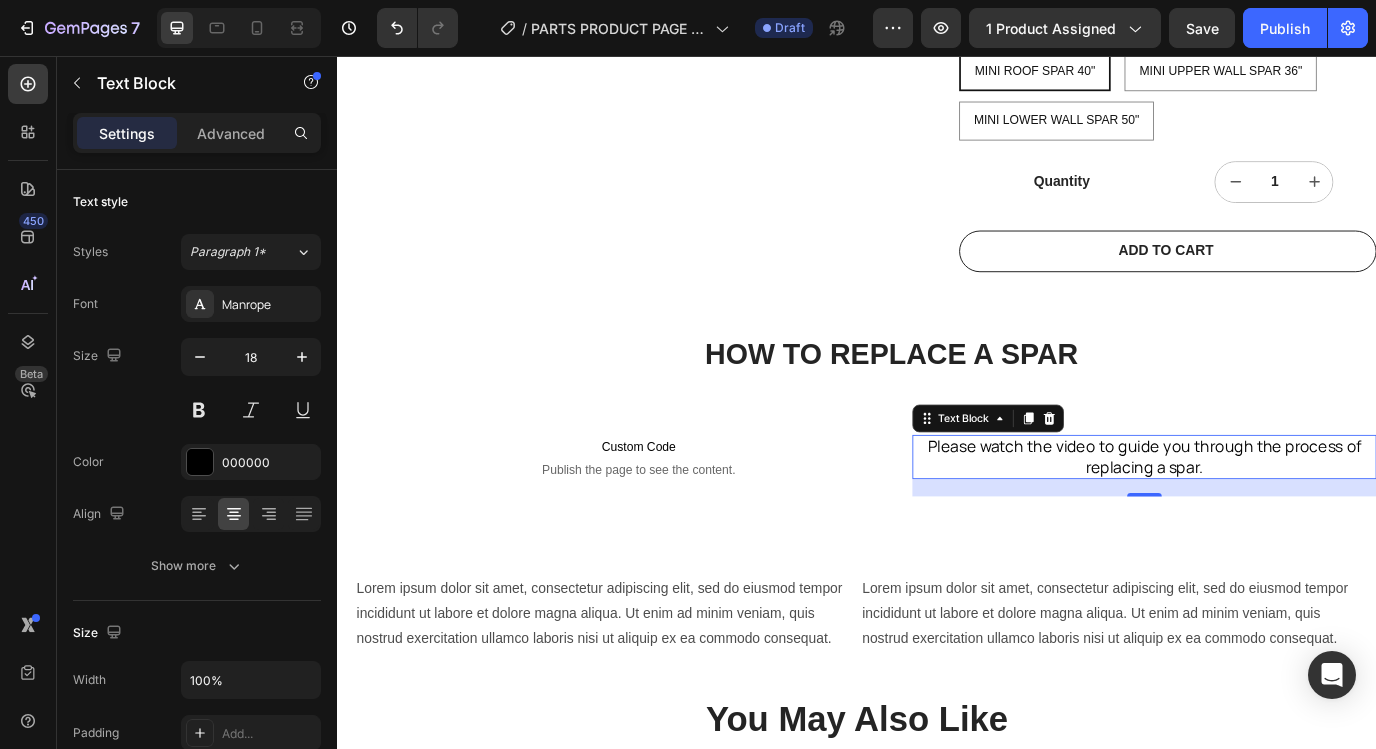 click on "Please watch the video to guide you through the process of replacing a spar." at bounding box center [1269, 519] 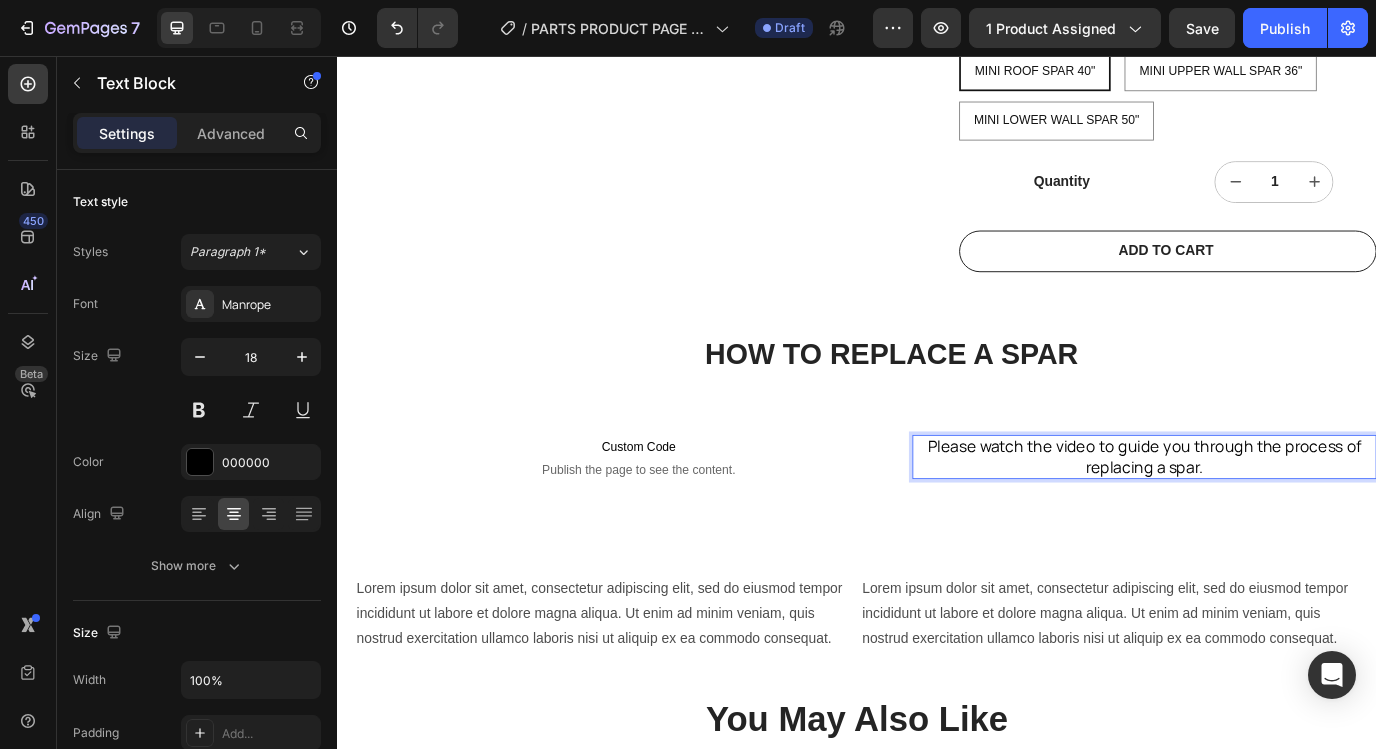 click on "Please watch the video to guide you through the process of replacing a spar." at bounding box center (1269, 519) 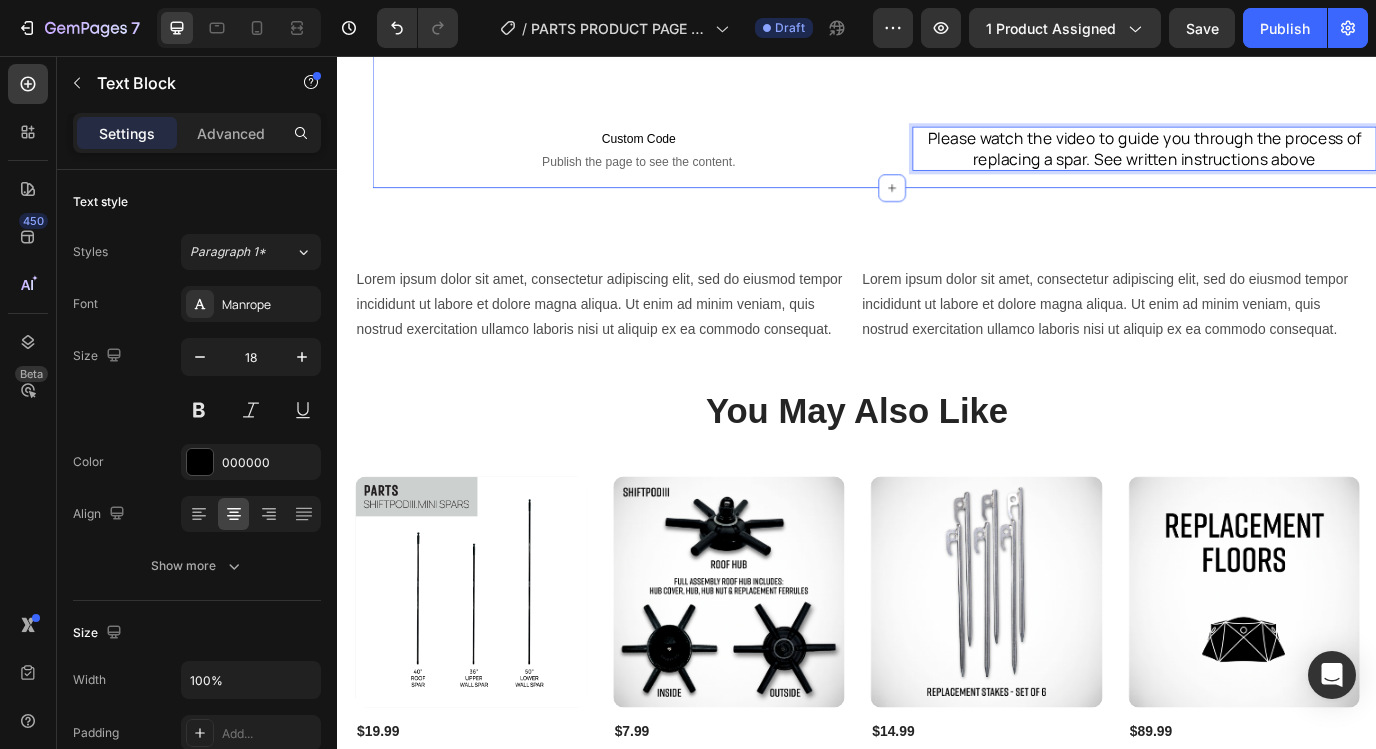 scroll, scrollTop: 1833, scrollLeft: 0, axis: vertical 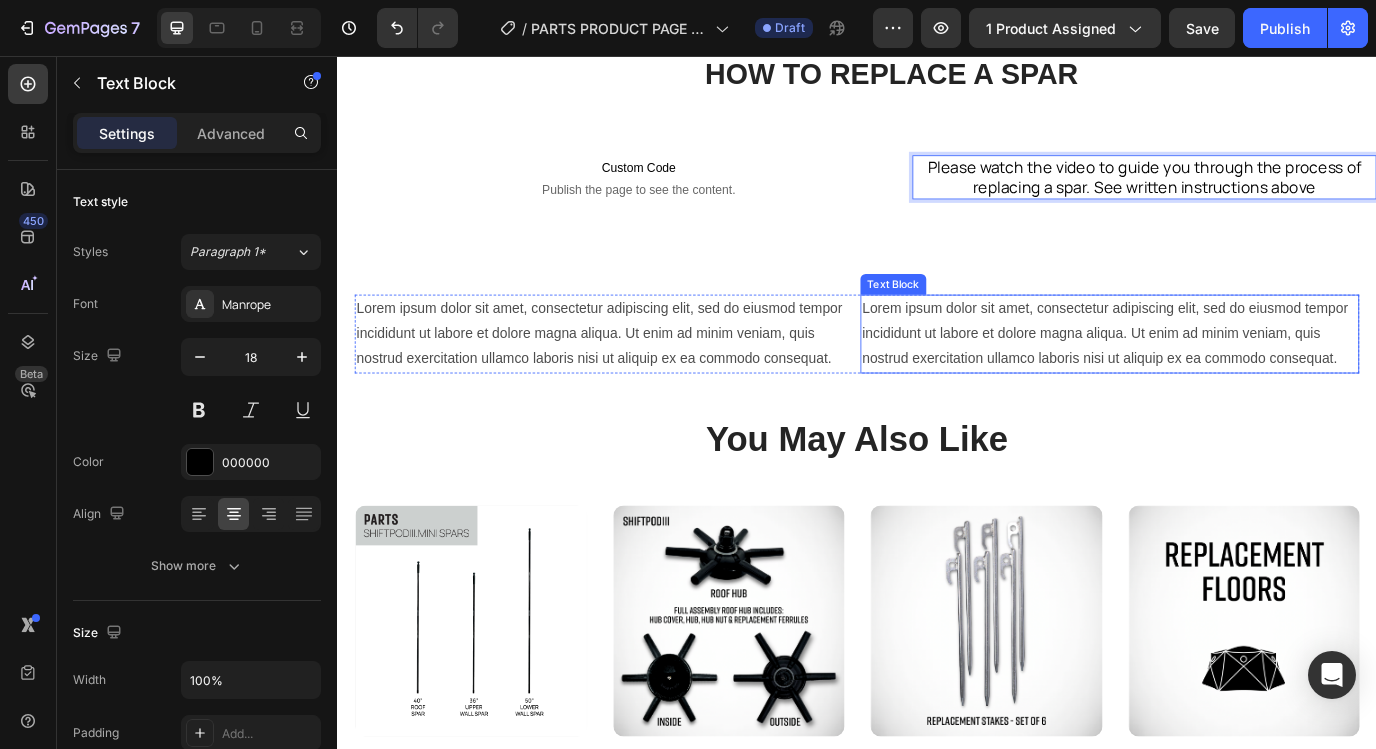 click on "Lorem ipsum dolor sit amet, consectetur adipiscing elit, sed do eiusmod tempor incididunt ut labore et dolore magna aliqua. Ut enim ad minim veniam, quis nostrud exercitation ullamco laboris nisi ut aliquip ex ea commodo consequat." at bounding box center [1229, 377] 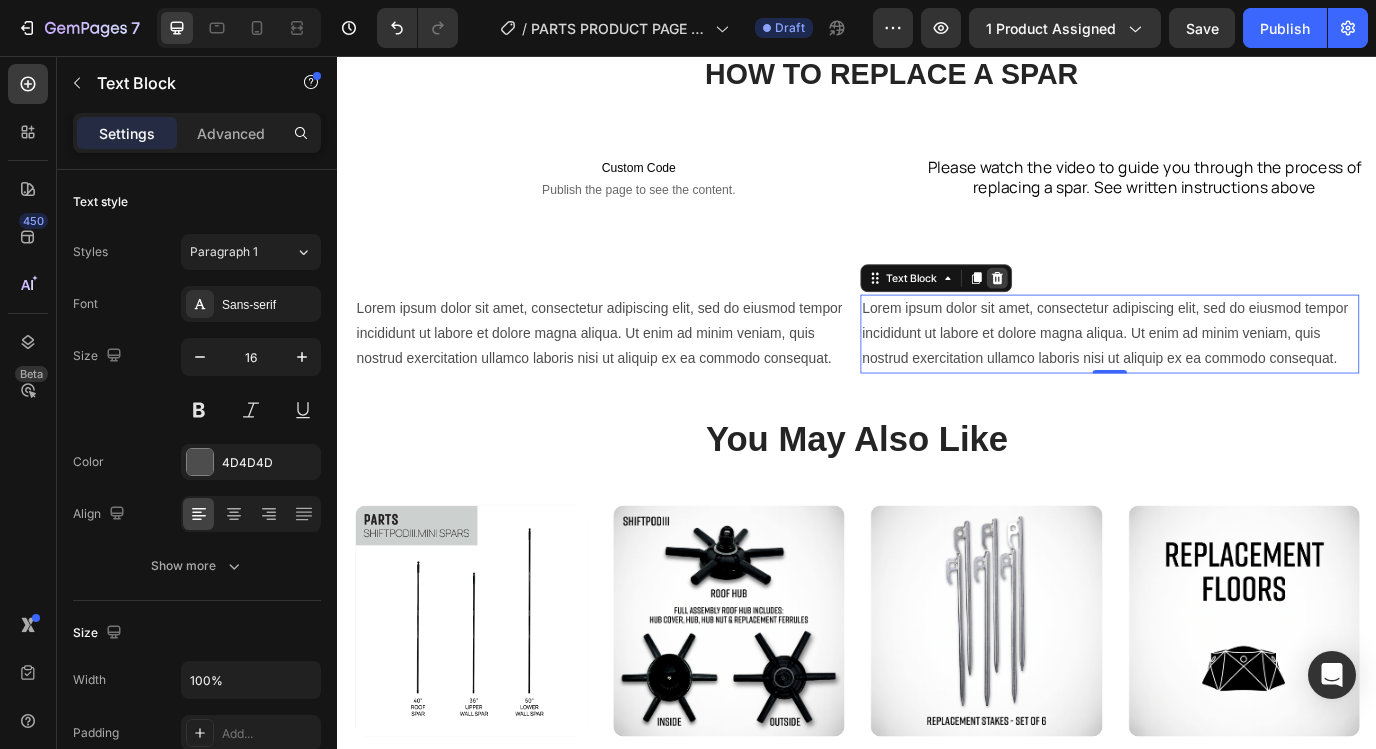 click 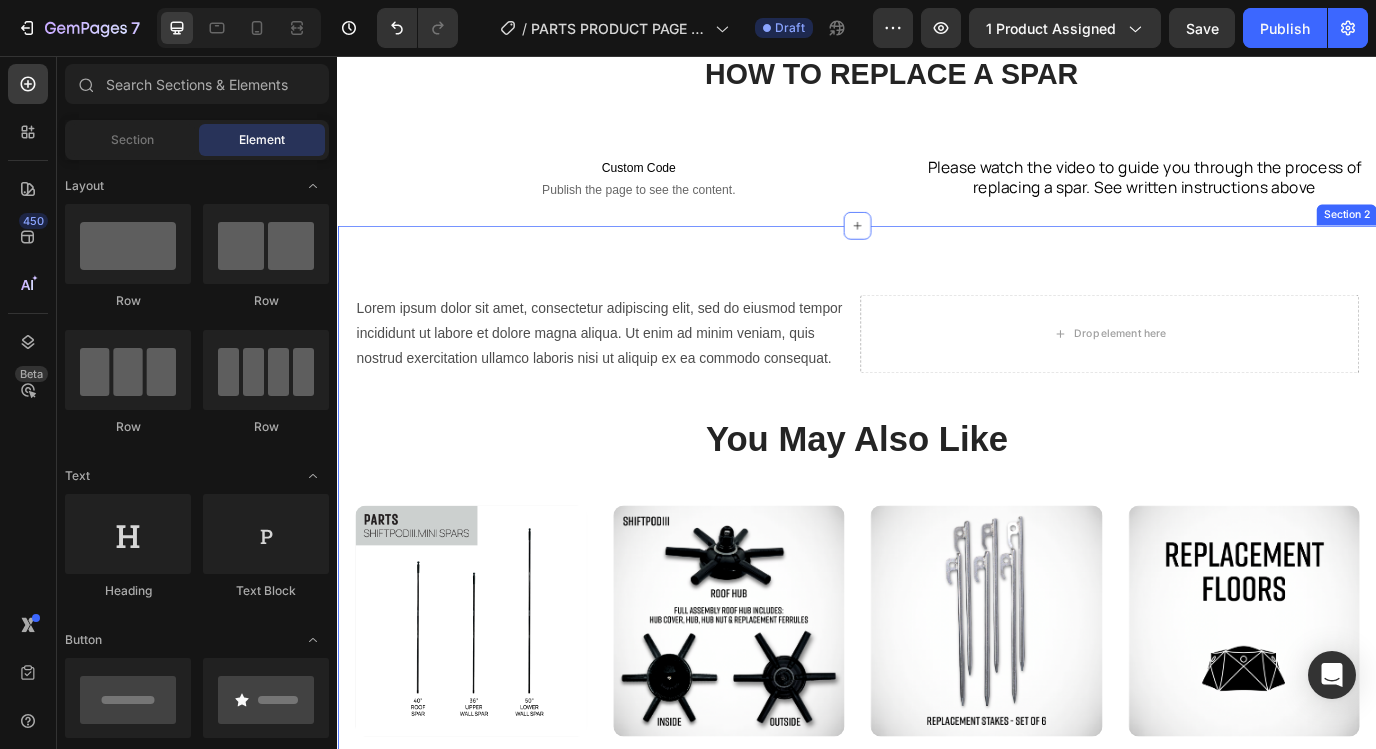 click on "Lorem ipsum dolor sit amet, consectetur adipiscing elit, sed do eiusmod tempor incididunt ut labore et dolore magna aliqua. Ut enim ad minim veniam, quis nostrud exercitation ullamco laboris nisi ut aliquip ex ea commodo consequat. Text Block
Drop element here Row You May Also Like Heading Product Images $19.99 Product Price Product Price SHIFTPODIII.mini Spars Product Title Add To Cart Add to Cart Row Product List Product Images $7.99 Product Price Product Price SHIFTPODIII Hub Parts Product Title Add To Cart Add to Cart Row Product List Product Images $14.99 Product Price Product Price Replacement Stakes Product Title Add To Cart Add to Cart Row Product List Product Images $89.99 Product Price Product Price SHIFTPODIII or SHIFTPODIII.mini Replacement Floor Product Title Add To Cart Add to Cart Row Product List Product Images $49.99 Product Price Product Price SHIFTPODIII Carry Bag Product Title Add To Cart Add to Cart Row Product List Product List Section 2" at bounding box center (937, 662) 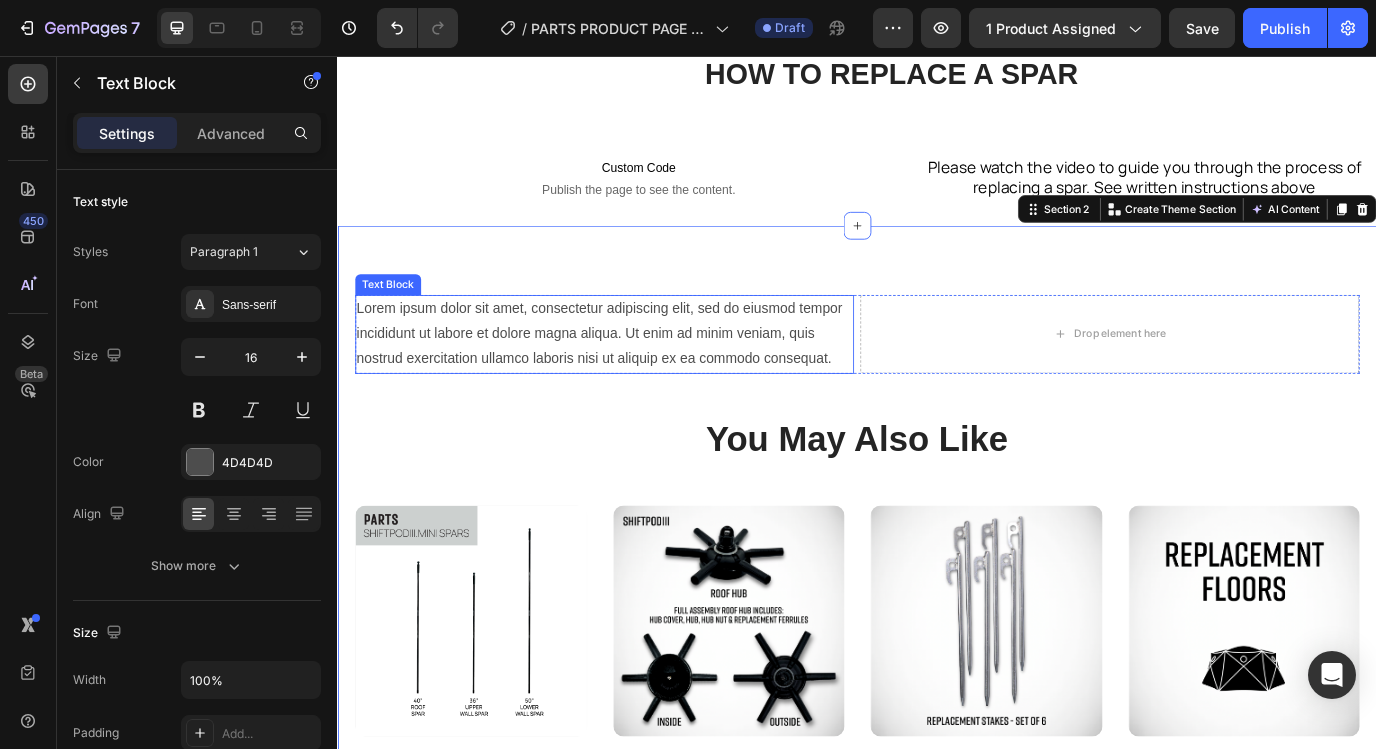 click on "Lorem ipsum dolor sit amet, consectetur adipiscing elit, sed do eiusmod tempor incididunt ut labore et dolore magna aliqua. Ut enim ad minim veniam, quis nostrud exercitation ullamco laboris nisi ut aliquip ex ea commodo consequat." at bounding box center [645, 377] 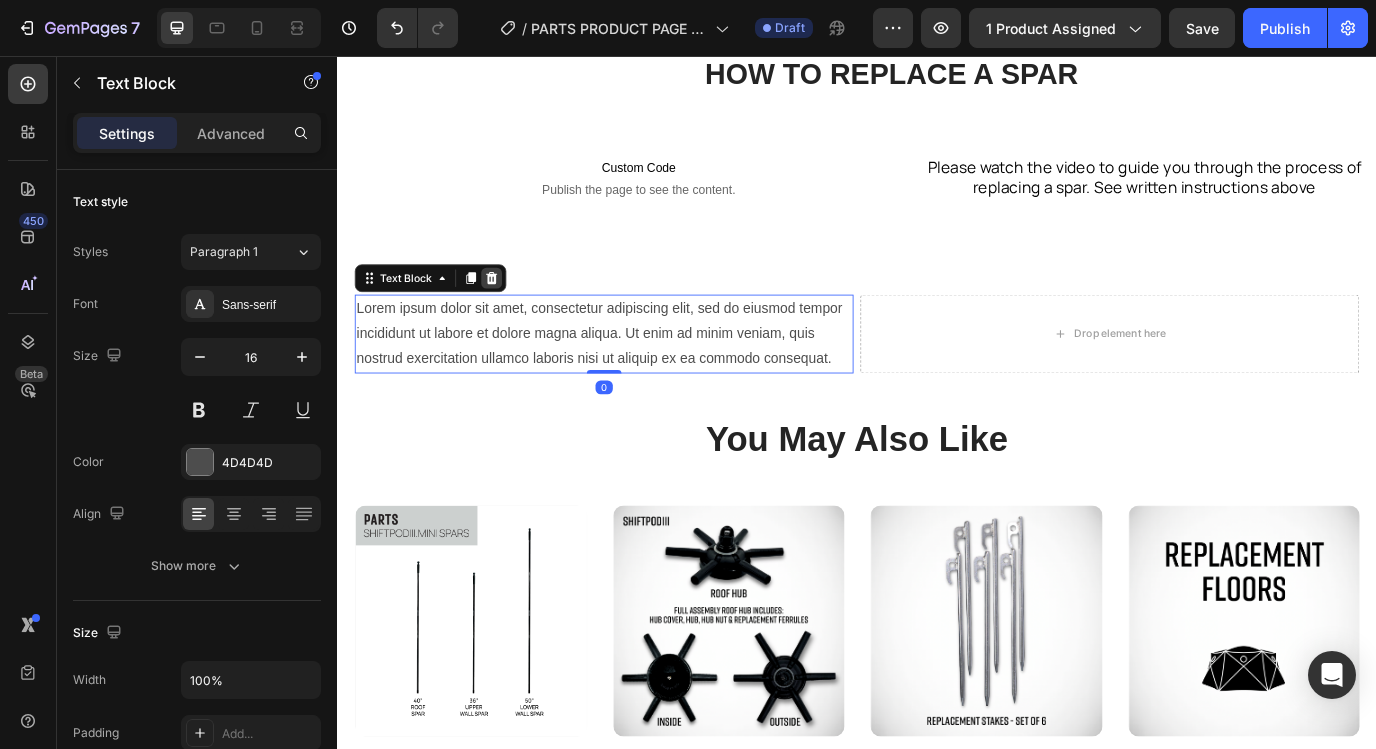 click 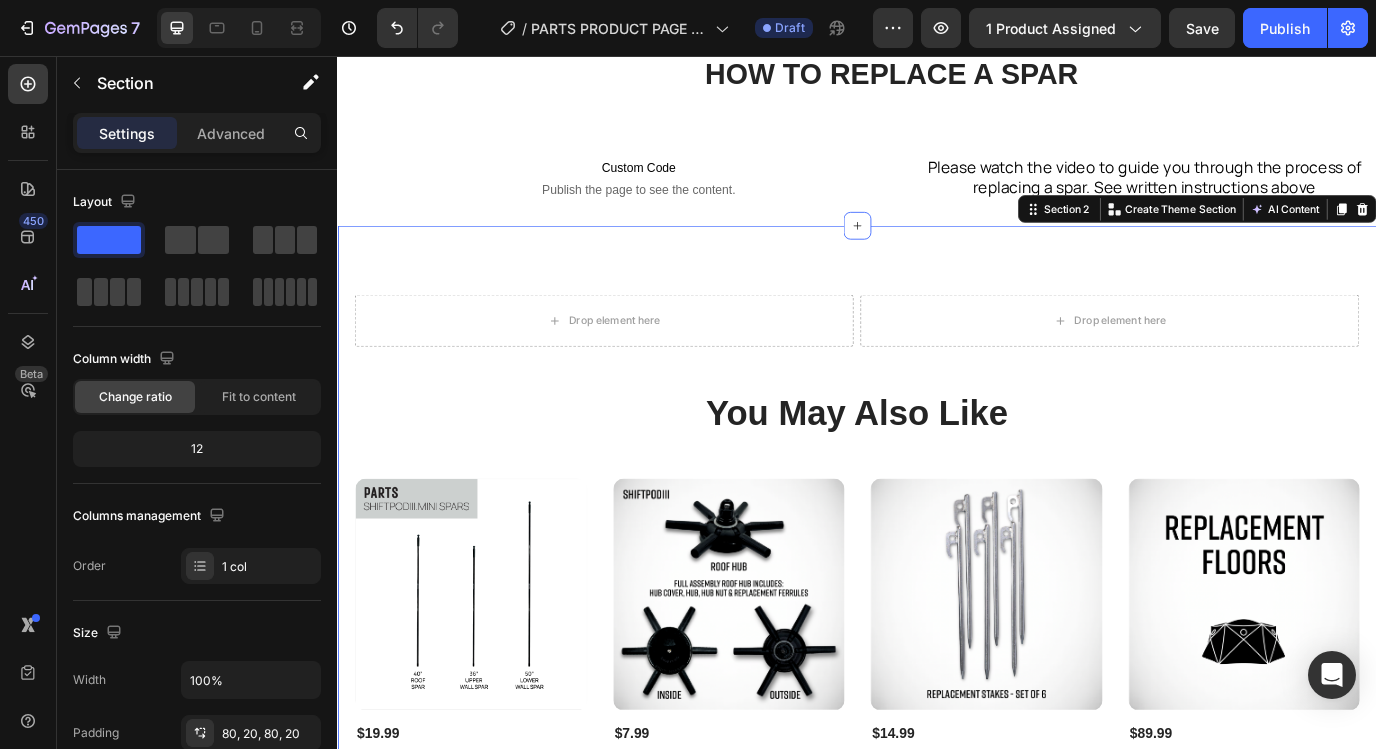 click on "Drop element here
Drop element here Row You May Also Like Heading Product Images $19.99 Product Price Product Price SHIFTPODIII.mini Spars Product Title Add To Cart Add to Cart Row Product List Product Images $7.99 Product Price Product Price SHIFTPODIII Hub Parts Product Title Add To Cart Add to Cart Row Product List Product Images $14.99 Product Price Product Price Replacement Stakes Product Title Add To Cart Add to Cart Row Product List Product Images $89.99 Product Price Product Price SHIFTPODIII or SHIFTPODIII.mini Replacement Floor Product Title Add To Cart Add to Cart Row Product List Product Images $49.99 Product Price Product Price SHIFTPODIII Carry Bag Product Title Add To Cart Add to Cart Row Product List Product List" at bounding box center (937, 647) 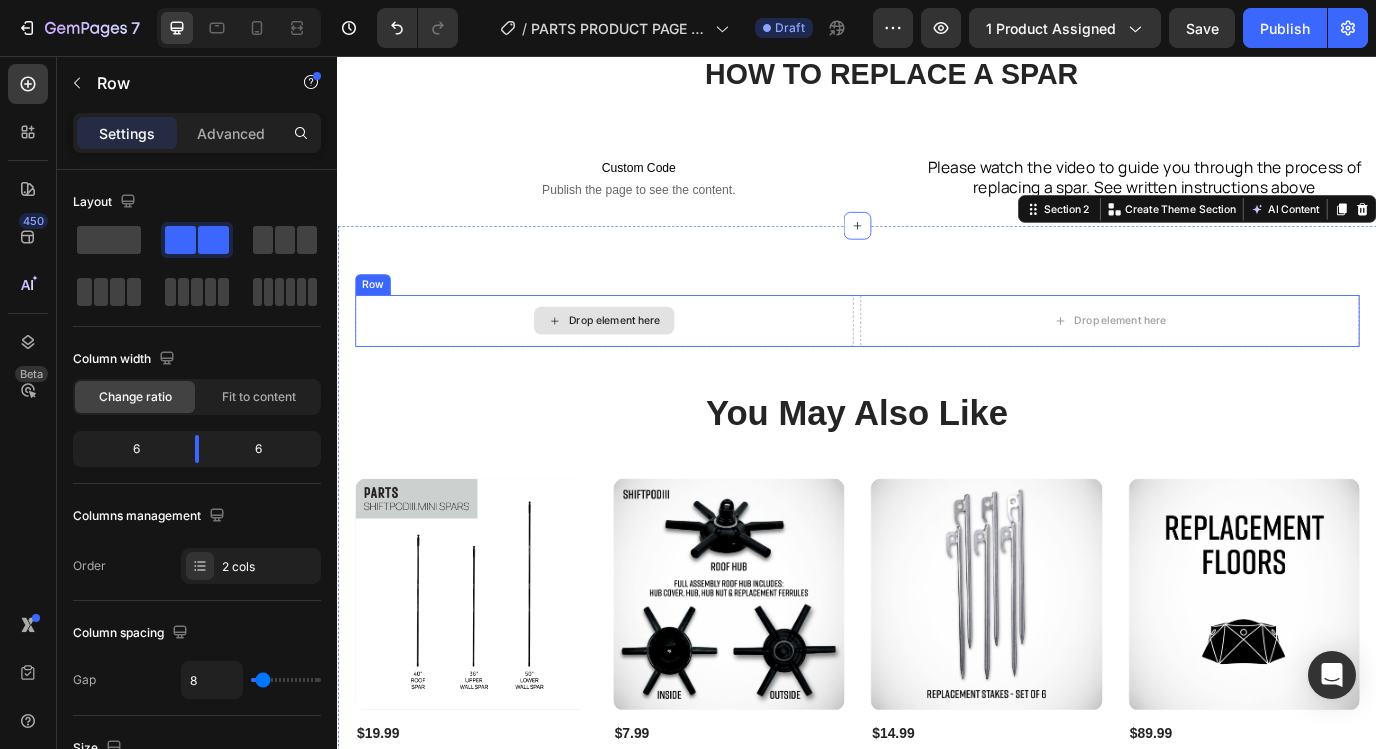 click on "Drop element here" at bounding box center (645, 362) 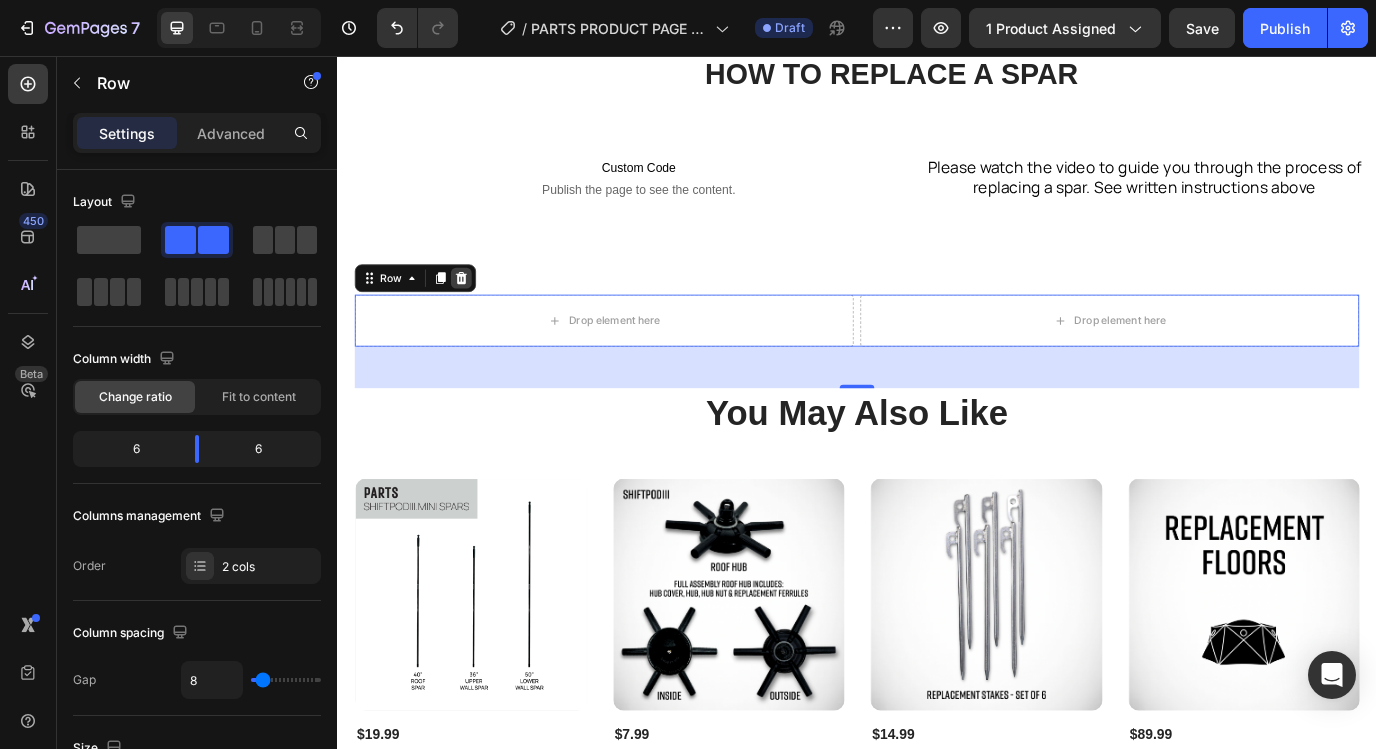 click 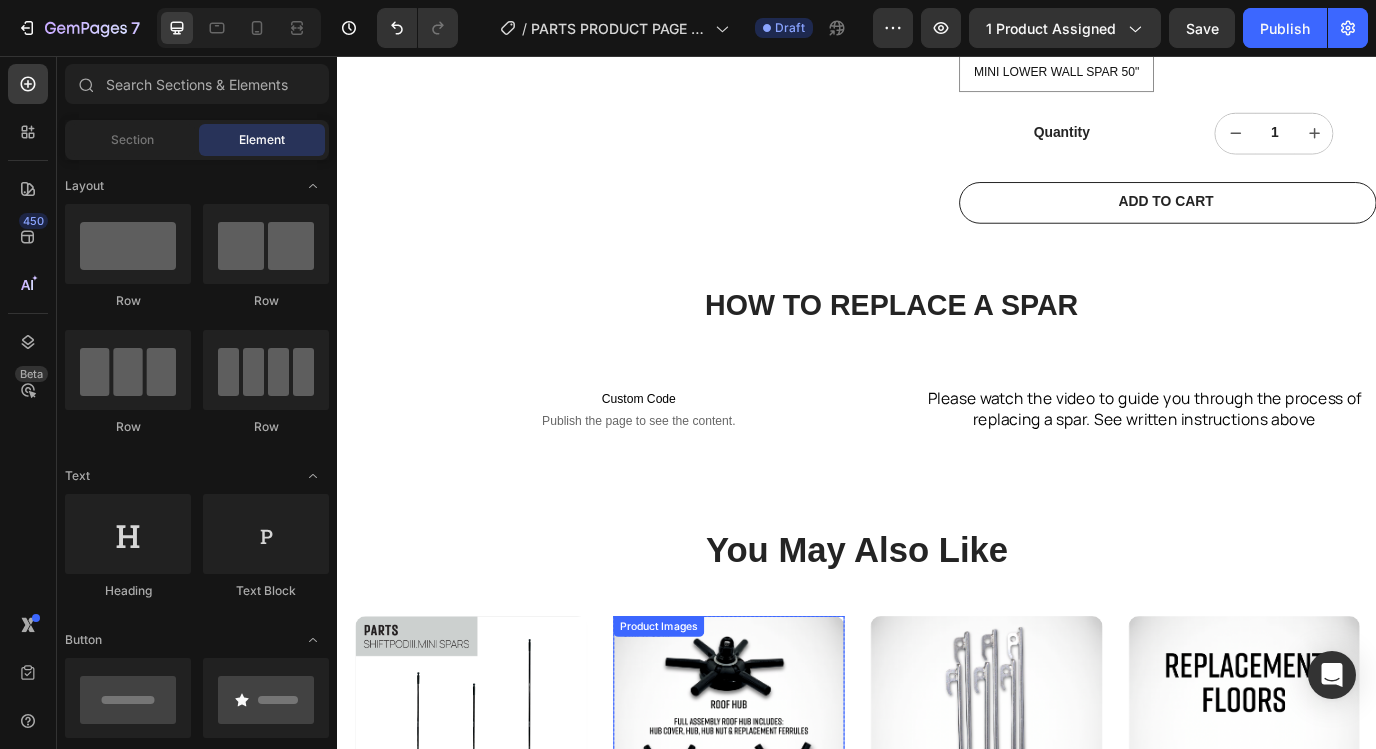 scroll, scrollTop: 1528, scrollLeft: 0, axis: vertical 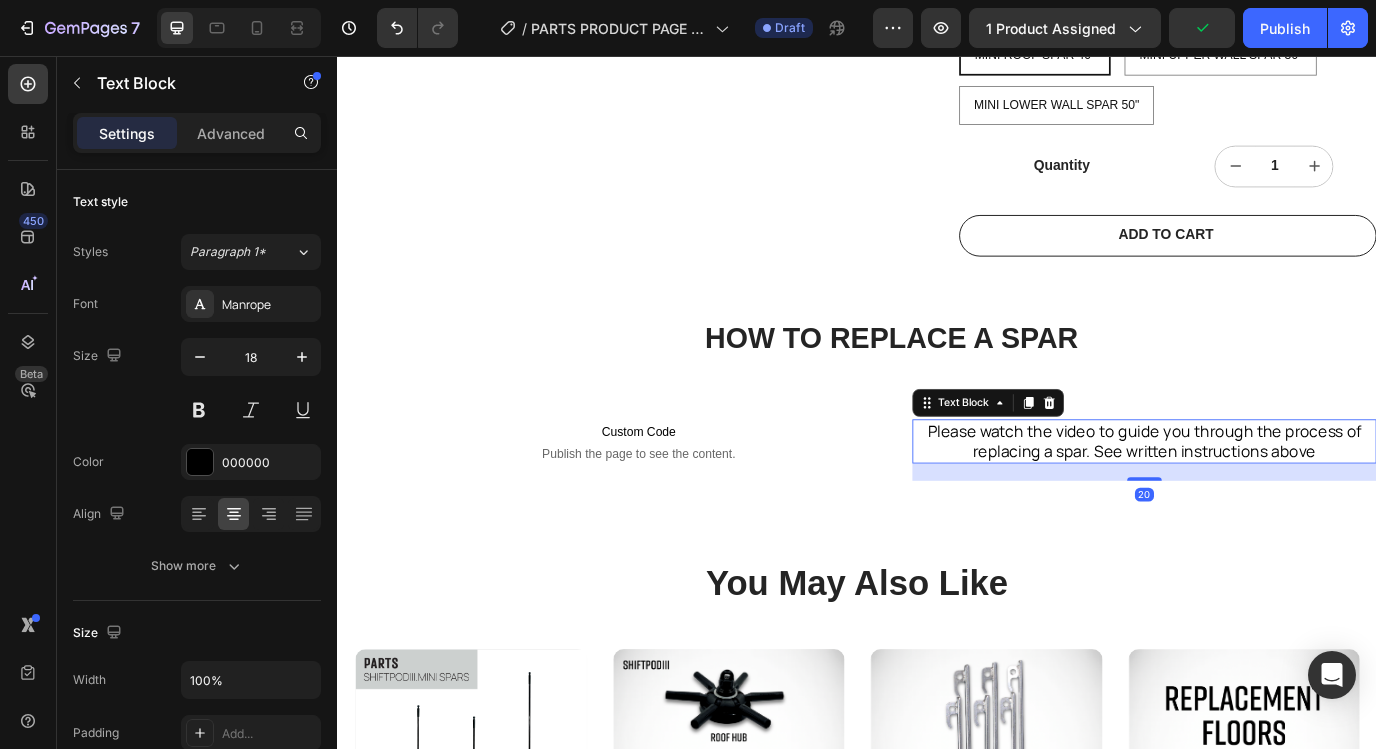 click on "Please watch the video to guide you through the process of replacing a spar. See written instructions above" at bounding box center (1269, 501) 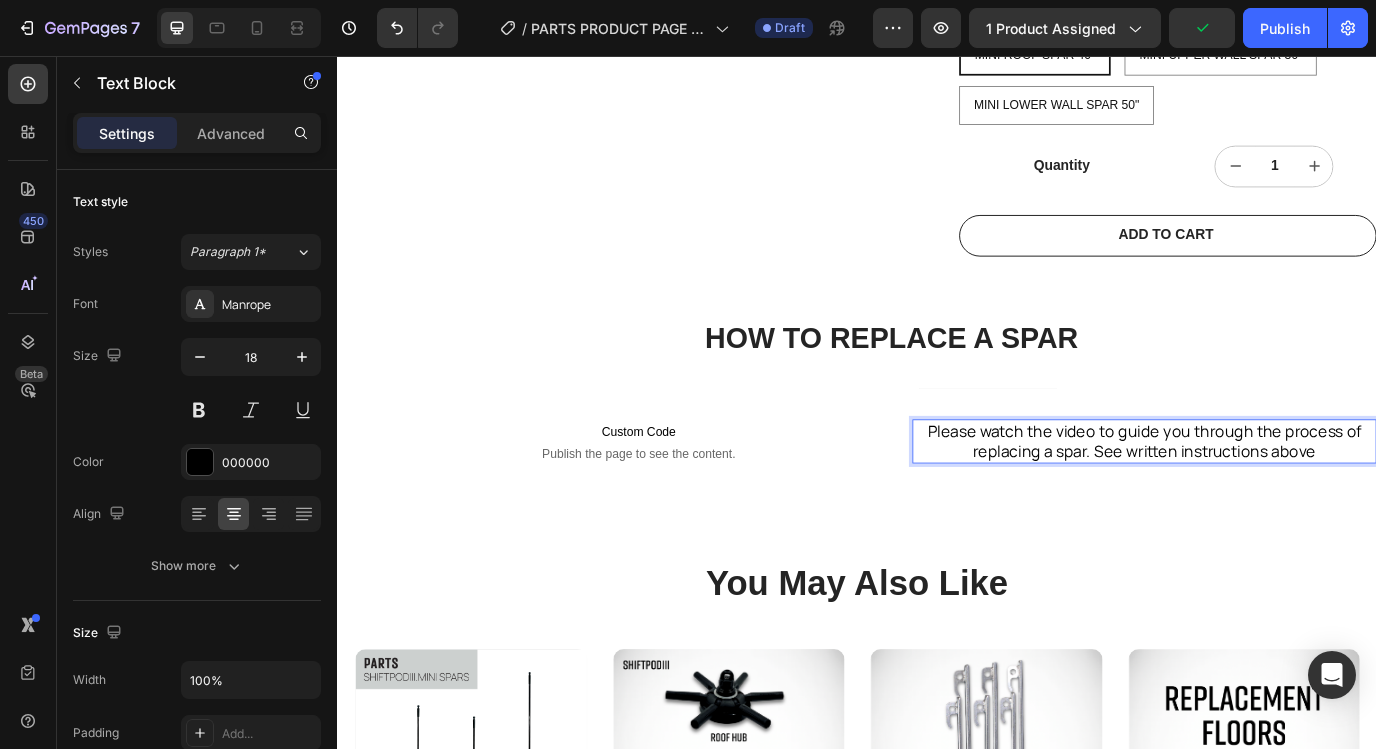 click on "Please watch the video to guide you through the process of replacing a spar. See written instructions above" at bounding box center (1269, 501) 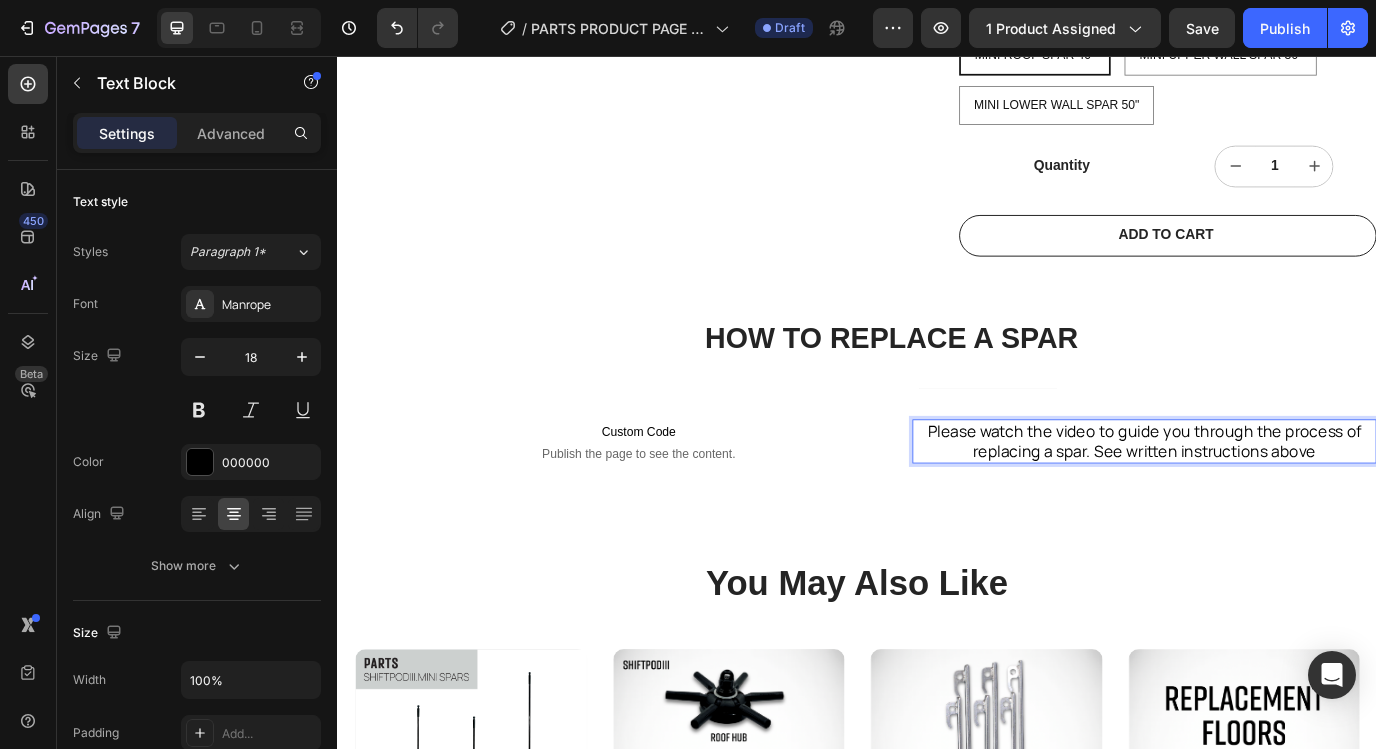 click on "Please watch the video to guide you through the process of replacing a spar. See written instructions above" at bounding box center (1269, 501) 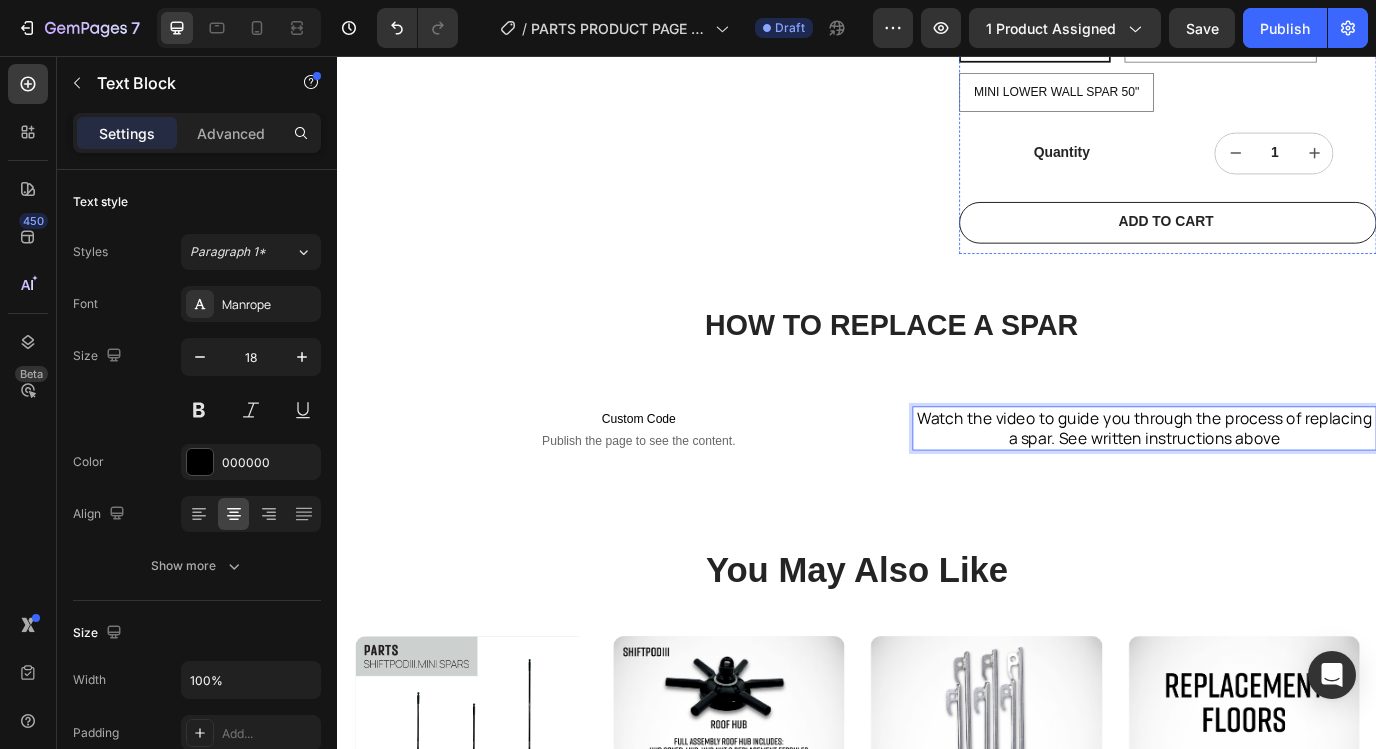 scroll, scrollTop: 1545, scrollLeft: 0, axis: vertical 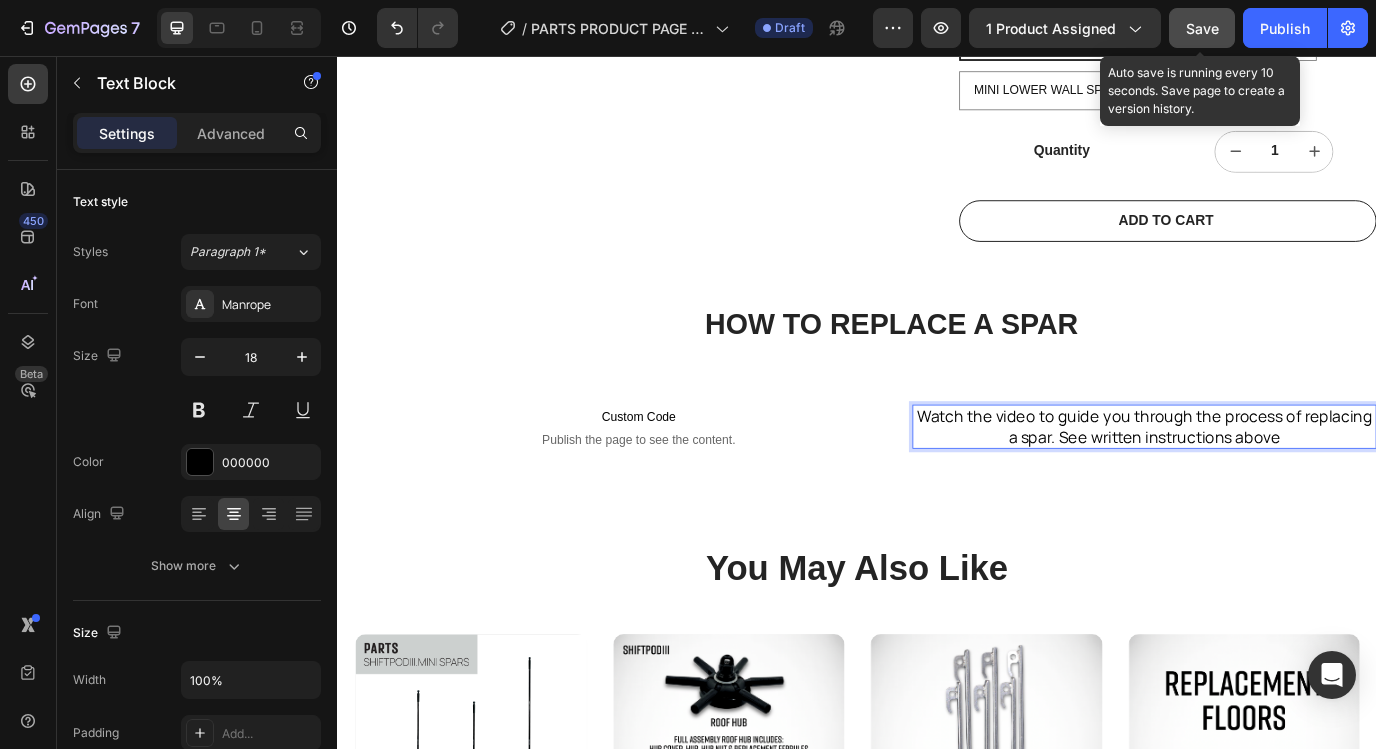 click on "Save" at bounding box center [1202, 28] 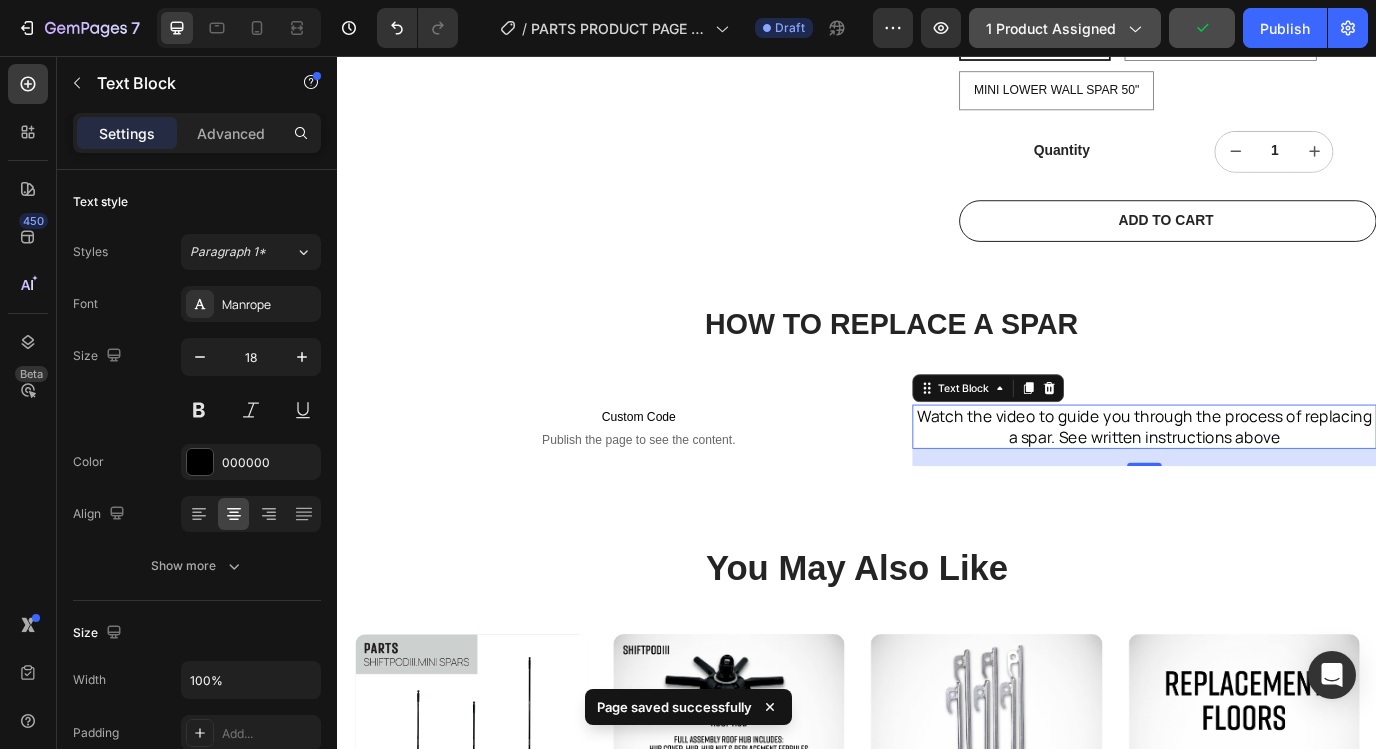 click 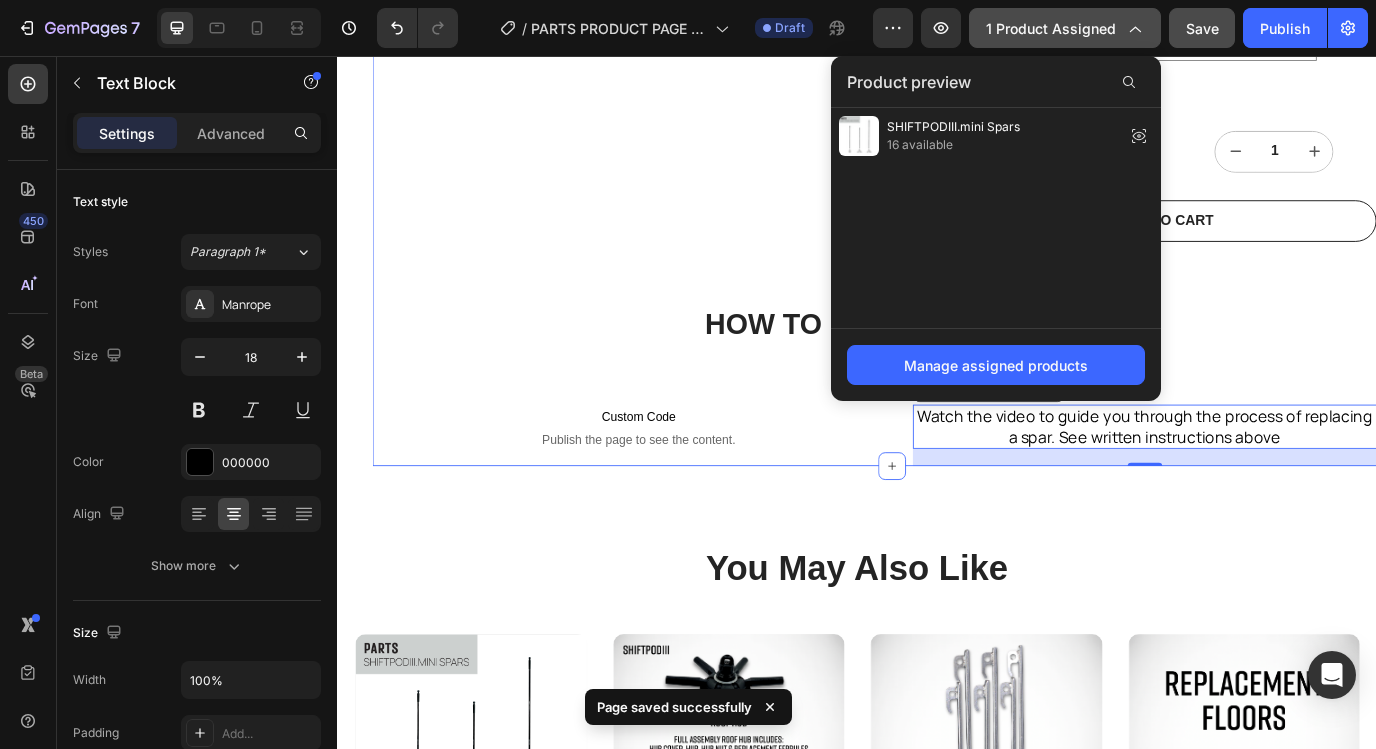 click on "Product Images SHIFTPODIII.mini Spars Product Title $19.99 Product Price Product Price Refer to the labeled diagram to ensure you select the correct size spar. The SHIFTPODIII.mini uses three different spar lengths depending on the location: •  ROOF SPAR   – 40" •  UPPER WALL SPAR   – 36" •  LOWER WALL SPAR   – 50" Note: Spar lengths may vary slightly (±0.25" to 0.75") due to manufacturing tolerances. Each replacement spar comes fully assembled with a  ferrule  and  spar cap —no need to purchase these parts separately.   Product Description
Compatible Models
Parts Return Policy
Repair Instructions Replacing a Spar with SHIFTPOD Collapsed 1. Locate the Damaged Spar With your SHIFTPOD fully collapsed (in the umbrella position), identify the broken or damaged spar. 2. Access the Hub Unscrew the hub cover (the black, puck-shaped piece) where the damaged spar connects. 3. Remove the Broken Spar ⚠️  4. Install the New Spar Insert the" at bounding box center [977, -454] 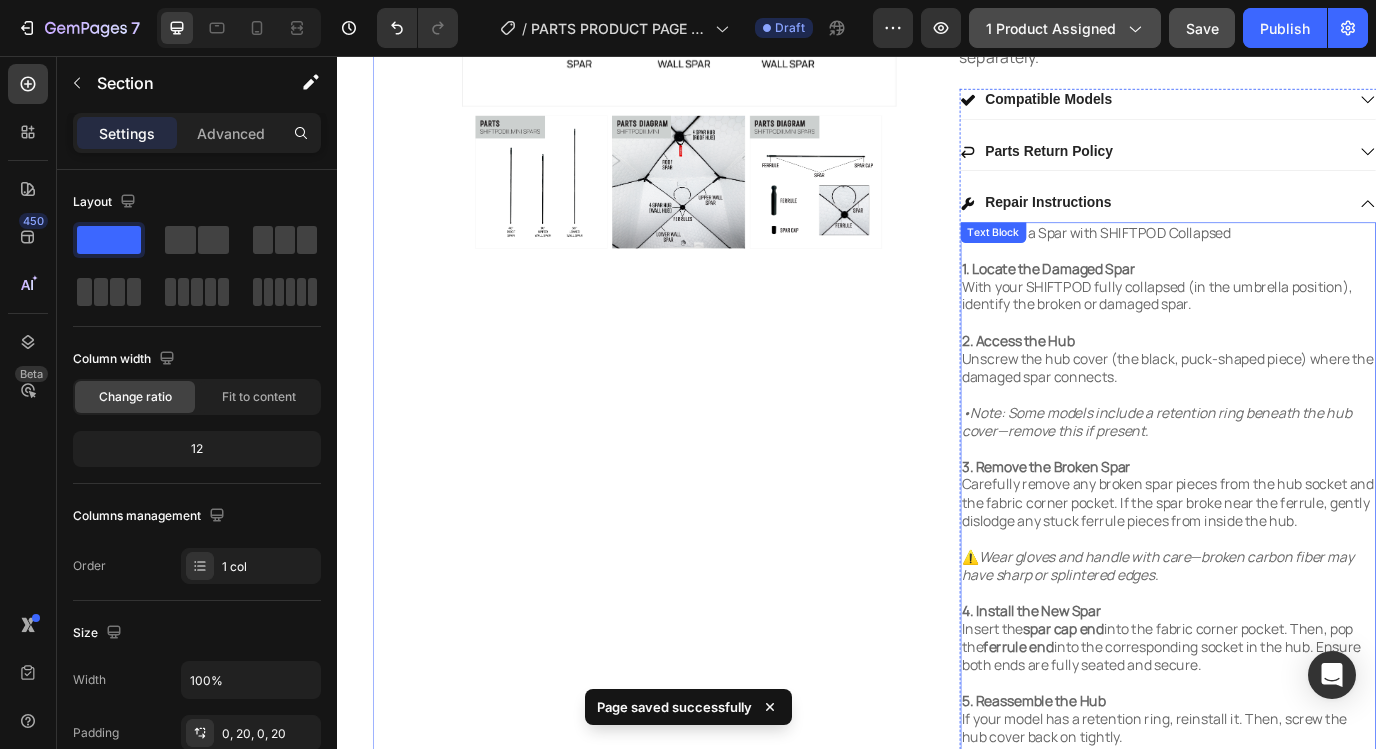 scroll, scrollTop: 553, scrollLeft: 0, axis: vertical 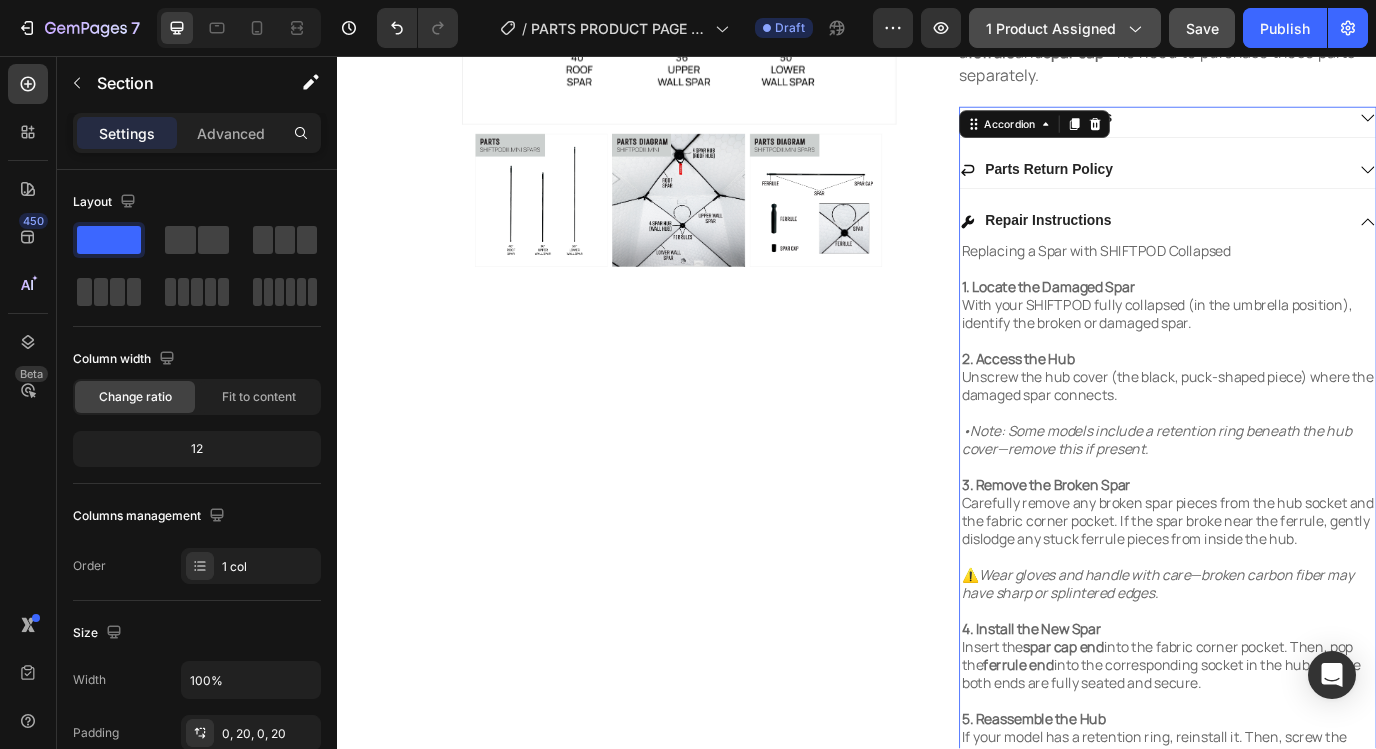 click on "Repair Instructions" at bounding box center [1279, 247] 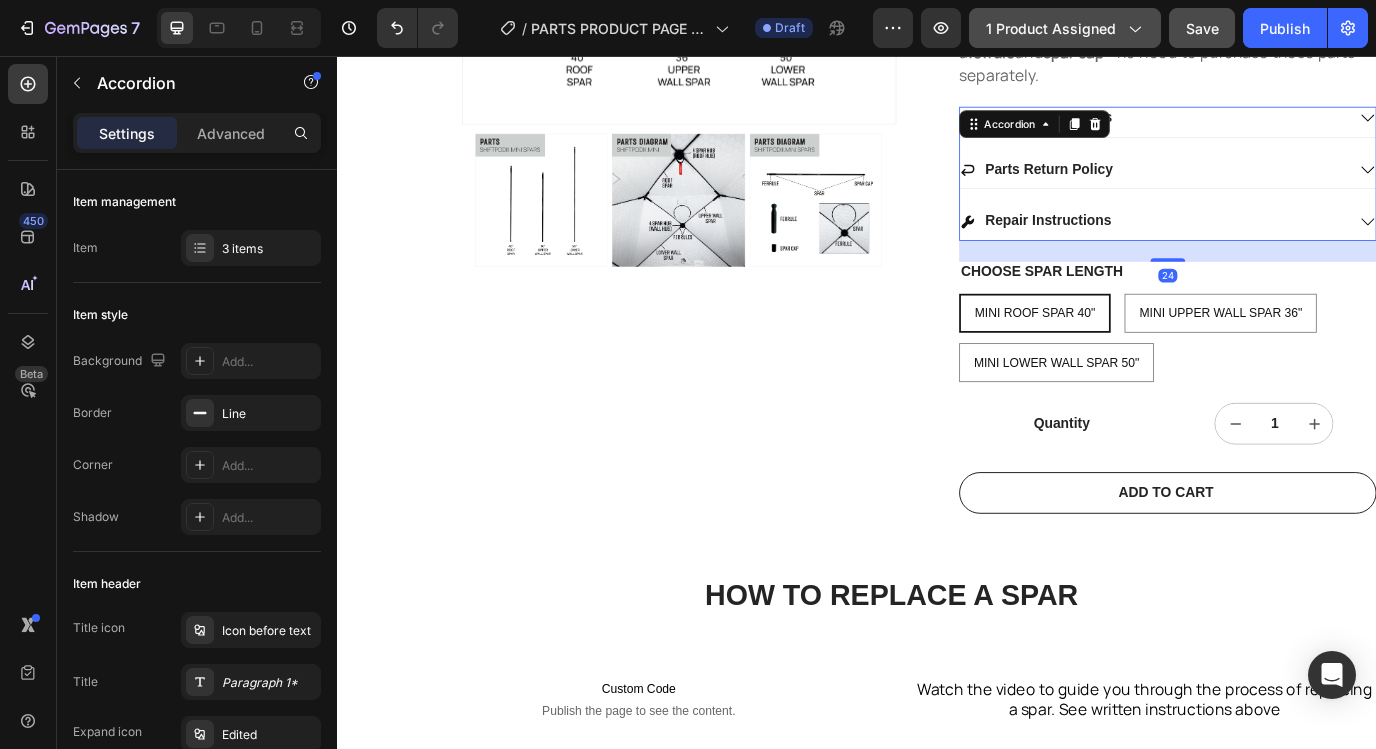 click on "Compatible Models" at bounding box center (1296, 132) 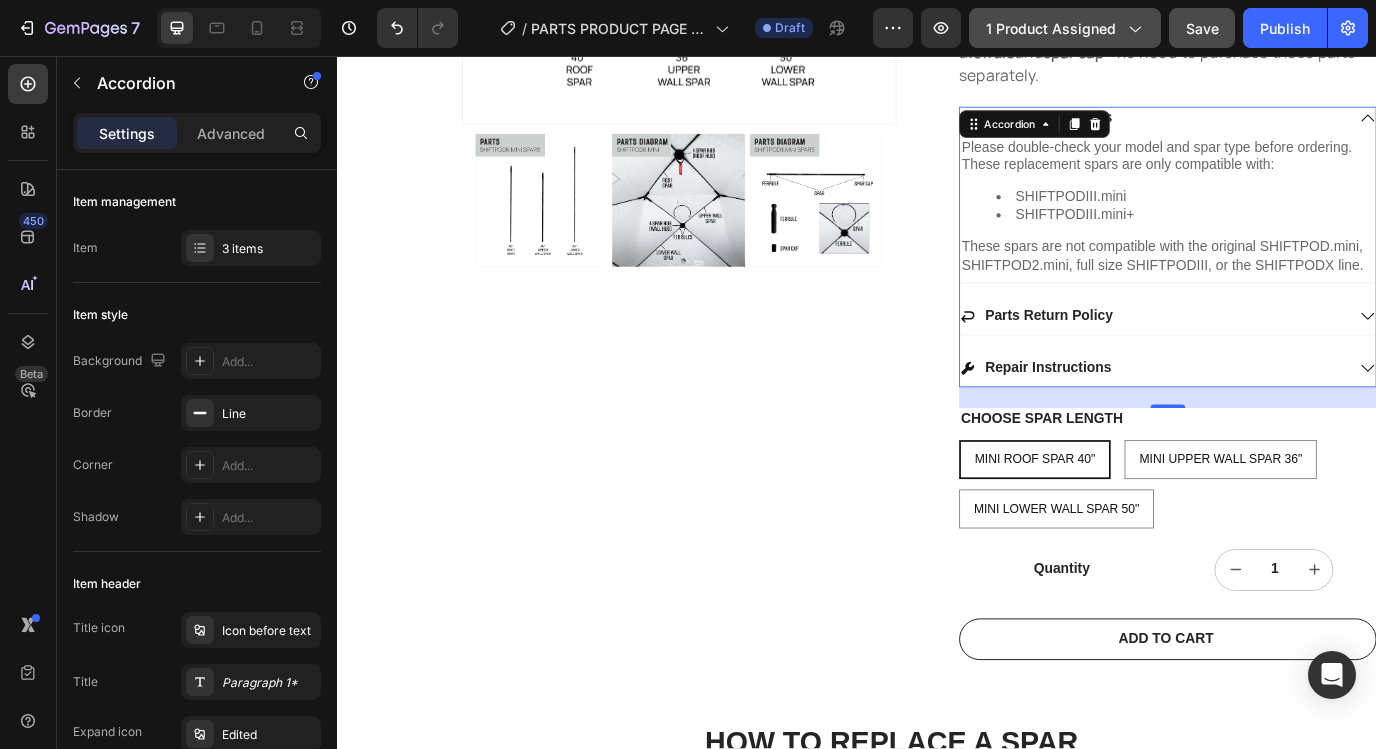 click on "Compatible Models" at bounding box center [1279, 128] 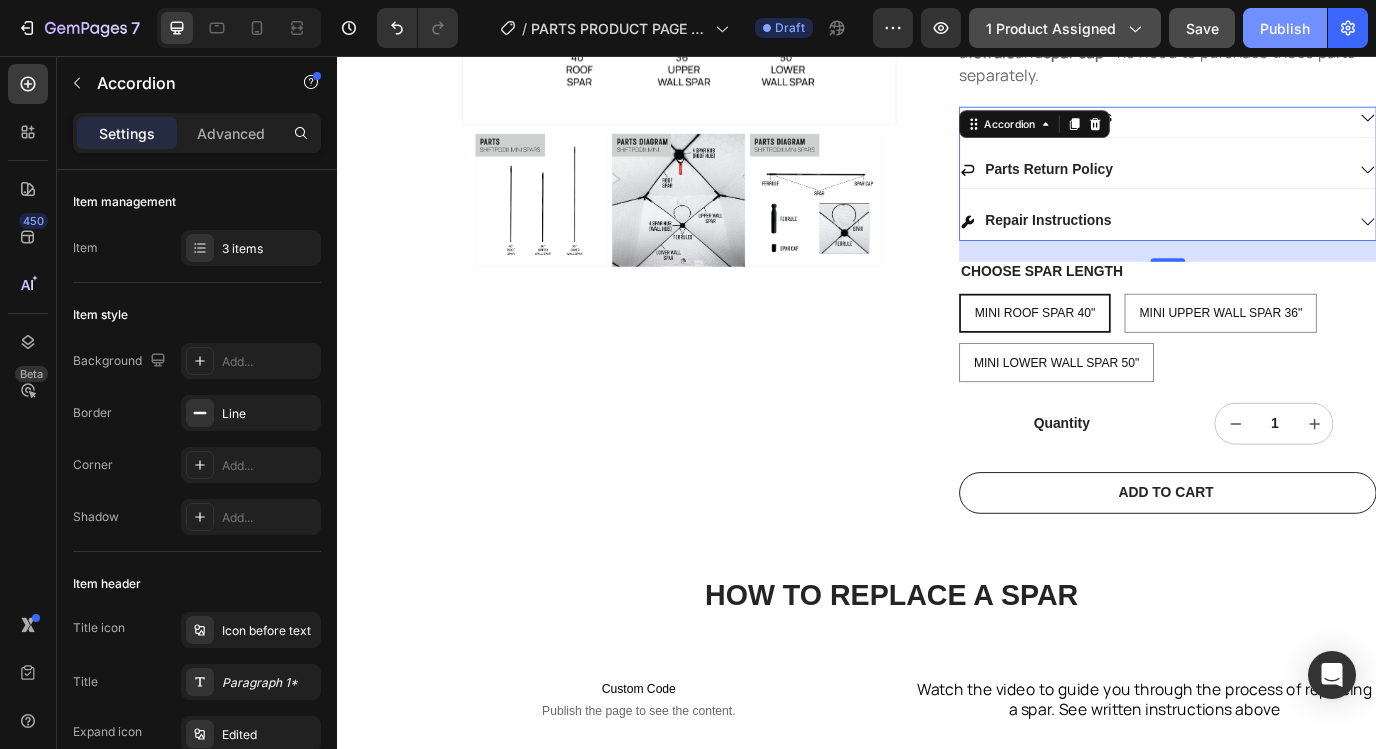 click on "Publish" at bounding box center [1285, 28] 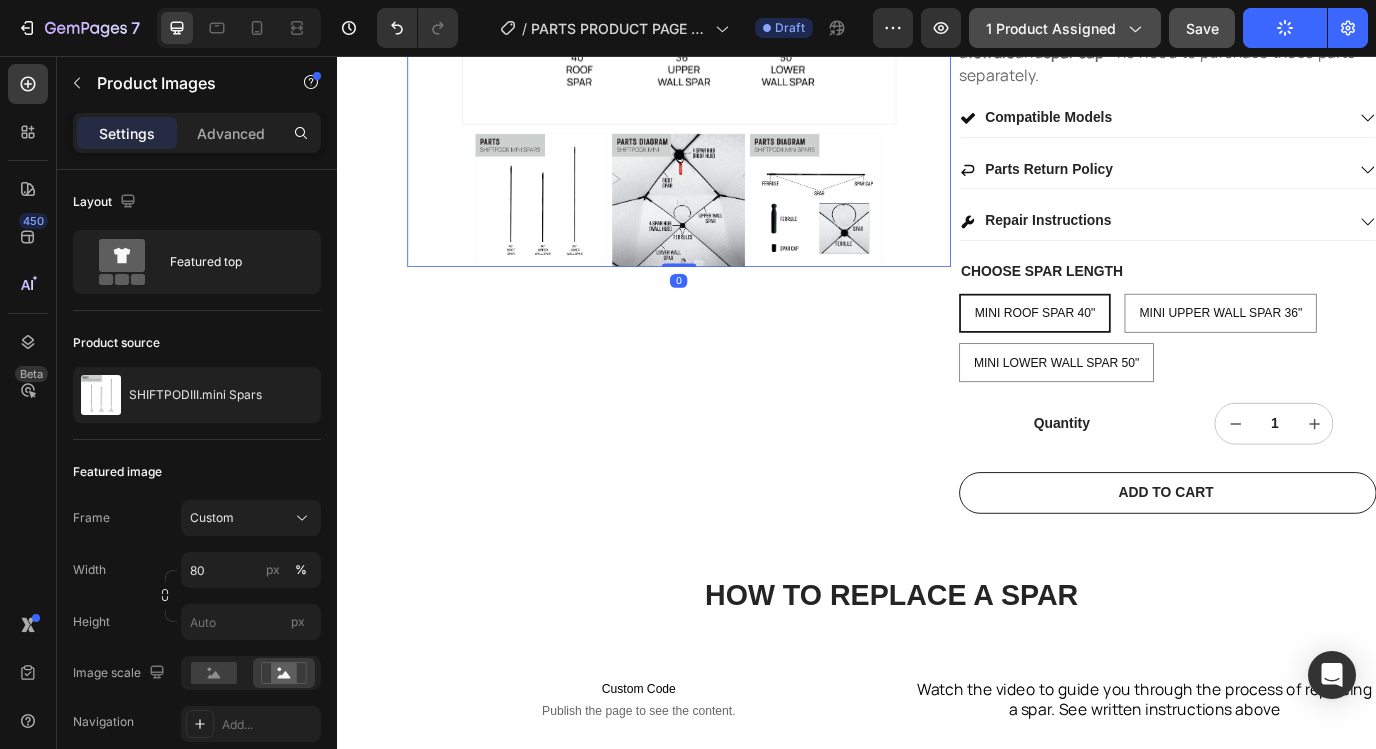 click at bounding box center (730, 222) 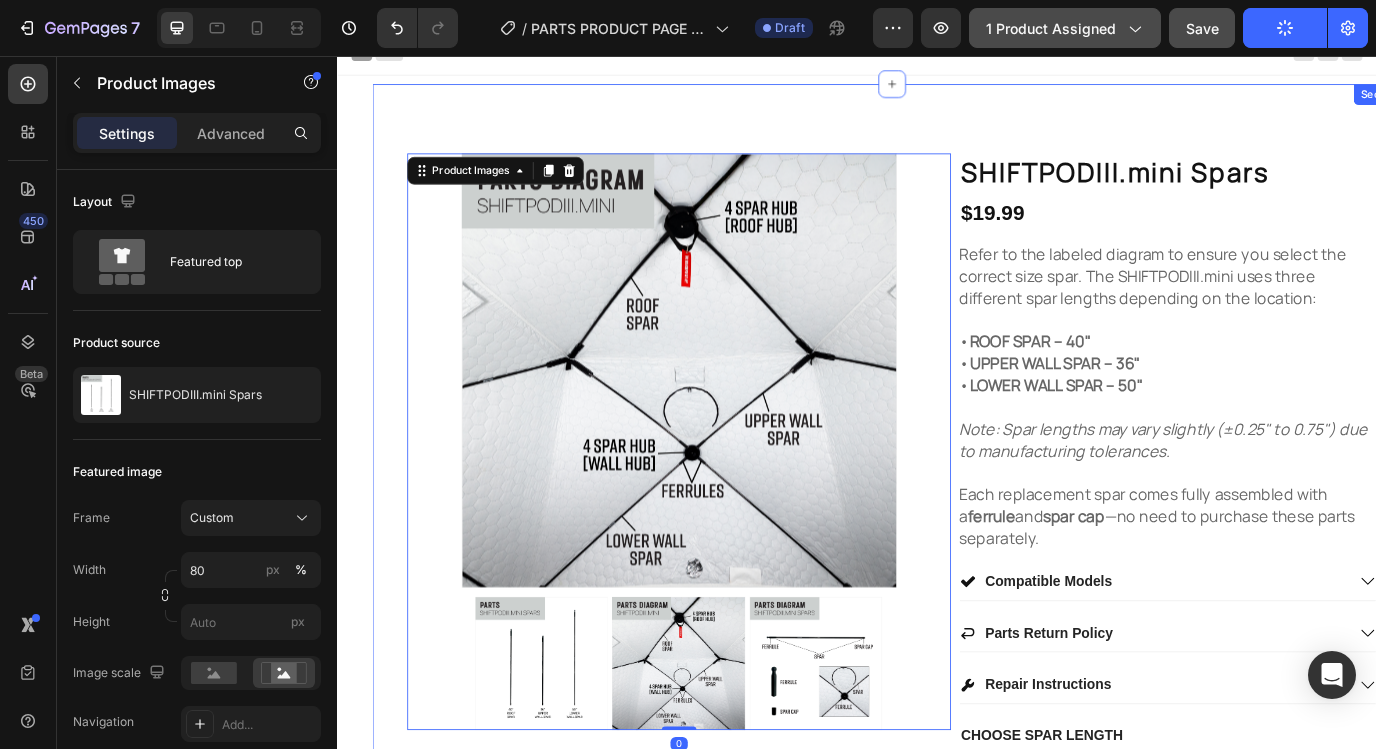 scroll, scrollTop: 0, scrollLeft: 0, axis: both 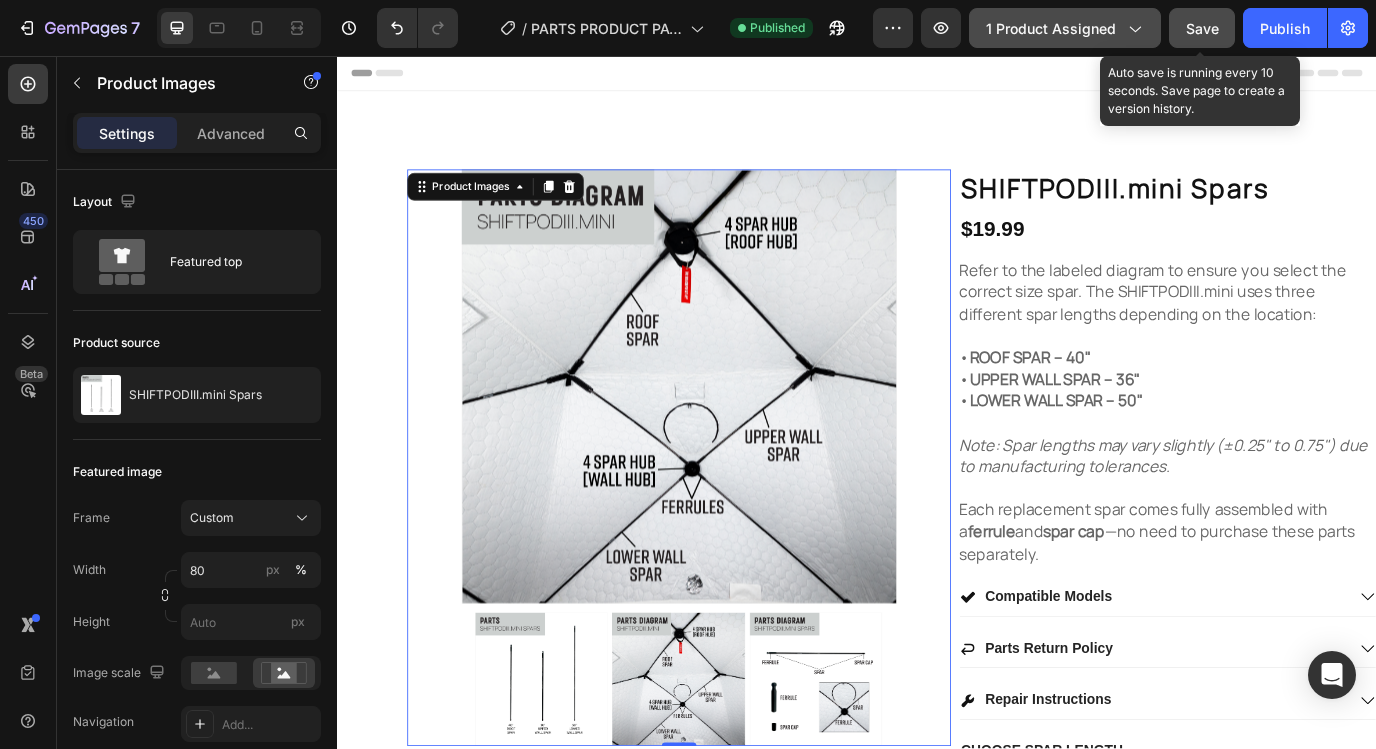 click on "Save" 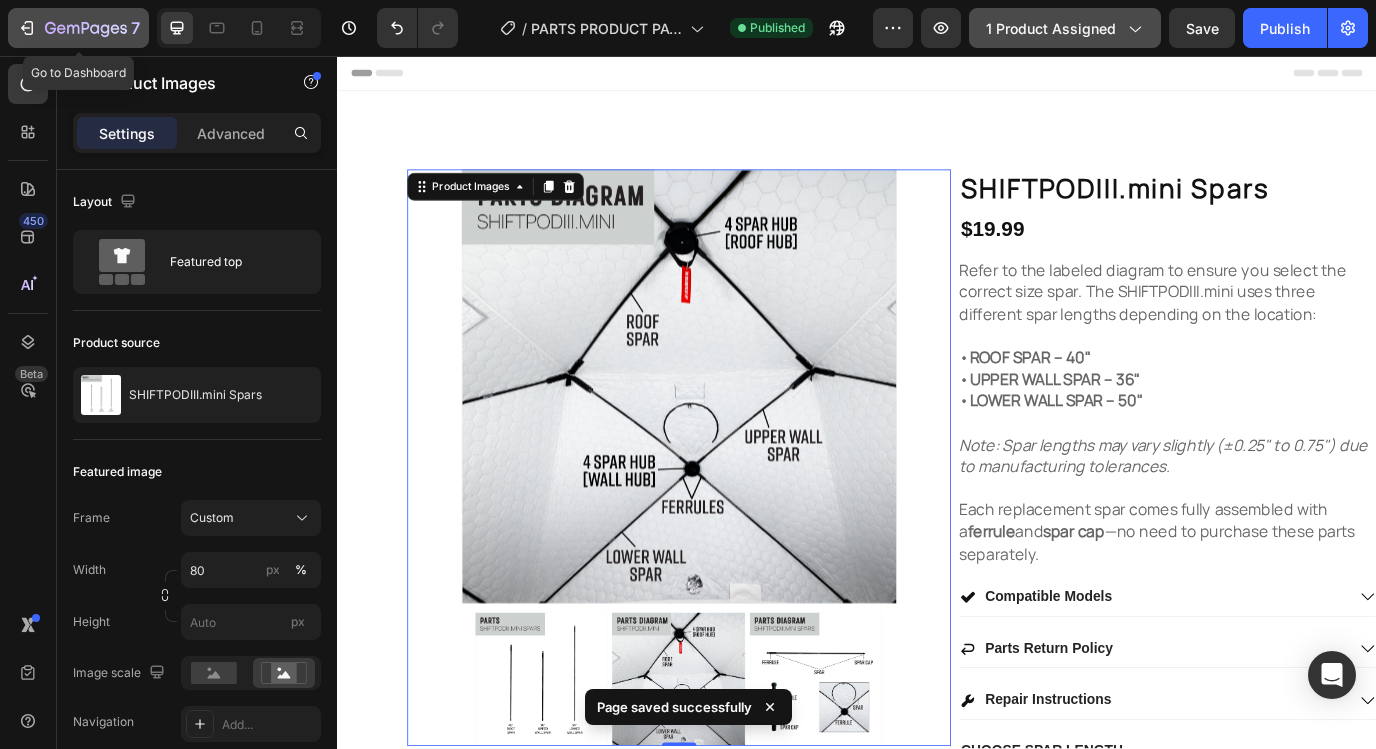 click 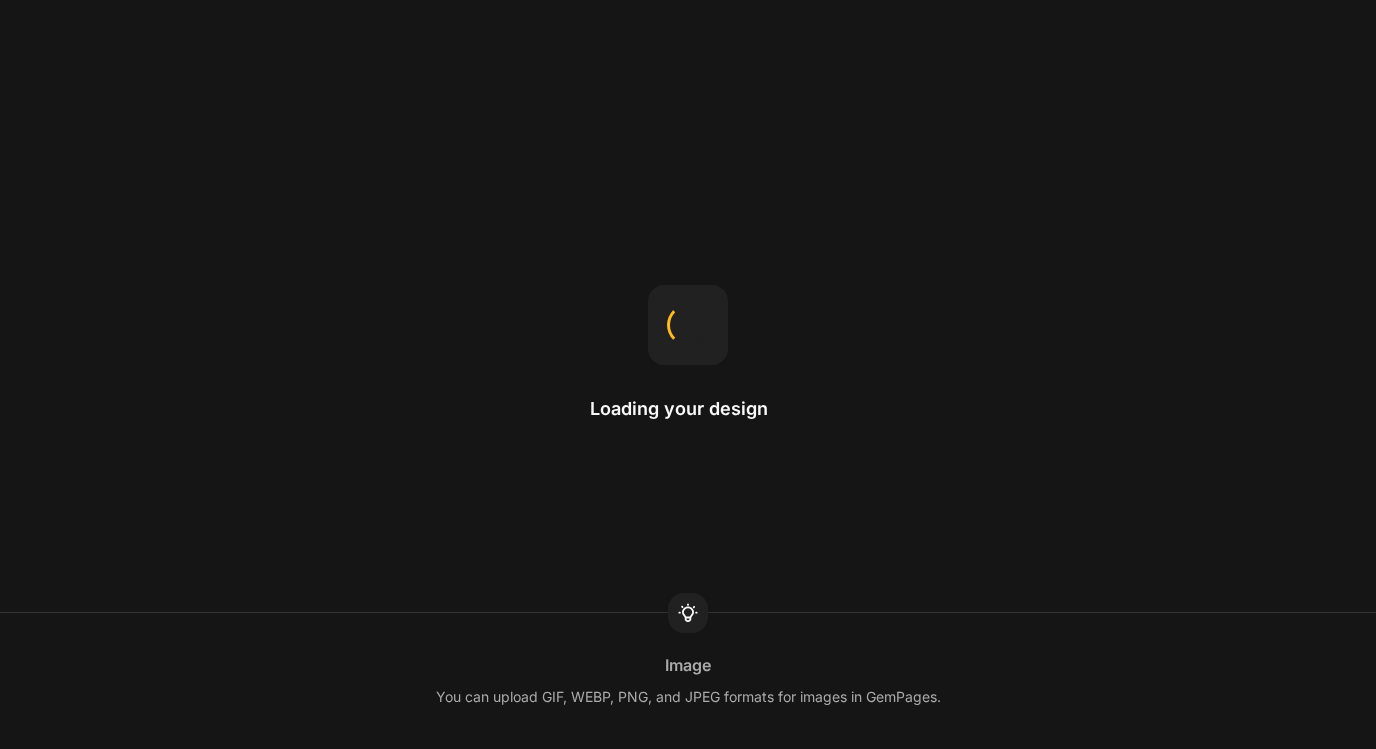 scroll, scrollTop: 0, scrollLeft: 0, axis: both 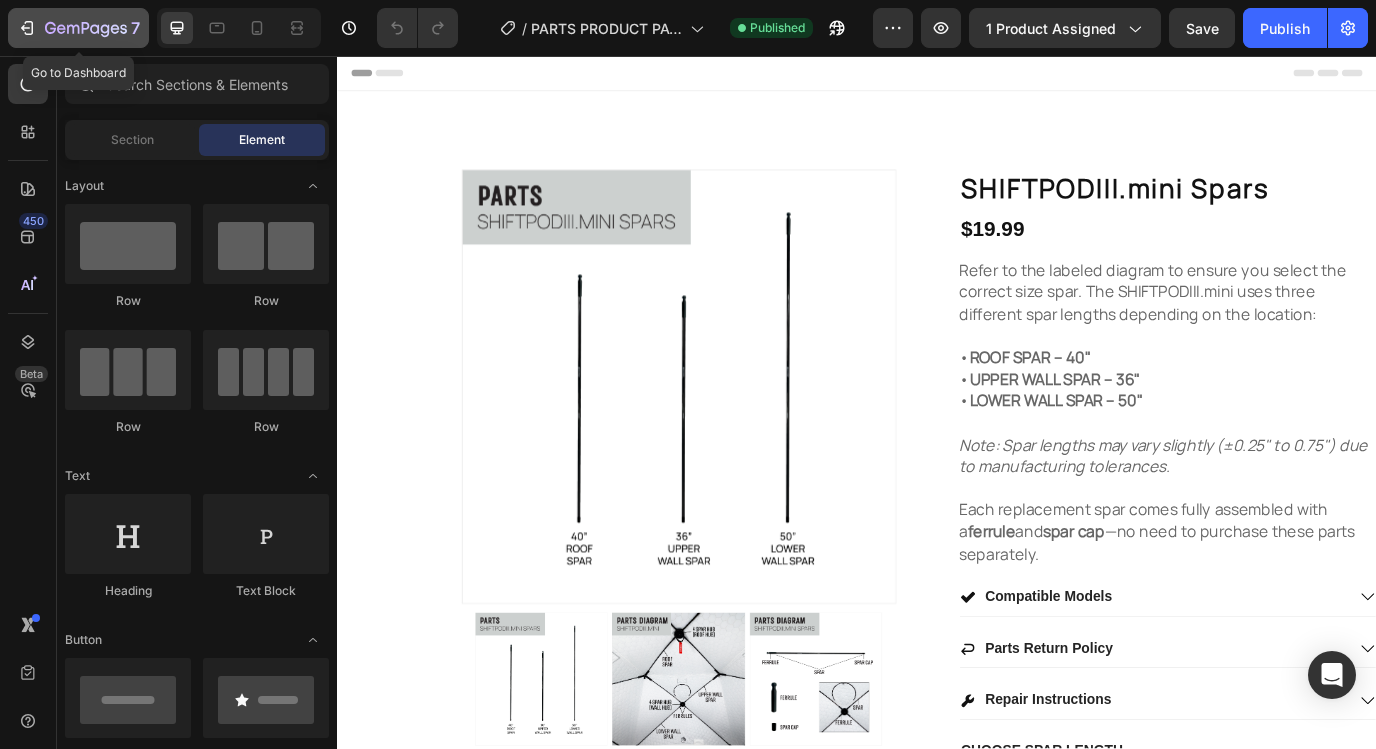 click 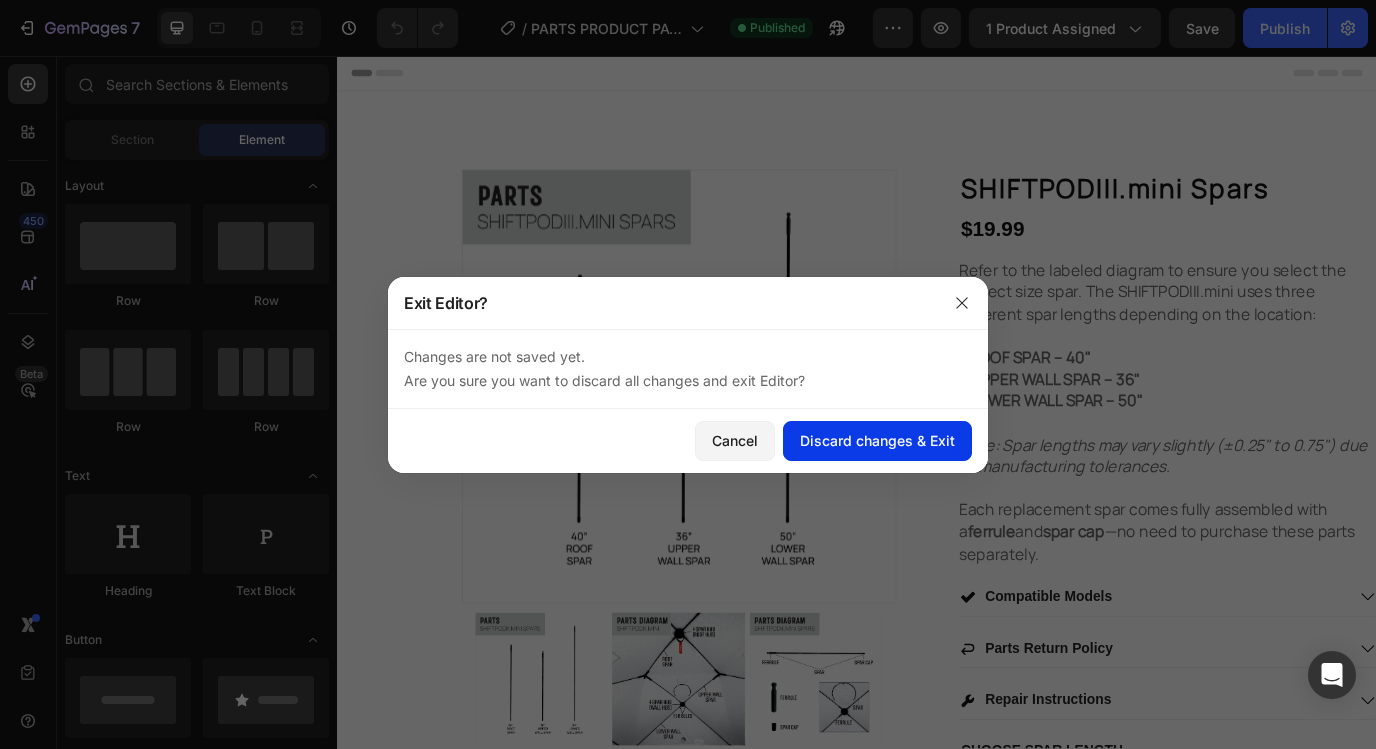 click on "Discard changes & Exit" at bounding box center (877, 440) 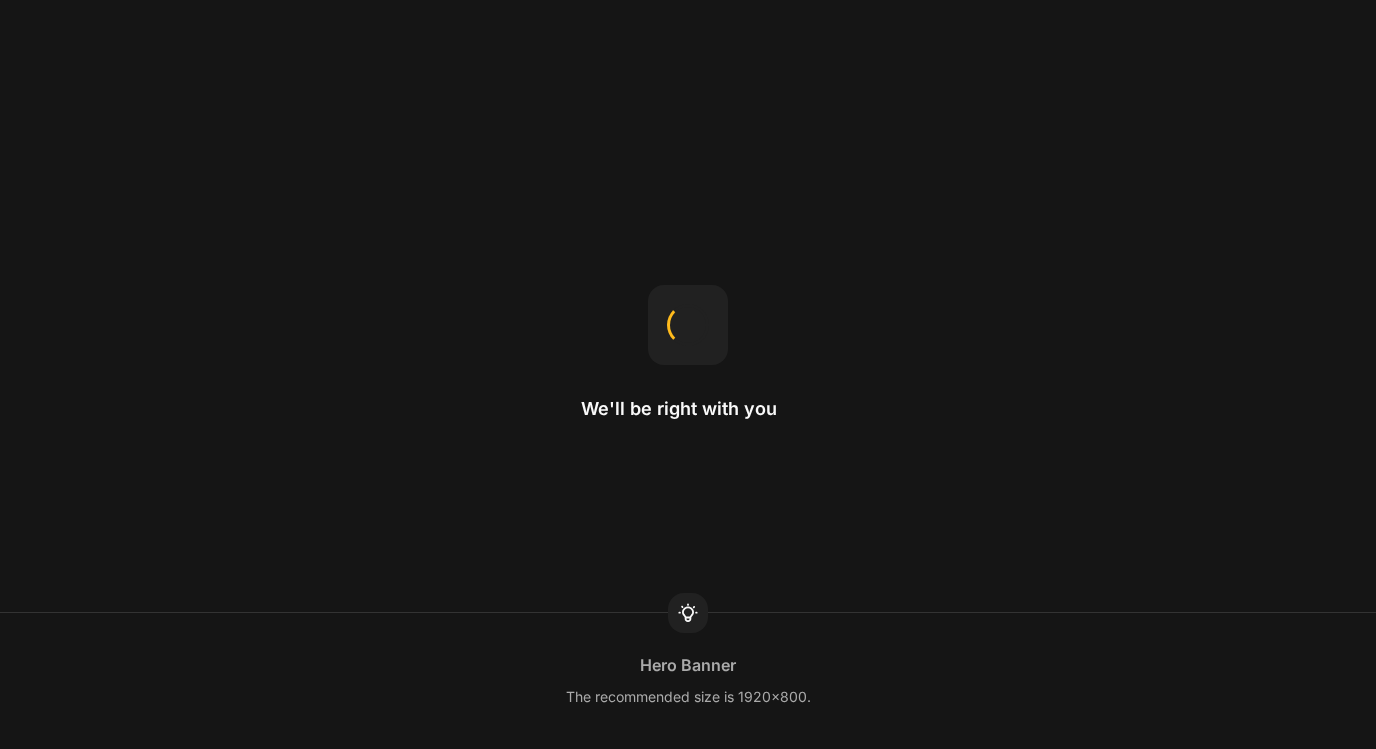 scroll, scrollTop: 0, scrollLeft: 0, axis: both 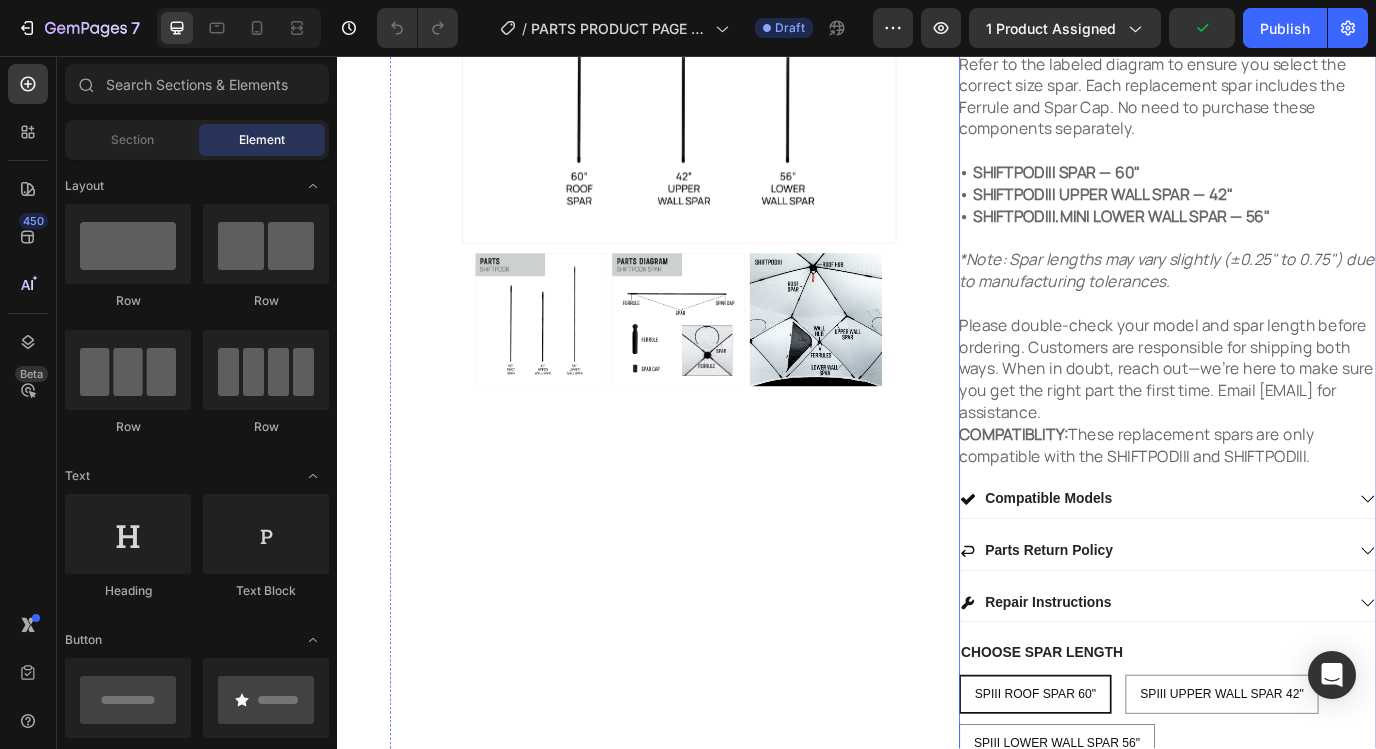 click on "SHIFTPODIII Spars Product Title $19.99 Product Price Product Price ⚠️  Limited Parts Availability We're currently in high season, and parts inventory is limited. To help ensure everyone can get what they need for repairs, please only order the parts you truly need right now. We appreciate your understanding and cooperation—it helps our whole SHIFTPOD community stay adventure-ready!
Refer to the labeled diagram to ensure you select the correct size spar. Each replacement spar includes the Ferrule and Spar Cap. No need to purchase these components separately. • SHIFTPODIII SPAR — 60" • SHIFTPODIII UPPER WALL SPAR — 42" • SHIFTPODIII.MINI LOWER WALL SPAR — 56" *Note: Spar lengths may vary slightly (±0.25" to 0.75") due to manufacturing tolerances.
COMPATIBLITY:  These replacement spars are only compatible with the SHIFTPODIII and SHIFTPODIII.   Product Description
Compatible Models
Parts Return Policy
Repair Instructions" at bounding box center (1296, 404) 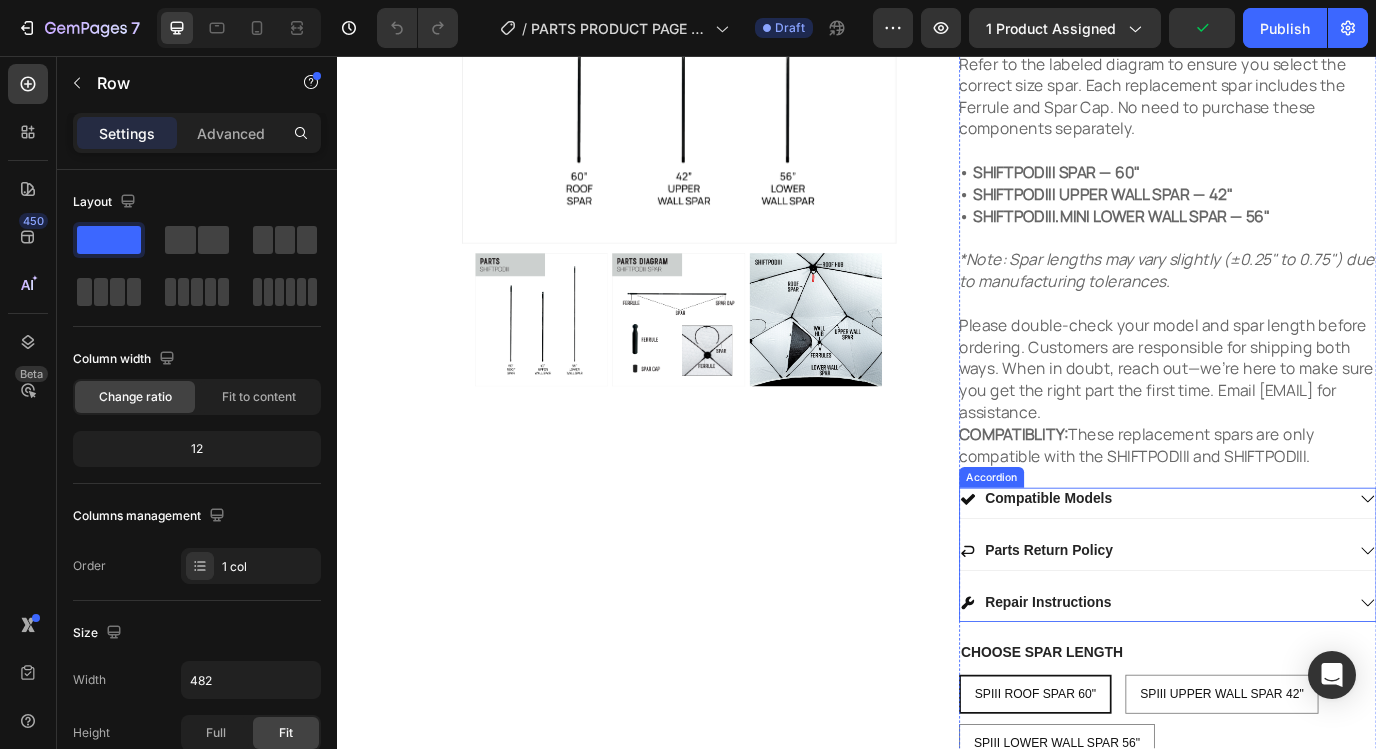click on "Compatible Models" at bounding box center (1158, 568) 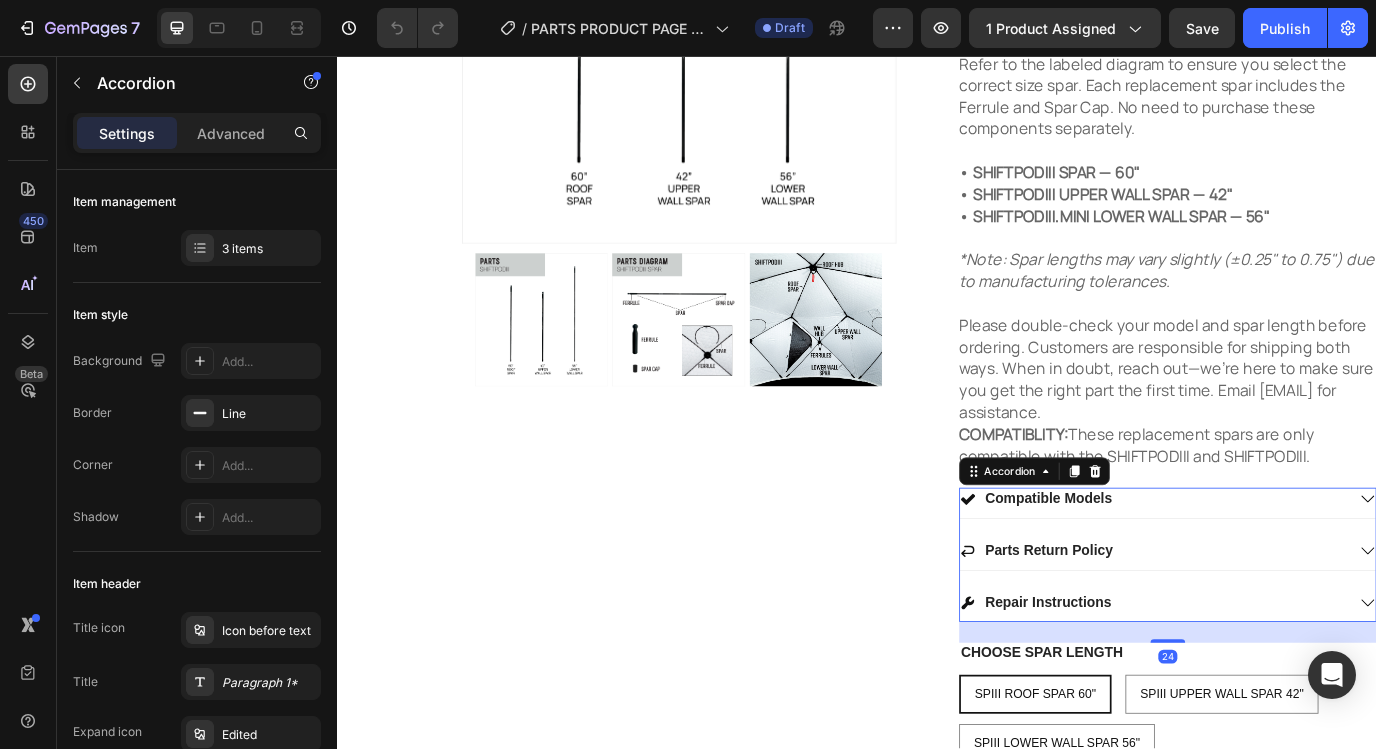 click on "Compatible Models" at bounding box center (1296, 572) 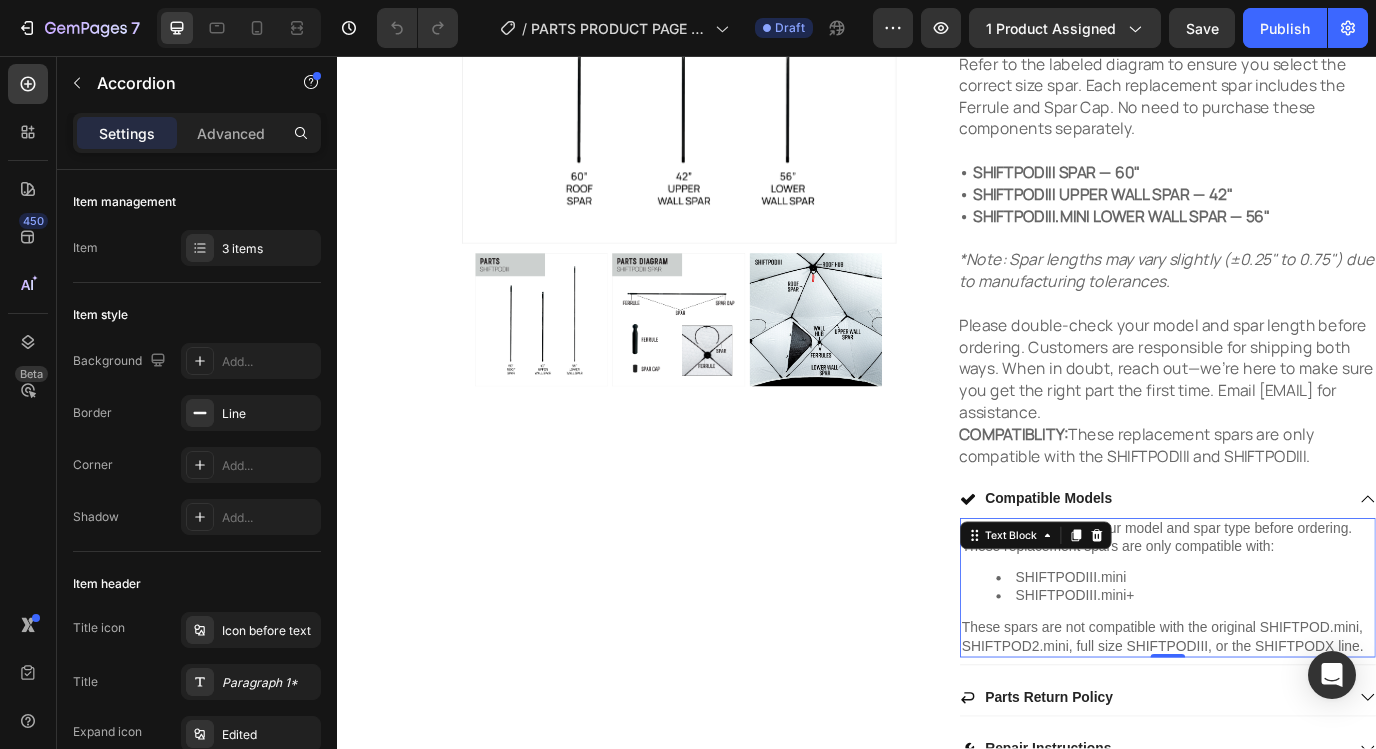 click on "Please double-check your model and spar type before ordering. These replacement spars are only compatible with: SHIFTPODIII.mini SHIFTPODIII.mini+ These spars are not compatible with the original SHIFTPOD.mini, SHIFTPOD2.mini, full size SHIFTPODIII, or the SHIFTPODX line." at bounding box center [1296, 670] 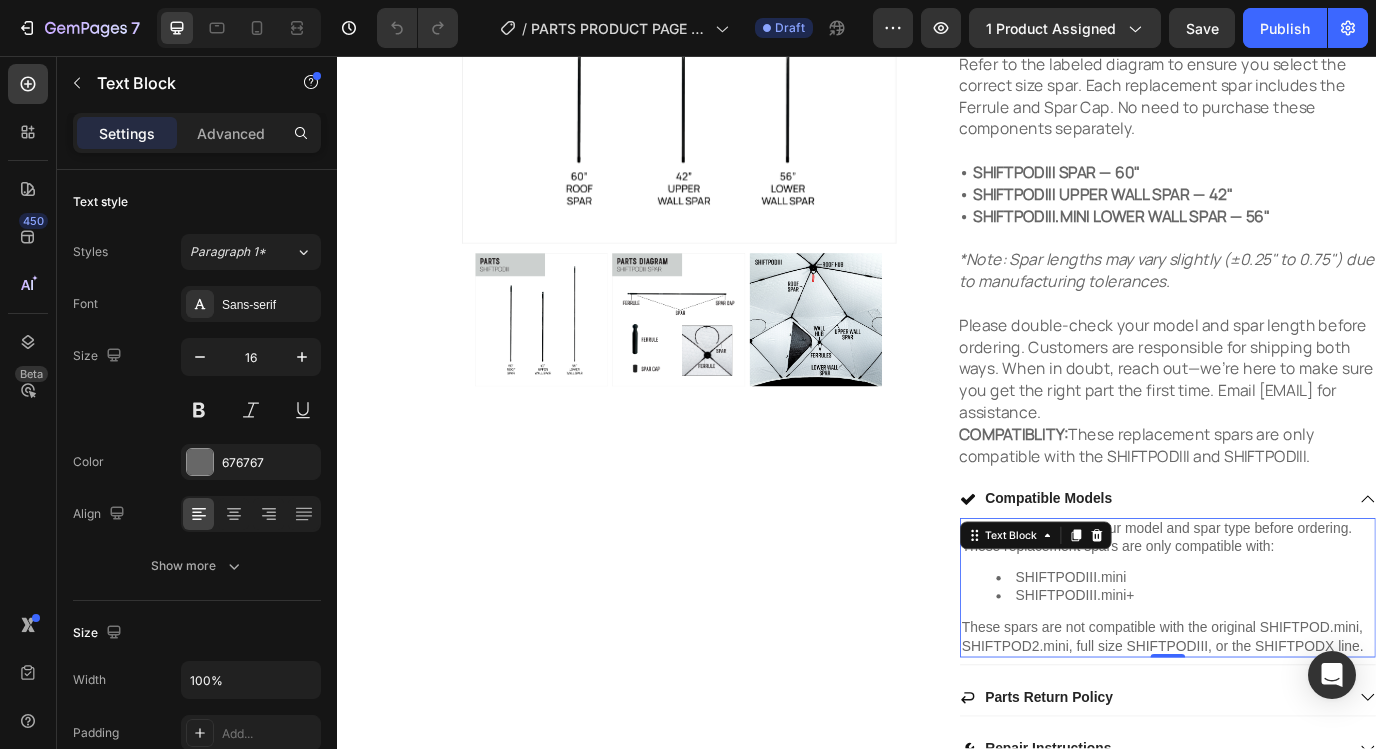 click on "SHIFTPODIII.mini" at bounding box center [1316, 659] 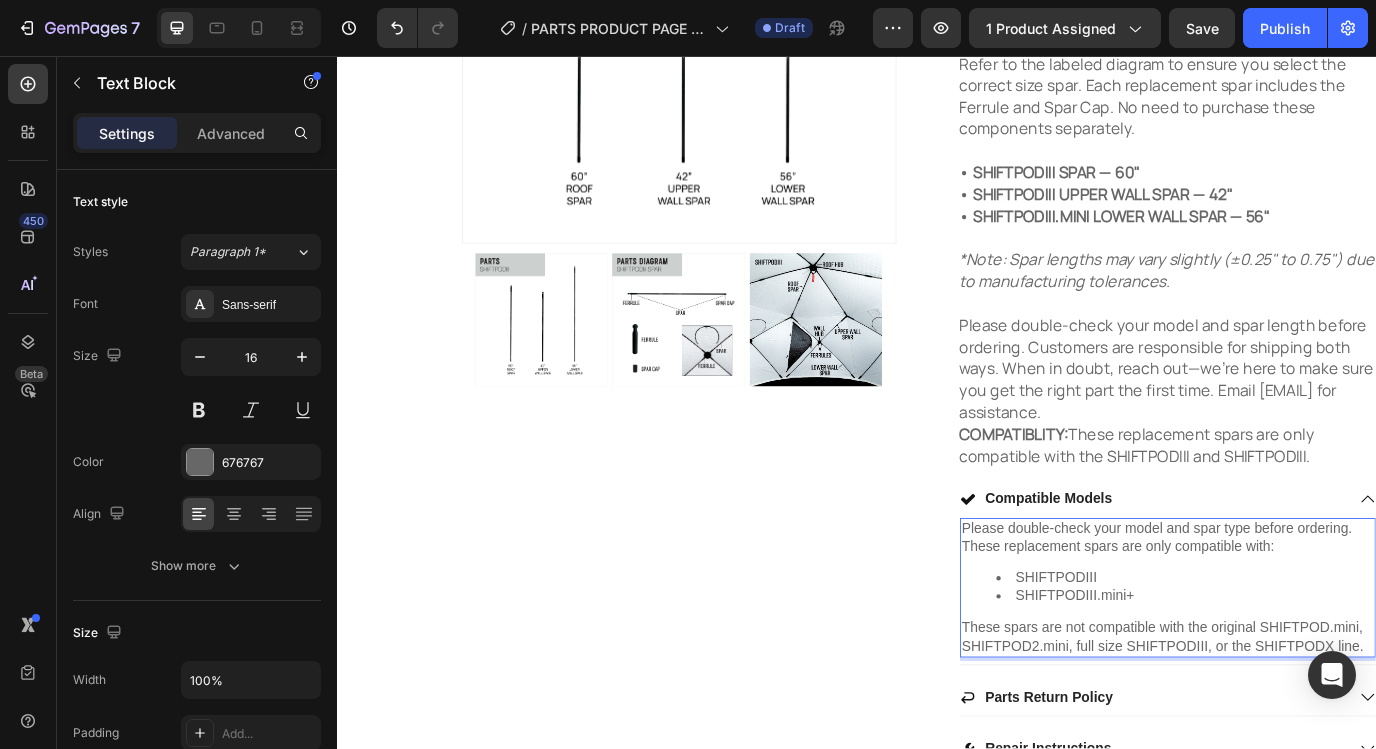 click on "SHIFTPODIII.mini+" at bounding box center [1316, 680] 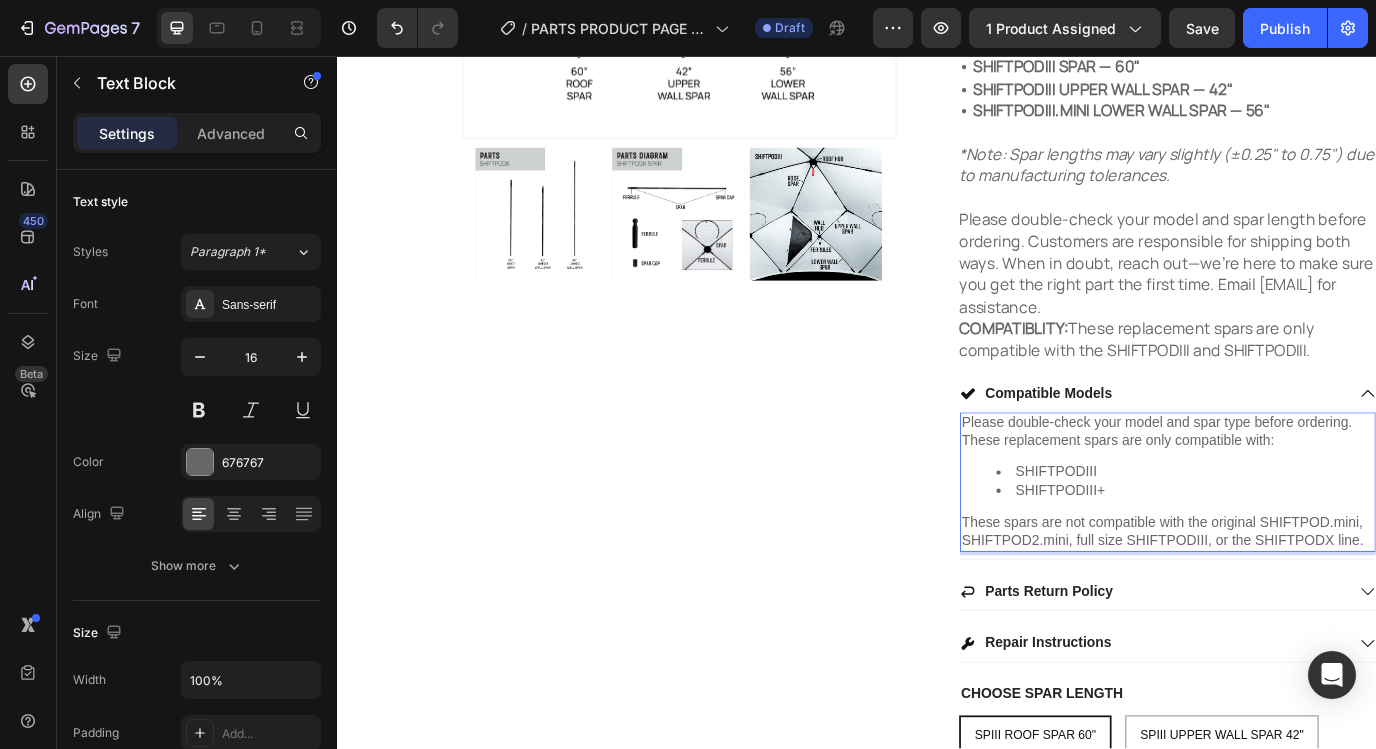 scroll, scrollTop: 569, scrollLeft: 0, axis: vertical 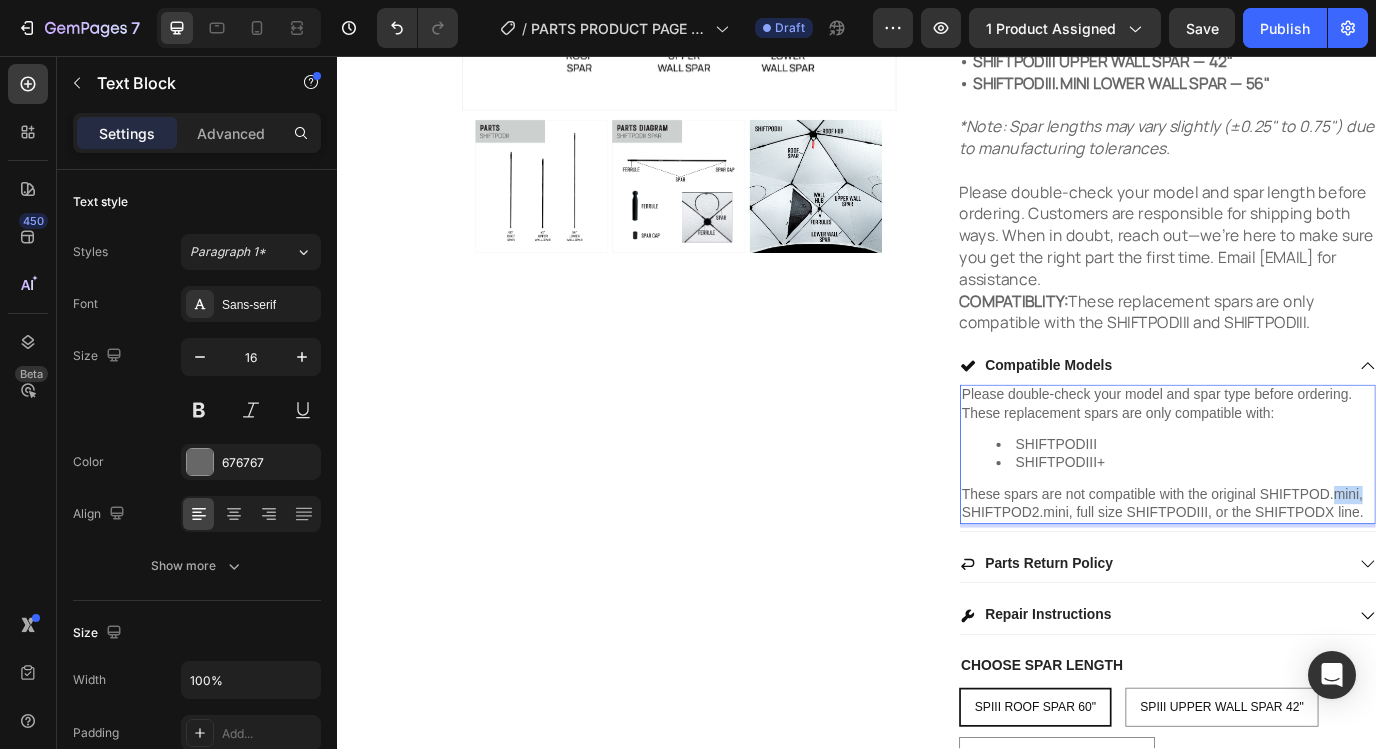 drag, startPoint x: 1486, startPoint y: 565, endPoint x: 1521, endPoint y: 569, distance: 35.22783 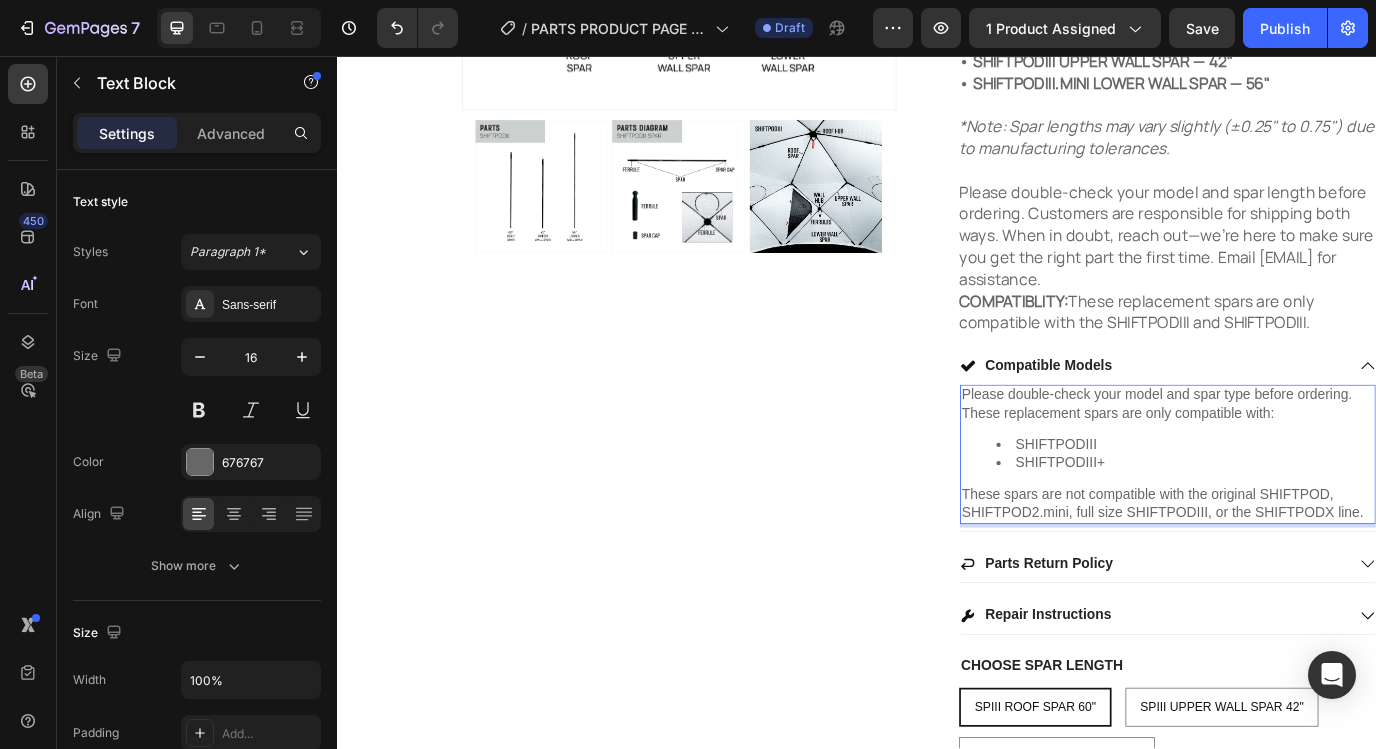 click on "These spars are not compatible with the original SHIFTPOD, SHIFTPOD2.mini, full size SHIFTPODIII, or the SHIFTPODX line." at bounding box center (1296, 574) 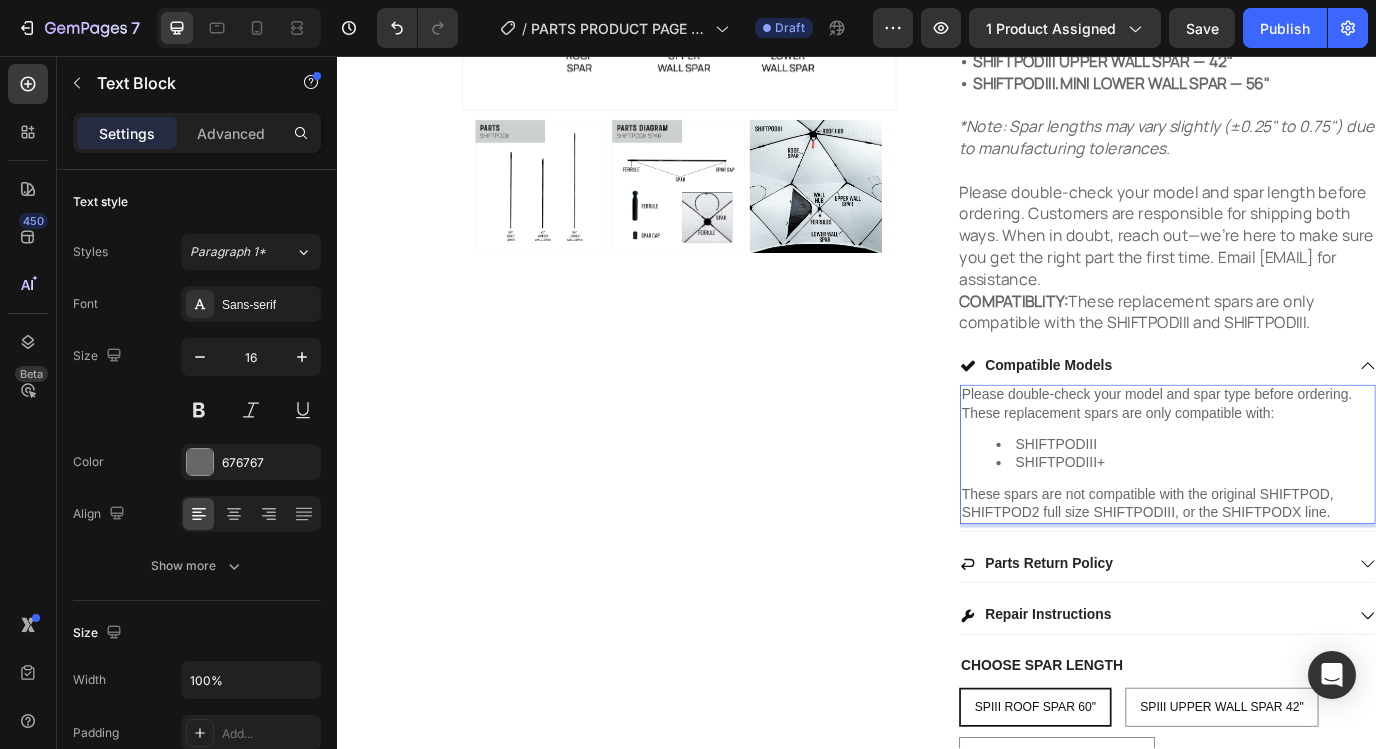 click on "These spars are not compatible with the original SHIFTPOD, SHIFTPOD2 full size SHIFTPODIII, or the SHIFTPODX line." at bounding box center (1296, 574) 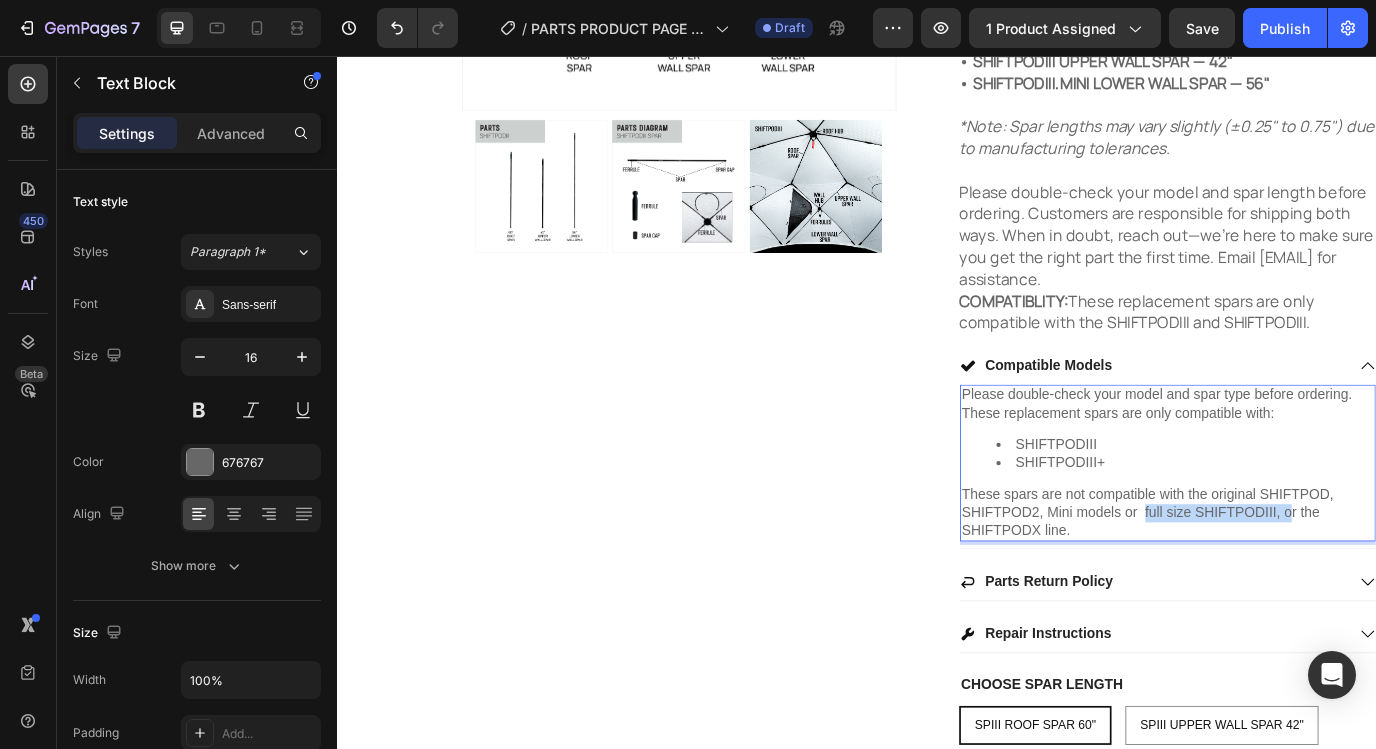 drag, startPoint x: 1268, startPoint y: 586, endPoint x: 1441, endPoint y: 588, distance: 173.01157 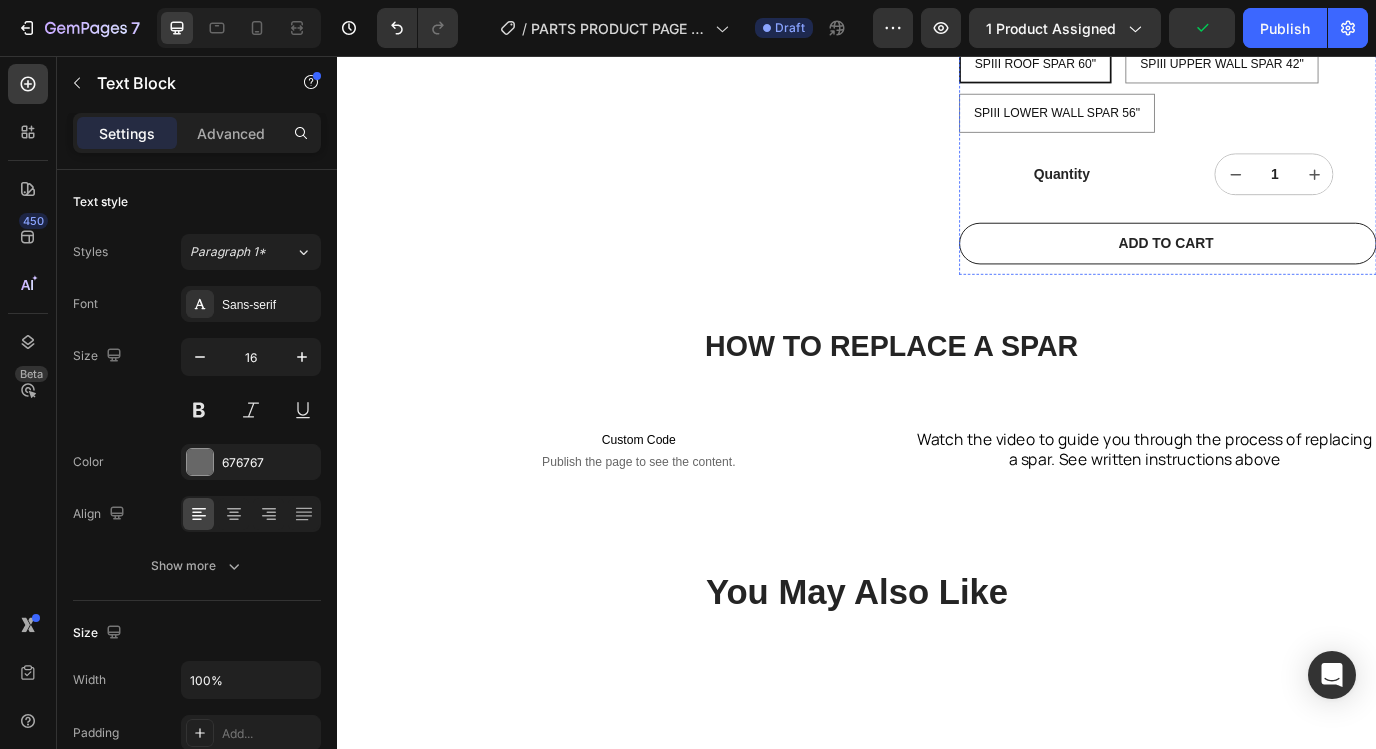 scroll, scrollTop: 1329, scrollLeft: 0, axis: vertical 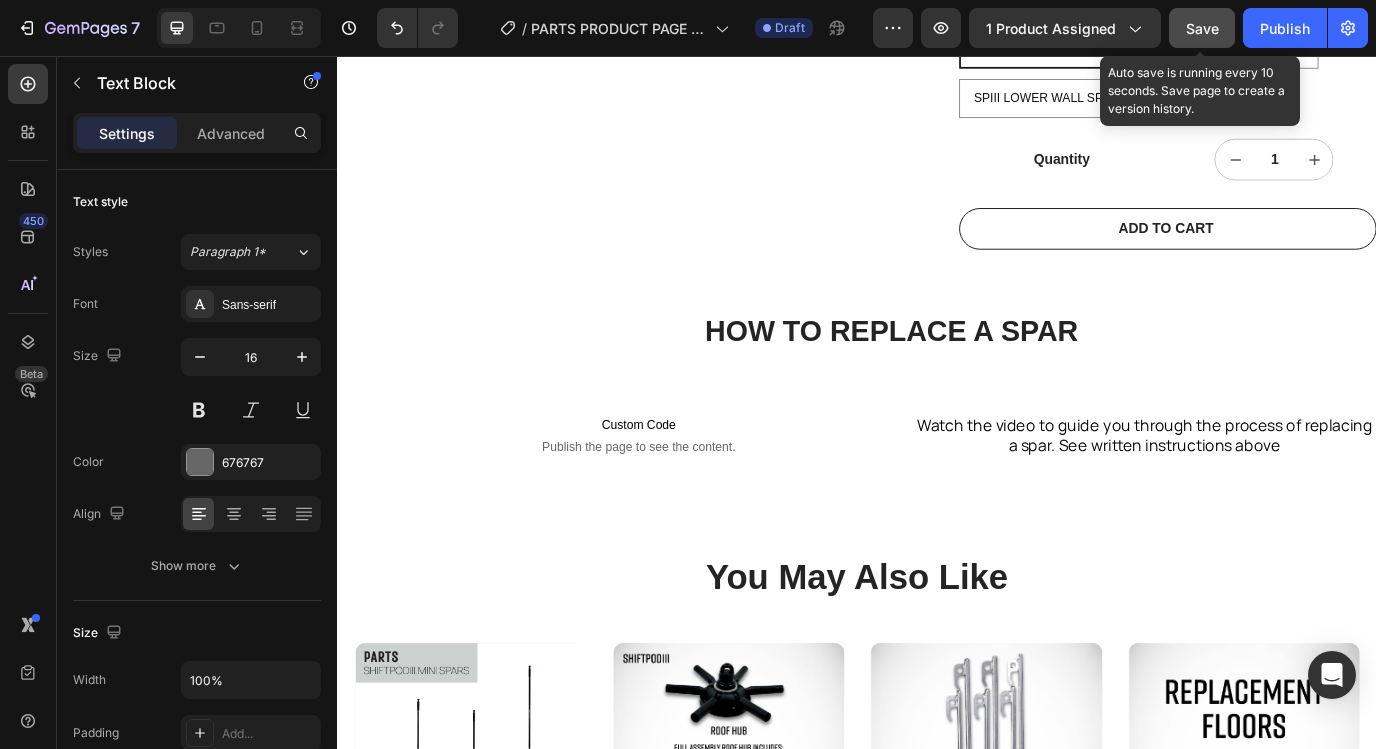click on "Save" 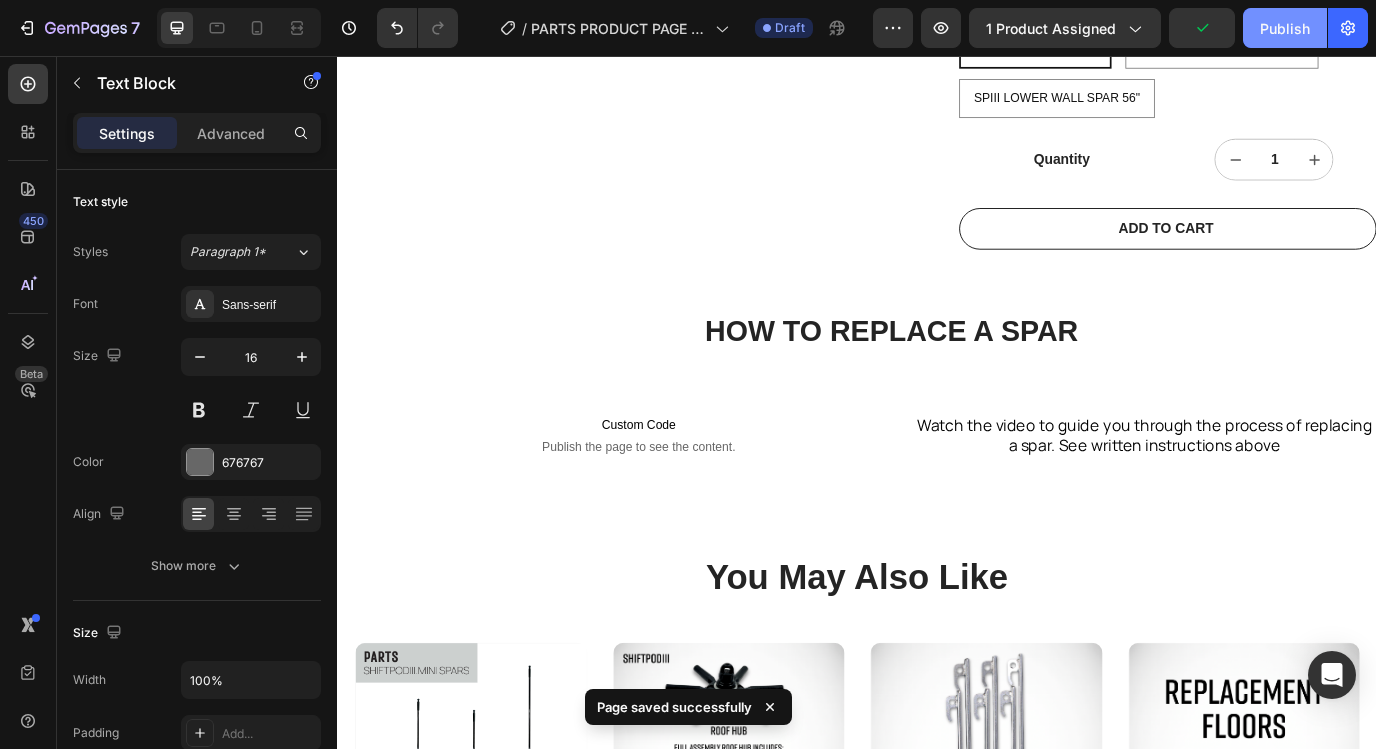 click on "Publish" at bounding box center [1285, 28] 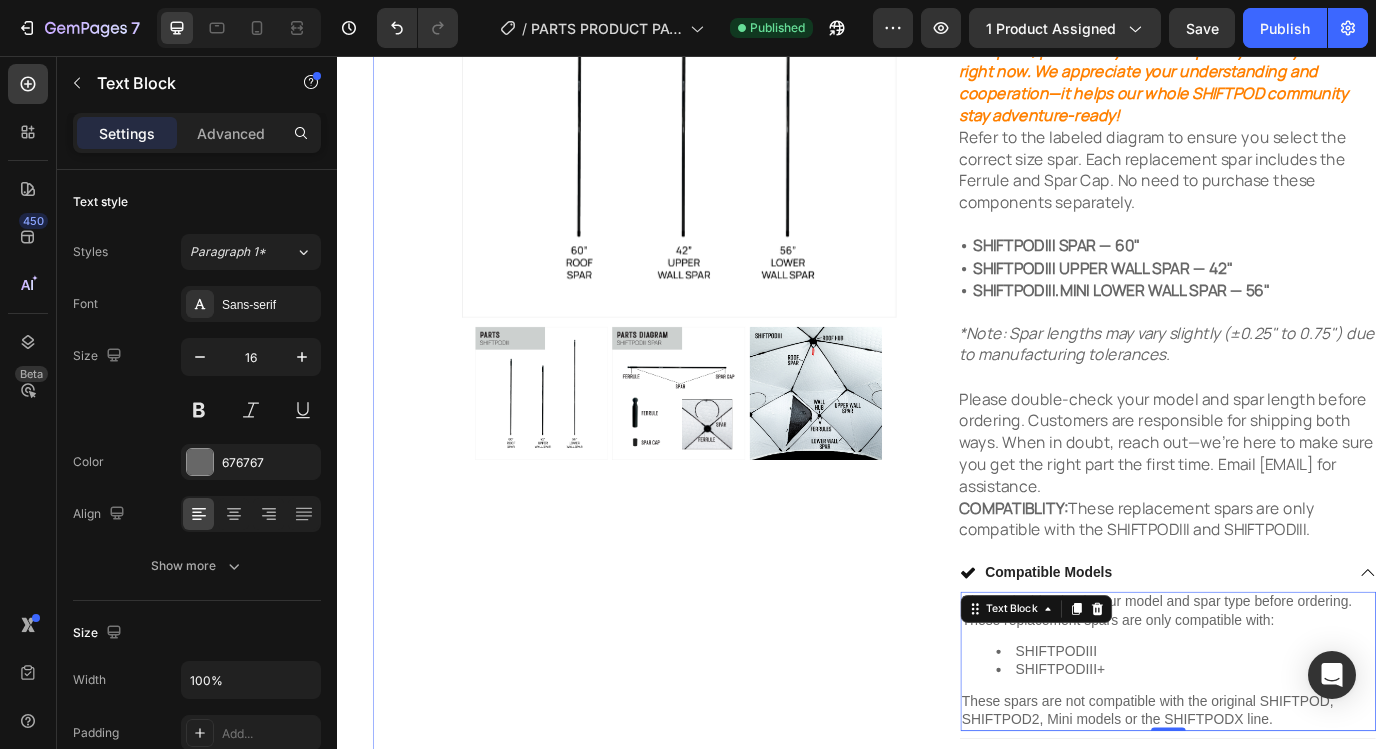 scroll, scrollTop: 105, scrollLeft: 0, axis: vertical 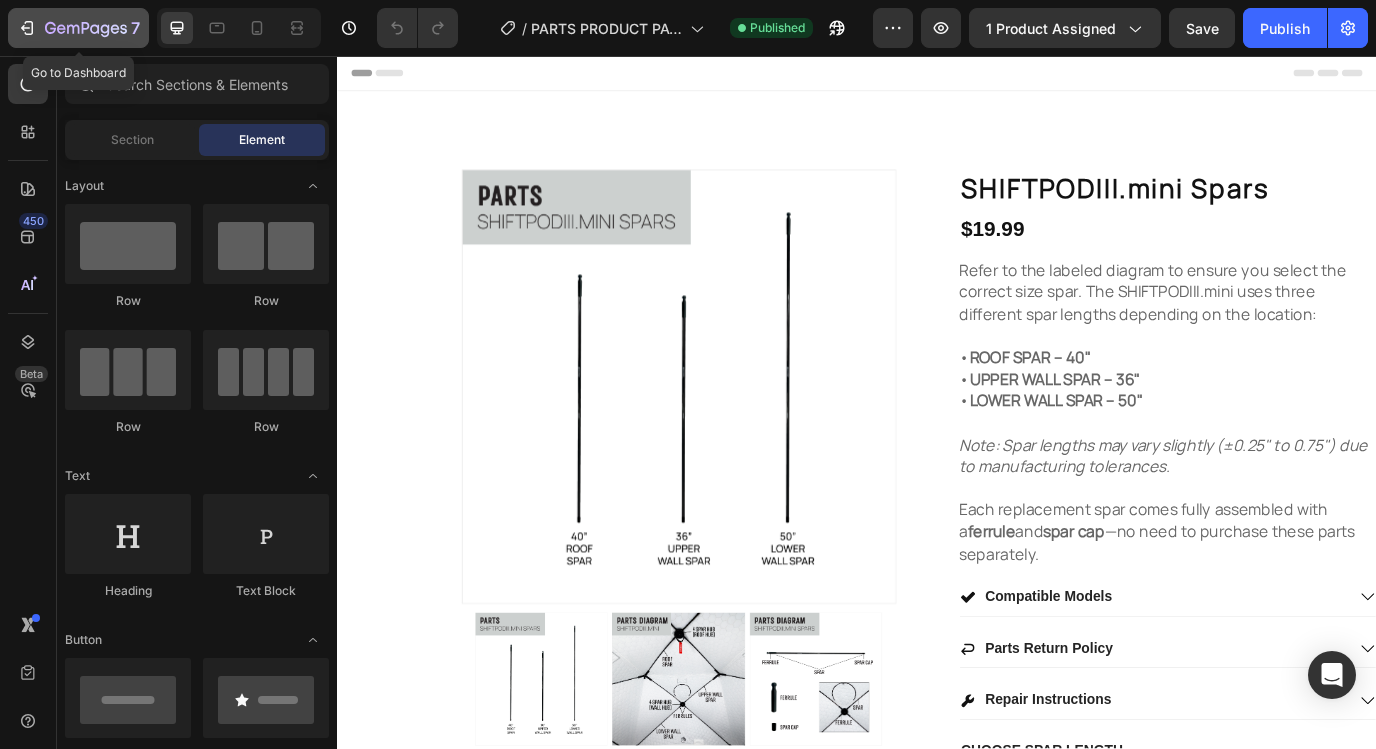 click 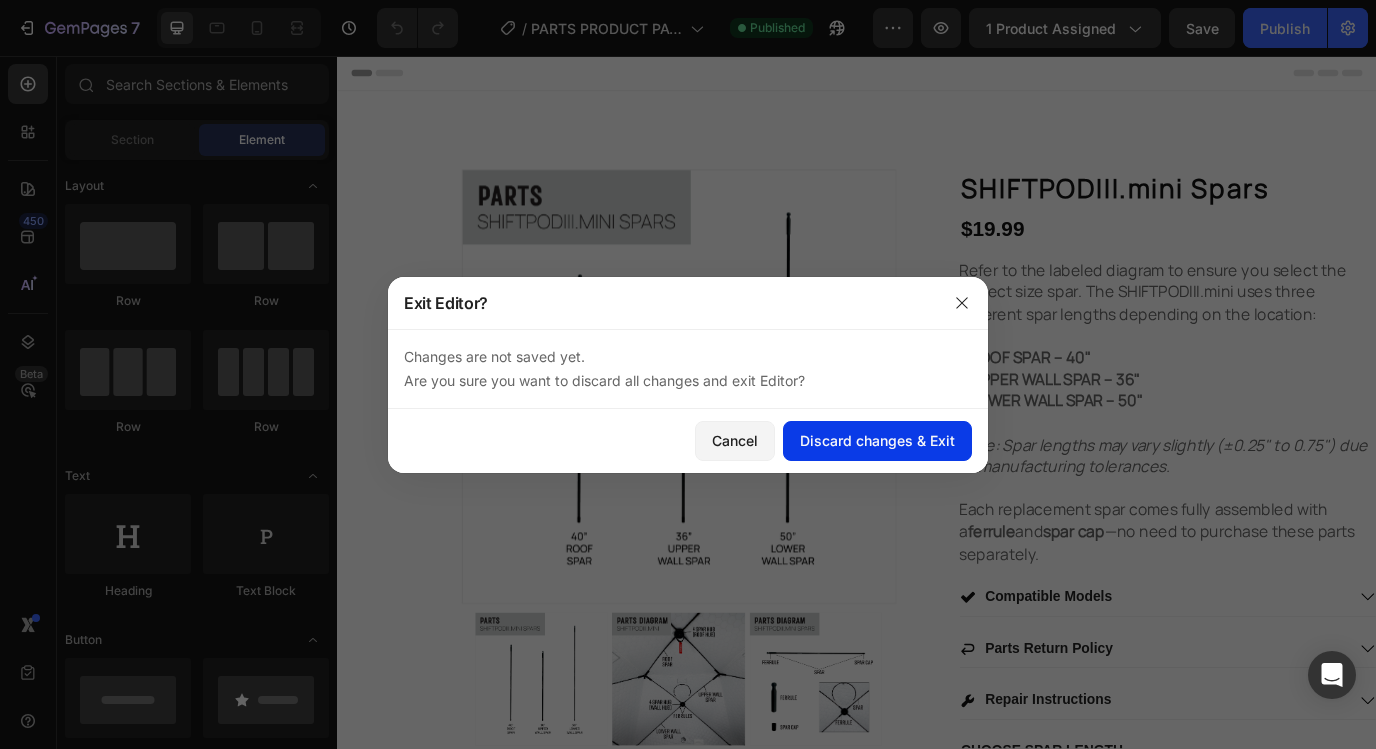 click on "Discard changes & Exit" at bounding box center (877, 440) 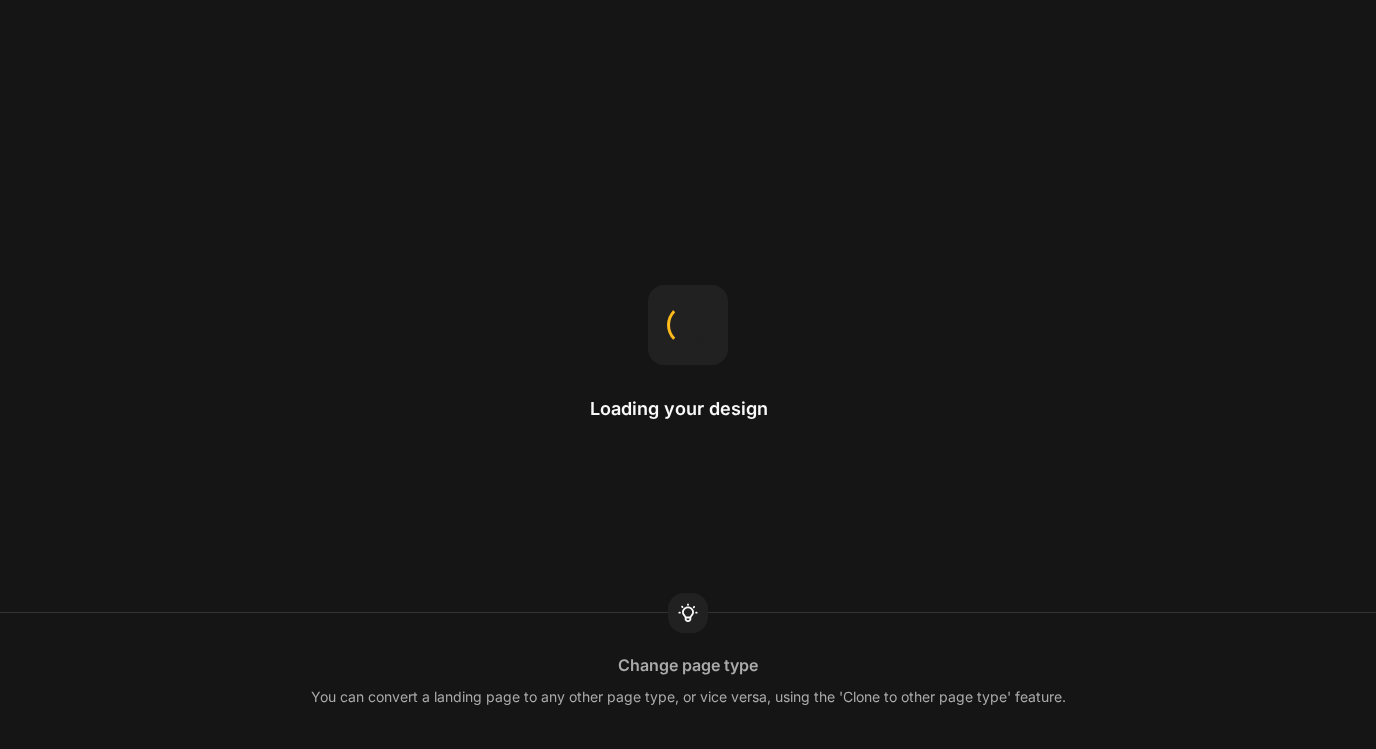 scroll, scrollTop: 0, scrollLeft: 0, axis: both 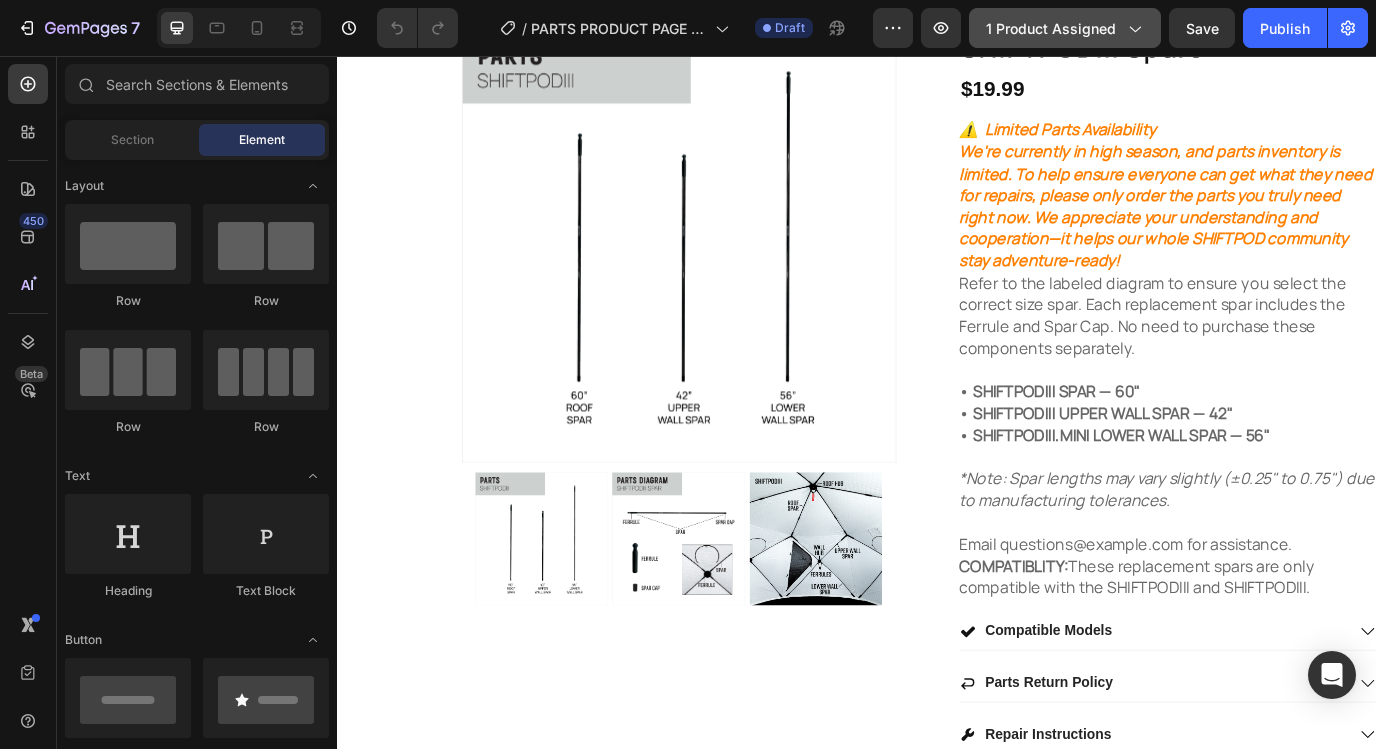 click on "1 product assigned" 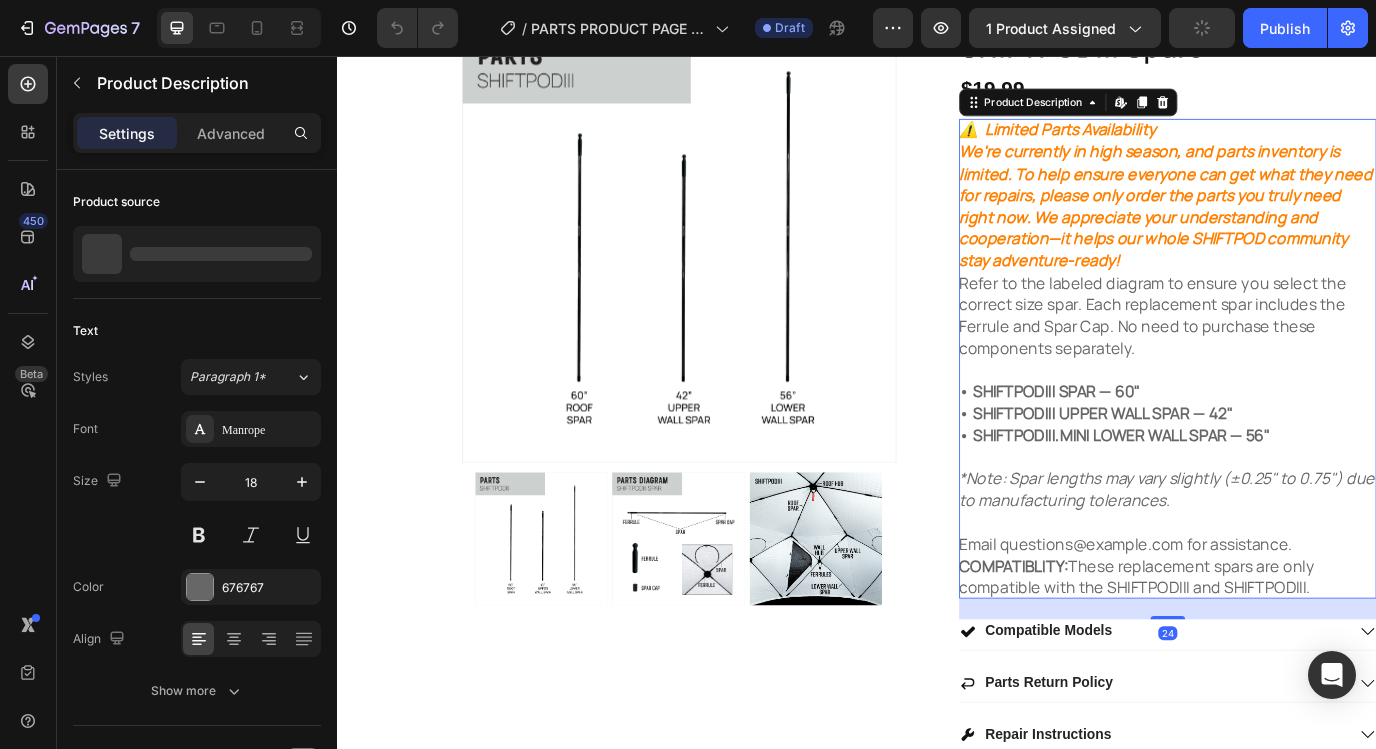 click on "*Note: Spar lengths may vary slightly (±0.25" to 0.75") due to manufacturing tolerances." at bounding box center (1295, 556) 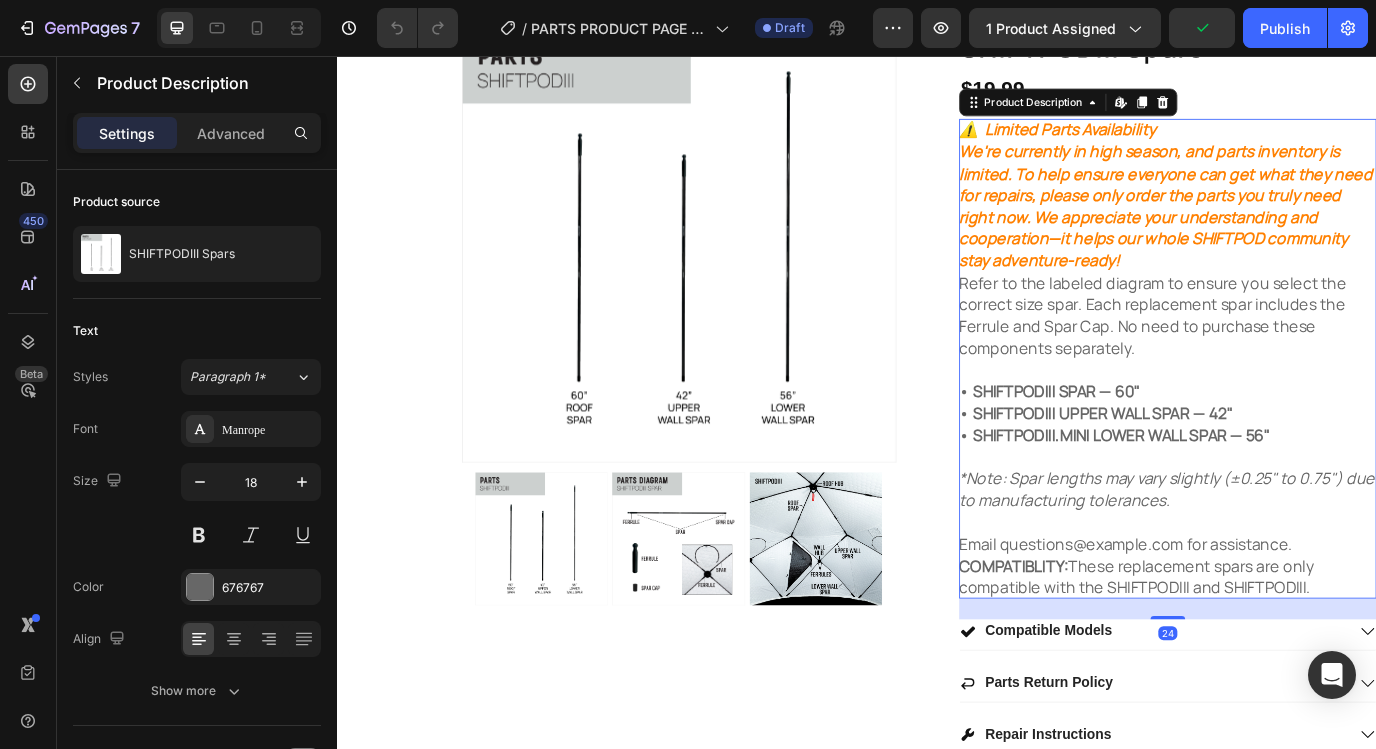 click on "Settings Advanced" at bounding box center (197, 141) 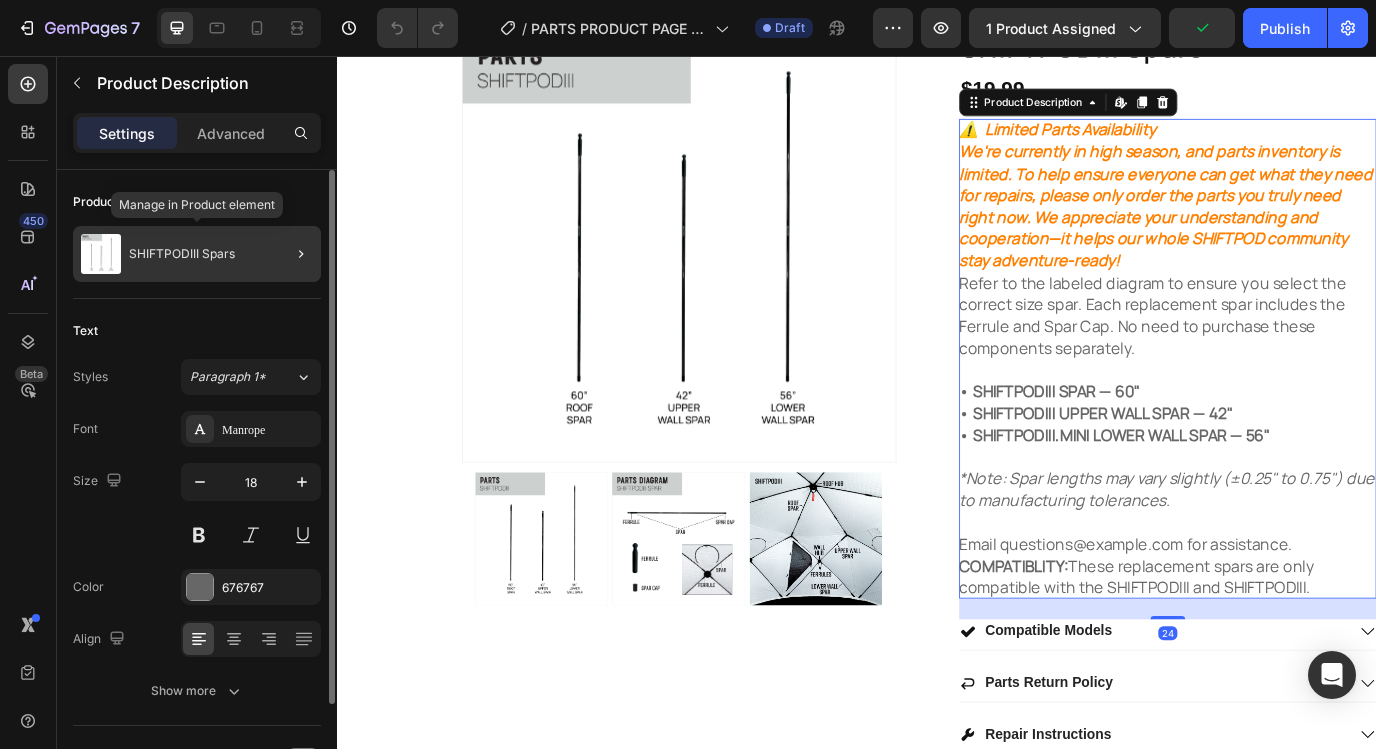 click on "SHIFTPODIII Spars" at bounding box center [182, 254] 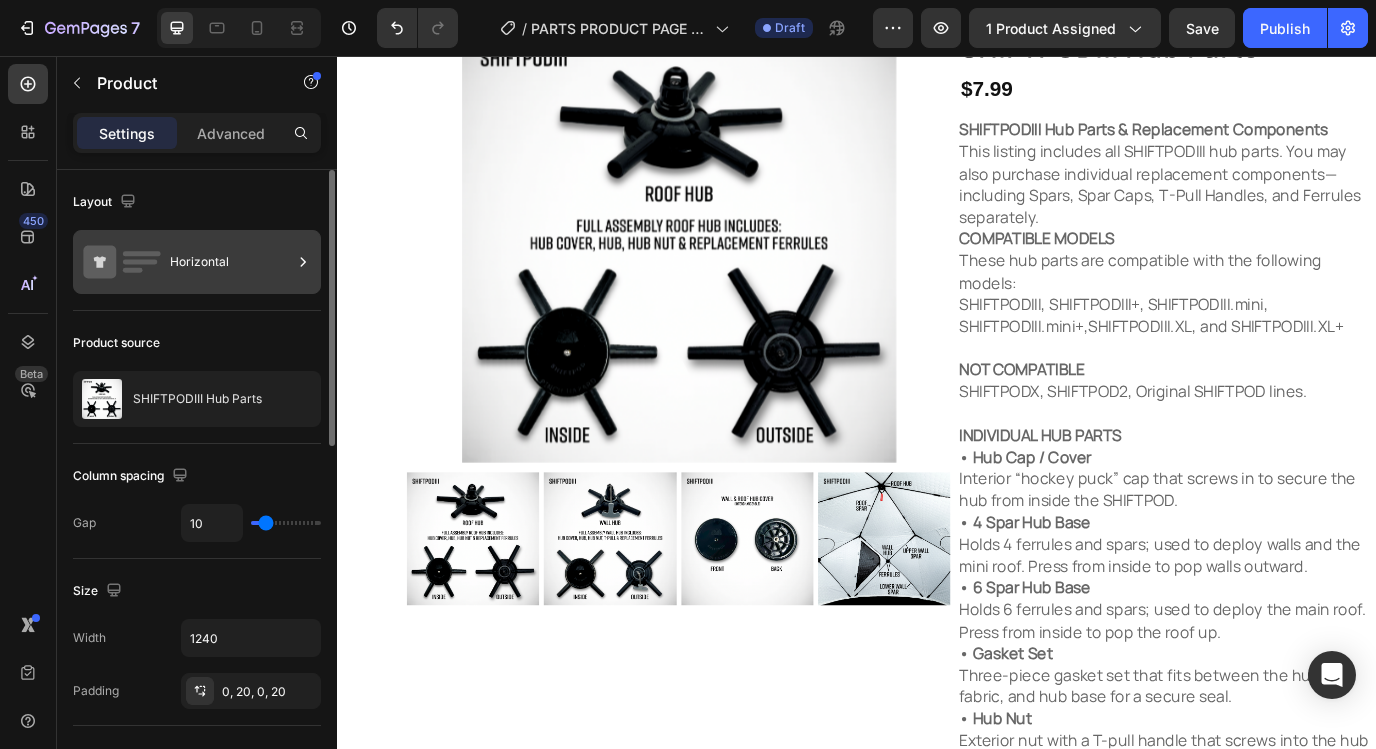 click 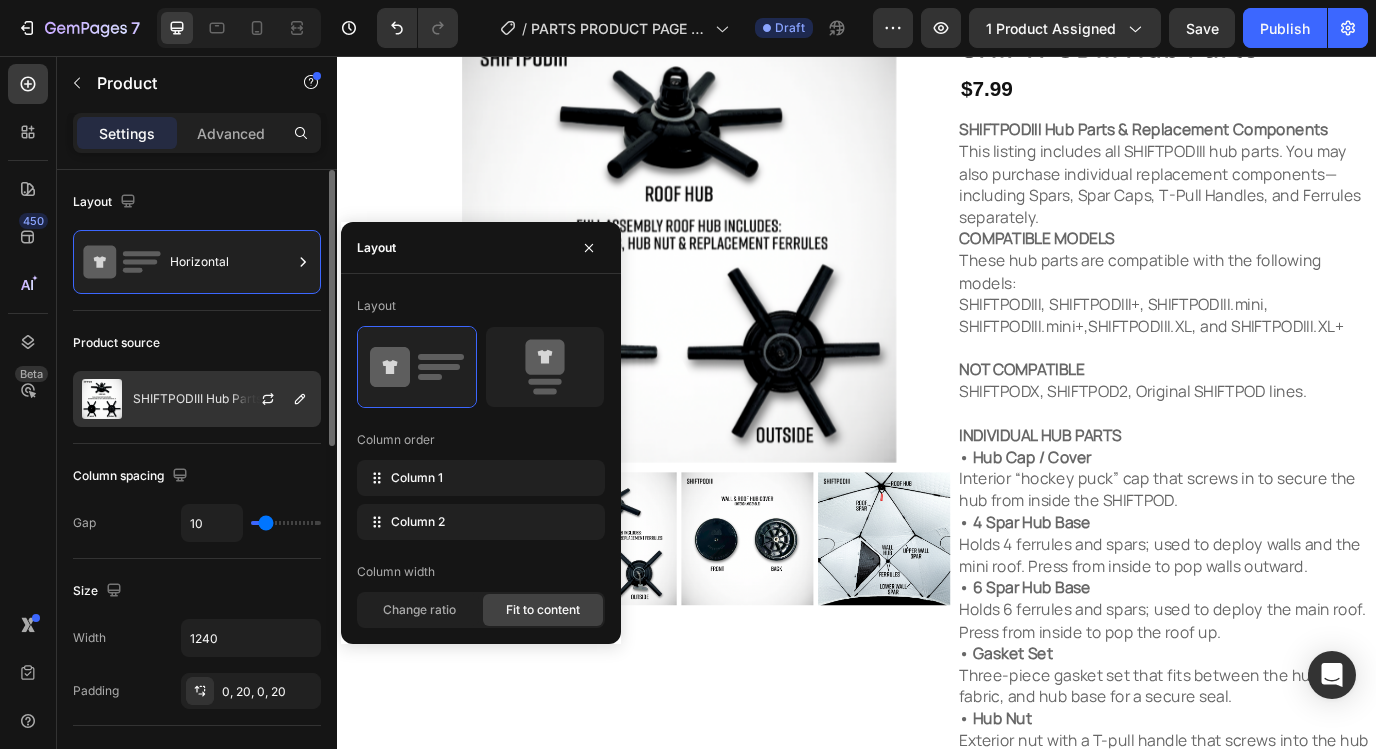 click at bounding box center [276, 399] 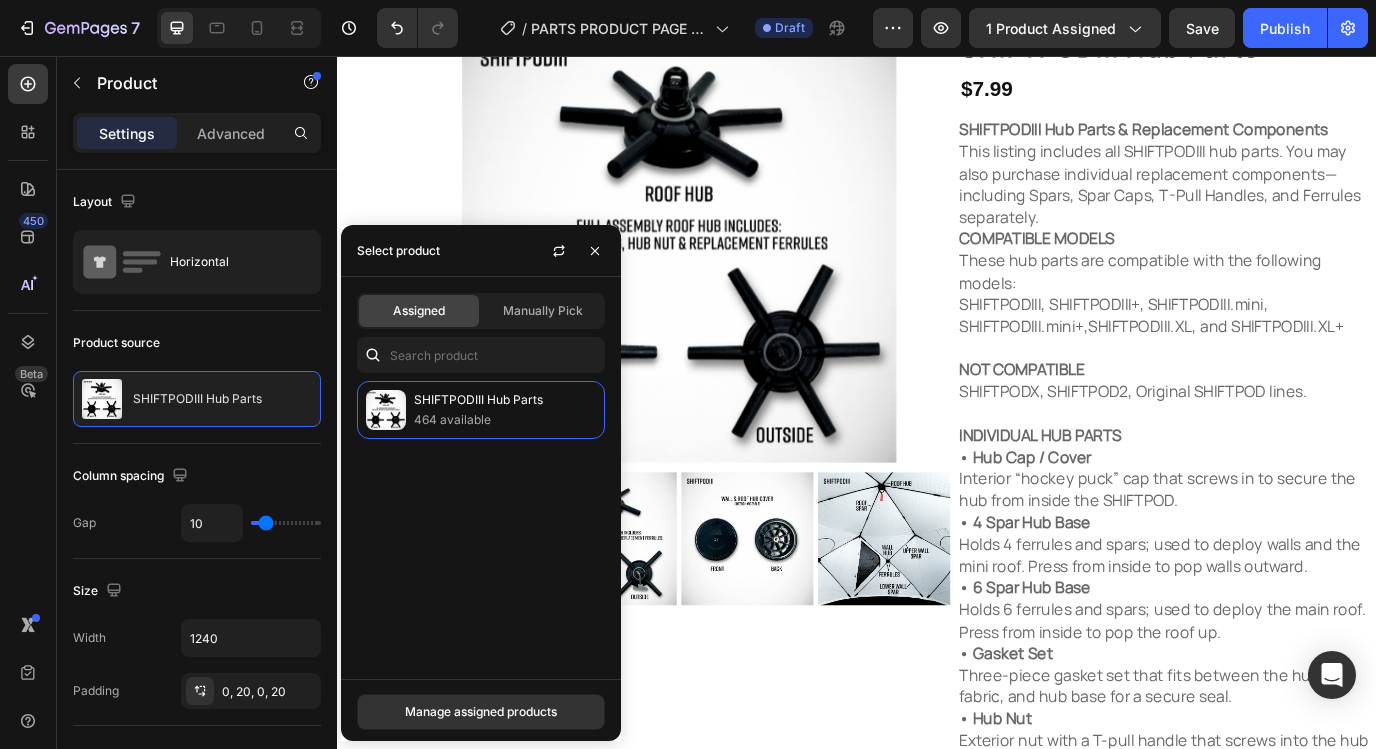 click on "Settings Advanced" at bounding box center [197, 141] 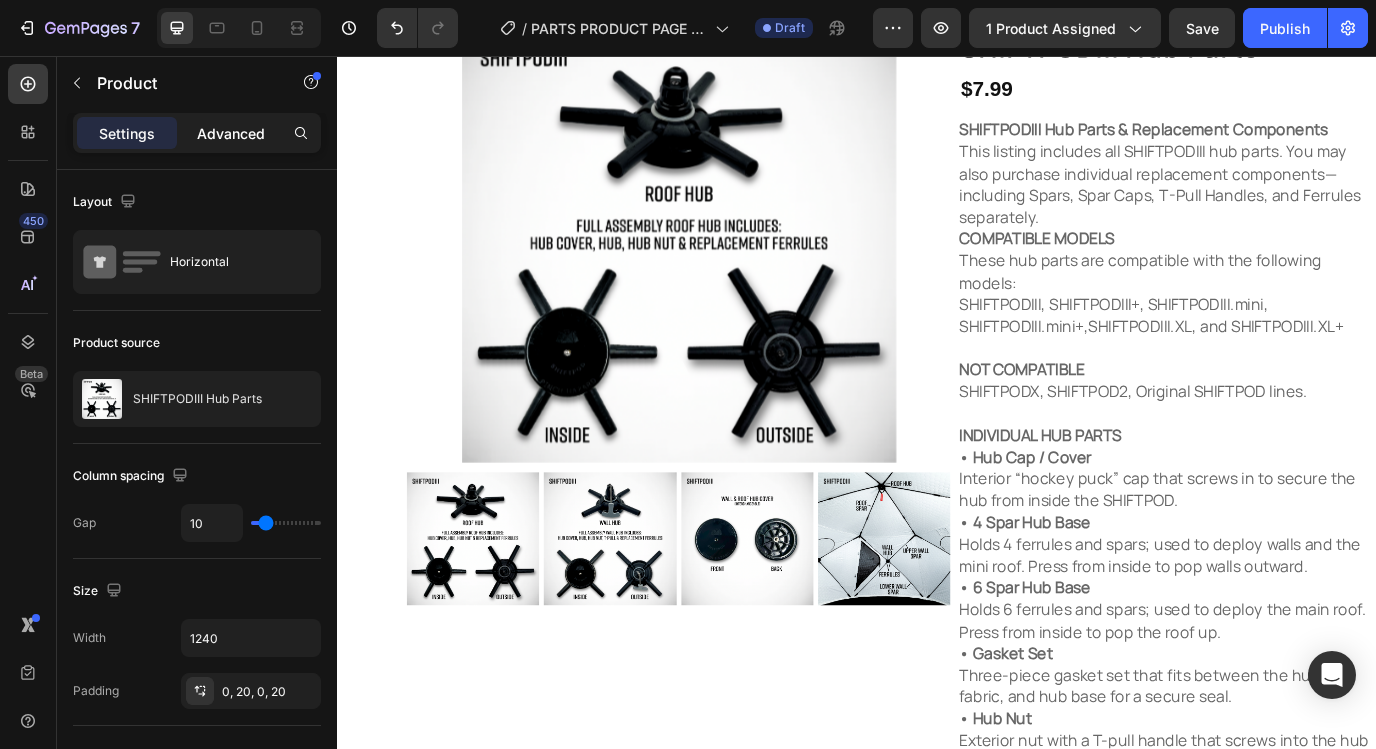 click on "Advanced" at bounding box center [231, 133] 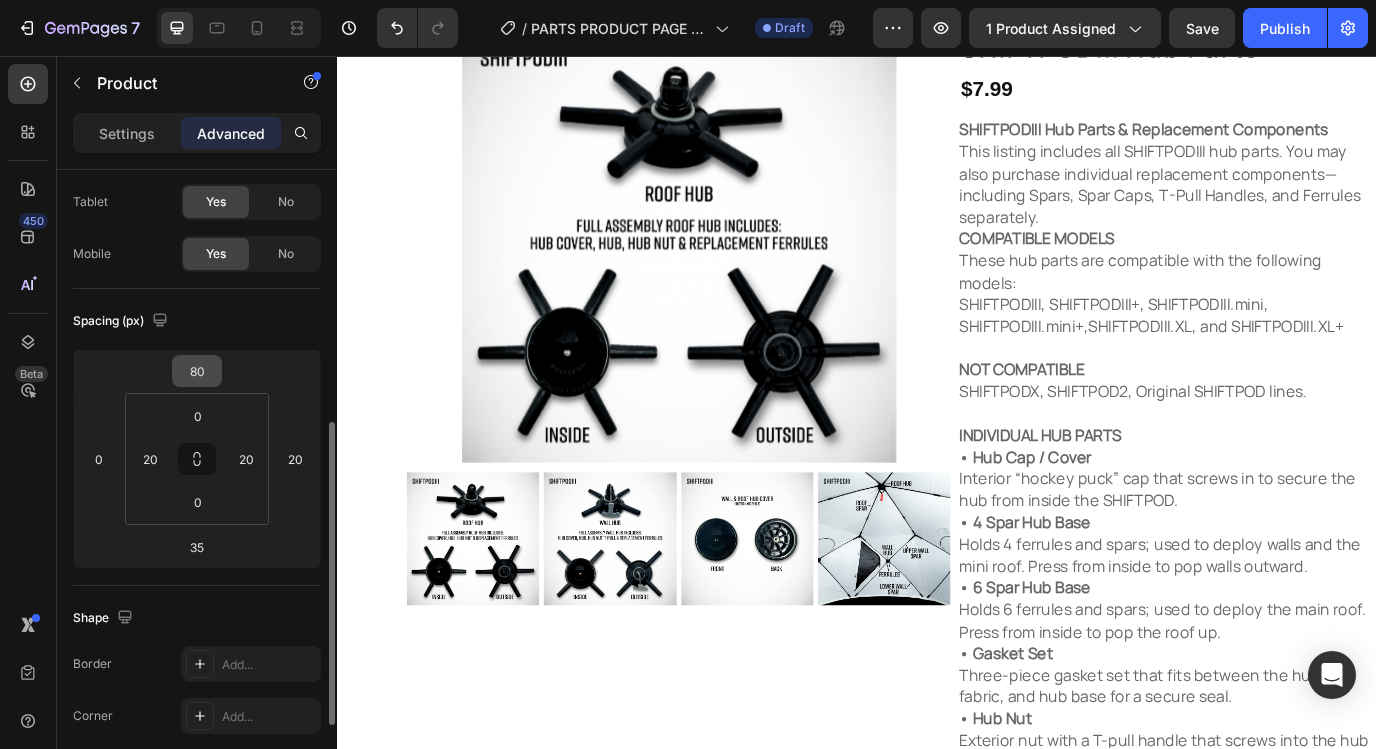 scroll, scrollTop: 0, scrollLeft: 0, axis: both 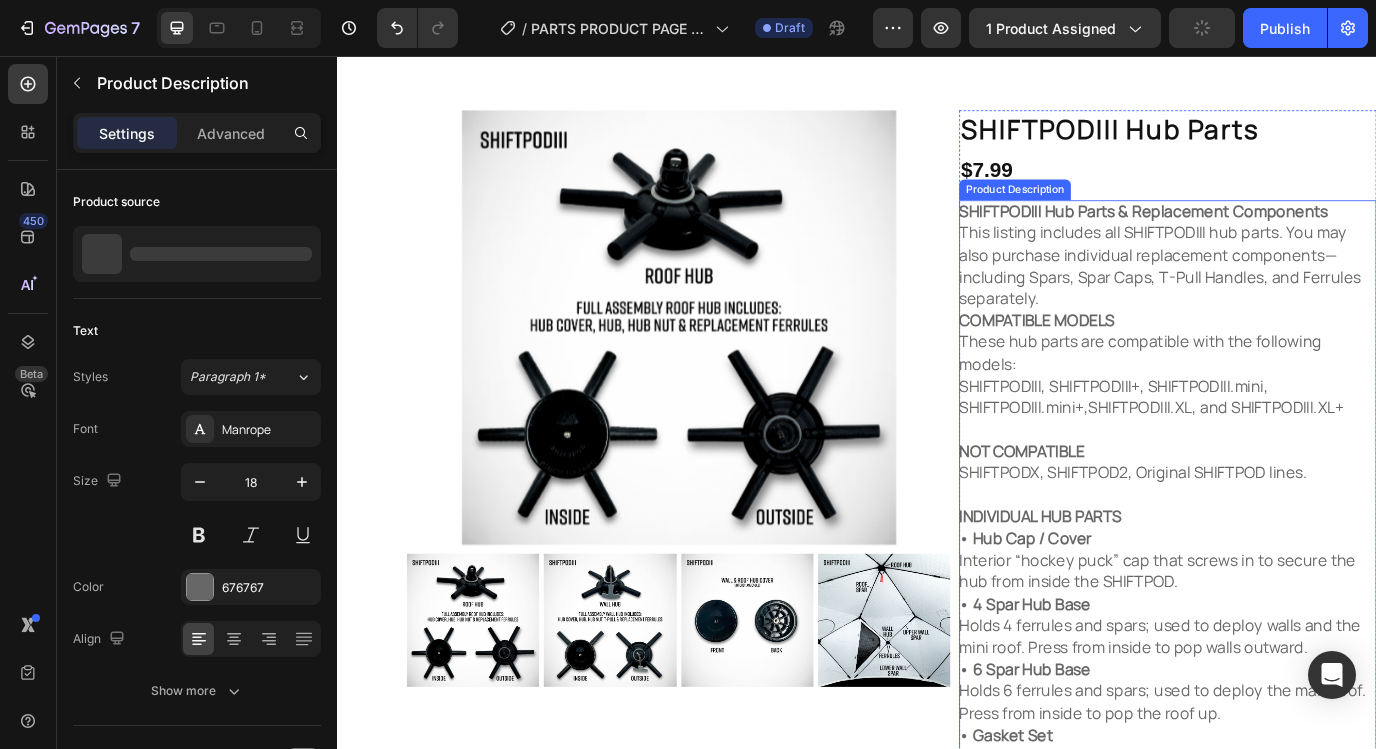 click on "COMPATIBLE MODELS These hub parts are compatible with the following models:  SHIFTPODIII, SHIFTPODIII+, SHIFTPODIII.mini, SHIFTPODIII.mini+,SHIFTPODIII.XL, and SHIFTPODIII.XL+ NOT COMPATIBLE SHIFTPODX, SHIFTPOD2, Original SHIFTPOD lines. INDIVIDUAL HUB PARTS • Hub Cap / Cover Interior “hockey puck” cap that screws in to secure the hub from inside the SHIFTPOD. • 4 Spar Hub Base Holds 4 ferrules and spars; used to deploy walls and the mini roof. Press from inside to pop walls outward. • 6 Spar Hub Base Holds 6 ferrules and spars; used to deploy the main roof. Press from inside to pop the roof up. • Gasket Set Three-piece gasket set that fits between the hub nut, fabric, and hub base for a secure seal. • Hub Nut Exterior nut with a T-pull handle that screws into the hub base to secure the assembly through the fabric." at bounding box center (1291, 663) 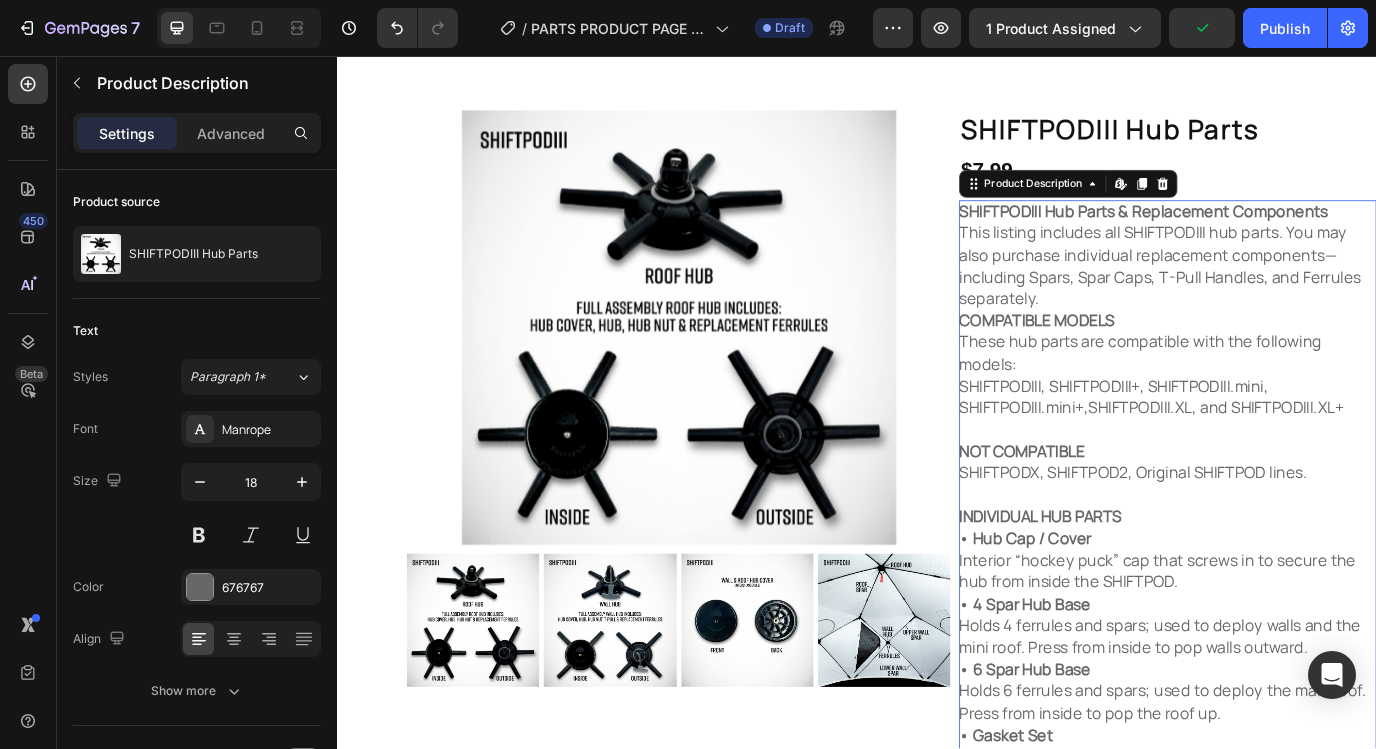 click on "SHIFTPODIII Hub Parts & Replacement Components This listing includes all SHIFTPODIII hub parts. You may also purchase individual replacement components—including Spars, Spar Caps, T-Pull Handles, and Ferrules separately.
COMPATIBLE MODELS These hub parts are compatible with the following models:  SHIFTPODIII, SHIFTPODIII+, SHIFTPODIII.mini, SHIFTPODIII.mini+,SHIFTPODIII.XL, and SHIFTPODIII.XL+ NOT COMPATIBLE SHIFTPODX, SHIFTPOD2, Original SHIFTPOD lines. INDIVIDUAL HUB PARTS • Hub Cap / Cover Interior “hockey puck” cap that screws in to secure the hub from inside the SHIFTPOD. • 4 Spar Hub Base Holds 4 ferrules and spars; used to deploy walls and the mini roof. Press from inside to pop walls outward. • 6 Spar Hub Base Holds 6 ferrules and spars; used to deploy the main roof. Press from inside to pop the roof up. • Gasket Set Three-piece gasket set that fits between the hub nut, fabric, and hub base for a secure seal. • Hub Nut
FULL HUB ASSEMBLY SETS • 6 Spar Hub Set - Full Assembly" at bounding box center [1296, 727] 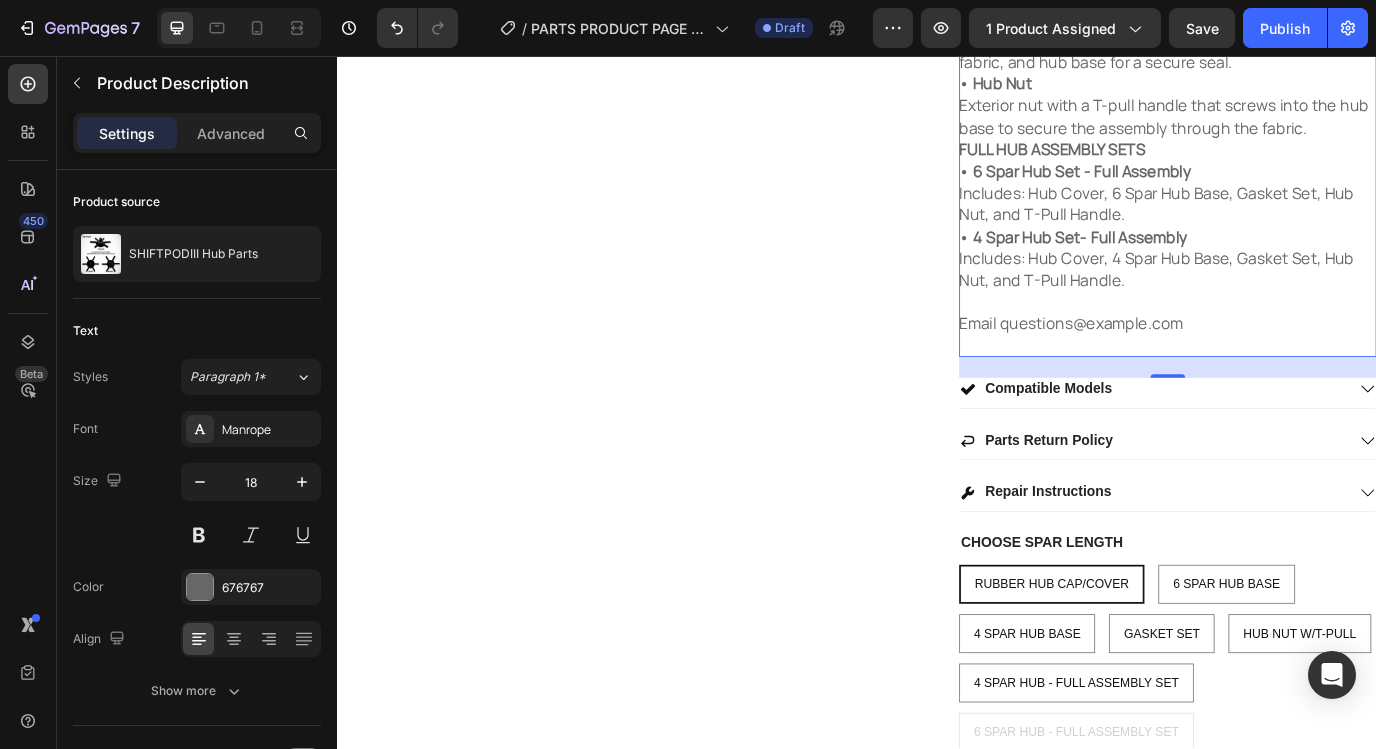 scroll, scrollTop: 911, scrollLeft: 0, axis: vertical 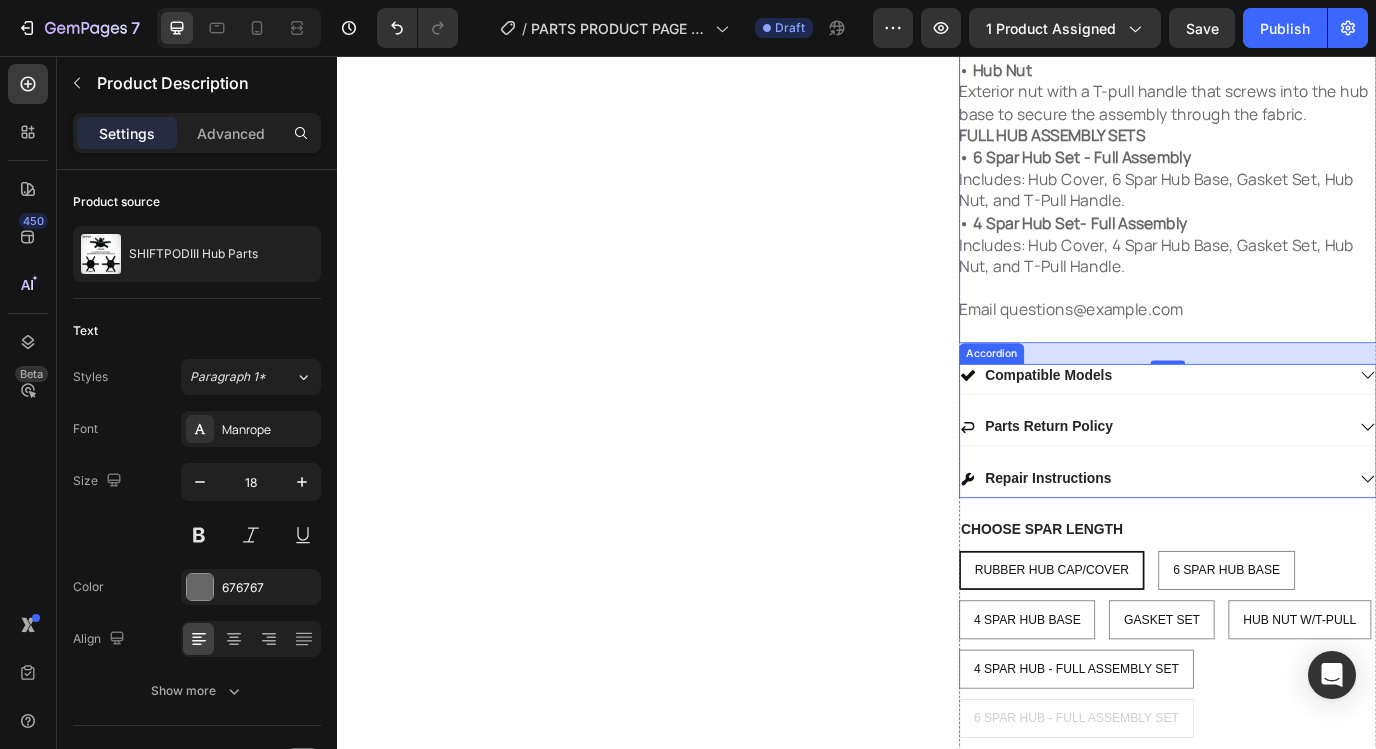 click on "Compatible Models" at bounding box center (1158, 425) 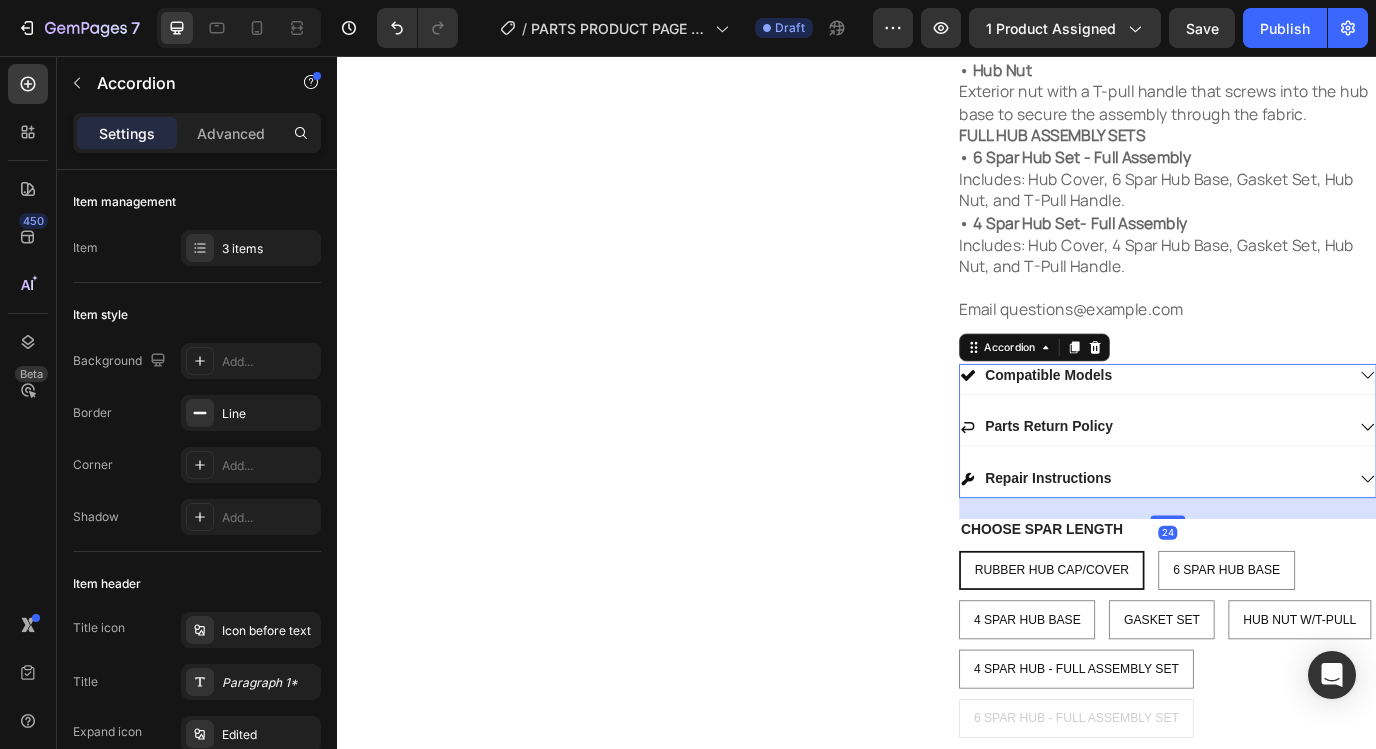 click on "Compatible Models" at bounding box center [1279, 425] 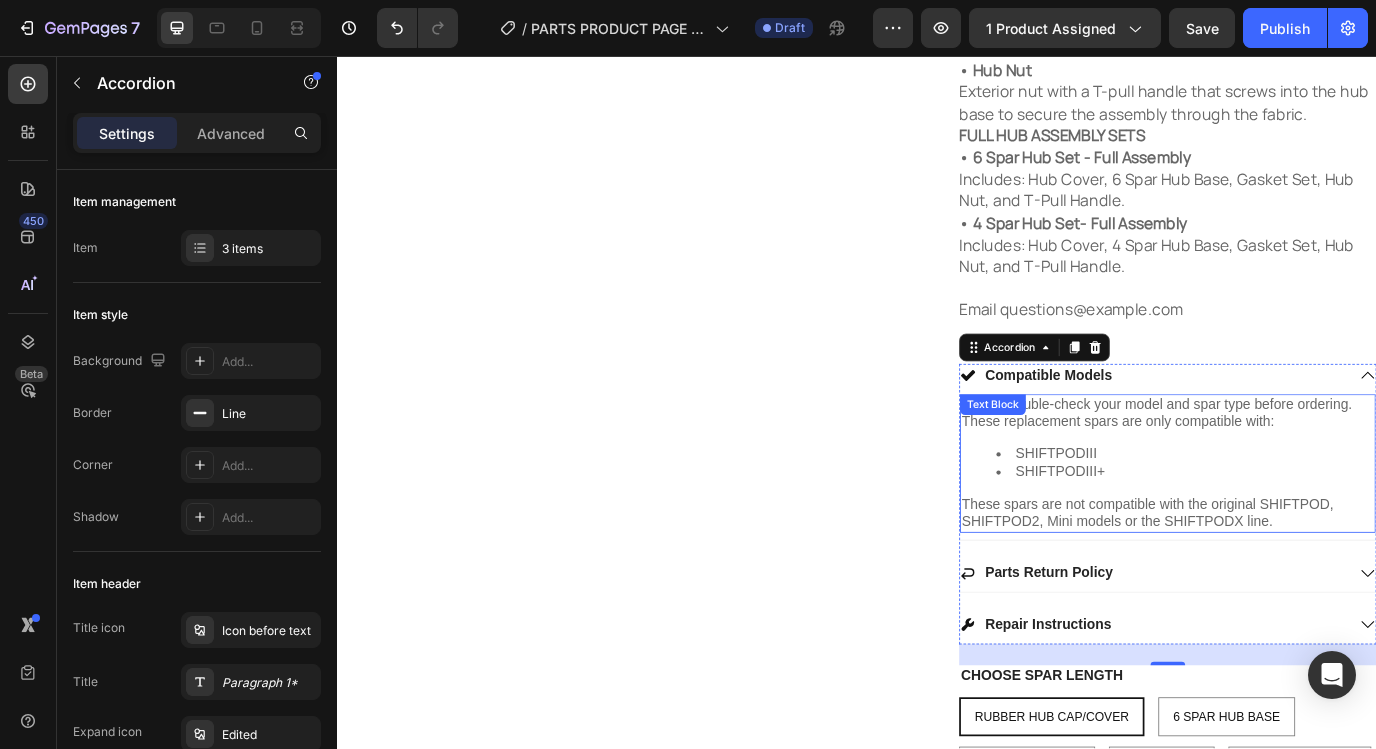 click on "SHIFTPODIII+" at bounding box center (1316, 537) 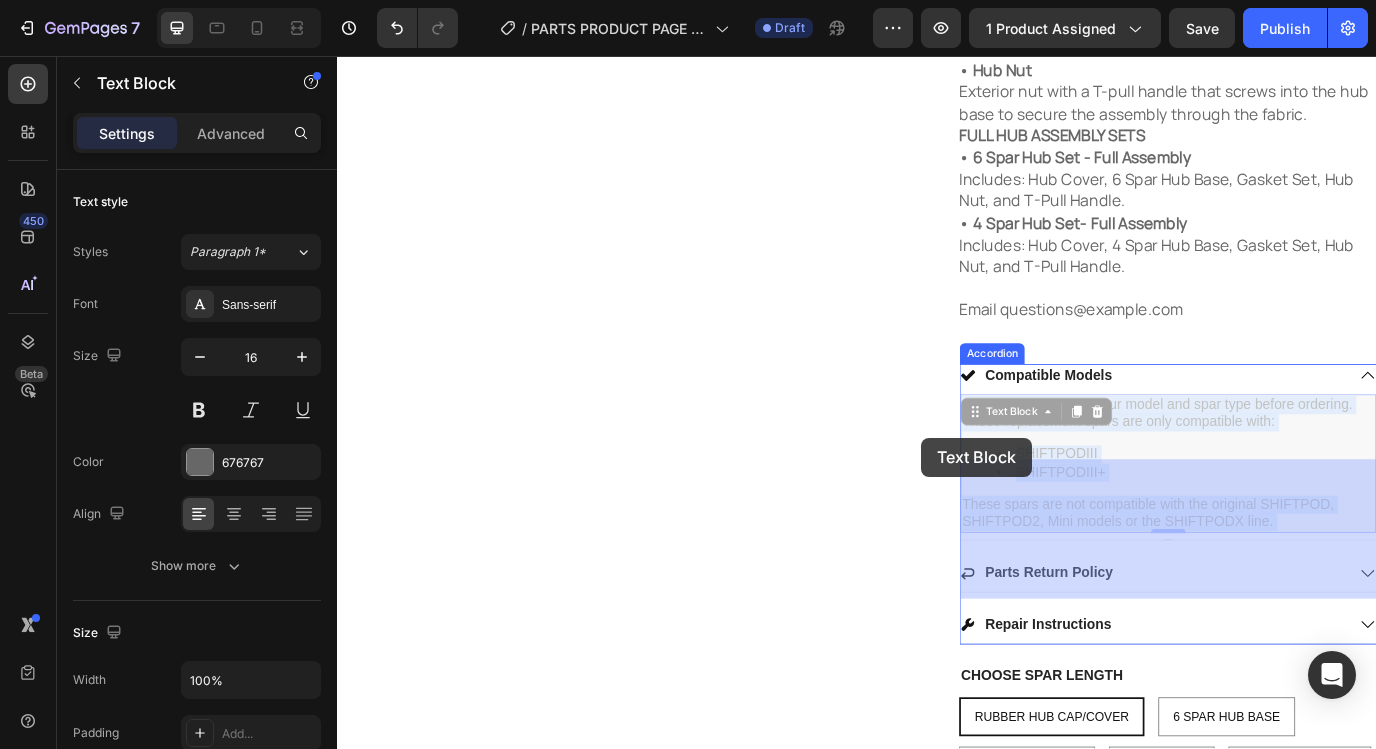 drag, startPoint x: 1349, startPoint y: 607, endPoint x: 1012, endPoint y: 497, distance: 354.49823 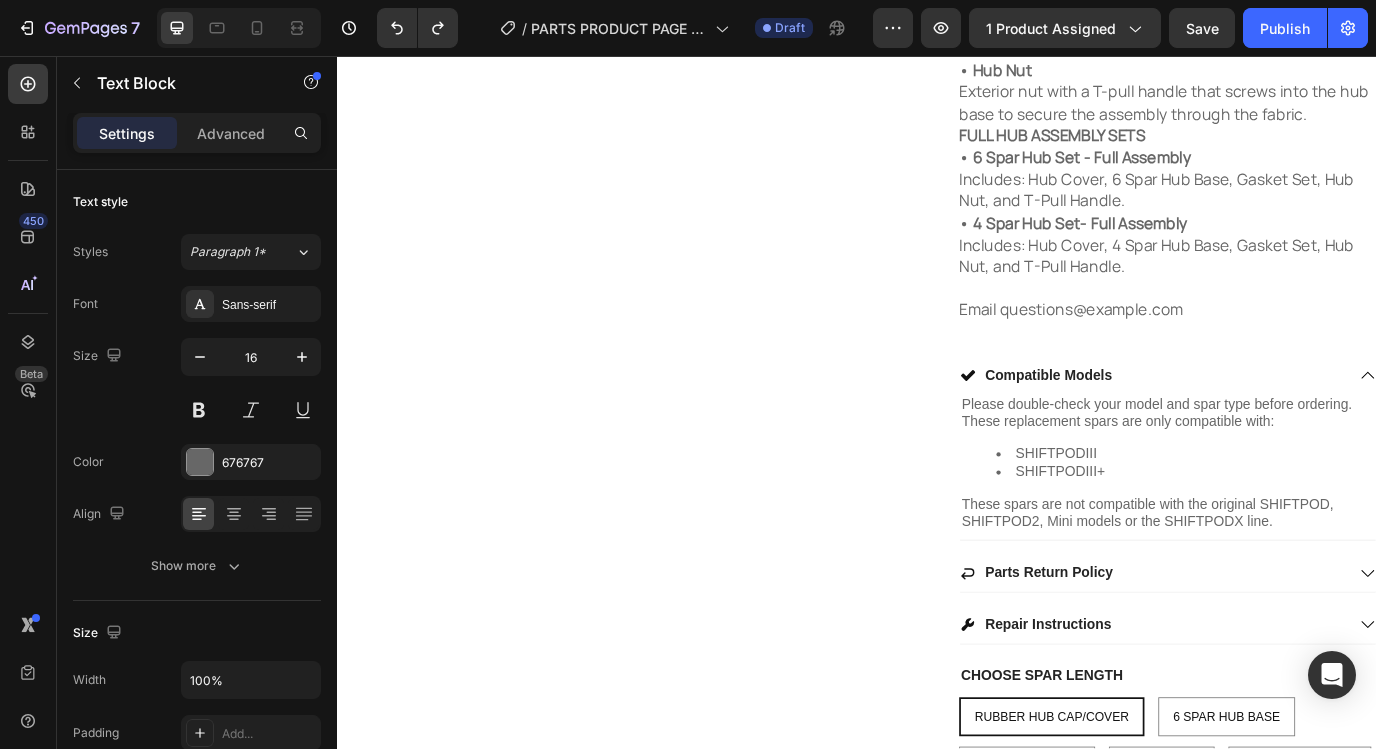 click on "Please double-check your model and spar type before ordering. These replacement spars are only compatible with: SHIFTPODIII SHIFTPODIII+ These spars are not compatible with the original SHIFTPOD, SHIFTPOD2, Mini models or the SHIFTPODX line." at bounding box center (1296, 527) 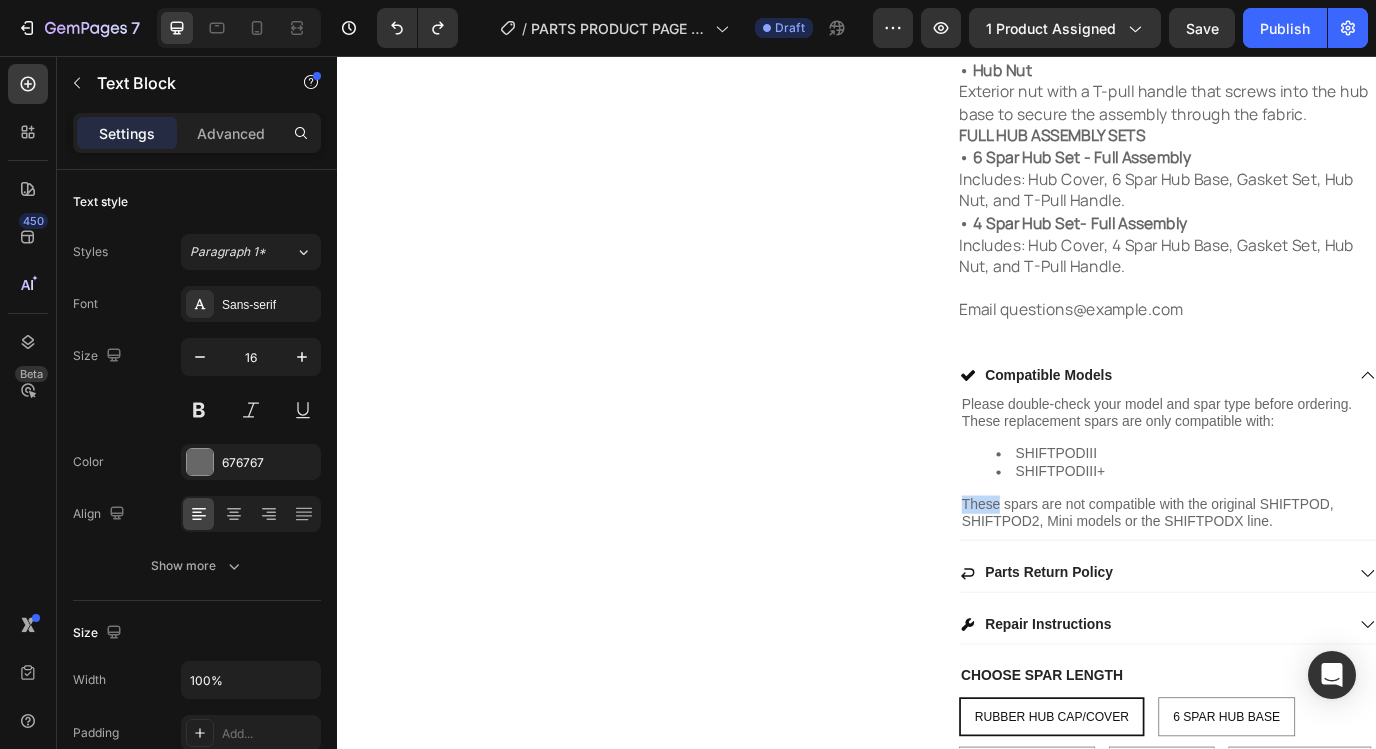 click on "Please double-check your model and spar type before ordering. These replacement spars are only compatible with: SHIFTPODIII SHIFTPODIII+ These spars are not compatible with the original SHIFTPOD, SHIFTPOD2, Mini models or the SHIFTPODX line." at bounding box center [1296, 527] 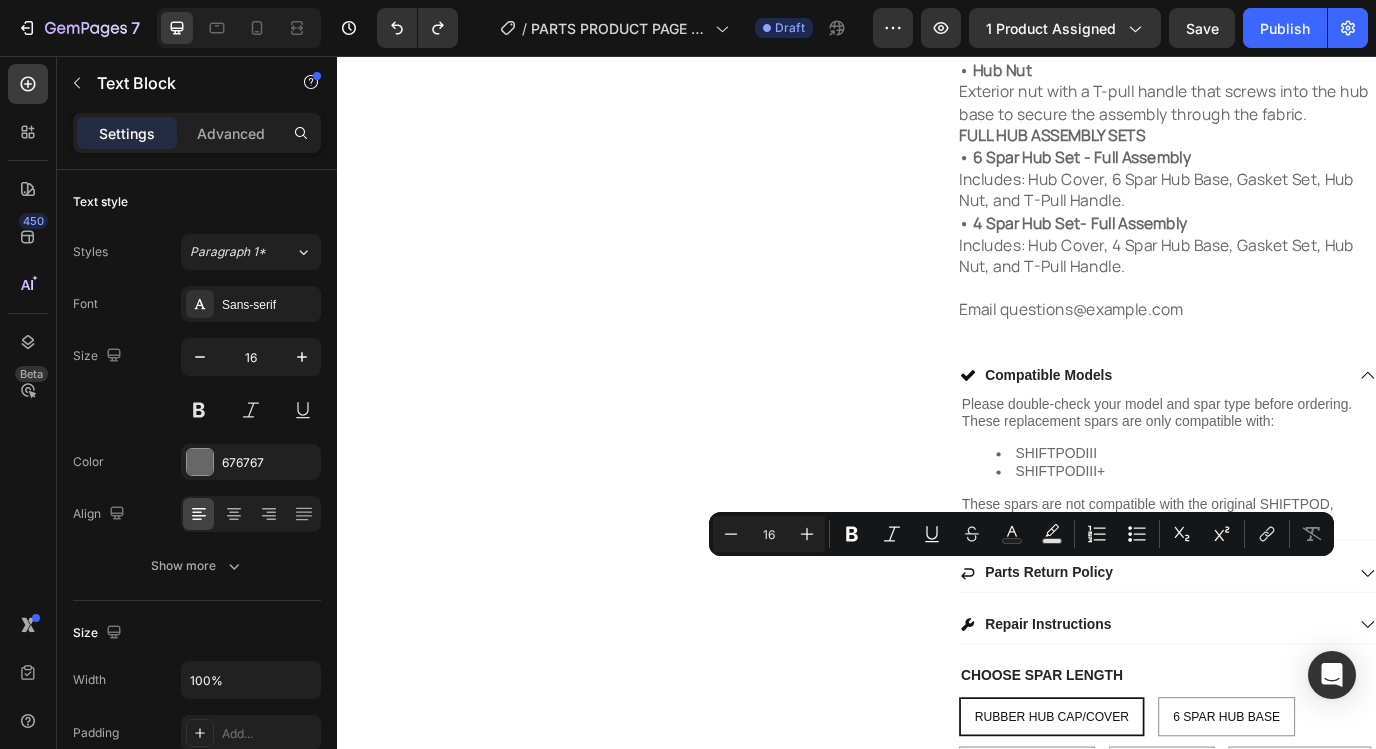 click on "These spars are not compatible with the original SHIFTPOD, SHIFTPOD2, Mini models or the SHIFTPODX line." at bounding box center [1296, 585] 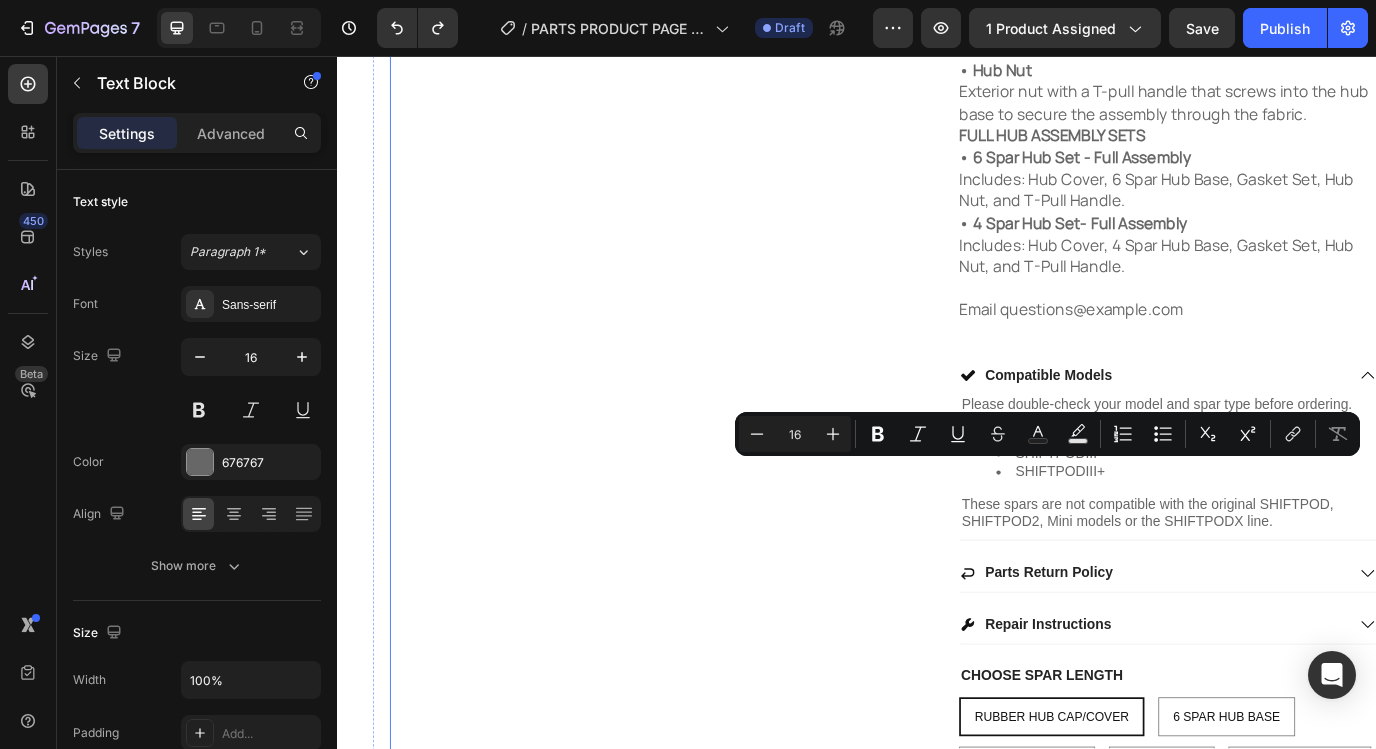 drag, startPoint x: 1430, startPoint y: 670, endPoint x: 1050, endPoint y: 496, distance: 417.94257 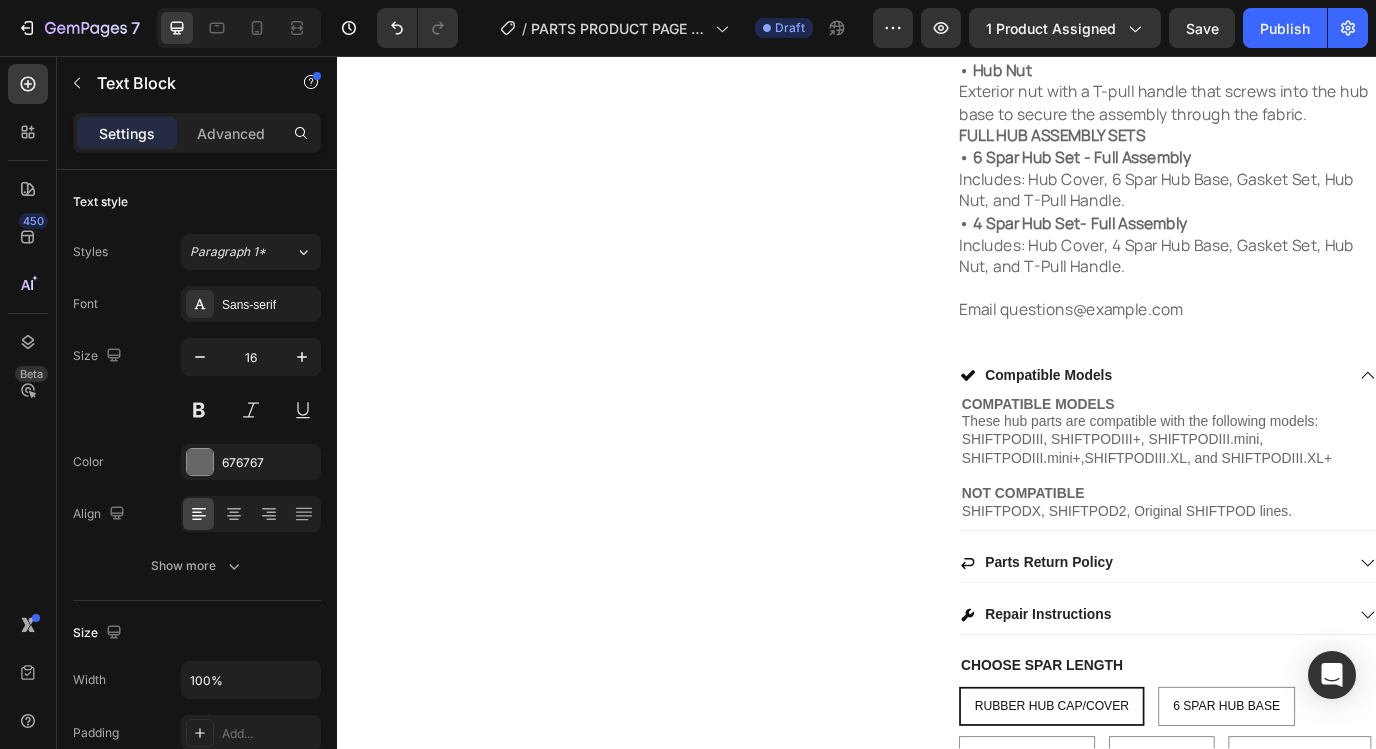 click on "COMPATIBLE MODELS" at bounding box center [1146, 458] 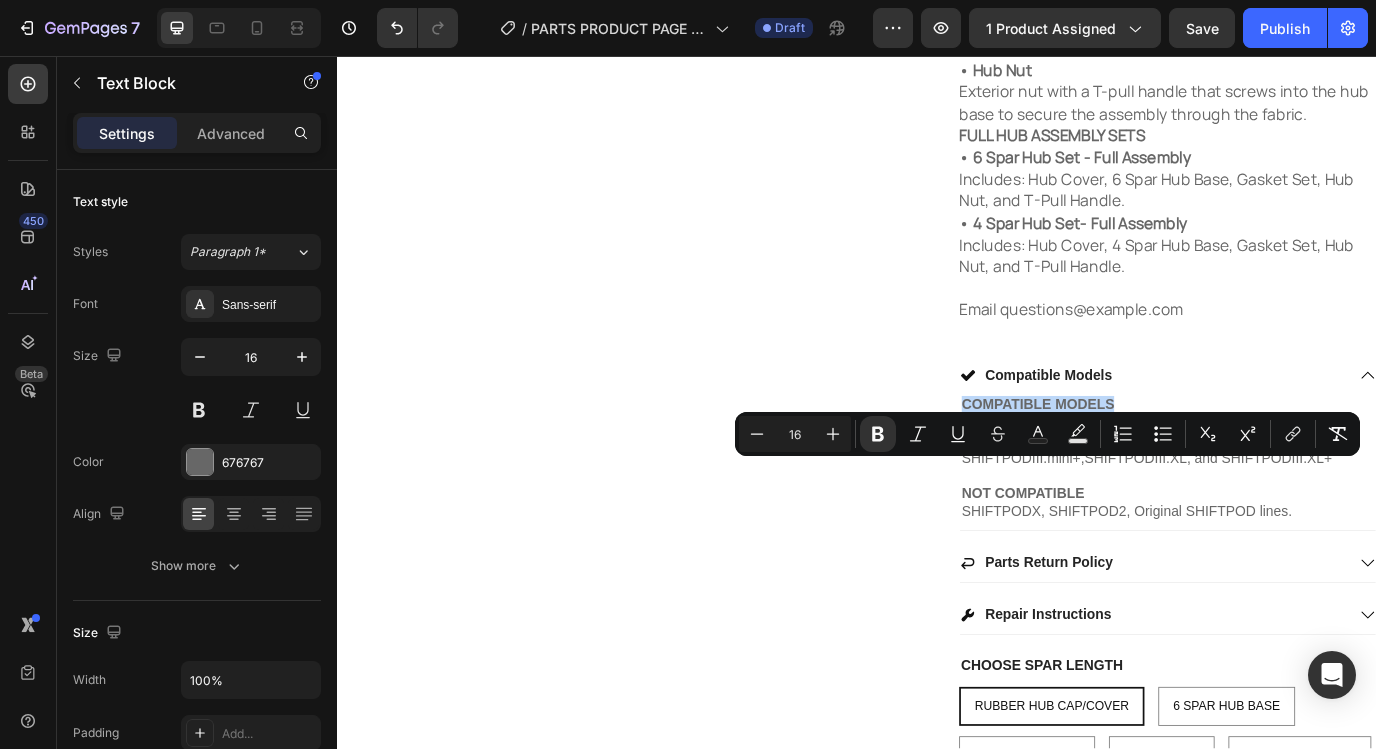 drag, startPoint x: 1265, startPoint y: 528, endPoint x: 1020, endPoint y: 526, distance: 245.00816 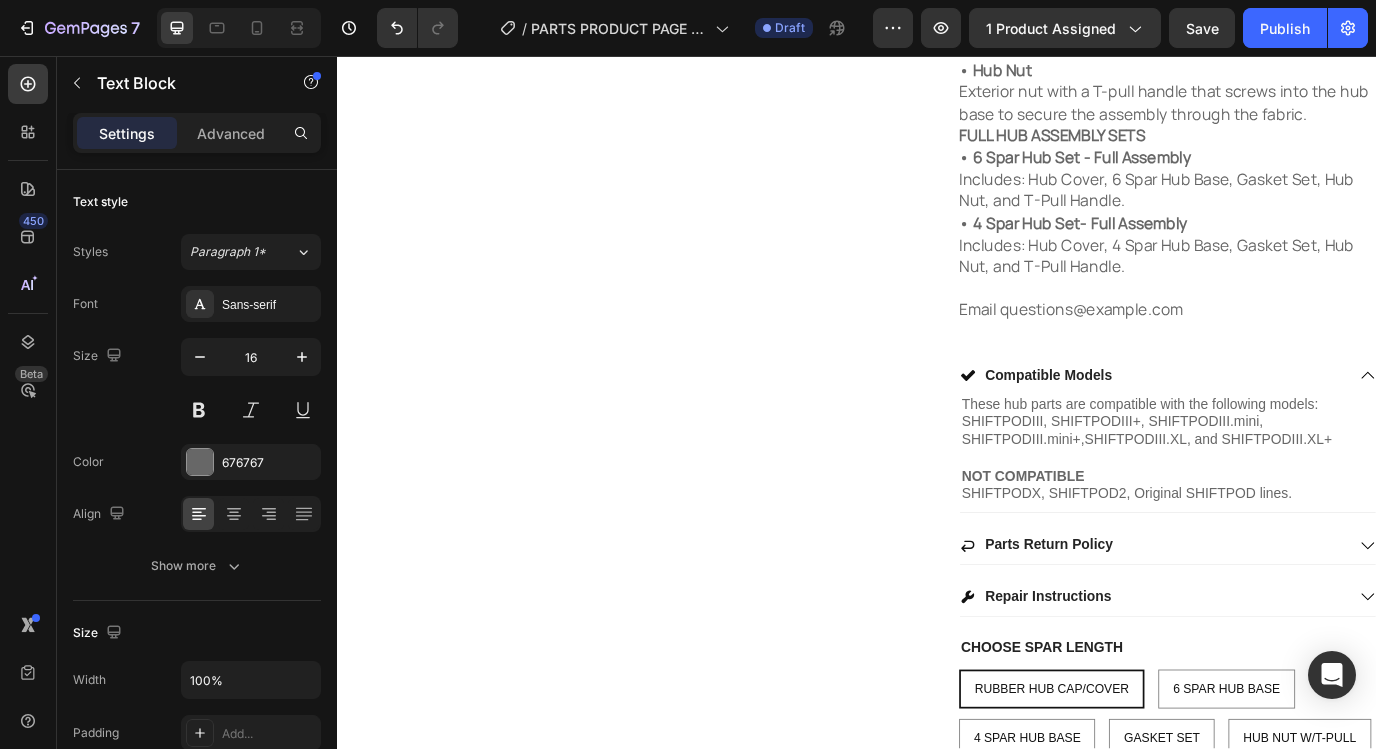 click on "These hub parts are compatible with the following models:  SHIFTPODIII, SHIFTPODIII+, SHIFTPODIII.mini, SHIFTPODIII.mini+,SHIFTPODIII.XL, and SHIFTPODIII.XL+ NOT COMPATIBLE SHIFTPODX, SHIFTPOD2, Original SHIFTPOD lines." at bounding box center (1296, 511) 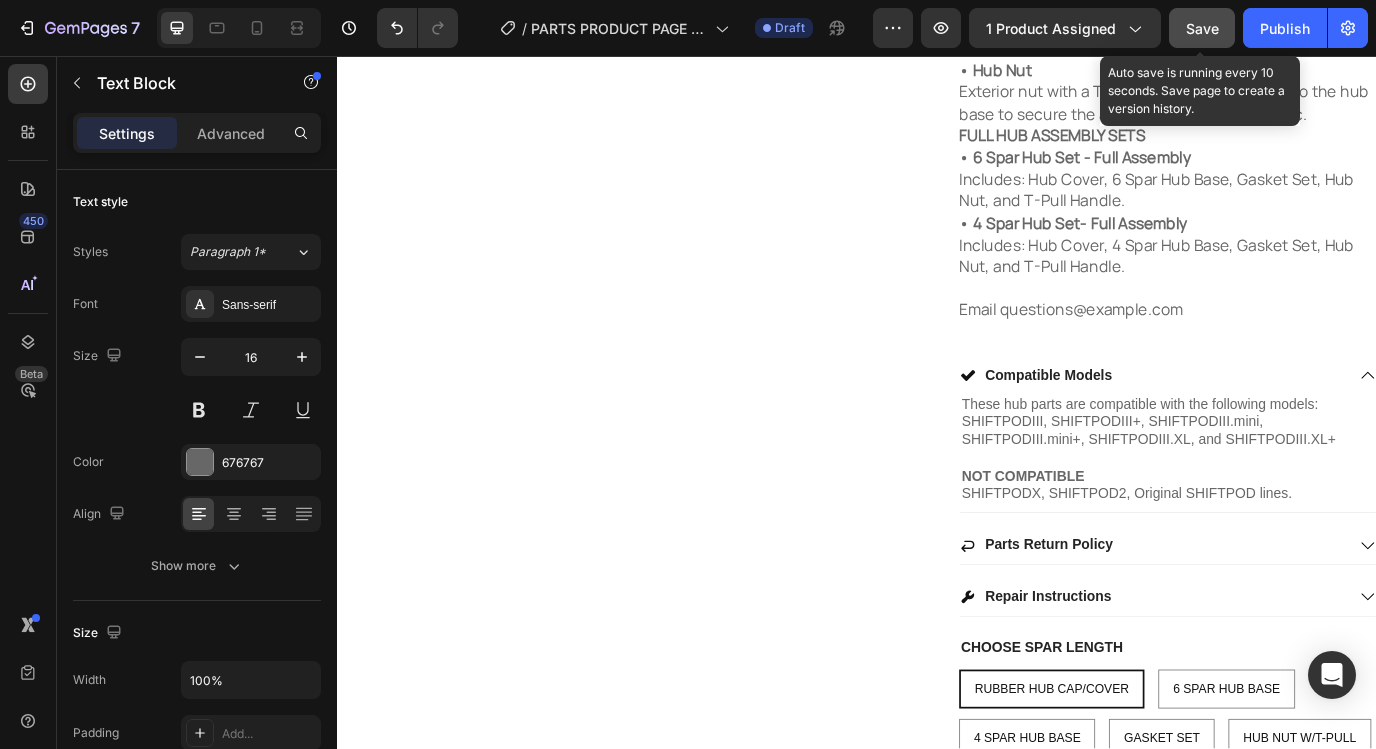 click on "Save" at bounding box center (1202, 28) 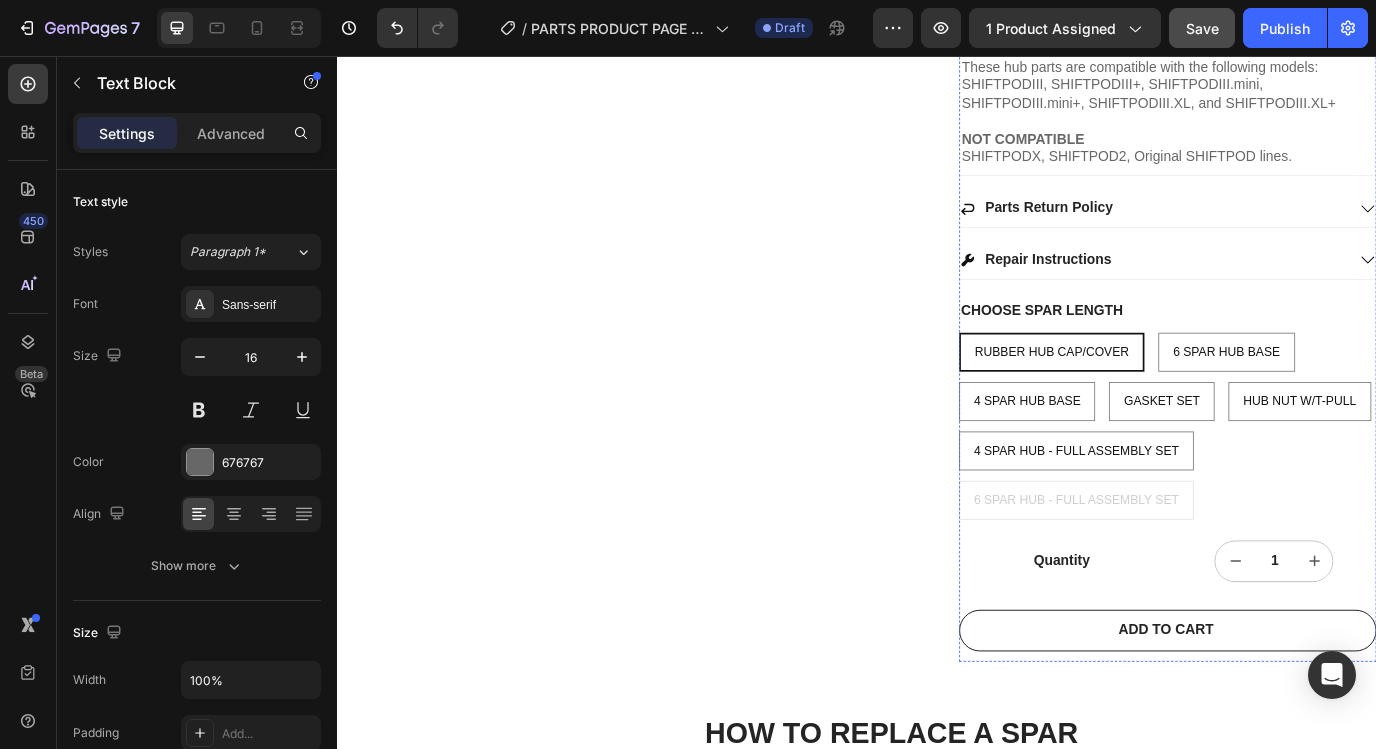 scroll, scrollTop: 1320, scrollLeft: 0, axis: vertical 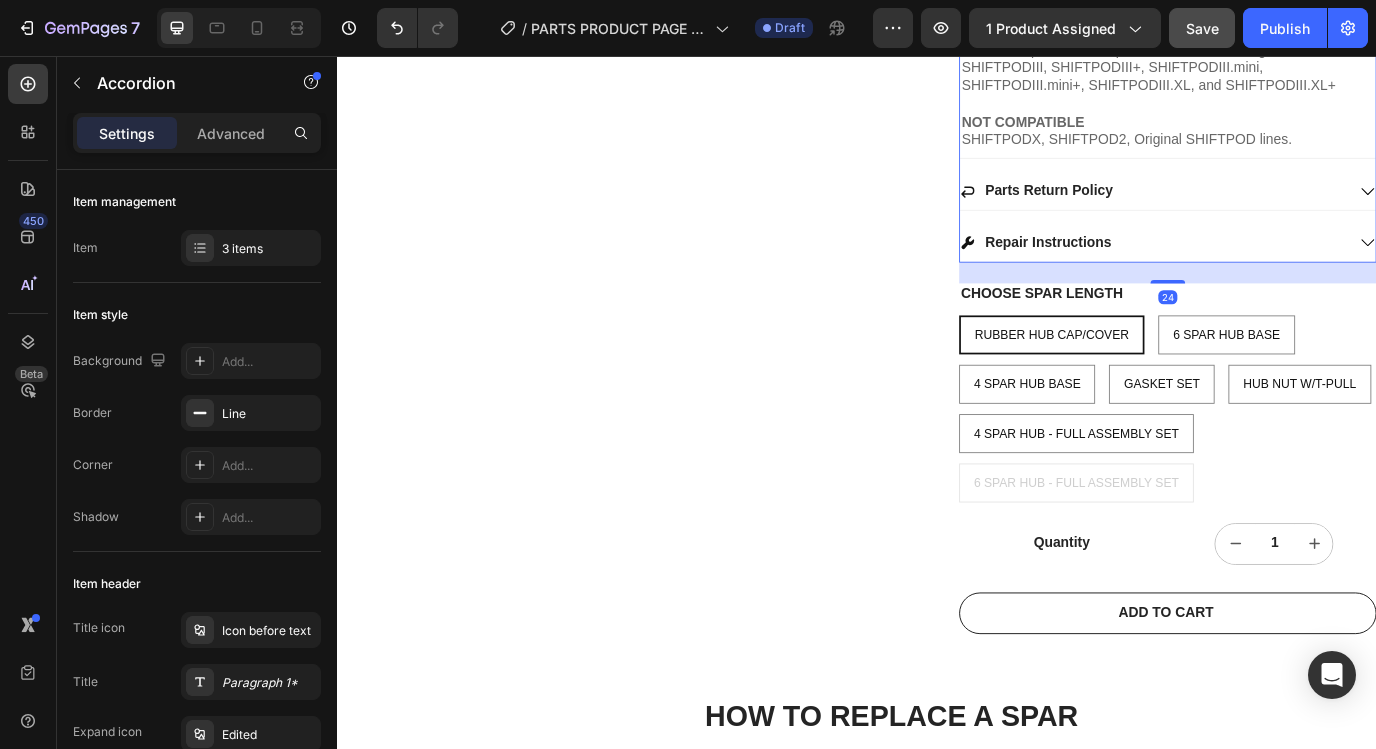 click on "Repair Instructions" at bounding box center (1279, 272) 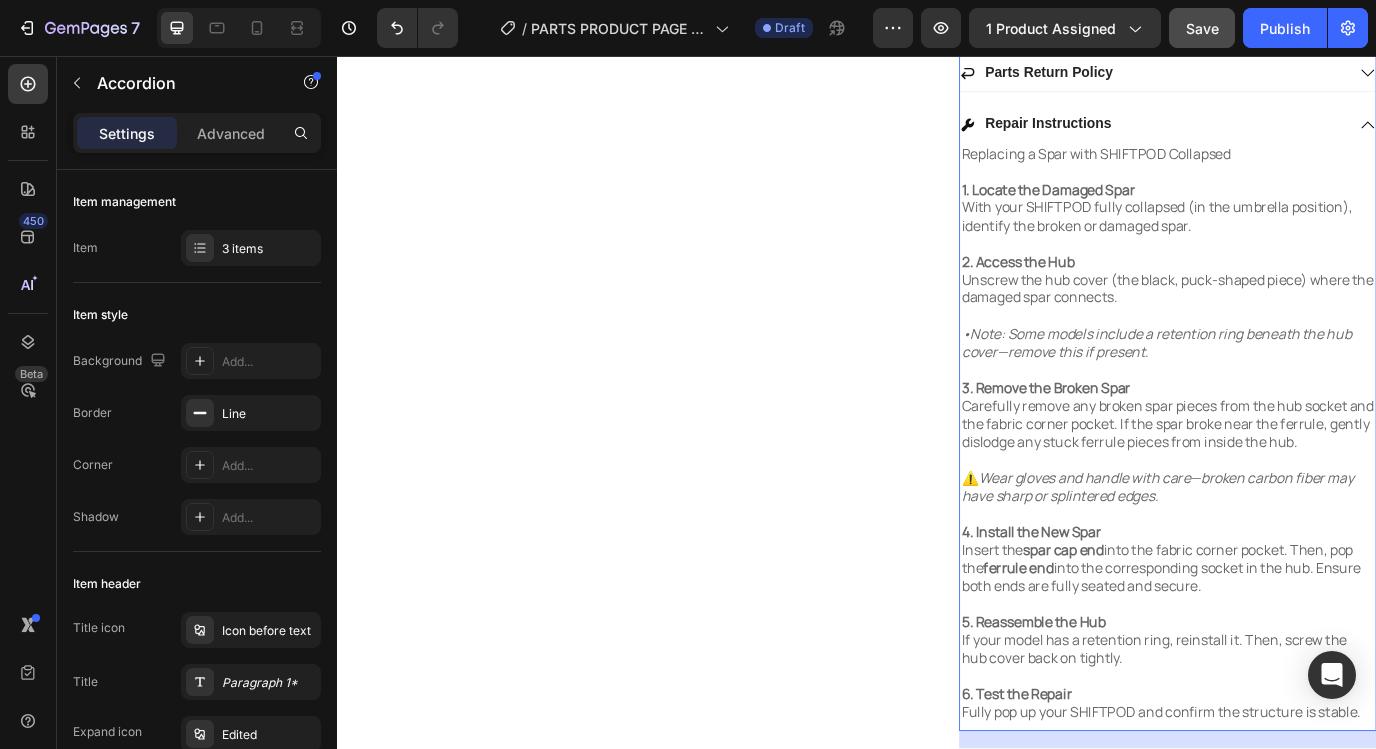 click on "Repair Instructions" at bounding box center [1296, 139] 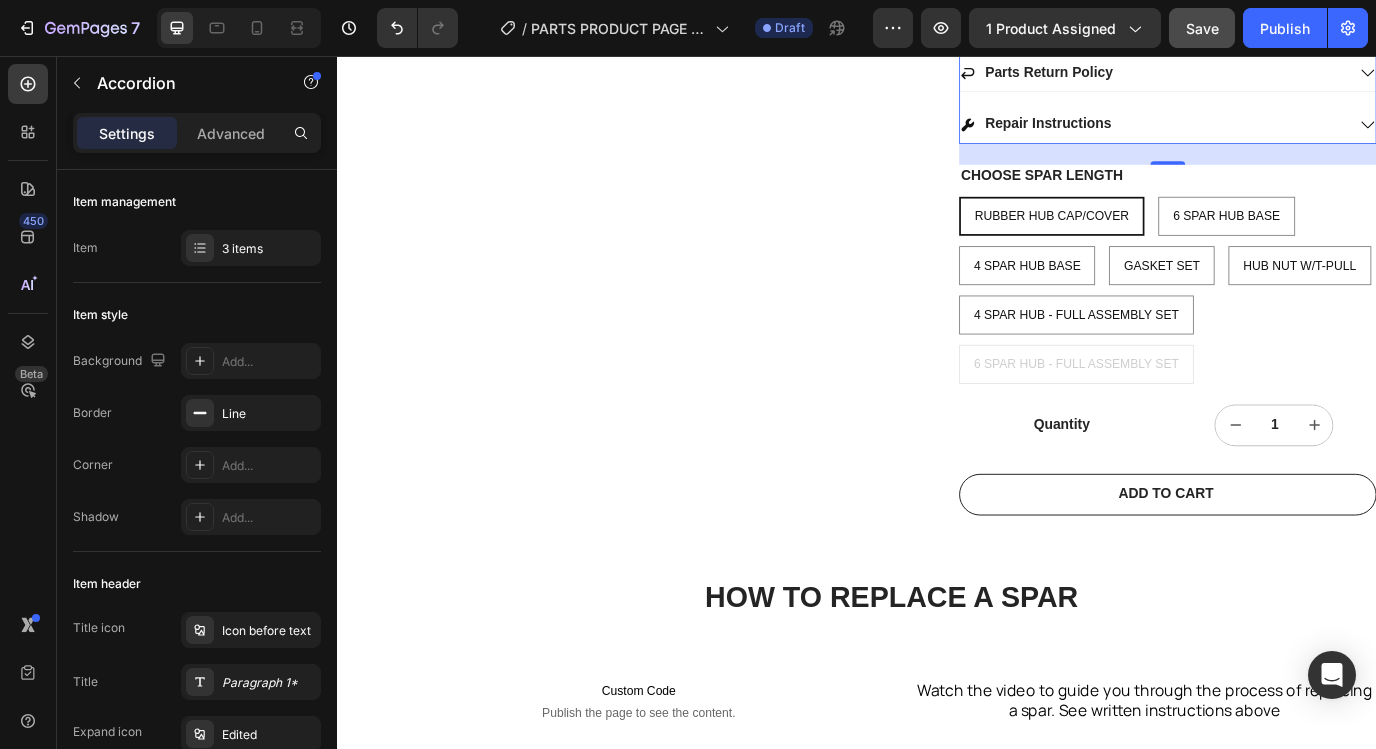 click on "Repair Instructions" at bounding box center [1279, 135] 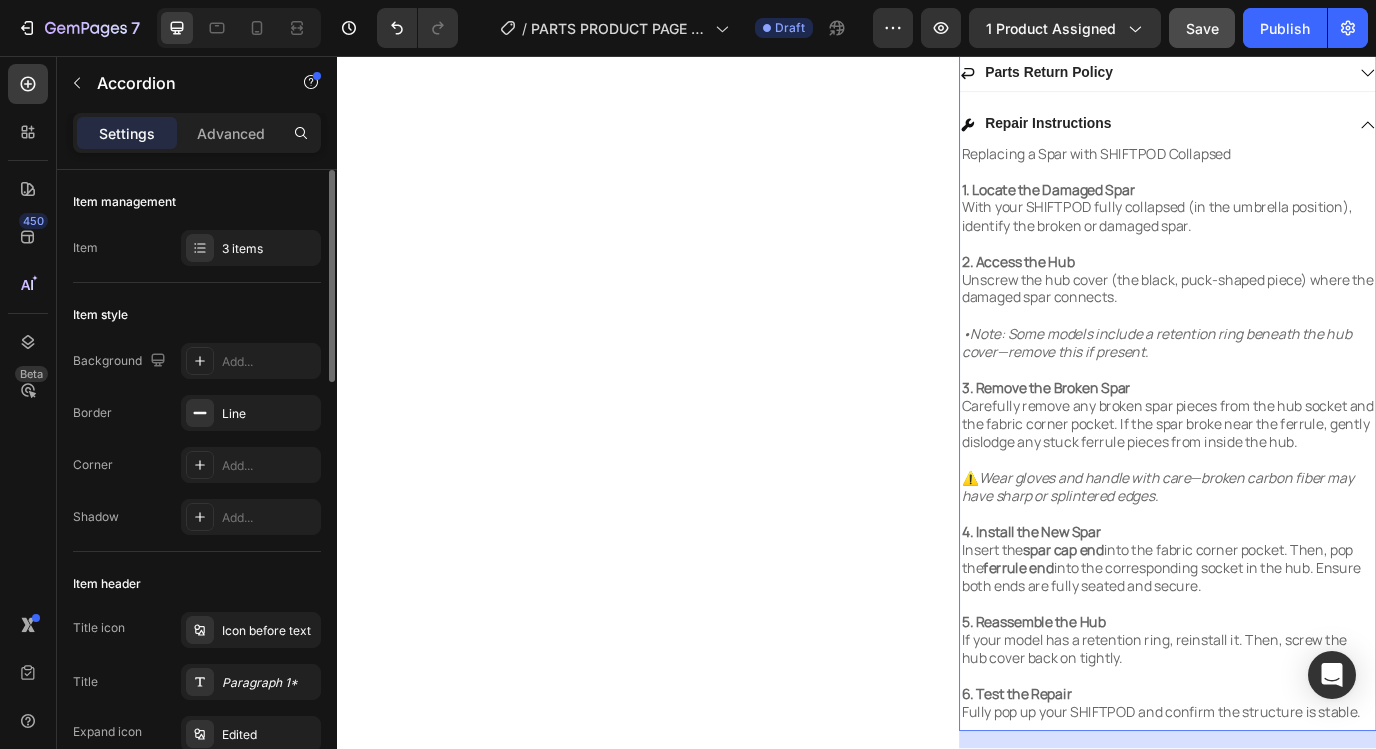 scroll, scrollTop: 16, scrollLeft: 0, axis: vertical 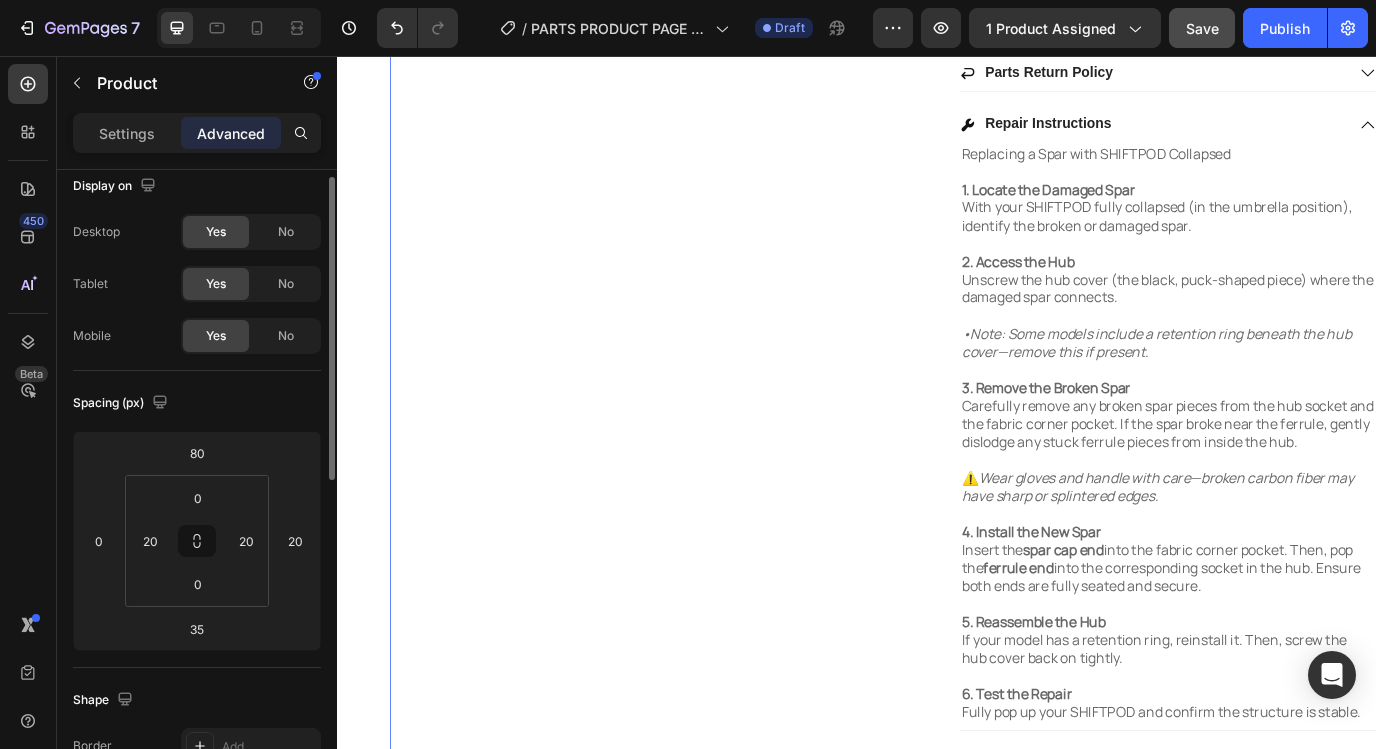 click on "Product Images" at bounding box center (731, 71) 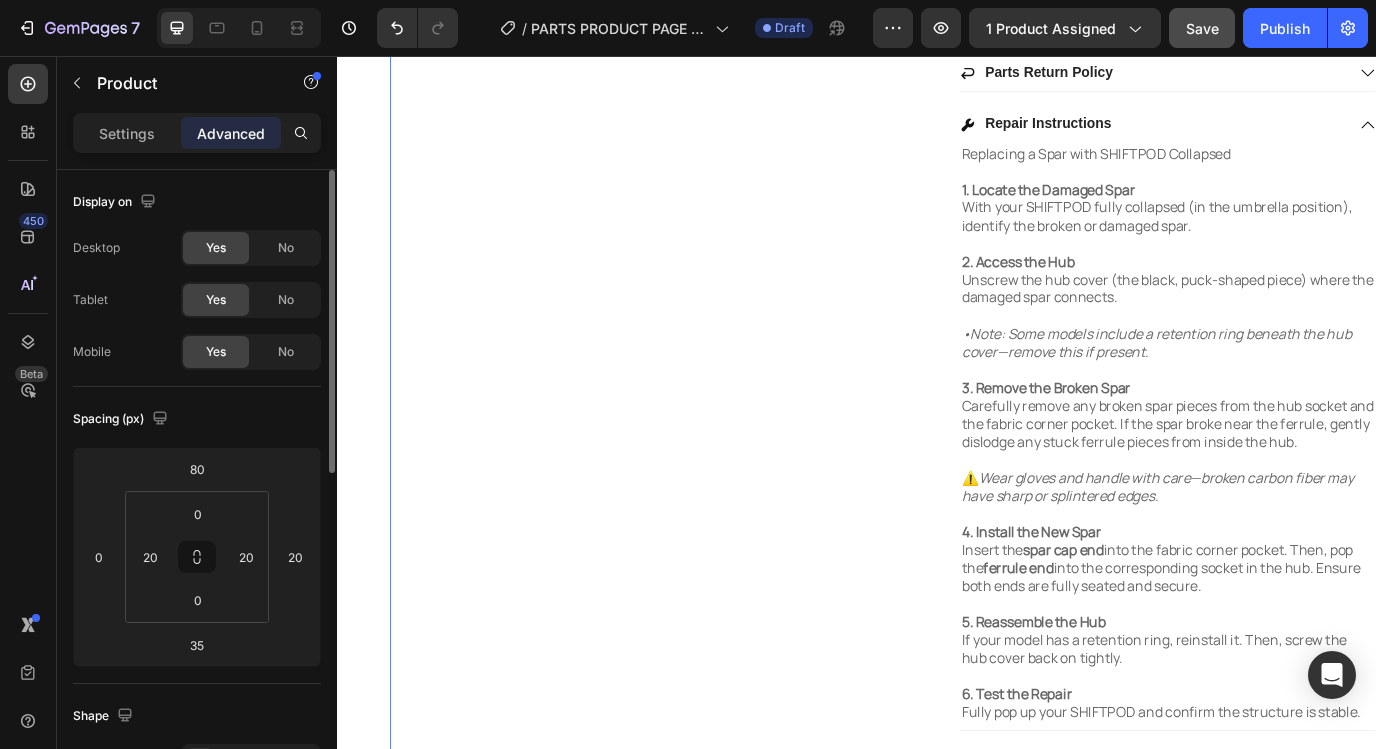 click on "Product Images" at bounding box center (731, 71) 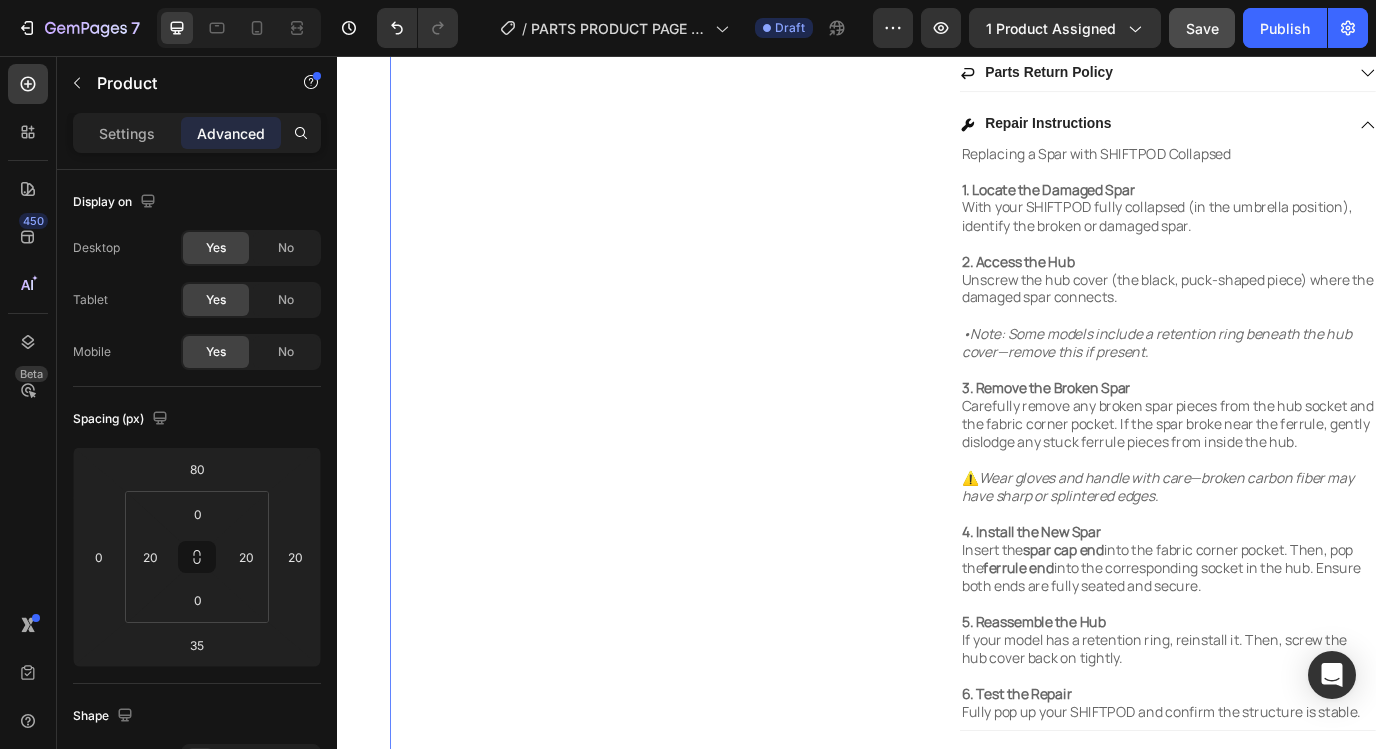 click on "Product Images SHIFTPODIII Hub Parts Product Title $7.99 Product Price Product Price SHIFTPODIII Hub Parts & Replacement Components This listing includes all SHIFTPODIII hub parts. You may also purchase individual replacement components—including Spars, Spar Caps, T-Pull Handles, and Ferrules separately.
COMPATIBLE MODELS These hub parts are compatible with the following models:  SHIFTPODIII, SHIFTPODIII+, SHIFTPODIII.mini, SHIFTPODIII.mini+,SHIFTPODIII.XL, and SHIFTPODIII.XL+ NOT COMPATIBLE SHIFTPODX, SHIFTPOD2, Original SHIFTPOD lines. INDIVIDUAL HUB PARTS • Hub Cap / Cover Interior “hockey puck” cap that screws in to secure the hub from inside the SHIFTPOD. • 4 Spar Hub Base Holds 4 ferrules and spars; used to deploy walls and the mini roof. Press from inside to pop walls outward. • 6 Spar Hub Base Holds 6 ferrules and spars; used to deploy the main roof. Press from inside to pop the roof up. • Gasket Set • Hub Nut
FULL HUB ASSEMBLY SETS • 6 Spar Hub Set - Full Assembly" at bounding box center (977, 71) 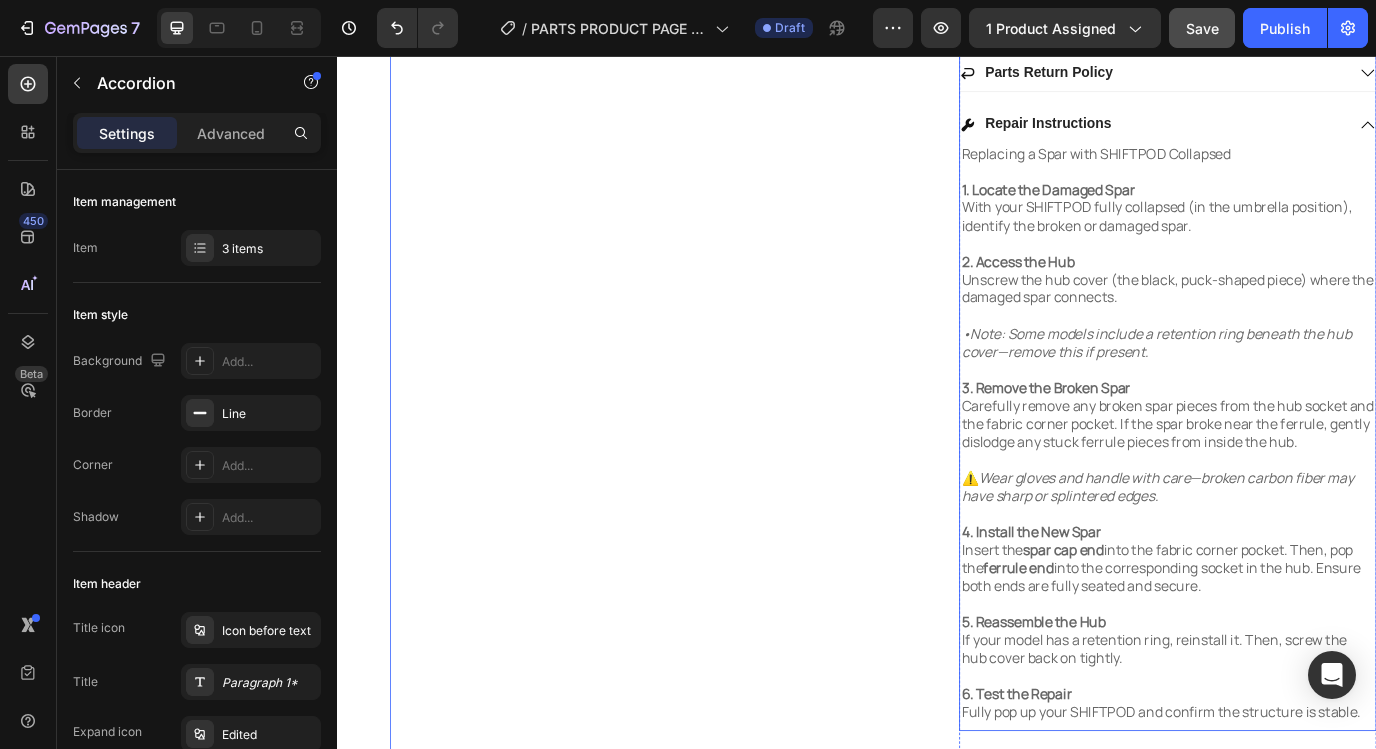 click on "Compatible Models
Parts Return Policy
Repair Instructions Replacing a Spar with SHIFTPOD Collapsed   1. Locate the Damaged Spar With your SHIFTPOD fully collapsed (in the umbrella position), identify the broken or damaged spar.   2. Access the Hub Unscrew the hub cover (the black, puck-shaped piece) where the damaged spar connects. •Note: Some models include a retention ring beneath the hub cover—remove this if present.   3. Remove the Broken Spar Carefully remove any broken spar pieces from the hub socket and the fabric corner pocket. If the spar broke near the ferrule, gently dislodge any stuck ferrule pieces from inside the hub. ⚠️  Wear gloves and handle with care—broken carbon fiber may have sharp or splintered edges.   4. Install the New Spar Insert the  spar cap end  into the fabric corner pocket. Then, pop the  ferrule end  into the corresponding socket in the hub. Ensure both ends are fully seated and secure.     Text Block" at bounding box center (1296, 419) 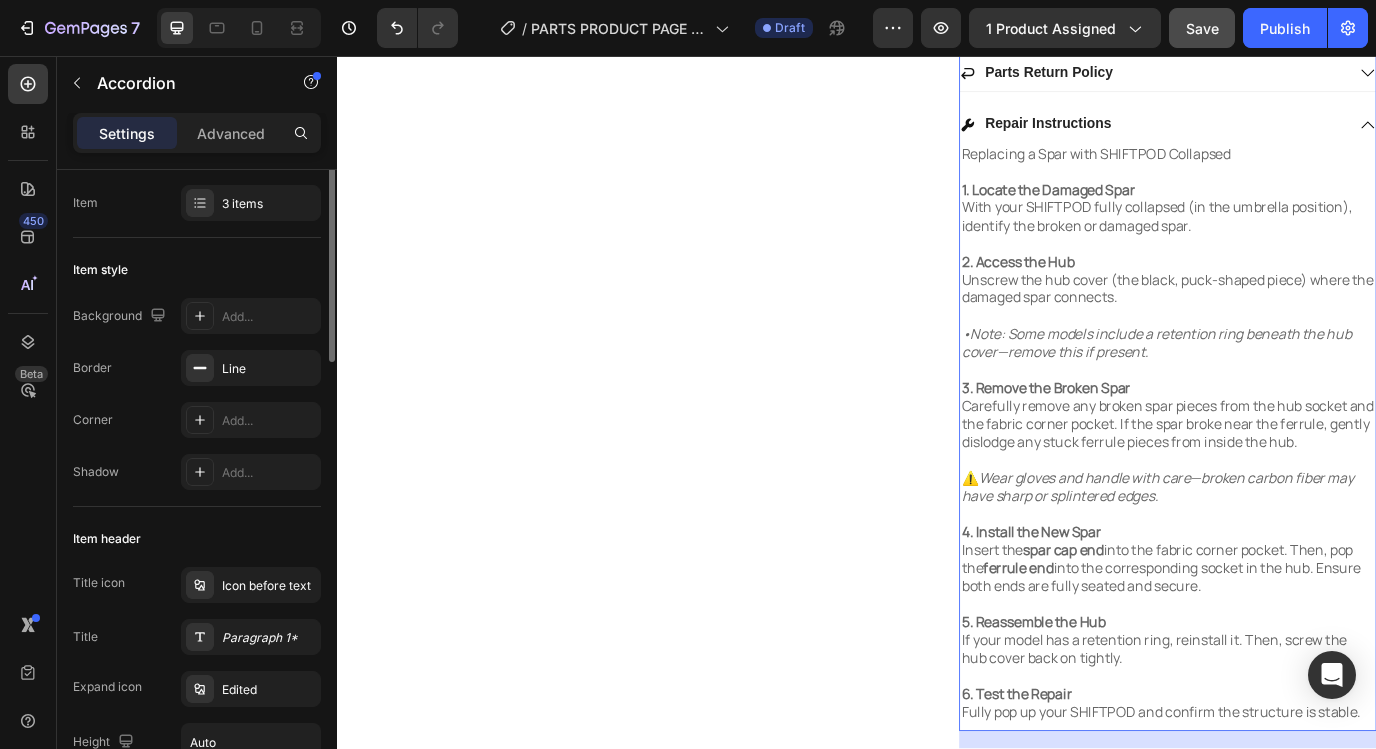 scroll, scrollTop: 49, scrollLeft: 0, axis: vertical 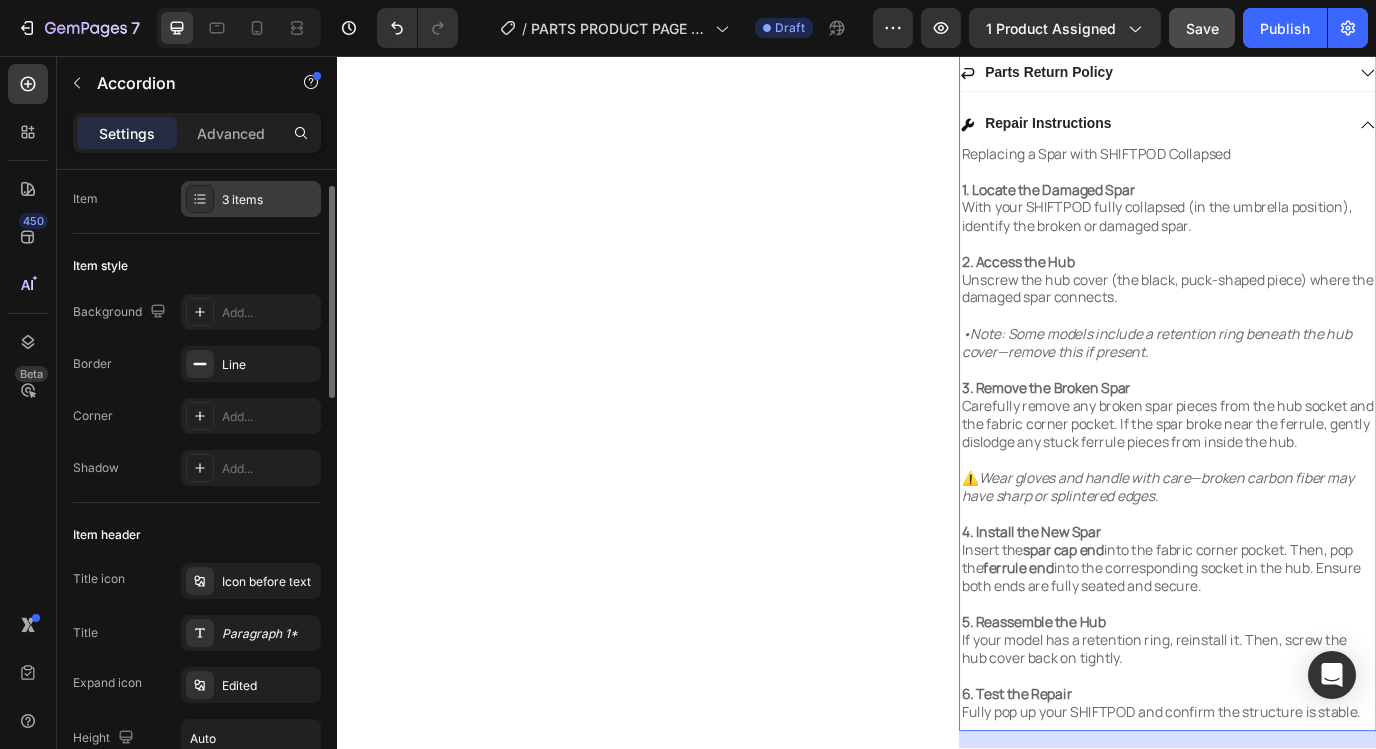 click at bounding box center [200, 199] 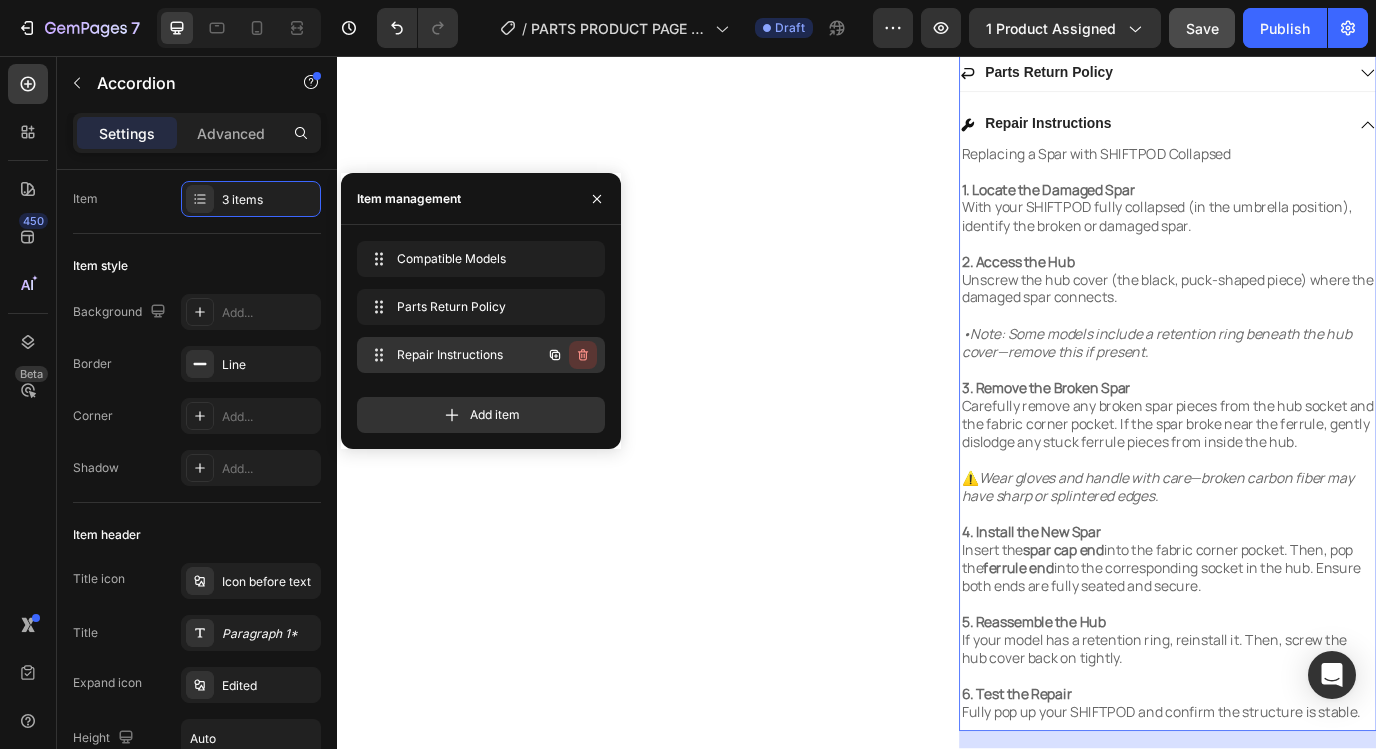 click 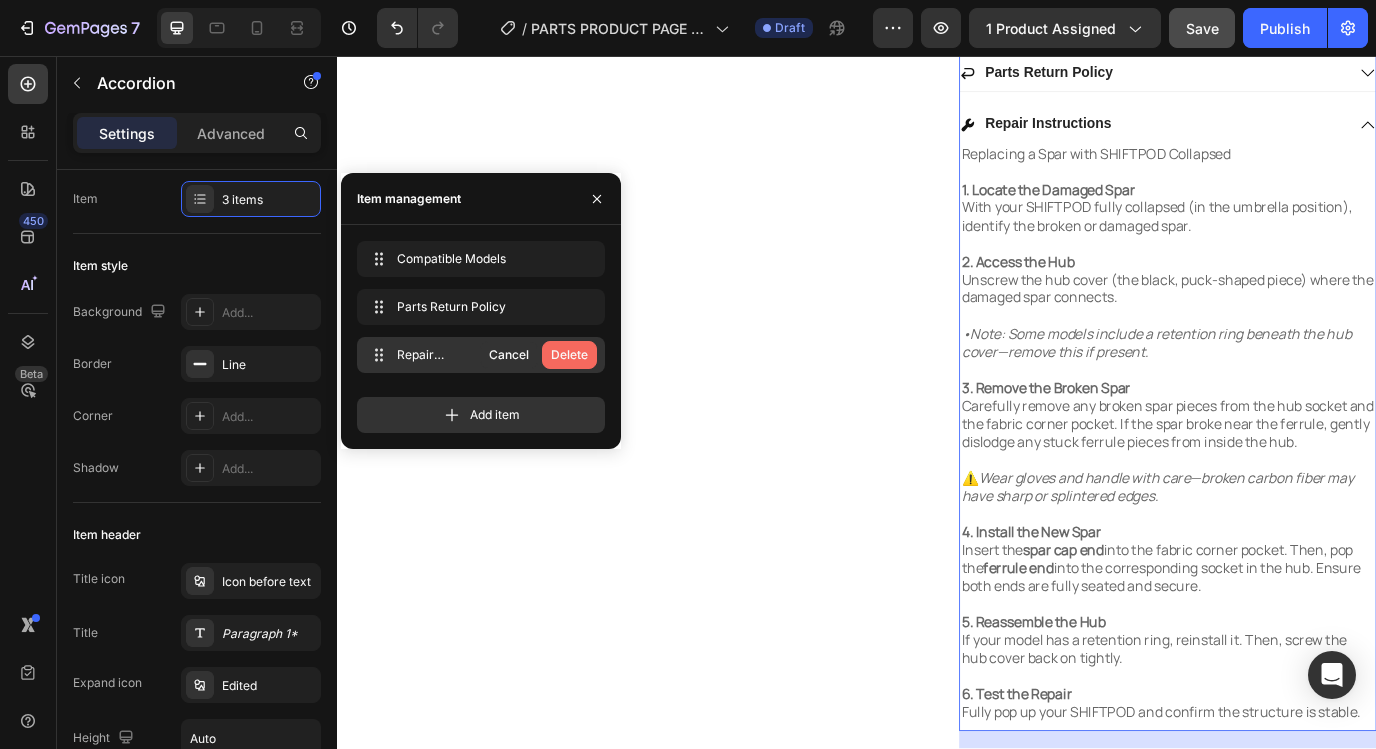 click on "Delete" at bounding box center (569, 355) 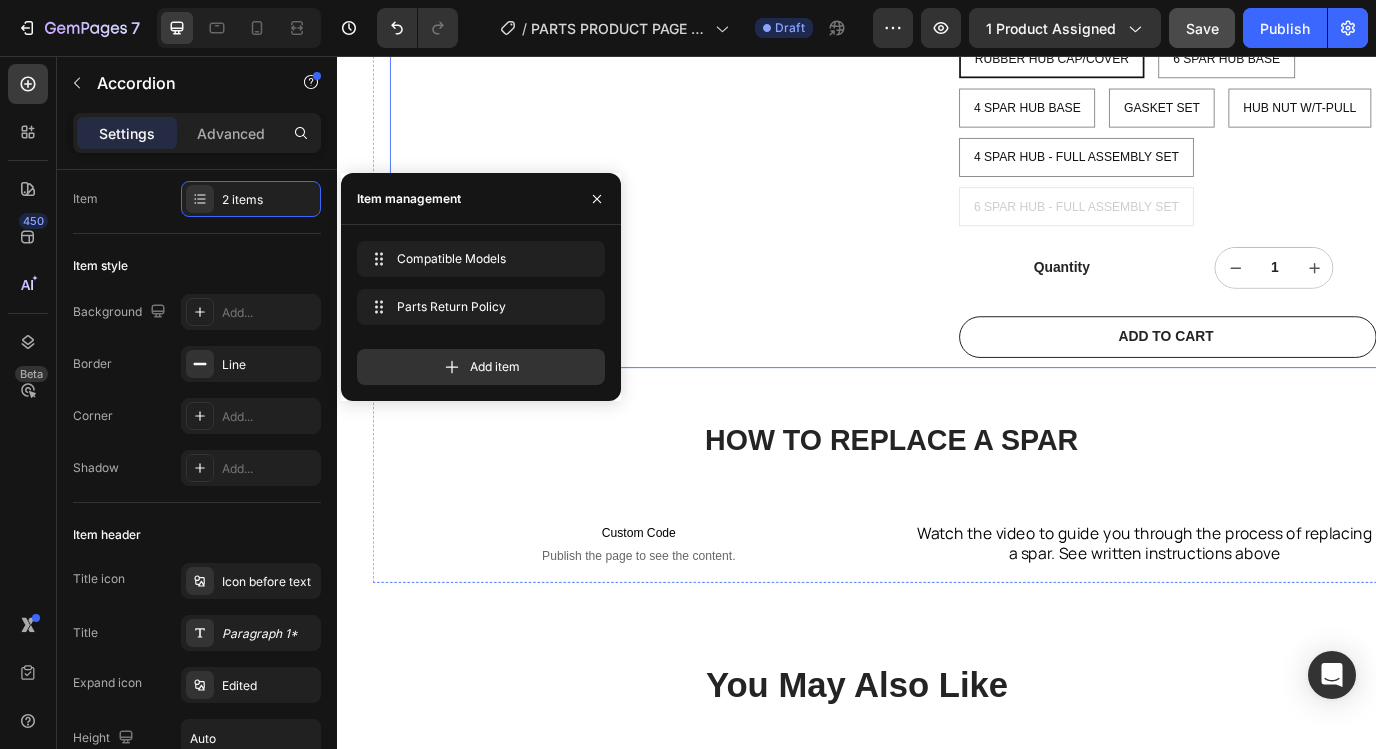 scroll, scrollTop: 1446, scrollLeft: 0, axis: vertical 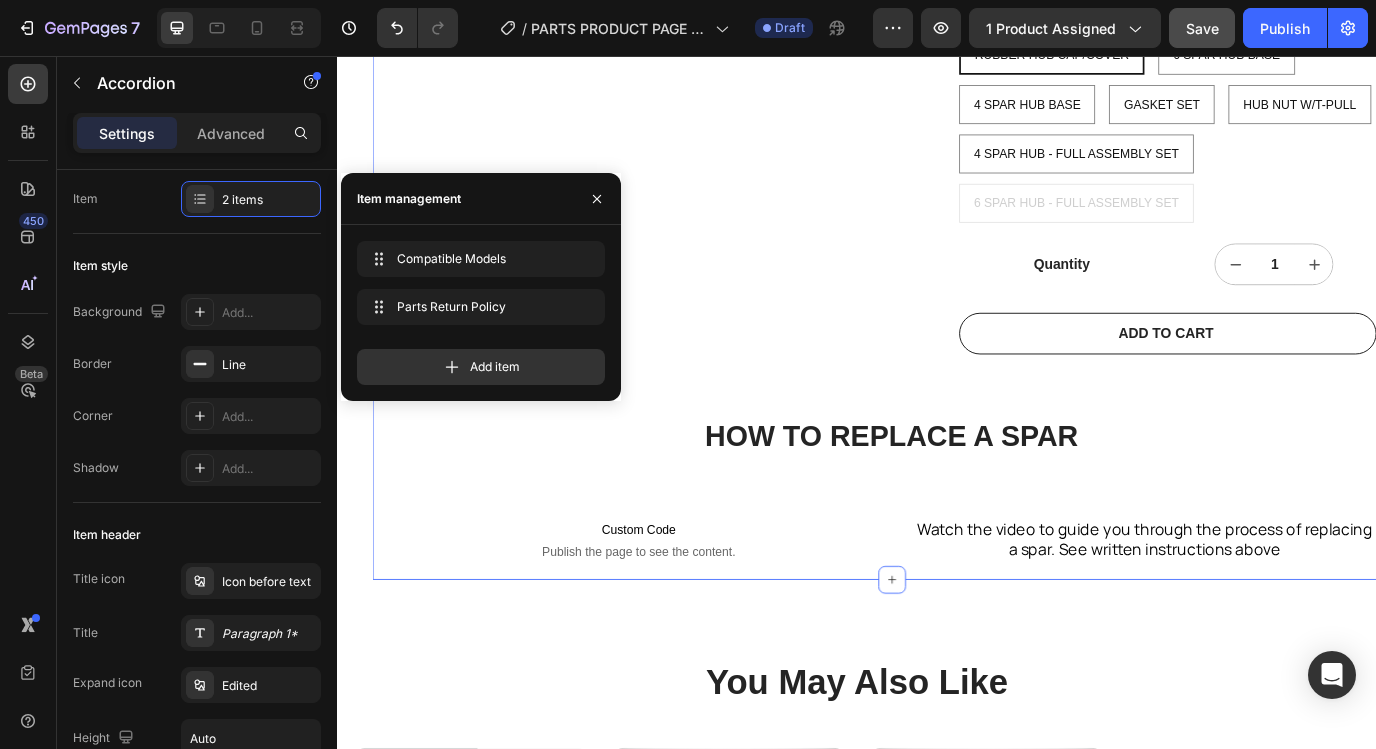click on "Product Images SHIFTPODIII Hub Parts Product Title $7.99 Product Price Product Price SHIFTPODIII Hub Parts & Replacement Components This listing includes all SHIFTPODIII hub parts. You may also purchase individual replacement components—including Spars, Spar Caps, T-Pull Handles, and Ferrules separately.
COMPATIBLE MODELS These hub parts are compatible with the following models:  SHIFTPODIII, SHIFTPODIII+, SHIFTPODIII.mini, SHIFTPODIII.mini+,SHIFTPODIII.XL, and SHIFTPODIII.XL+ NOT COMPATIBLE SHIFTPODX, SHIFTPOD2, Original SHIFTPOD lines. INDIVIDUAL HUB PARTS • Hub Cap / Cover Interior “hockey puck” cap that screws in to secure the hub from inside the SHIFTPOD. • 4 Spar Hub Base Holds 4 ferrules and spars; used to deploy walls and the mini roof. Press from inside to pop walls outward. • 6 Spar Hub Base Holds 6 ferrules and spars; used to deploy the main roof. Press from inside to pop the roof up. • Gasket Set • Hub Nut
FULL HUB ASSEMBLY SETS • 6 Spar Hub Set - Full Assembly" at bounding box center (977, -339) 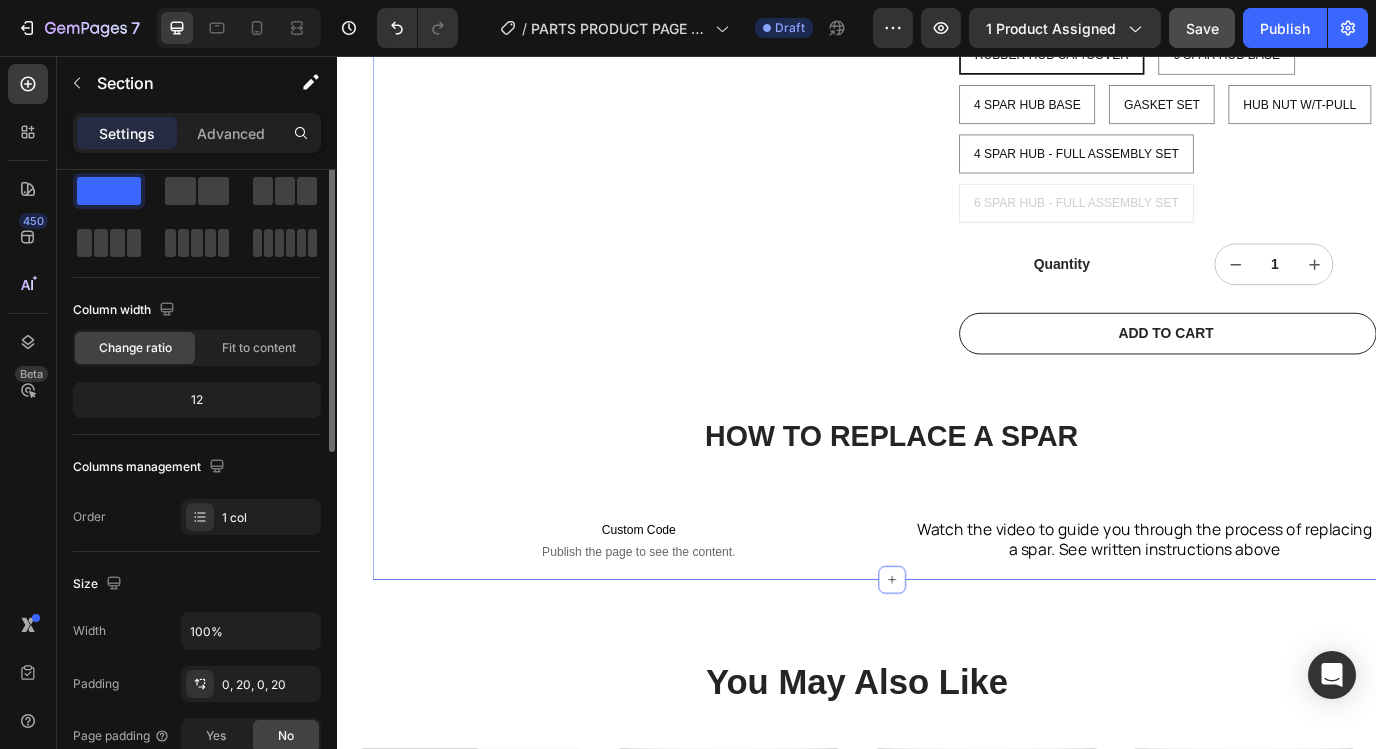 scroll, scrollTop: 0, scrollLeft: 0, axis: both 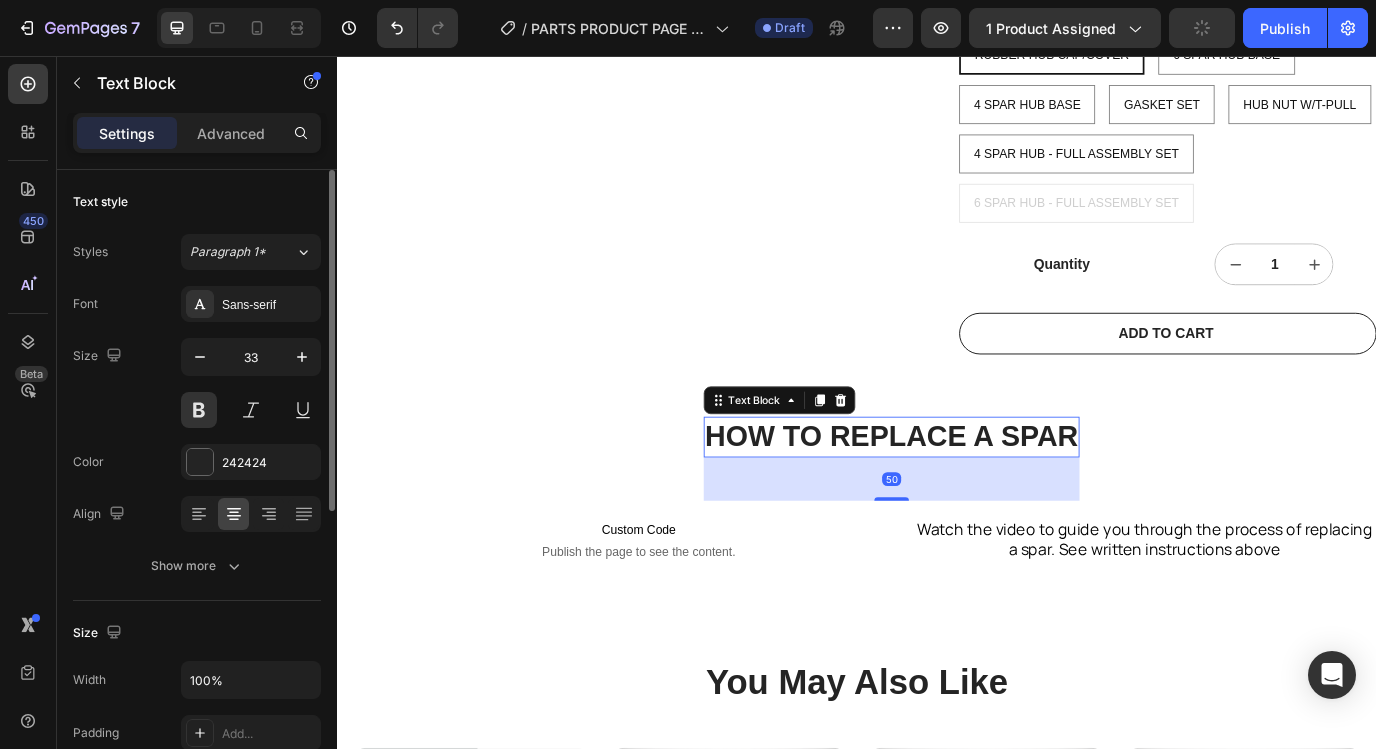 click on "HOW TO REPLACE A SPAR" at bounding box center (977, 496) 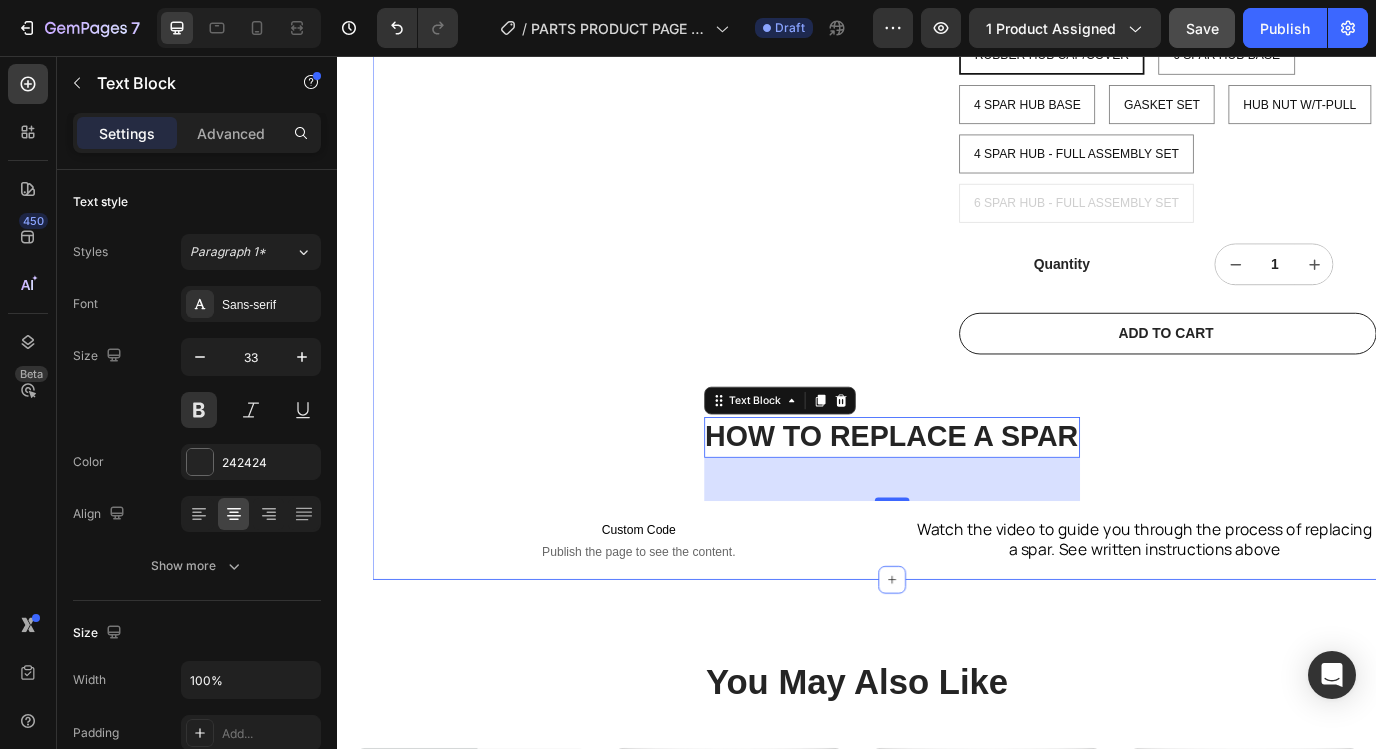 click on "Product Images SHIFTPODIII Hub Parts Product Title $7.99 Product Price Product Price SHIFTPODIII Hub Parts & Replacement Components This listing includes all SHIFTPODIII hub parts. You may also purchase individual replacement components—including Spars, Spar Caps, T-Pull Handles, and Ferrules separately.
COMPATIBLE MODELS These hub parts are compatible with the following models:  SHIFTPODIII, SHIFTPODIII+, SHIFTPODIII.mini, SHIFTPODIII.mini+,SHIFTPODIII.XL, and SHIFTPODIII.XL+ NOT COMPATIBLE SHIFTPODX, SHIFTPOD2, Original SHIFTPOD lines. INDIVIDUAL HUB PARTS • Hub Cap / Cover Interior “hockey puck” cap that screws in to secure the hub from inside the SHIFTPOD. • 4 Spar Hub Base Holds 4 ferrules and spars; used to deploy walls and the mini roof. Press from inside to pop walls outward. • 6 Spar Hub Base Holds 6 ferrules and spars; used to deploy the main roof. Press from inside to pop the roof up. • Gasket Set • Hub Nut
FULL HUB ASSEMBLY SETS • 6 Spar Hub Set - Full Assembly" at bounding box center (977, -339) 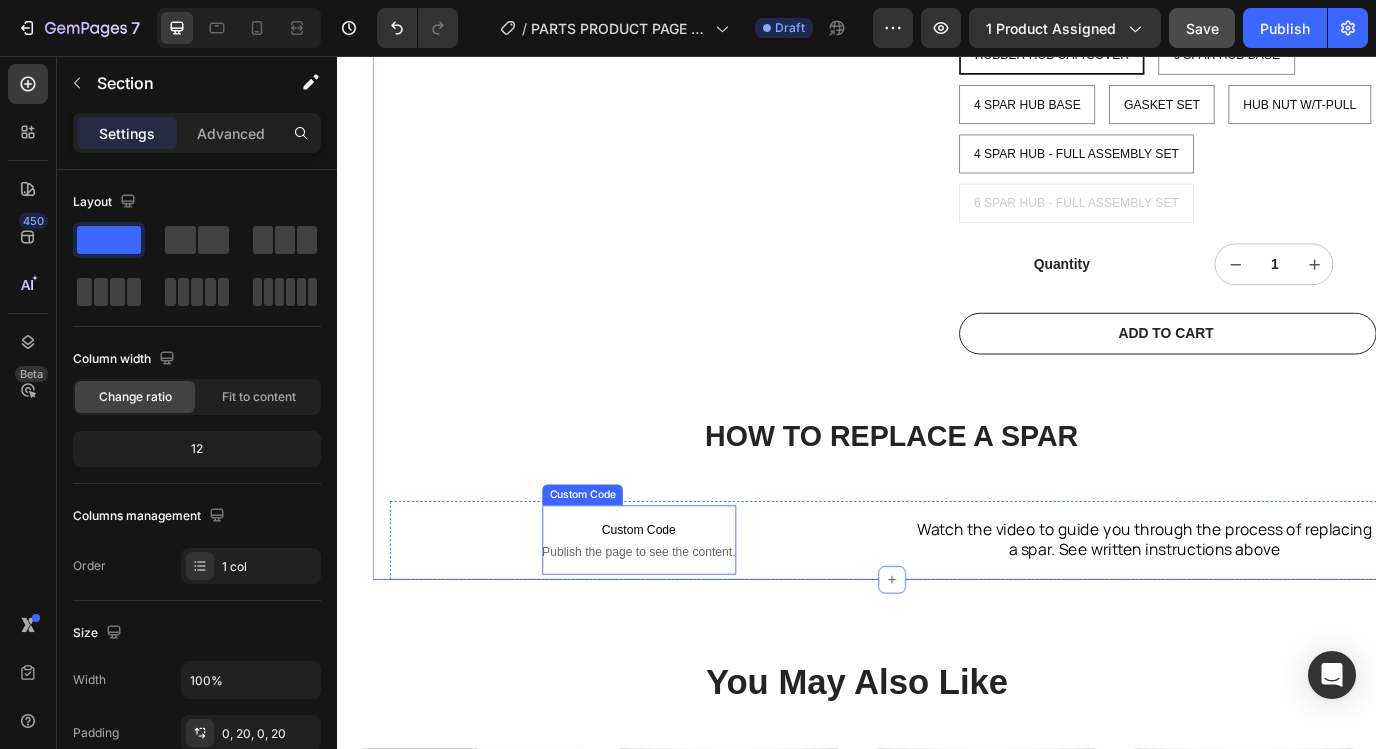 click on "Custom Code" at bounding box center [684, 603] 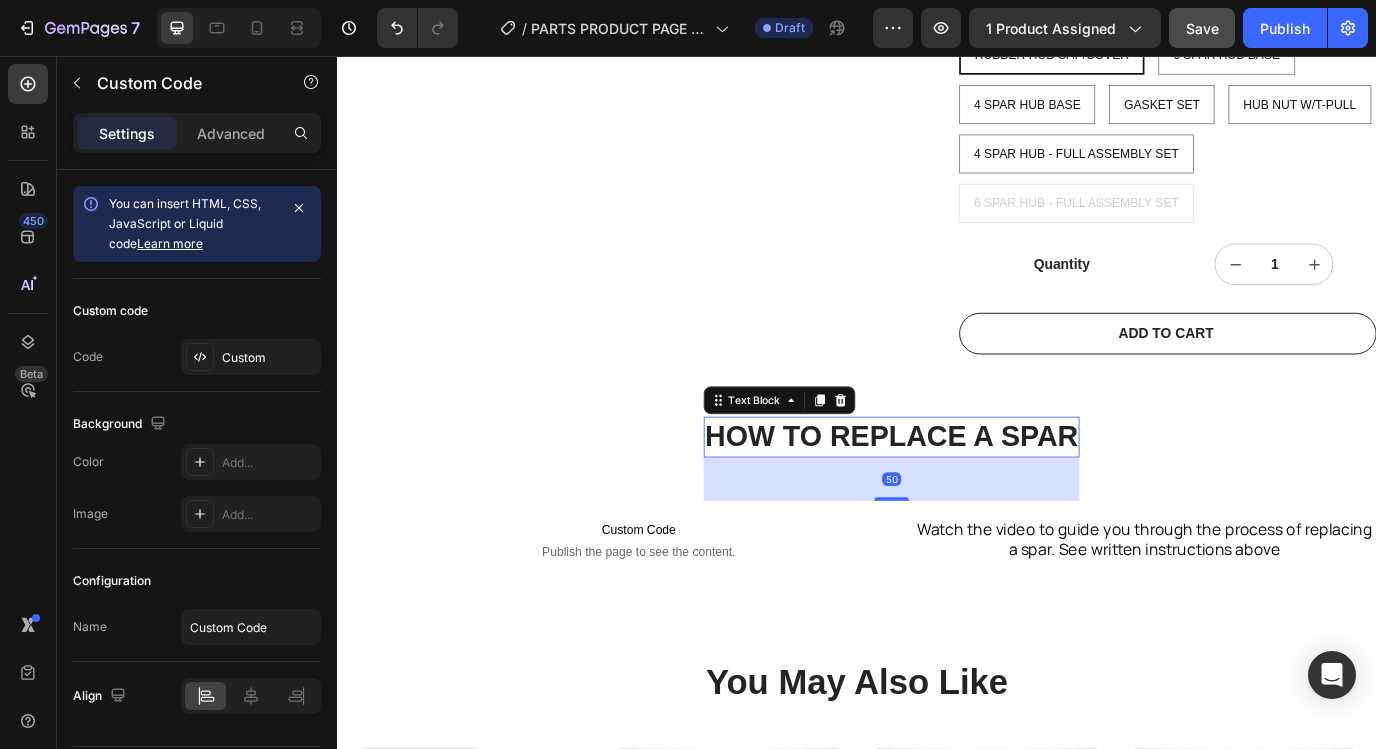 click on "HOW TO REPLACE A SPAR" at bounding box center [977, 496] 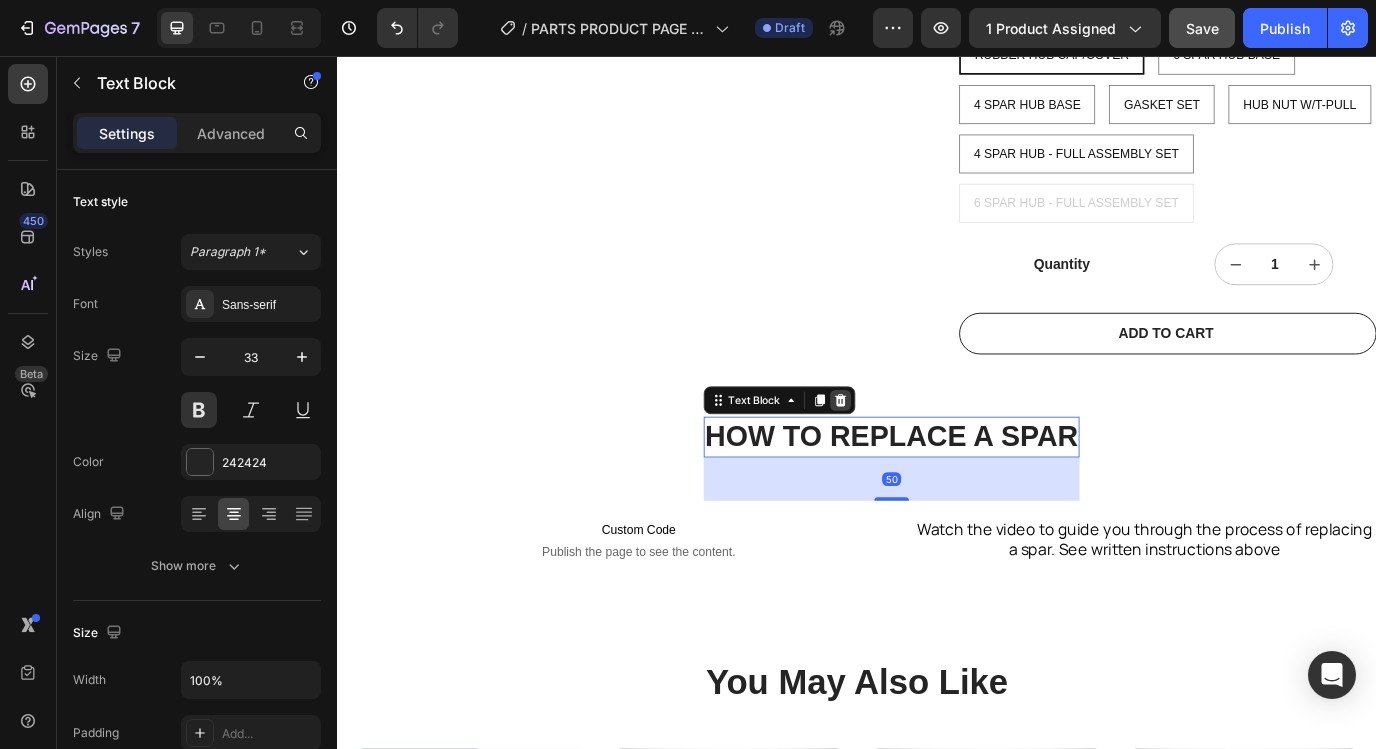 click 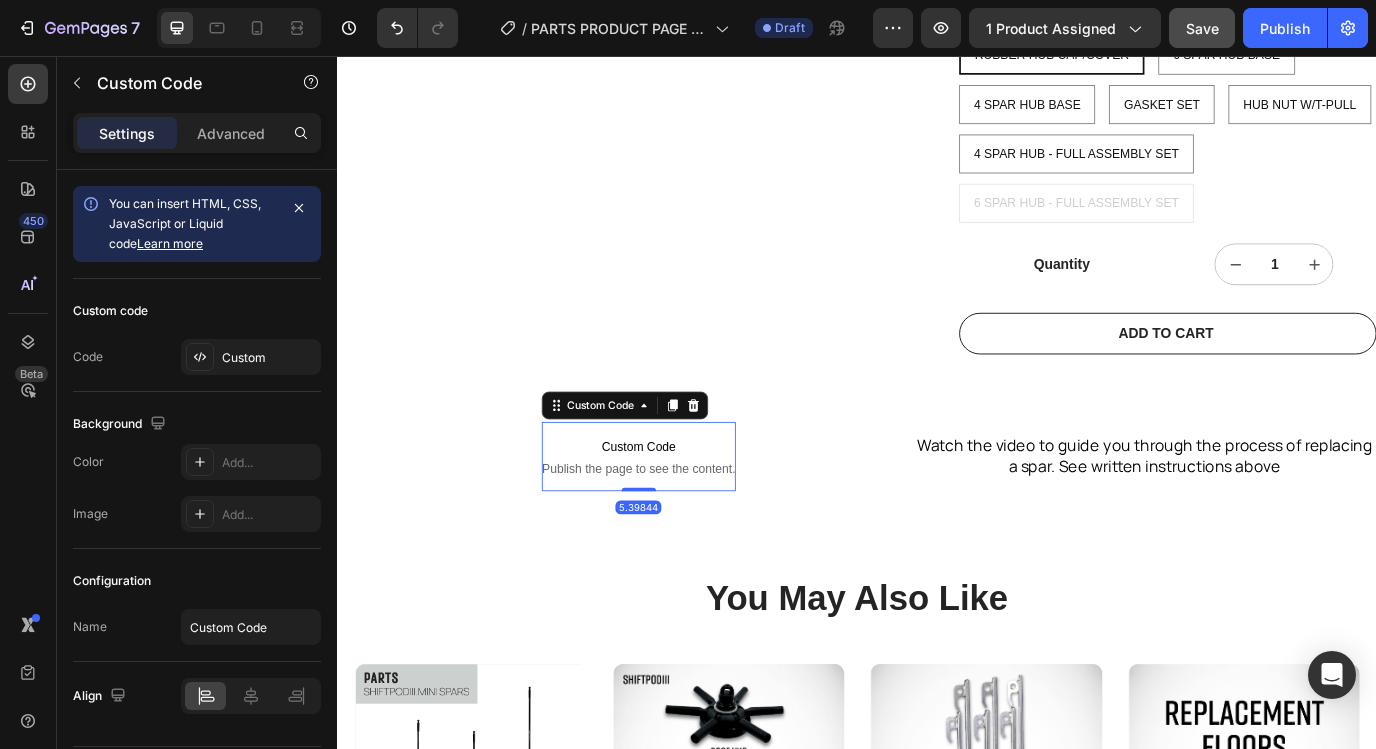 click on "Custom Code
Publish the page to see the content." at bounding box center [684, 519] 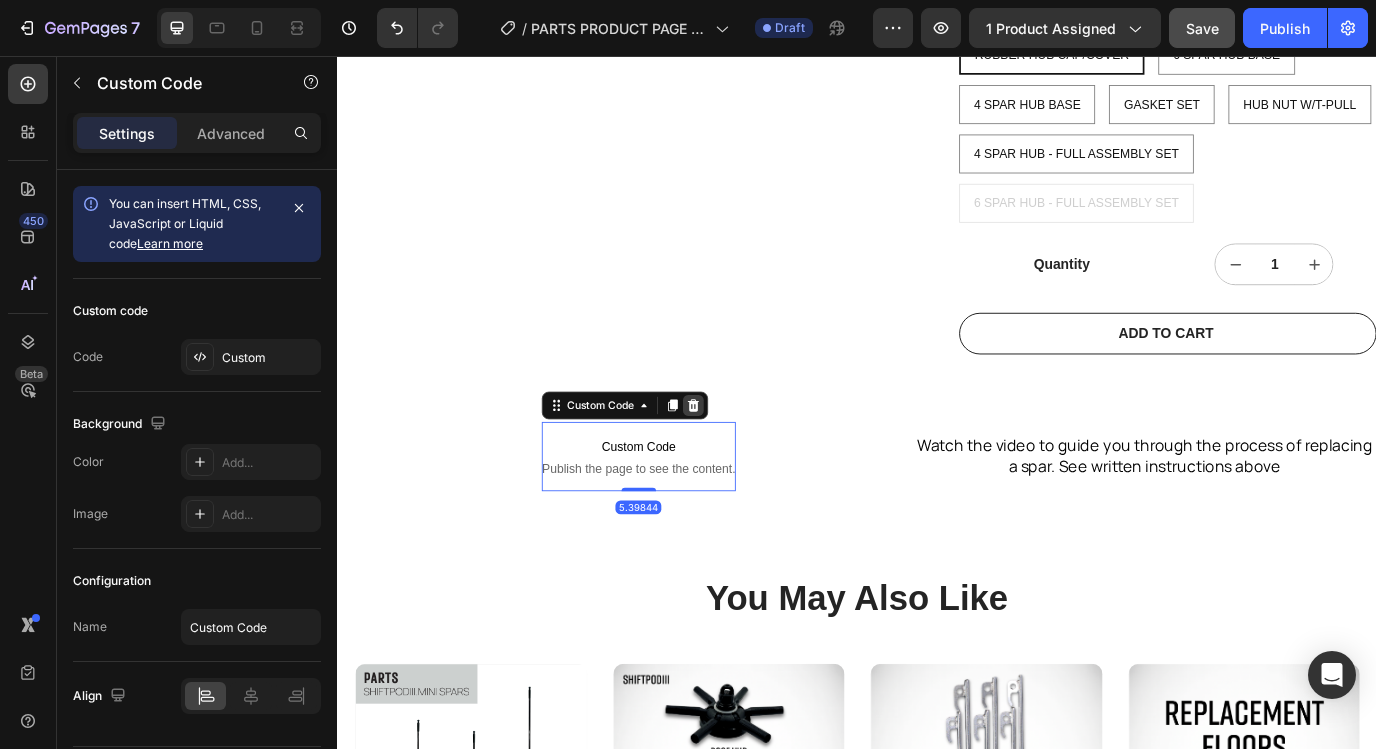 click 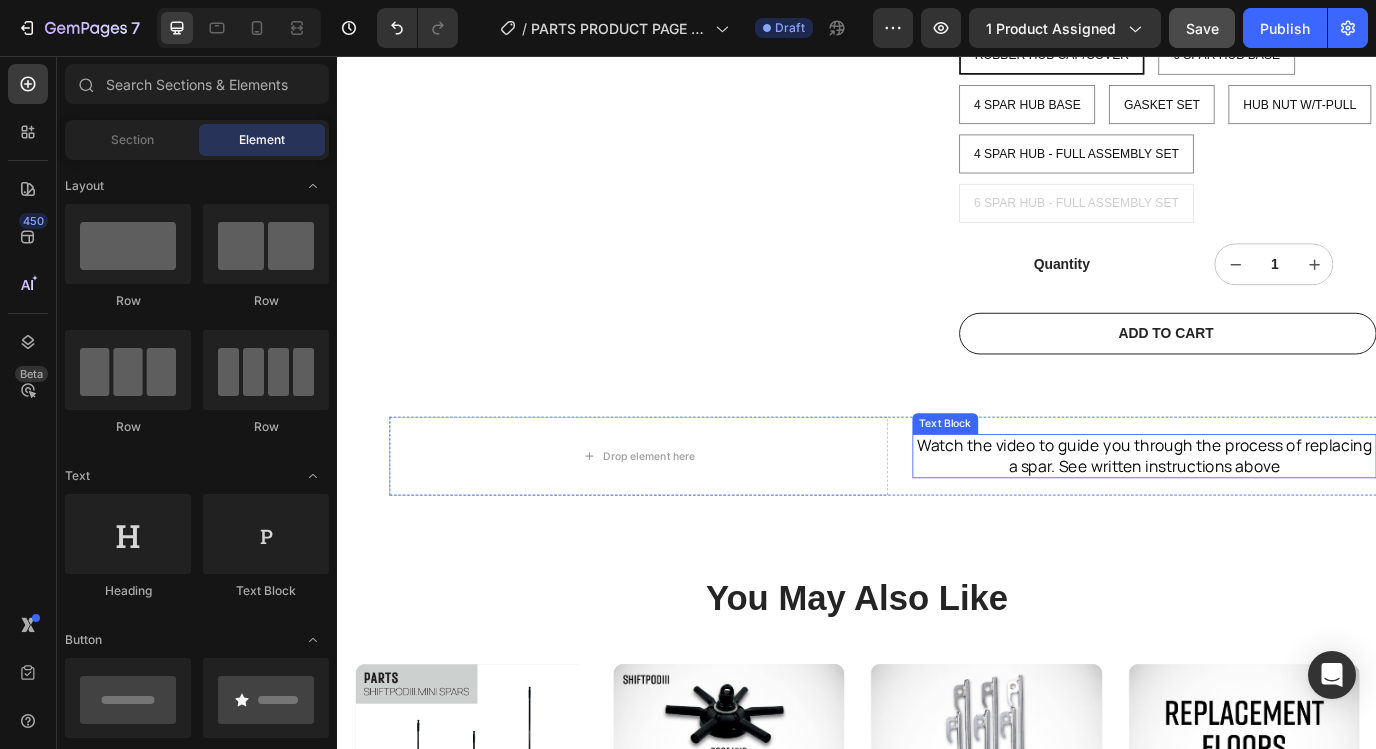 click on "Watch the video to guide you through the process of replacing a spar. See written instructions above" at bounding box center [1269, 518] 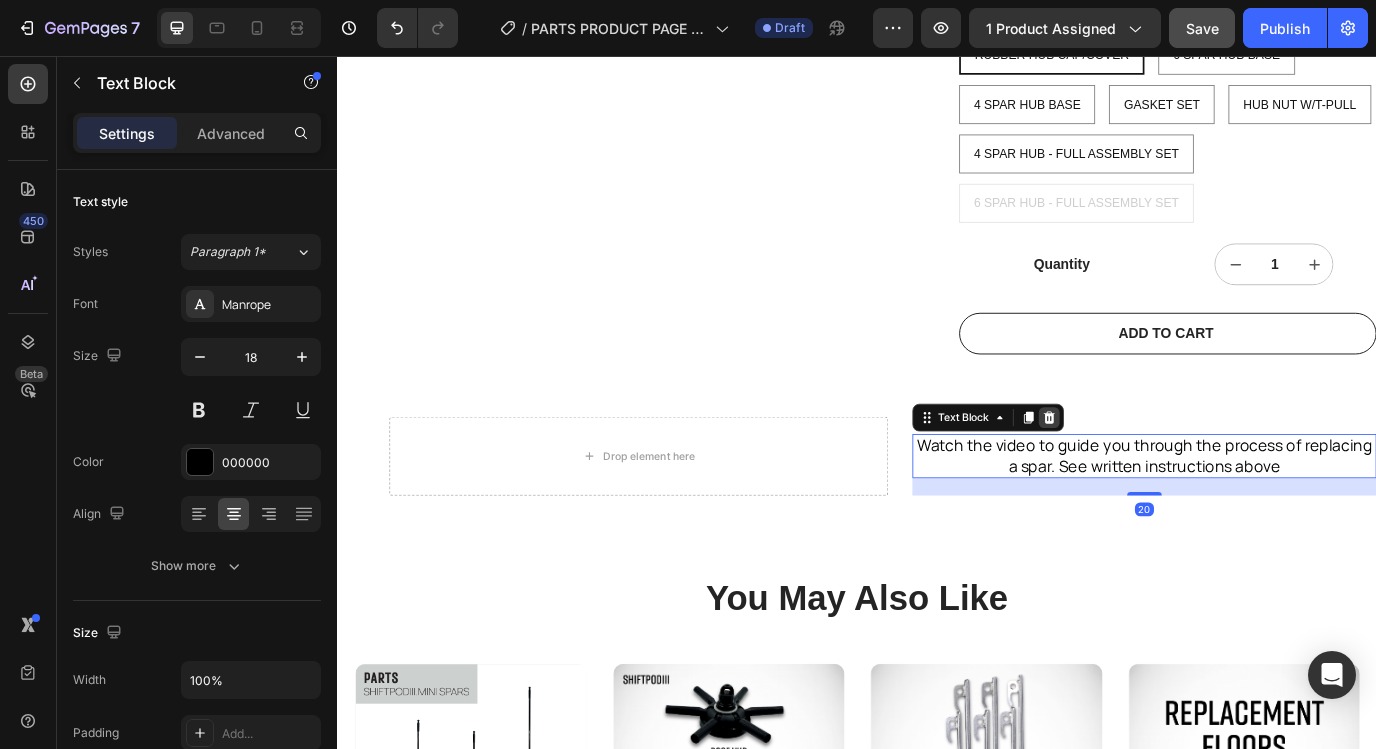 click 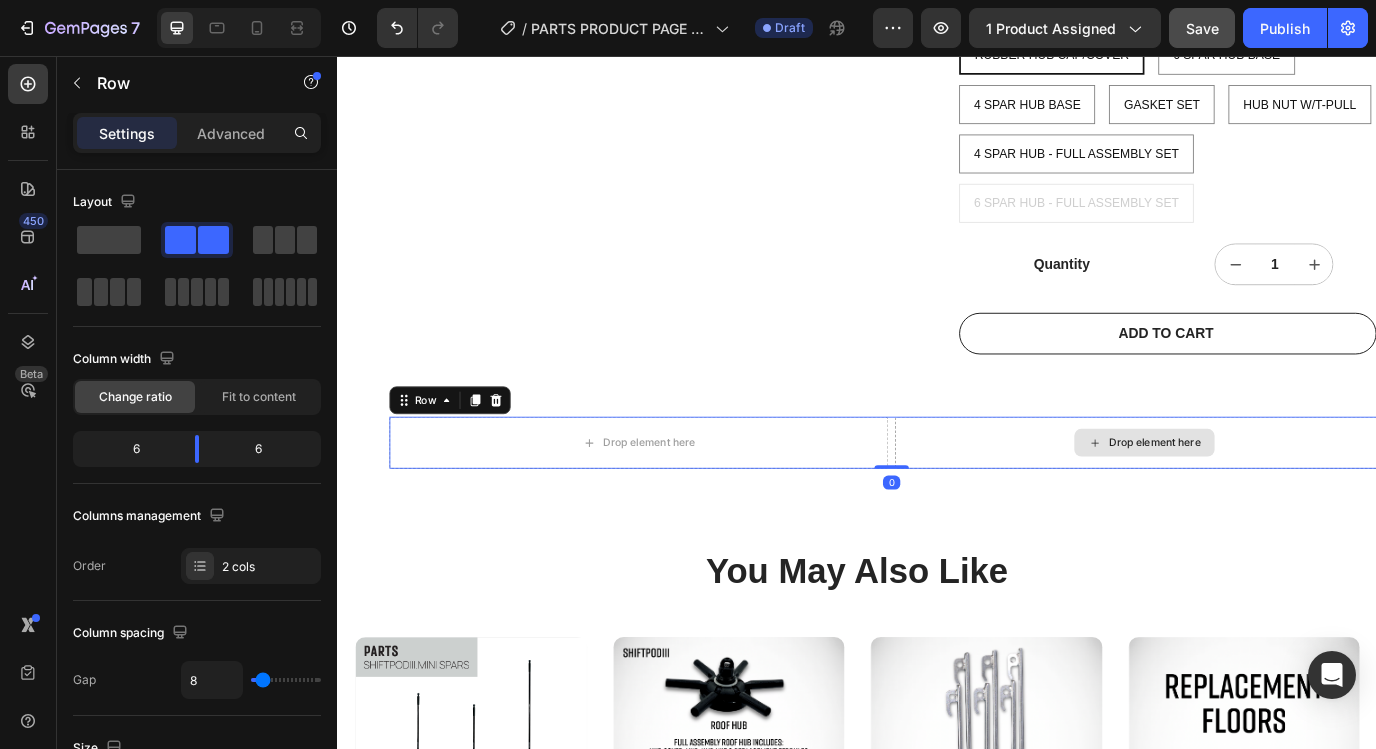 click on "Drop element here" at bounding box center (1269, 503) 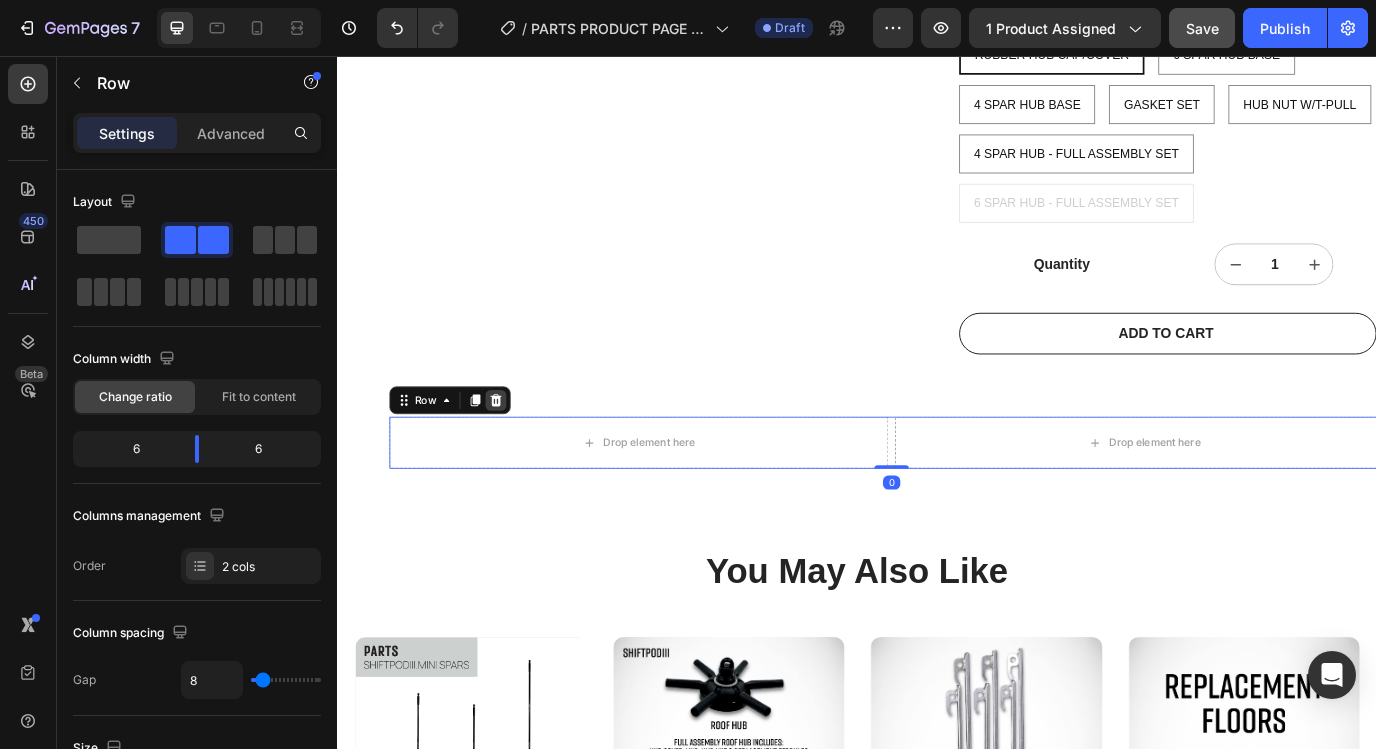 click 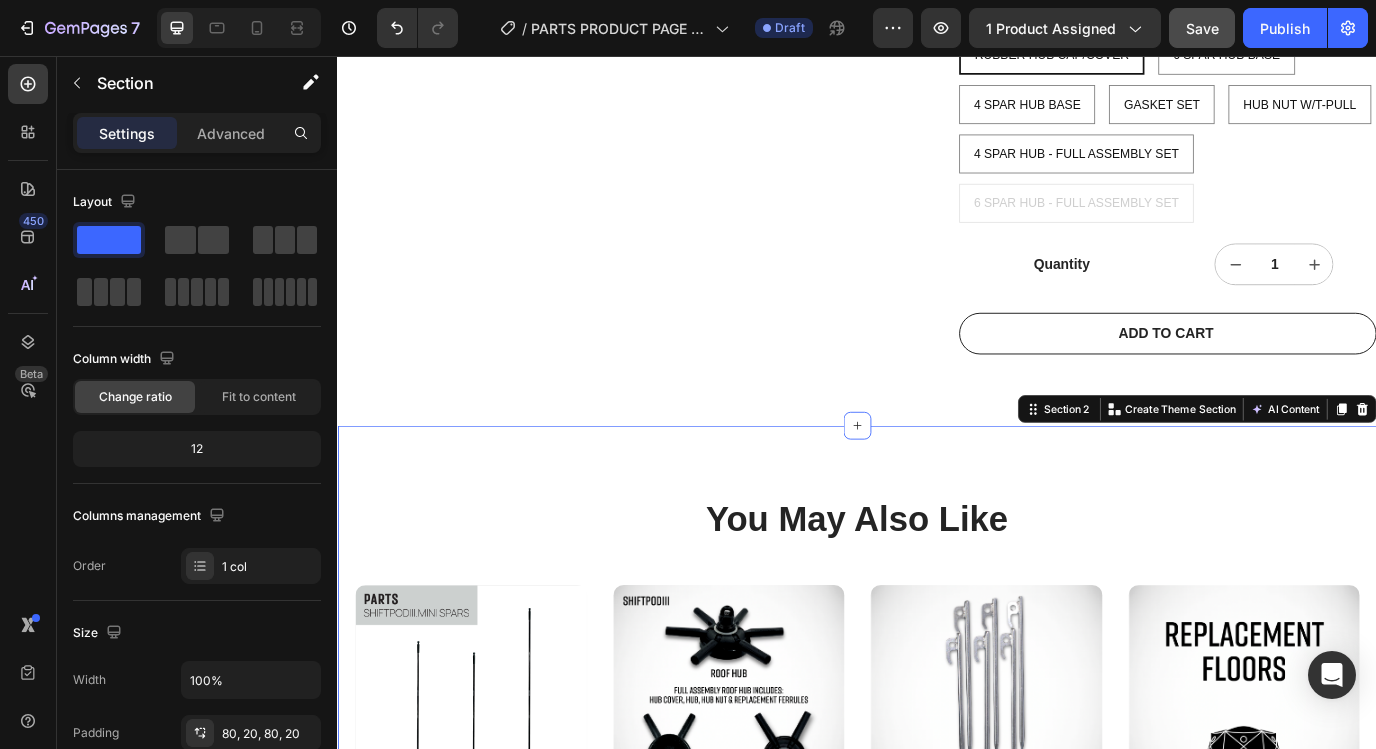 click on "You May Also Like Heading Product Images $19.99 Product Price Product Price SHIFTPODIII.mini Spars Product Title Add To Cart Add to Cart Row Product List Product Images $7.99 Product Price Product Price SHIFTPODIII Hub Parts Product Title Add To Cart Add to Cart Row Product List Product Images $14.99 Product Price Product Price Replacement Stakes Product Title Add To Cart Add to Cart Row Product List Product Images $89.99 Product Price Product Price SHIFTPODIII or SHIFTPODIII.mini Replacement Floor Product Title Add To Cart Add to Cart Row Product List Product Images $49.99 Product Price Product Price SHIFTPODIII Carry Bag Product Title Add To Cart Add to Cart Row Product List Product List Section 2   You can create reusable sections Create Theme Section AI Content Write with GemAI What would you like to describe here? Tone and Voice Persuasive Product SHIFTPODIII T-Pulls Show more Generate" at bounding box center (937, 824) 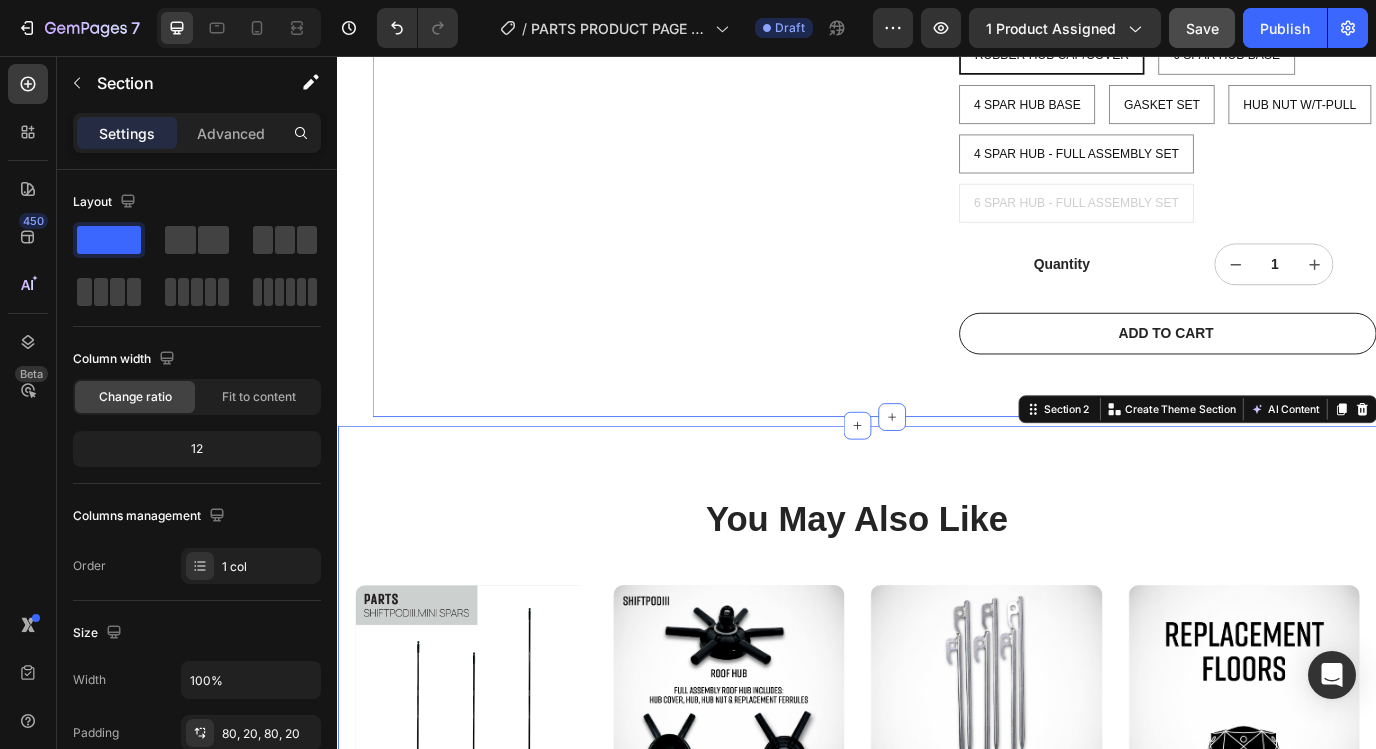 click on "Product Images SHIFTPODIII Hub Parts Product Title $7.99 Product Price Product Price SHIFTPODIII Hub Parts & Replacement Components This listing includes all SHIFTPODIII hub parts. You may also purchase individual replacement components—including Spars, Spar Caps, T-Pull Handles, and Ferrules separately.
COMPATIBLE MODELS These hub parts are compatible with the following models:  SHIFTPODIII, SHIFTPODIII+, SHIFTPODIII.mini, SHIFTPODIII.mini+,SHIFTPODIII.XL, and SHIFTPODIII.XL+ NOT COMPATIBLE SHIFTPODX, SHIFTPOD2, Original SHIFTPOD lines. INDIVIDUAL HUB PARTS • Hub Cap / Cover Interior “hockey puck” cap that screws in to secure the hub from inside the SHIFTPOD. • 4 Spar Hub Base Holds 4 ferrules and spars; used to deploy walls and the mini roof. Press from inside to pop walls outward. • 6 Spar Hub Base Holds 6 ferrules and spars; used to deploy the main roof. Press from inside to pop the roof up. • Gasket Set • Hub Nut
FULL HUB ASSEMBLY SETS • 6 Spar Hub Set - Full Assembly" at bounding box center [977, -433] 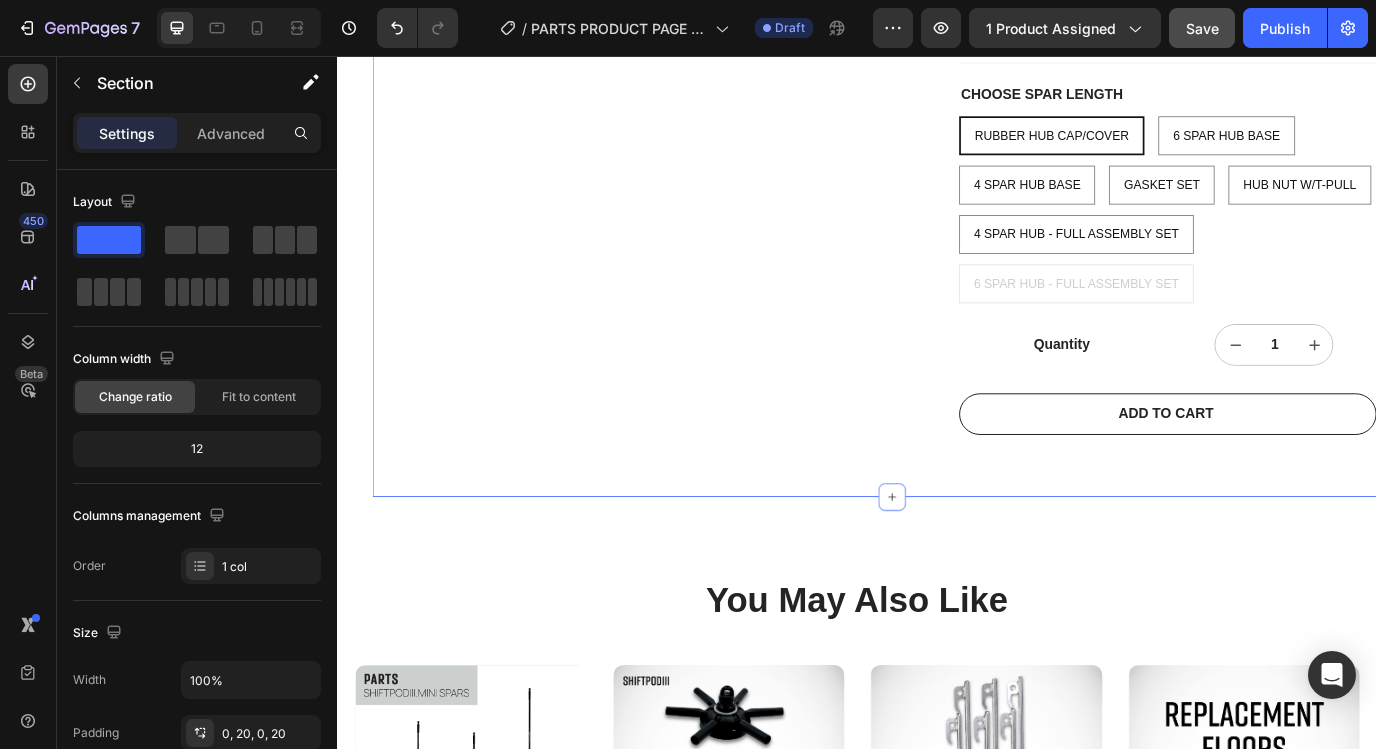 scroll, scrollTop: 1350, scrollLeft: 0, axis: vertical 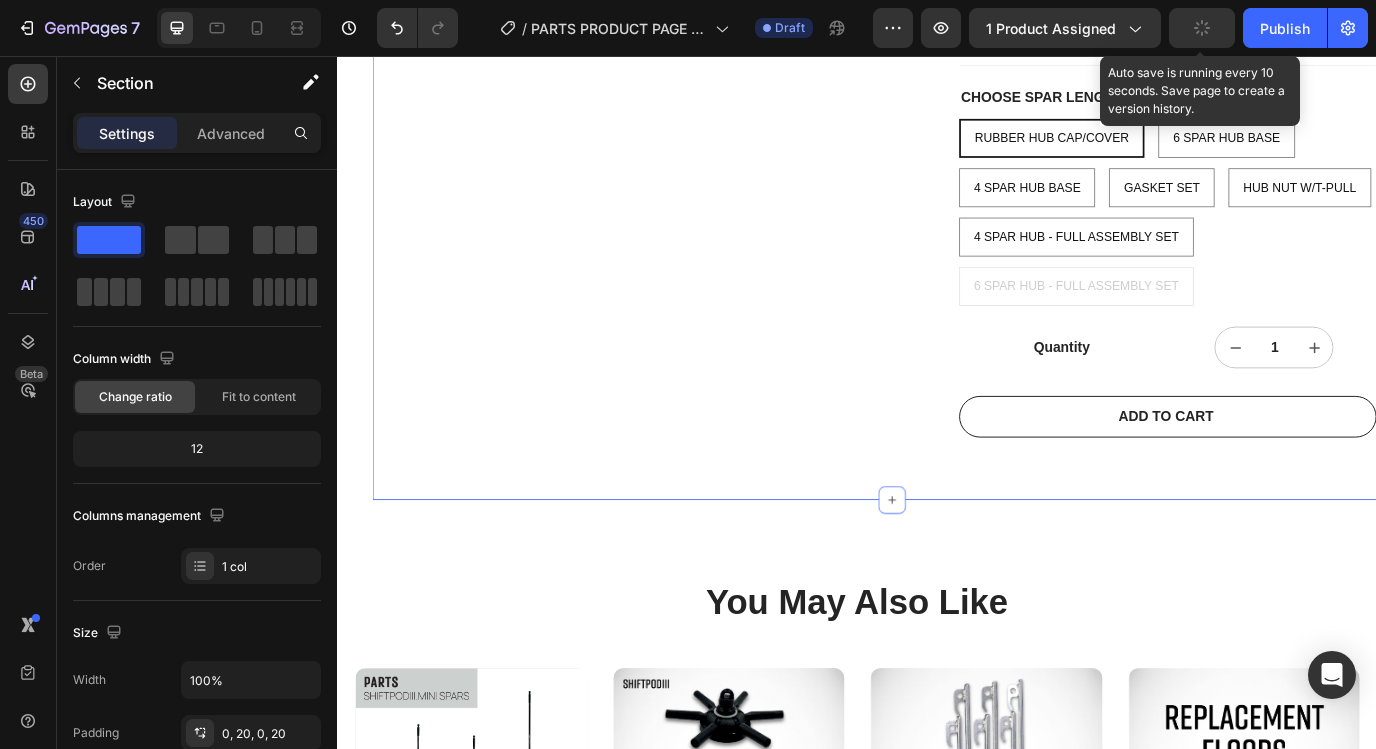 click 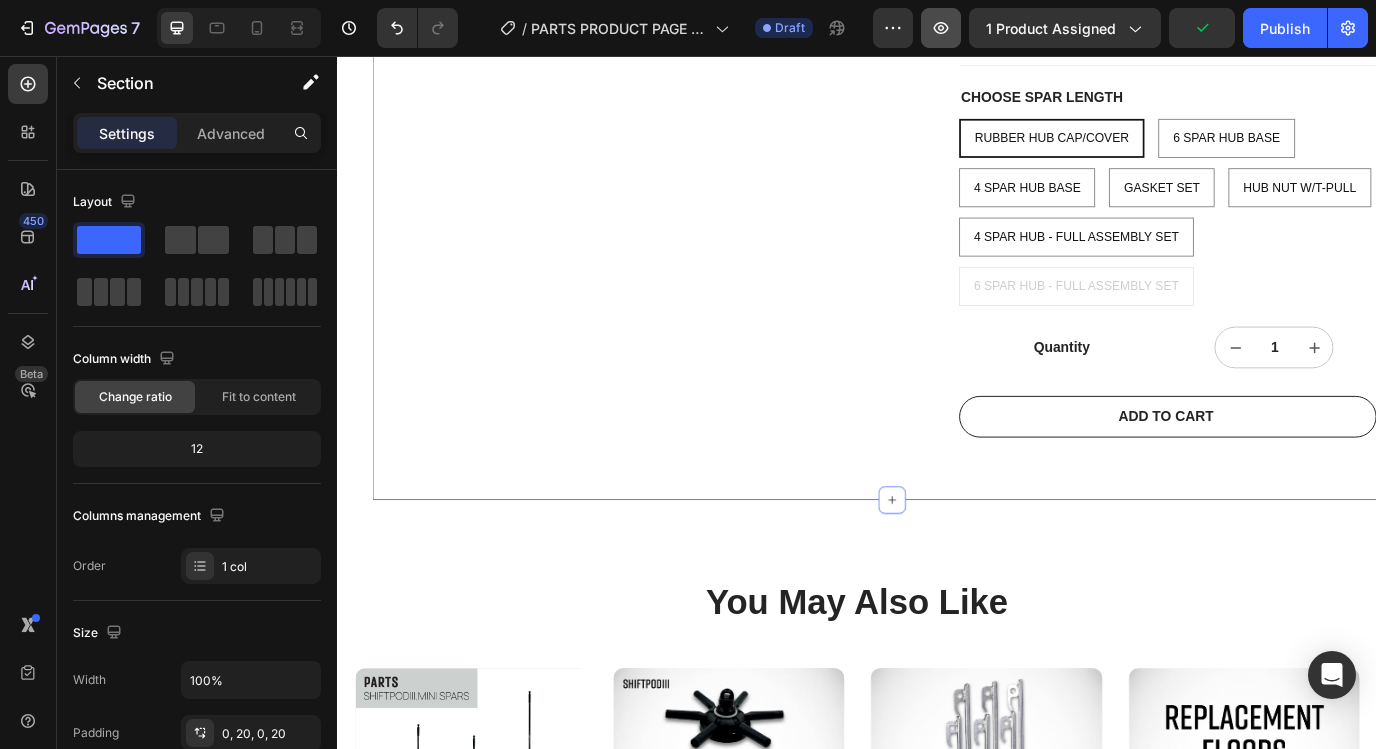 click 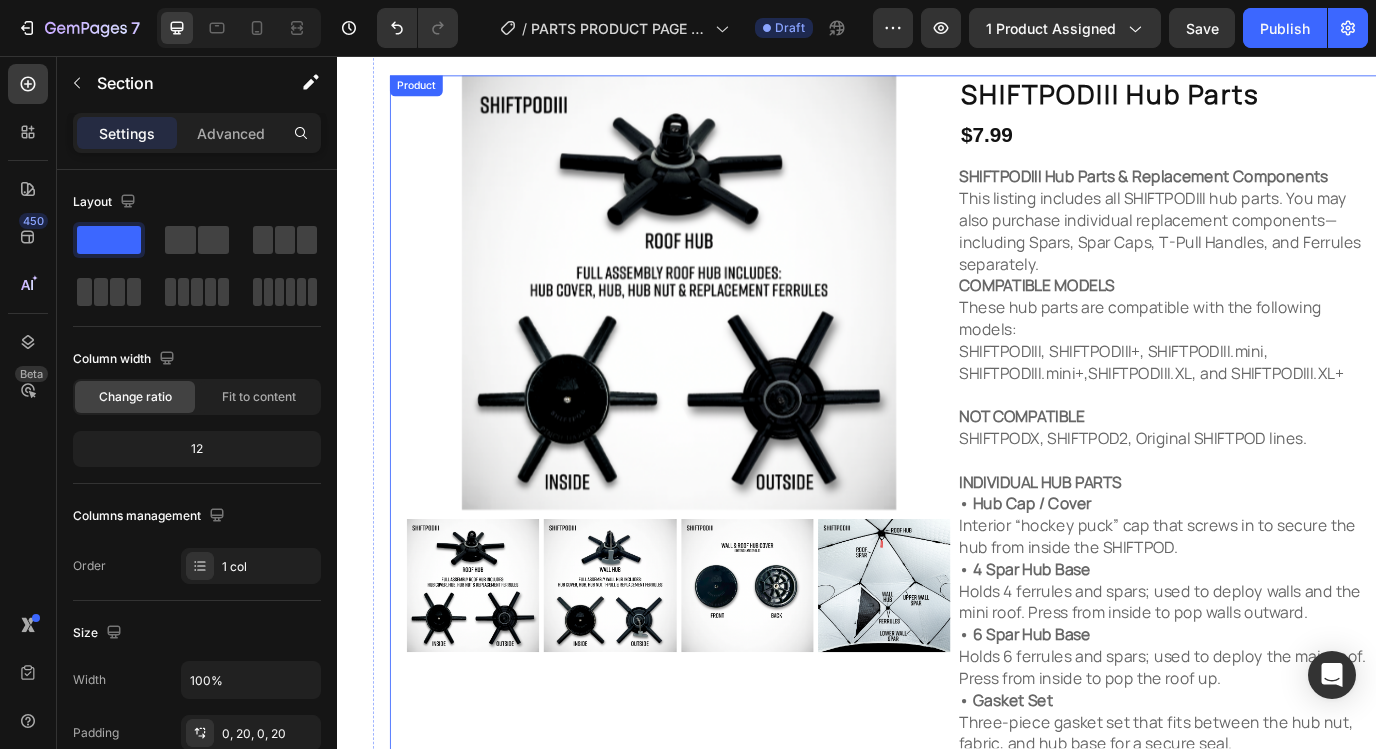 scroll, scrollTop: 0, scrollLeft: 0, axis: both 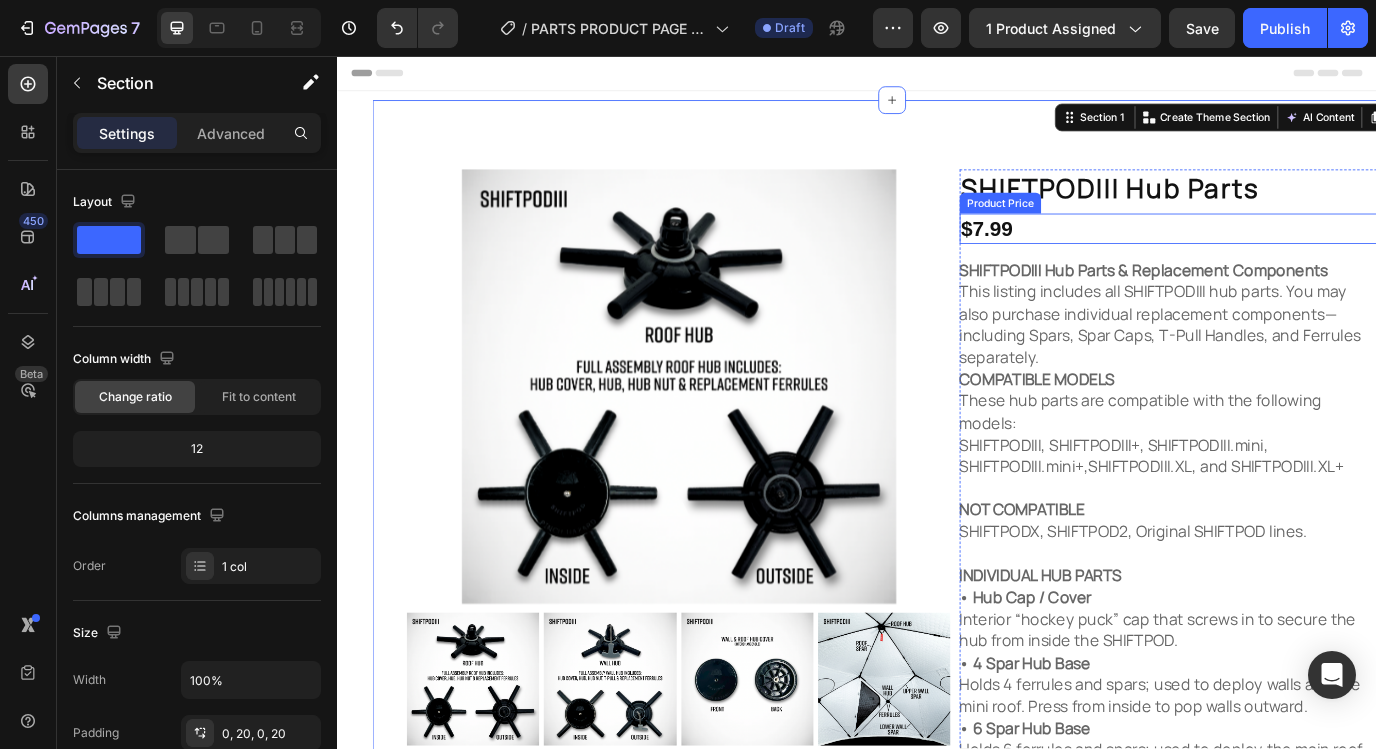 click on "$7.99" at bounding box center [1296, 255] 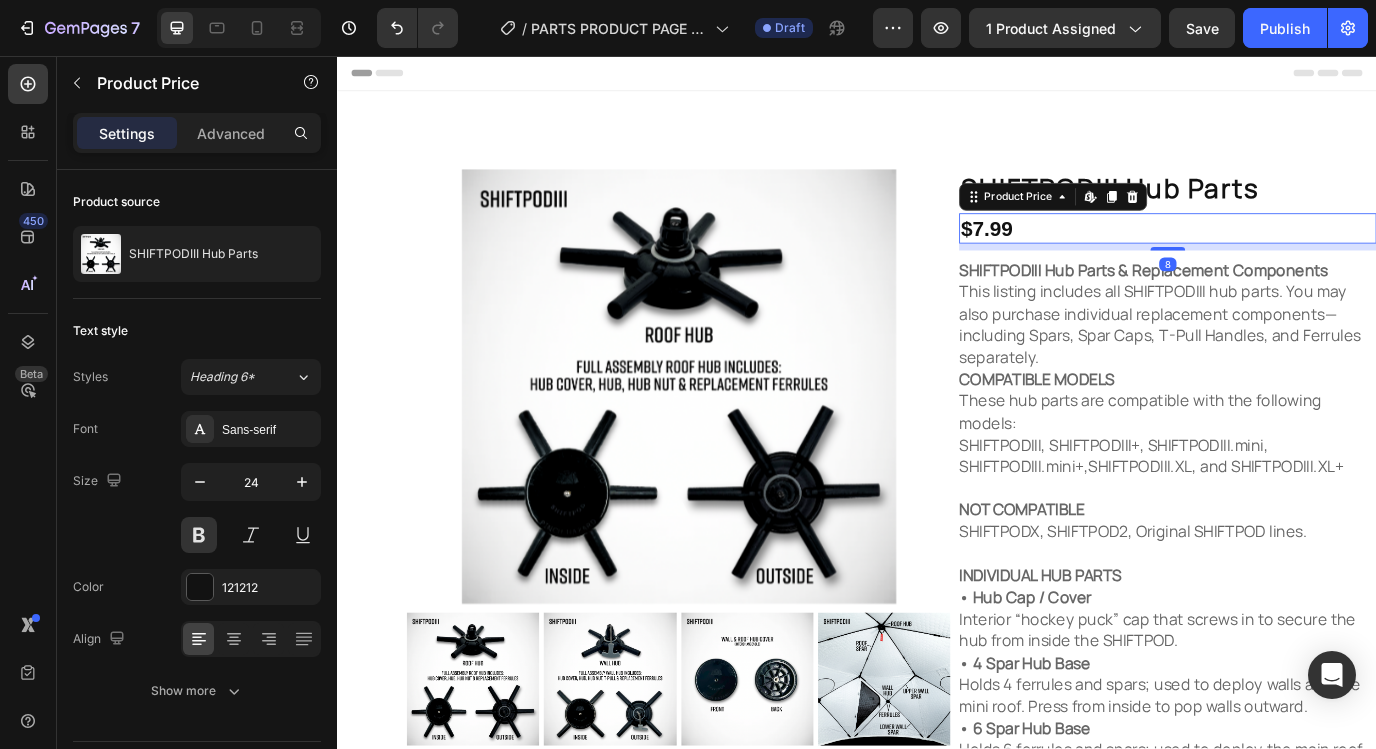 click on "$7.99" at bounding box center (1296, 255) 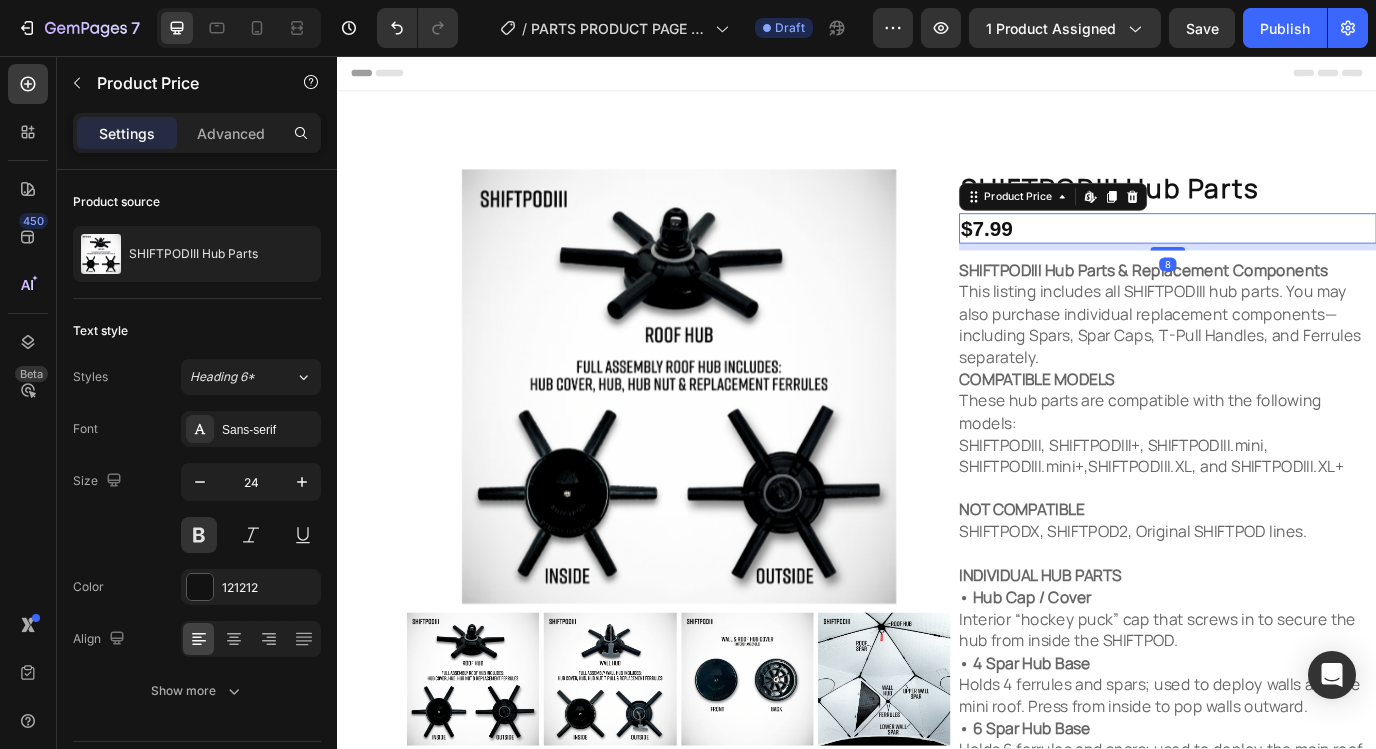 click on "$7.99" at bounding box center [1296, 255] 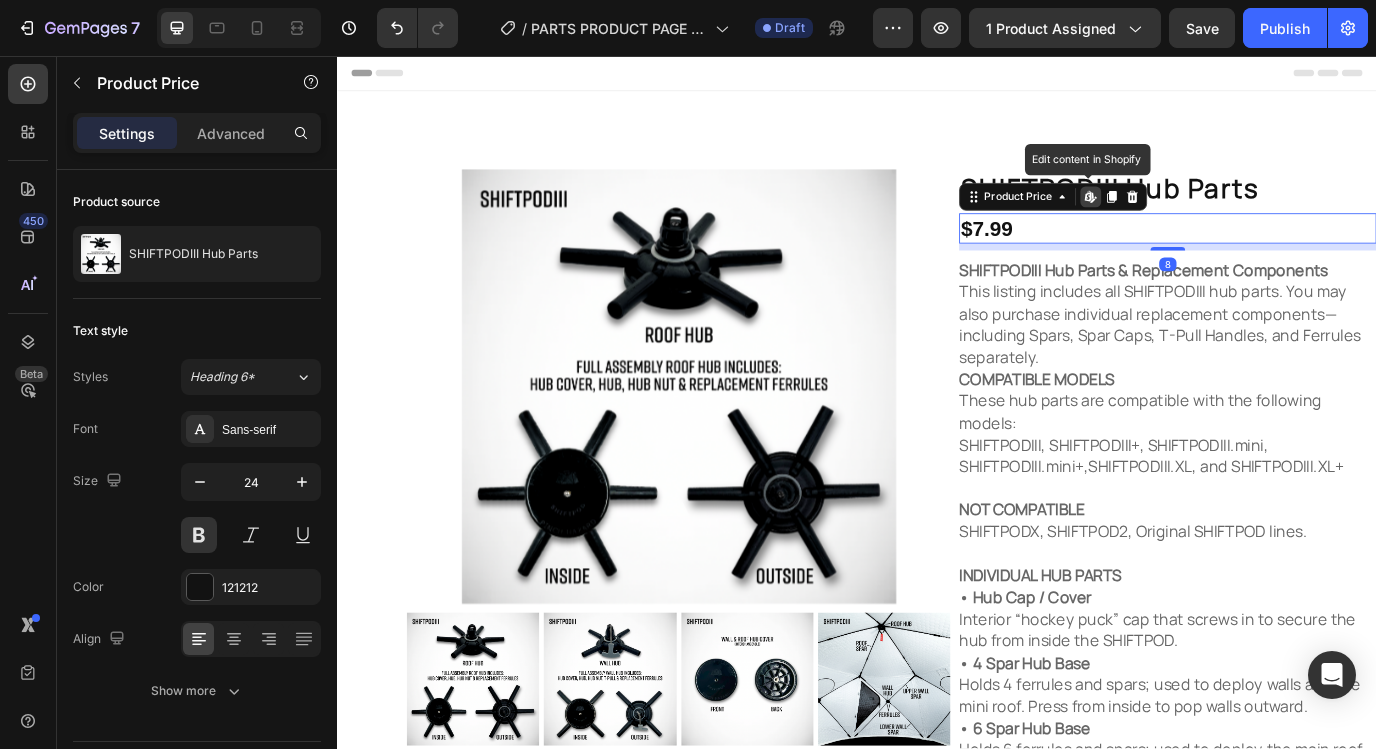 click on "$7.99" at bounding box center [1296, 255] 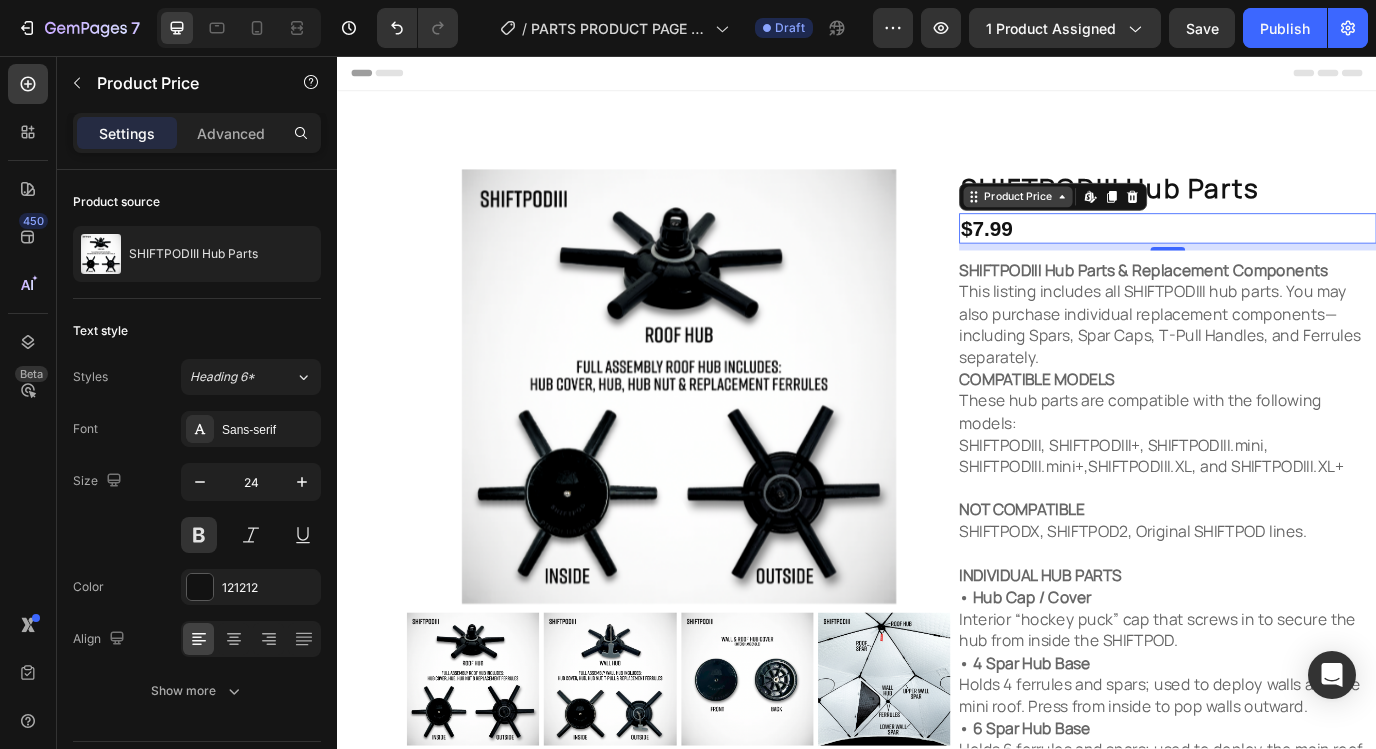 click 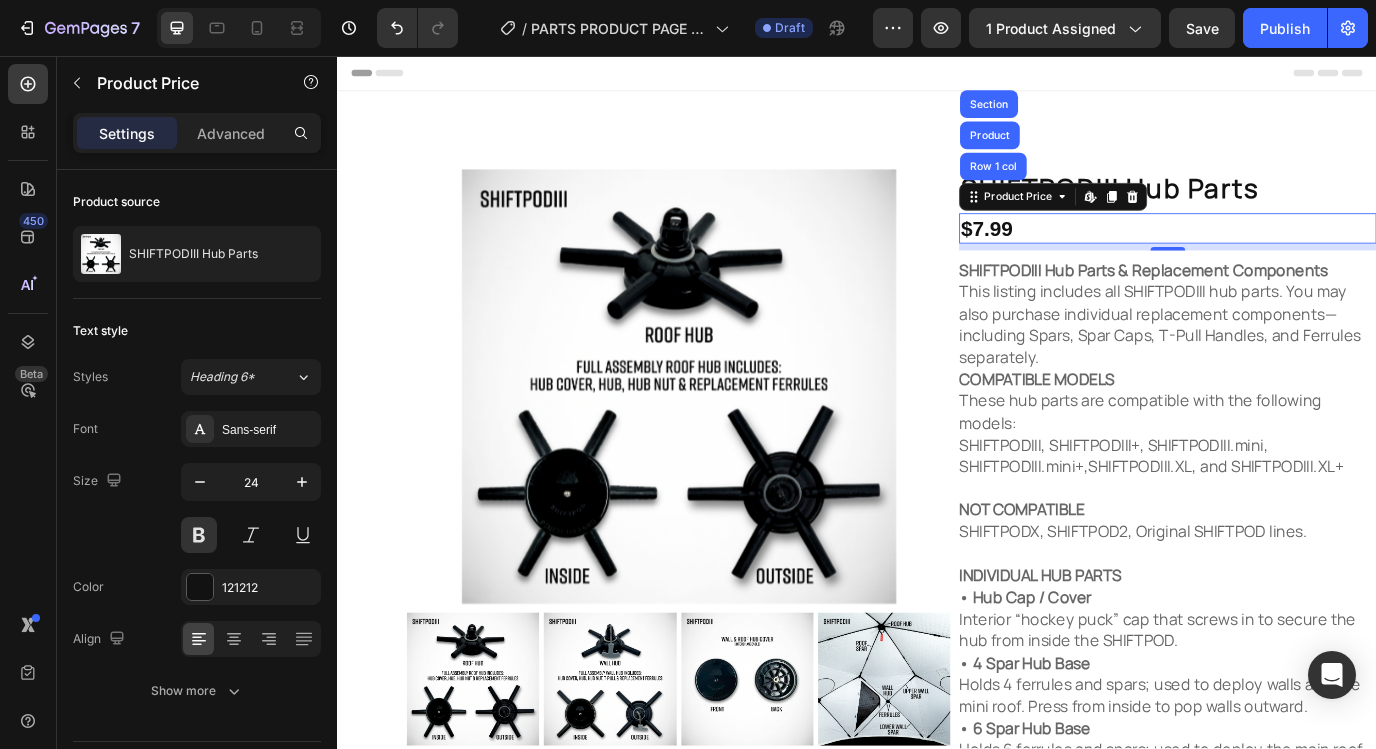 click on "8" at bounding box center (1296, 277) 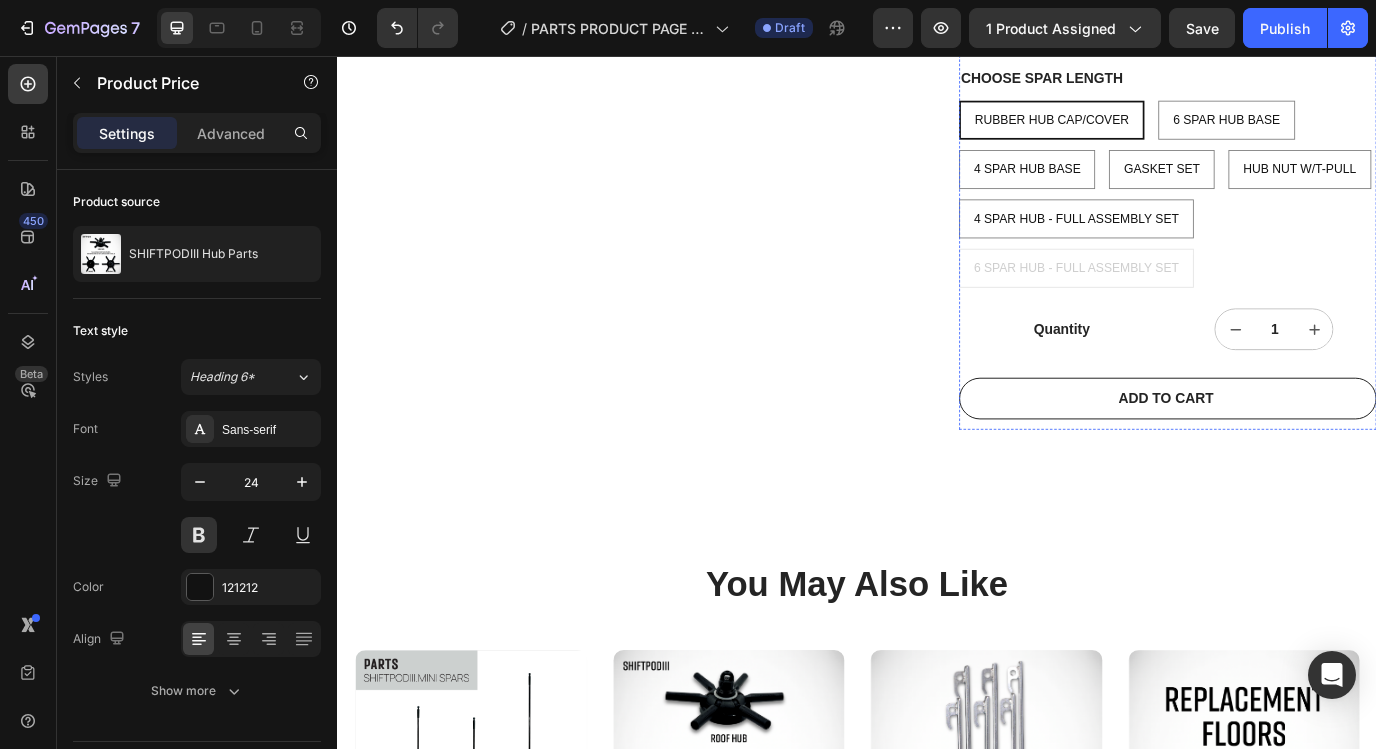 scroll, scrollTop: 1369, scrollLeft: 0, axis: vertical 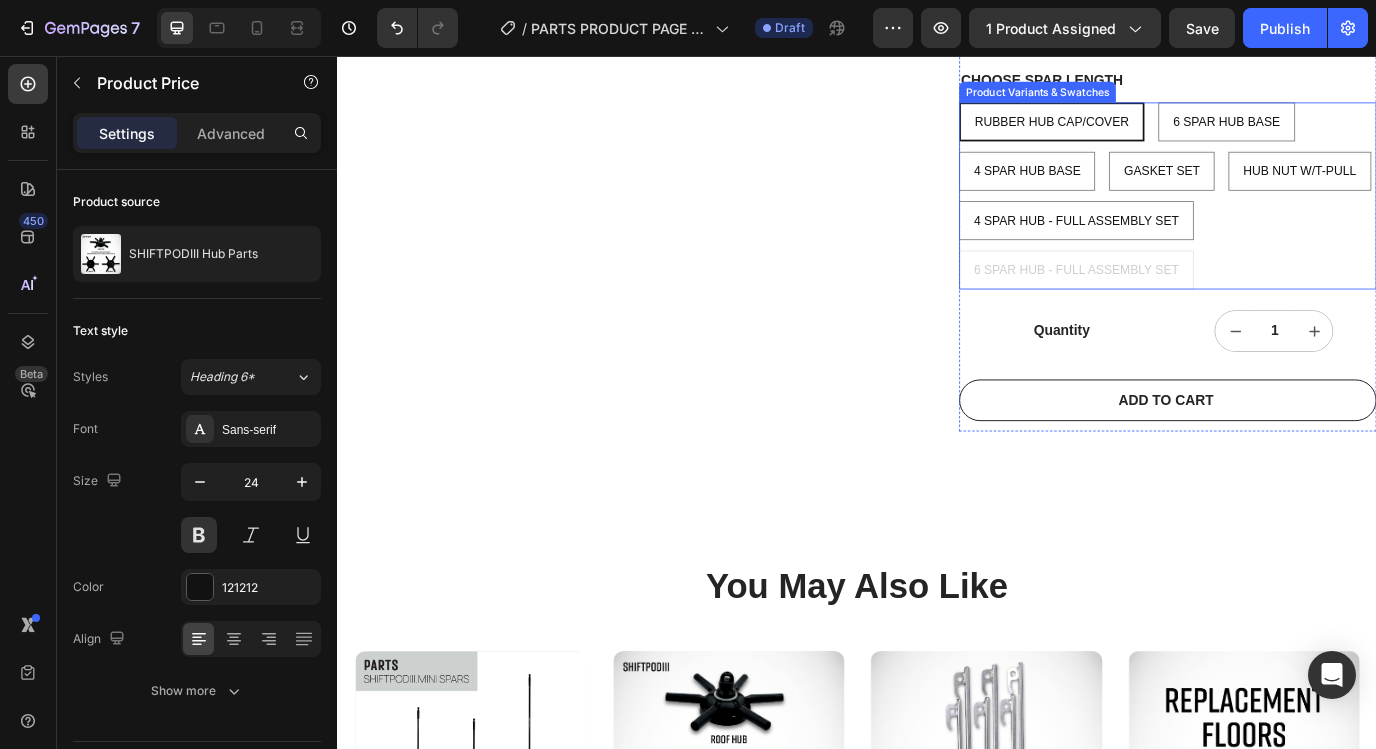 click on "RUBBER HUB CAP/COVER" at bounding box center [1162, 132] 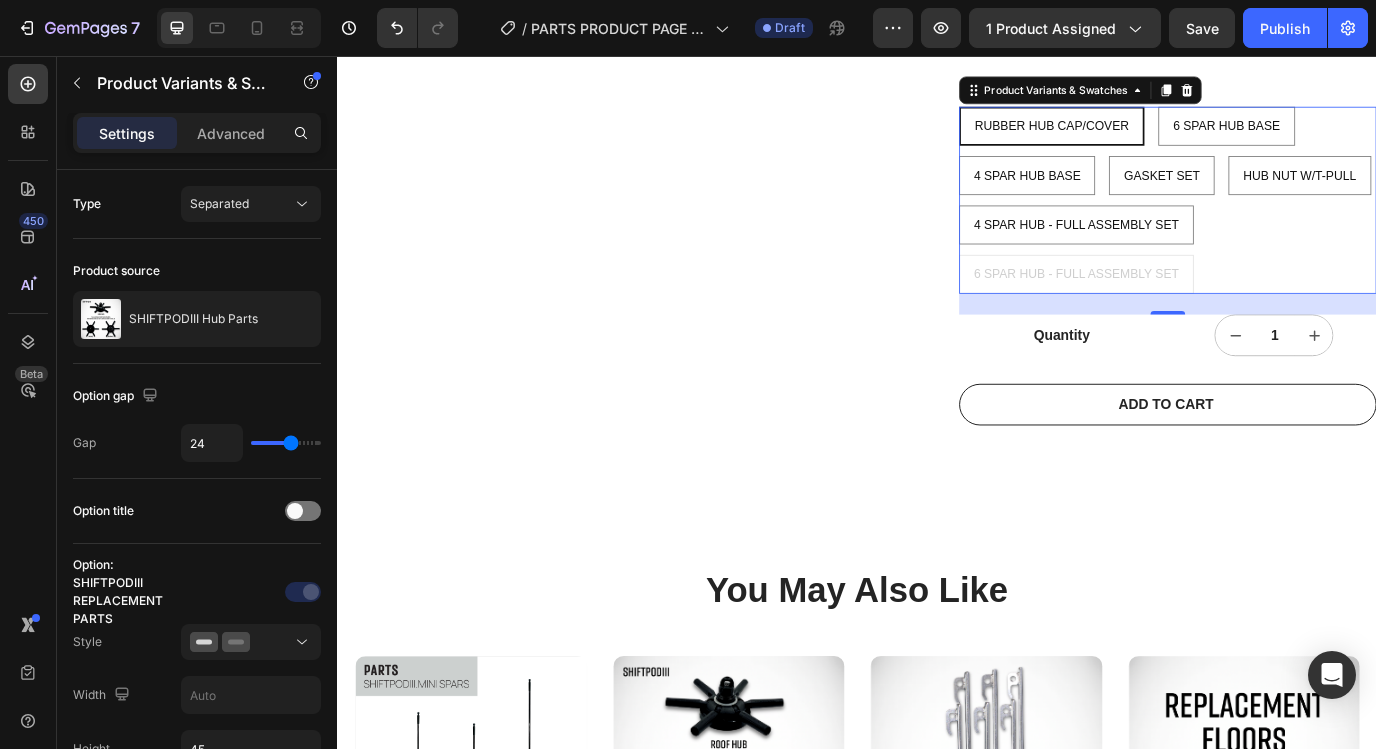 scroll, scrollTop: 1066, scrollLeft: 0, axis: vertical 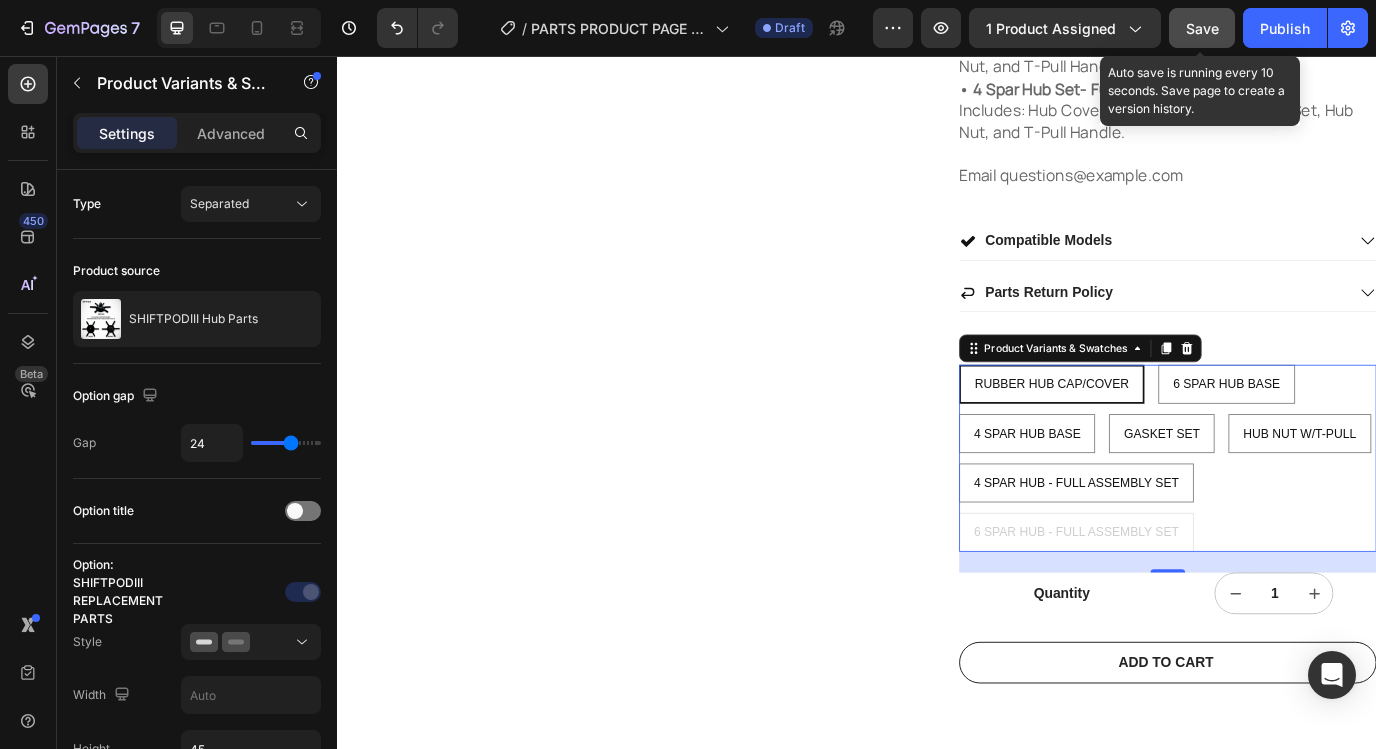 click on "Save" 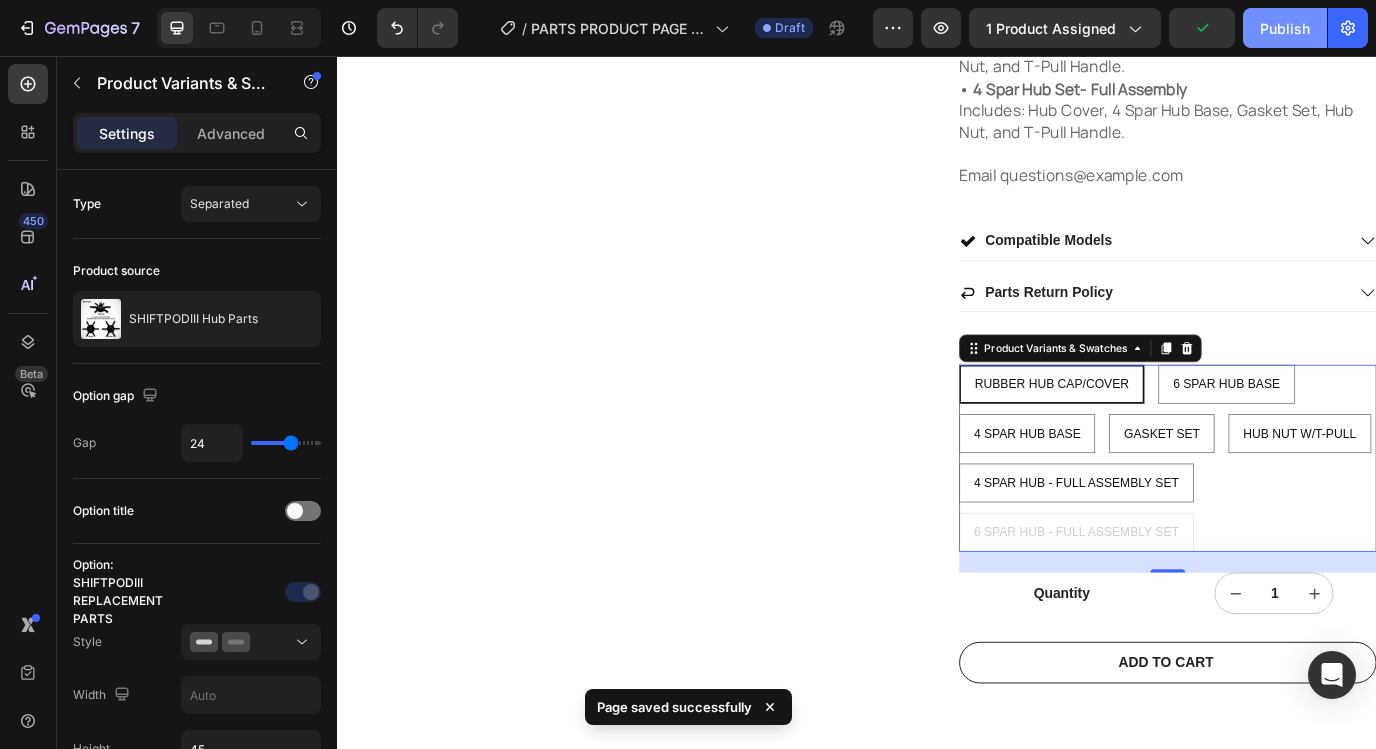 click on "Publish" 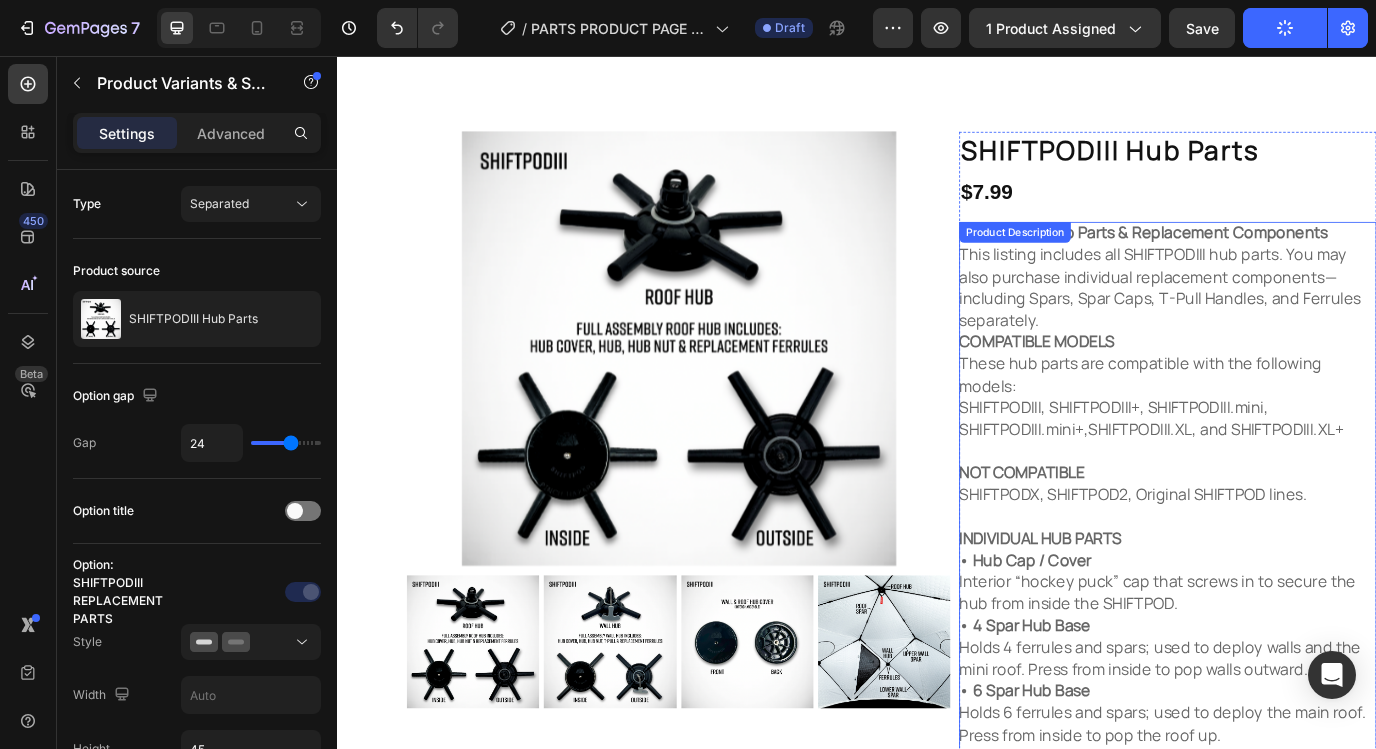 scroll, scrollTop: 0, scrollLeft: 0, axis: both 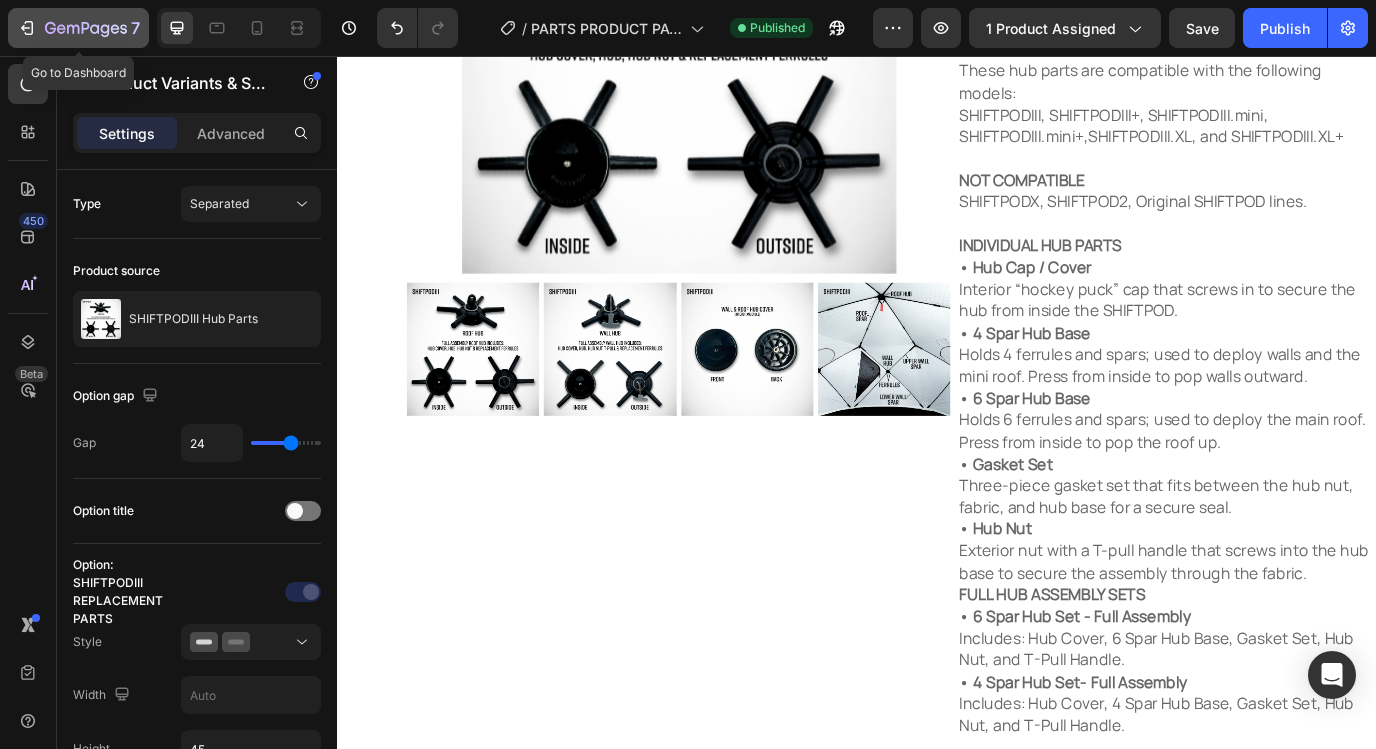 click 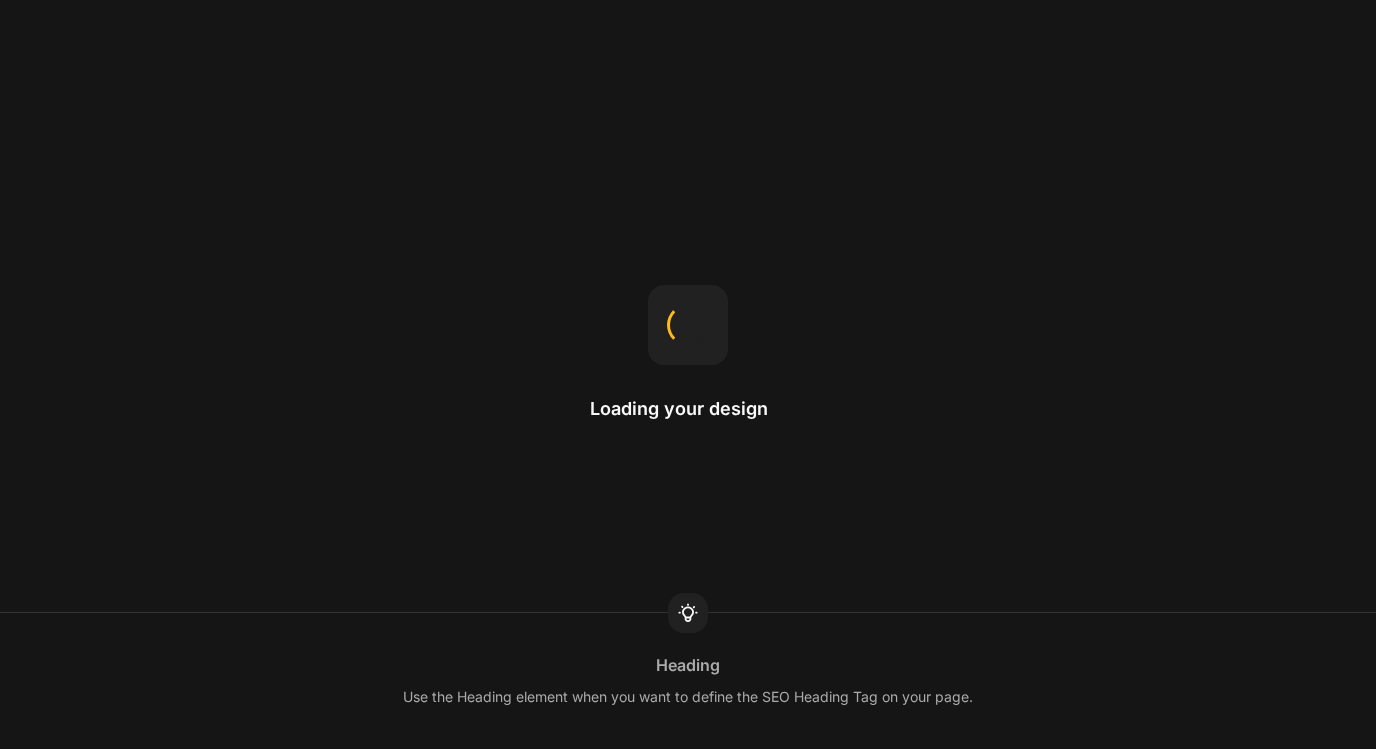 scroll, scrollTop: 0, scrollLeft: 0, axis: both 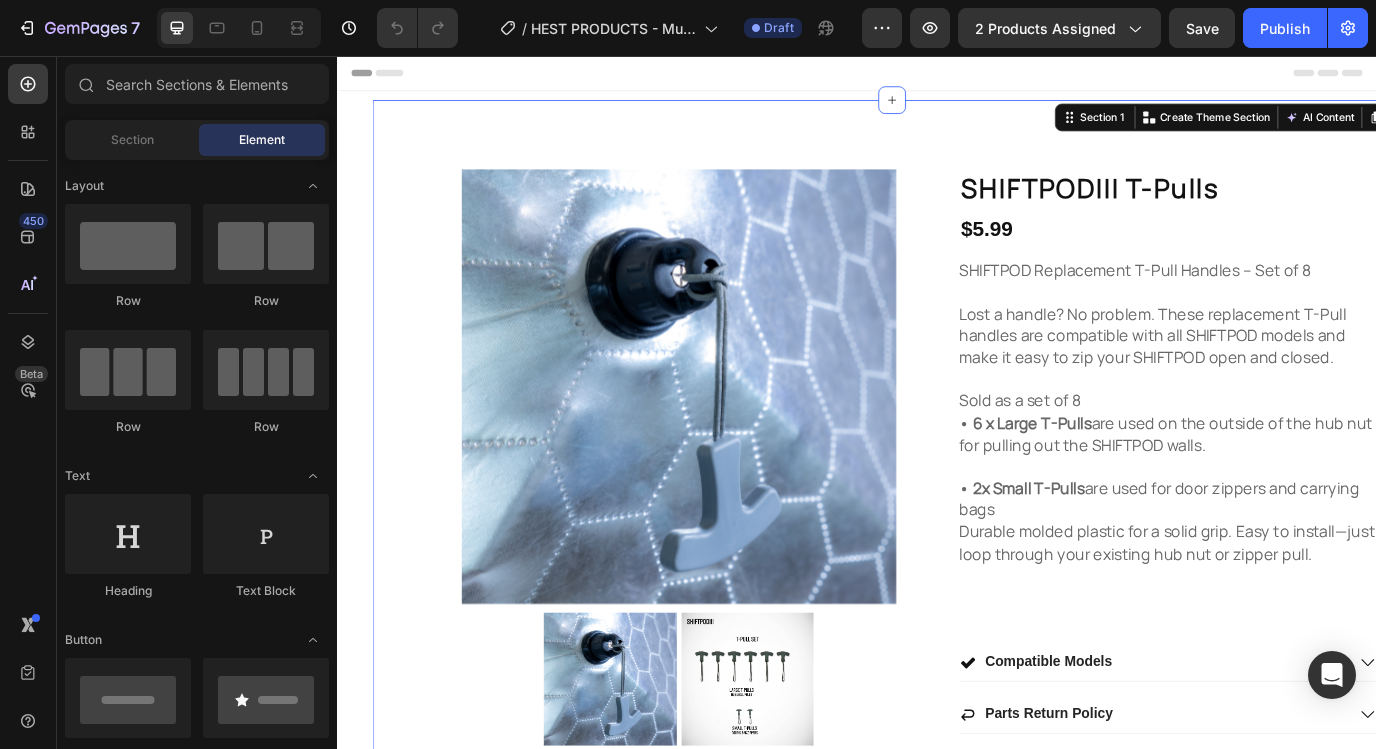 click on "Product Images SHIFTPODIII T-Pulls Product Title $5.99 Product Price Product Price SHIFTPOD Replacement T-Pull Handles – Set of 8 Lost a handle? No problem. These replacement T-Pull handles are compatible with all SHIFTPOD models and make it easy to zip your SHIFTPOD open and closed. Sold as a set of 8 • 6 x Large T-Pulls  are used on the outside of the hub nut for pulling out the SHIFTPOD walls. • 2x Small T-Pulls  are used for door zippers and carrying bags
Durable molded plastic for a solid grip. Easy to install—just loop through your existing hub nut or zipper pull.    Product Description
Compatible Models
Parts Return Policy Accordion CHOOSE SPAR LENGTH Text Block Setup options like colors, sizes with product variant.       Add new variant   or   sync data Product Variants & Swatches Quantity Text Block
1
Product Quantity Row ADD TO CART Add to Cart Row Product                Title Line" at bounding box center (977, 654) 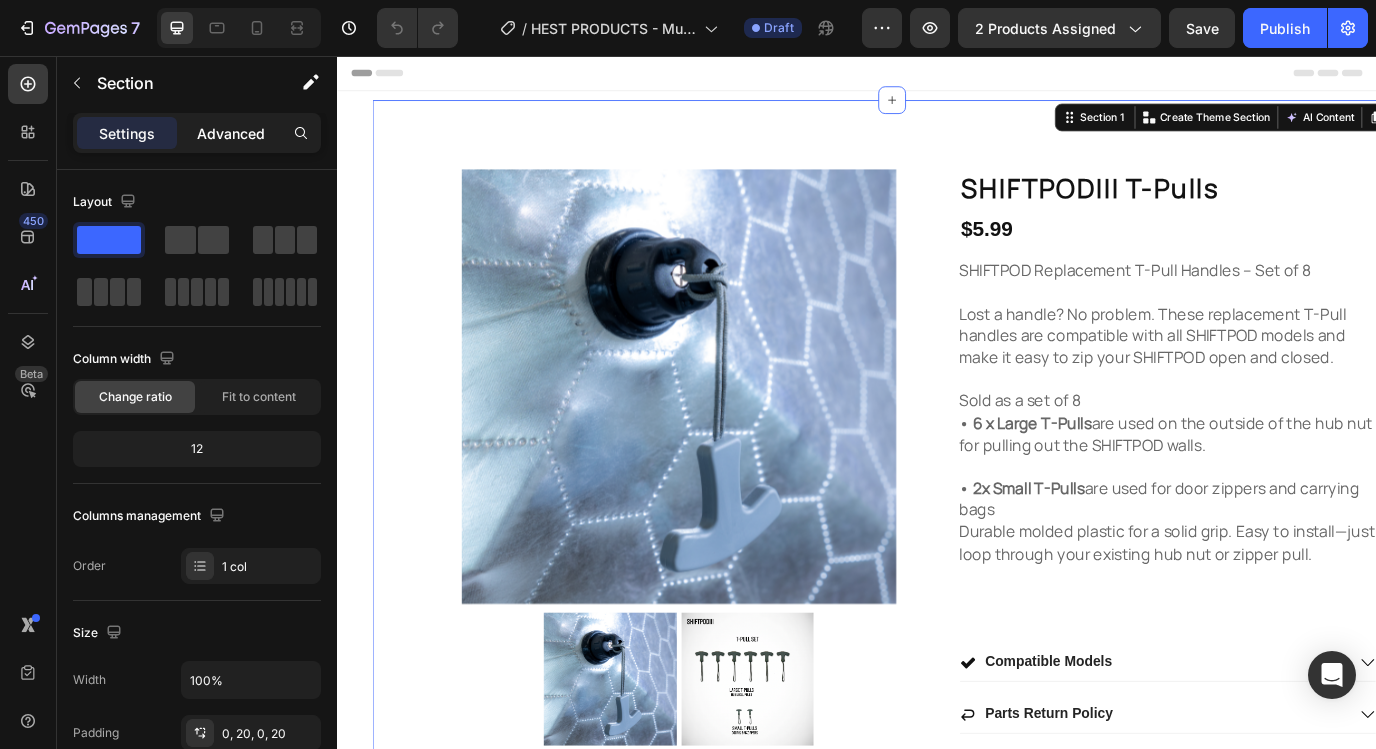 click on "Advanced" 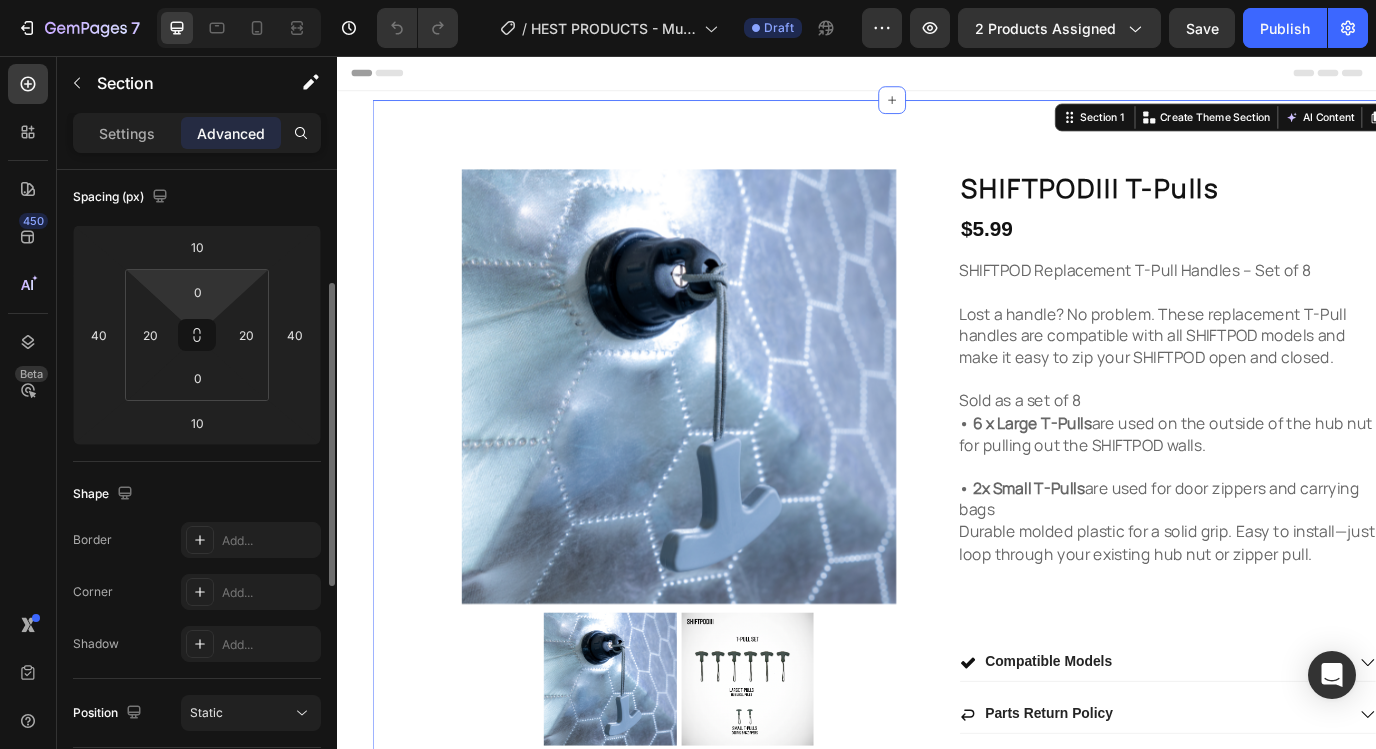 scroll, scrollTop: 230, scrollLeft: 0, axis: vertical 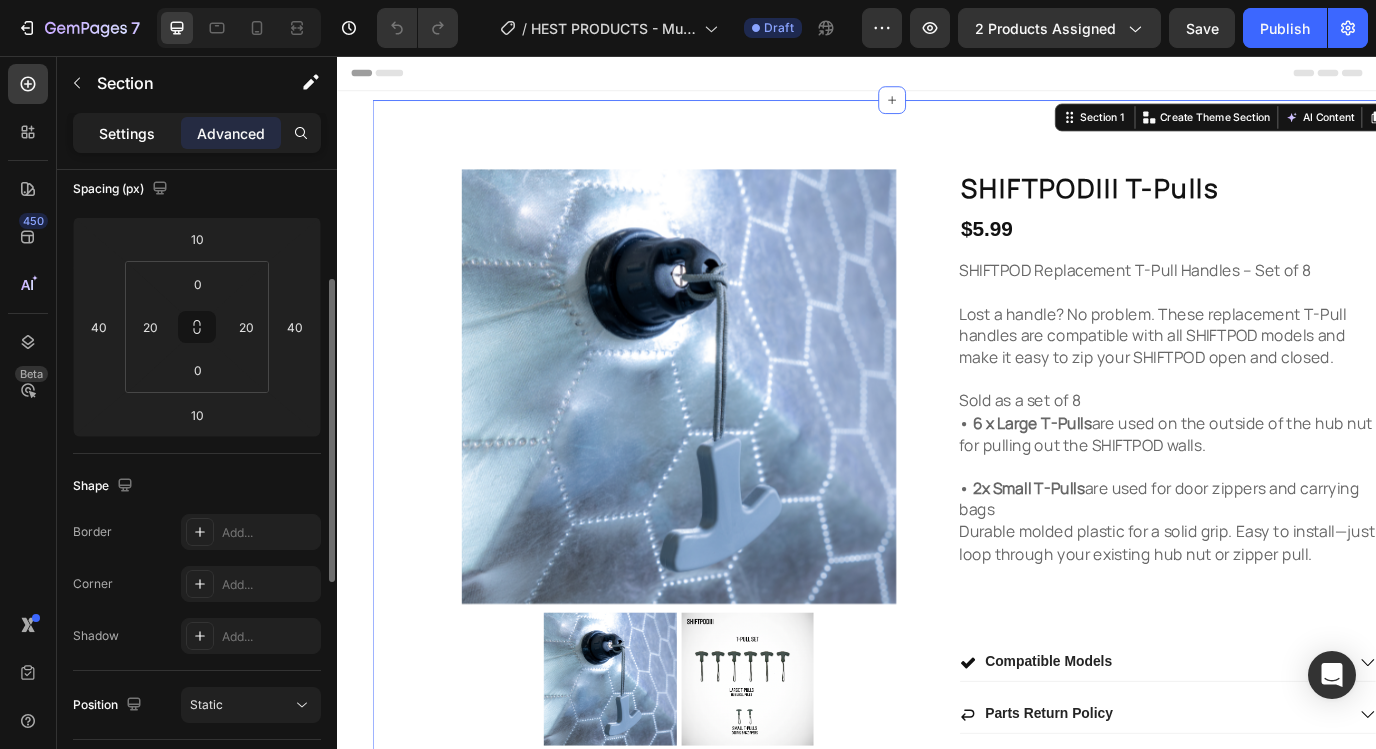 click on "Settings" at bounding box center (127, 133) 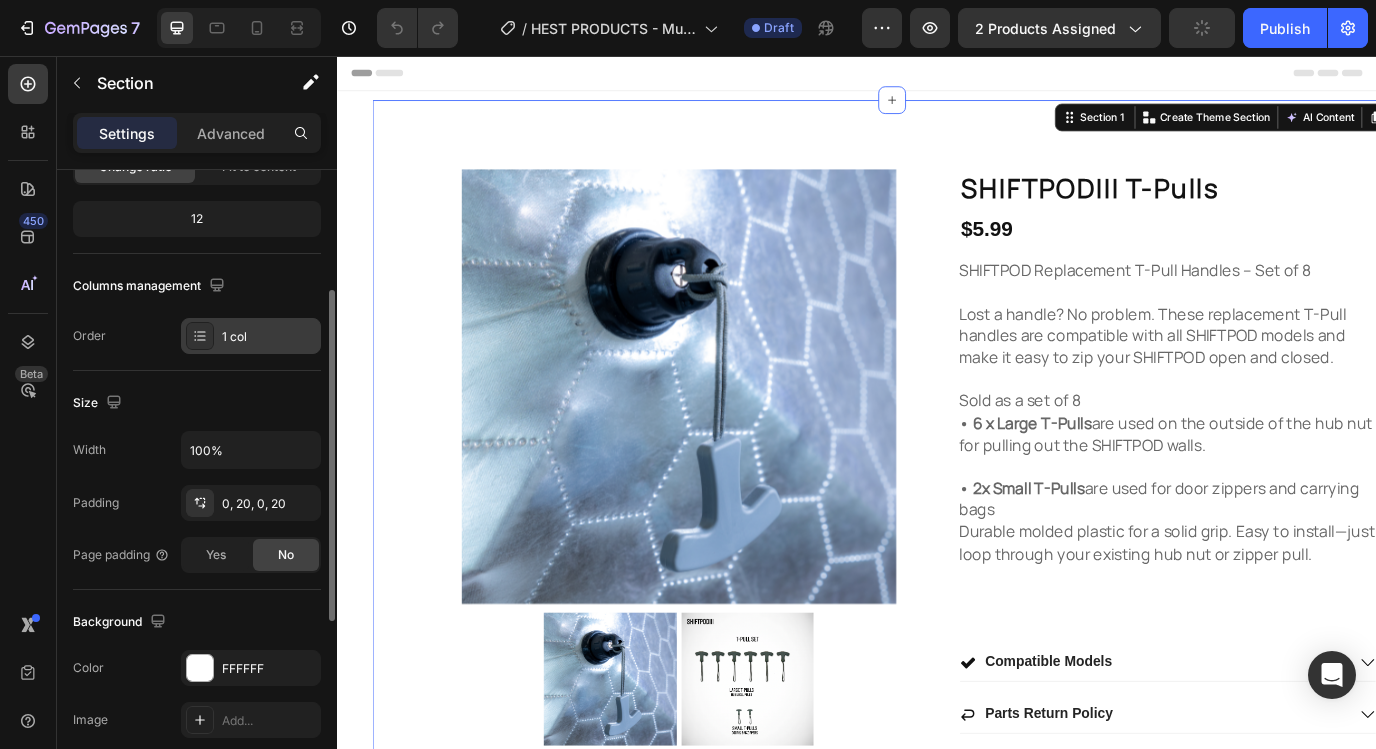 click on "1 col" at bounding box center (269, 337) 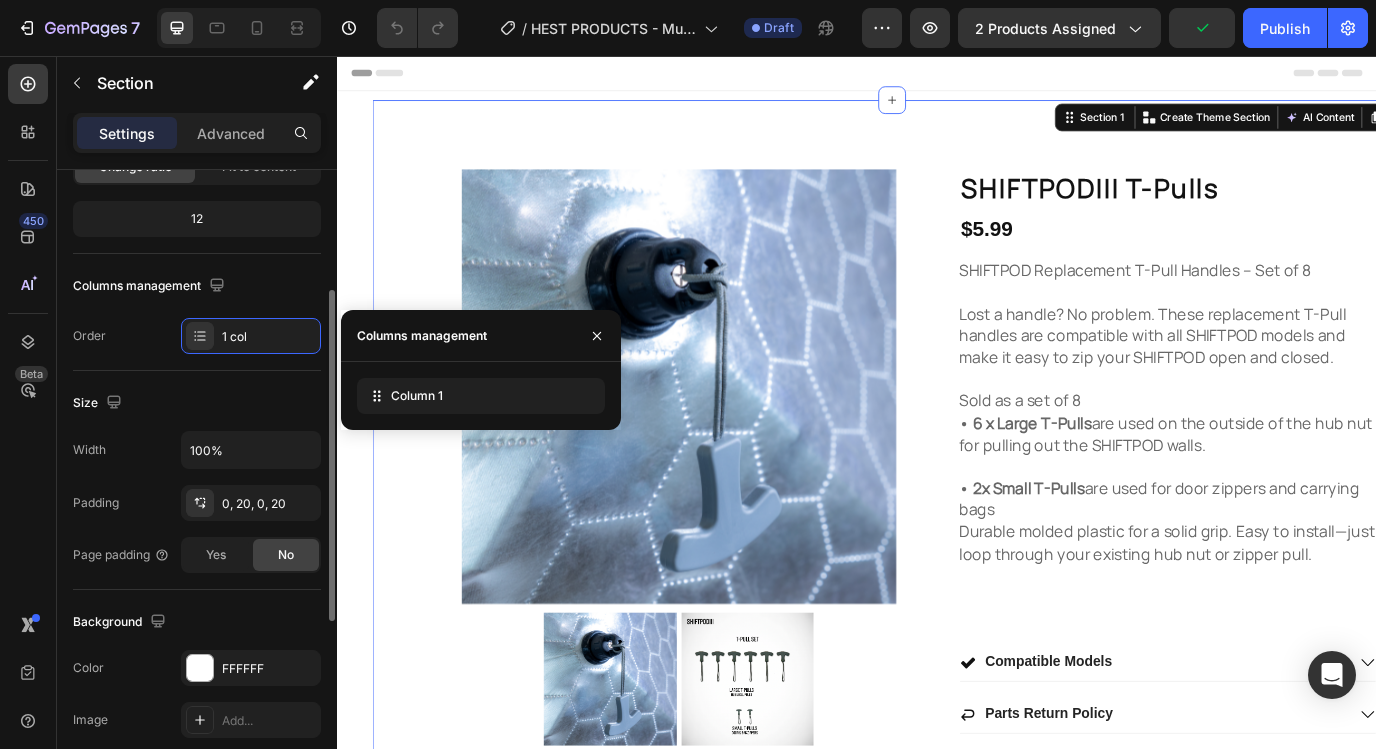 scroll, scrollTop: 0, scrollLeft: 0, axis: both 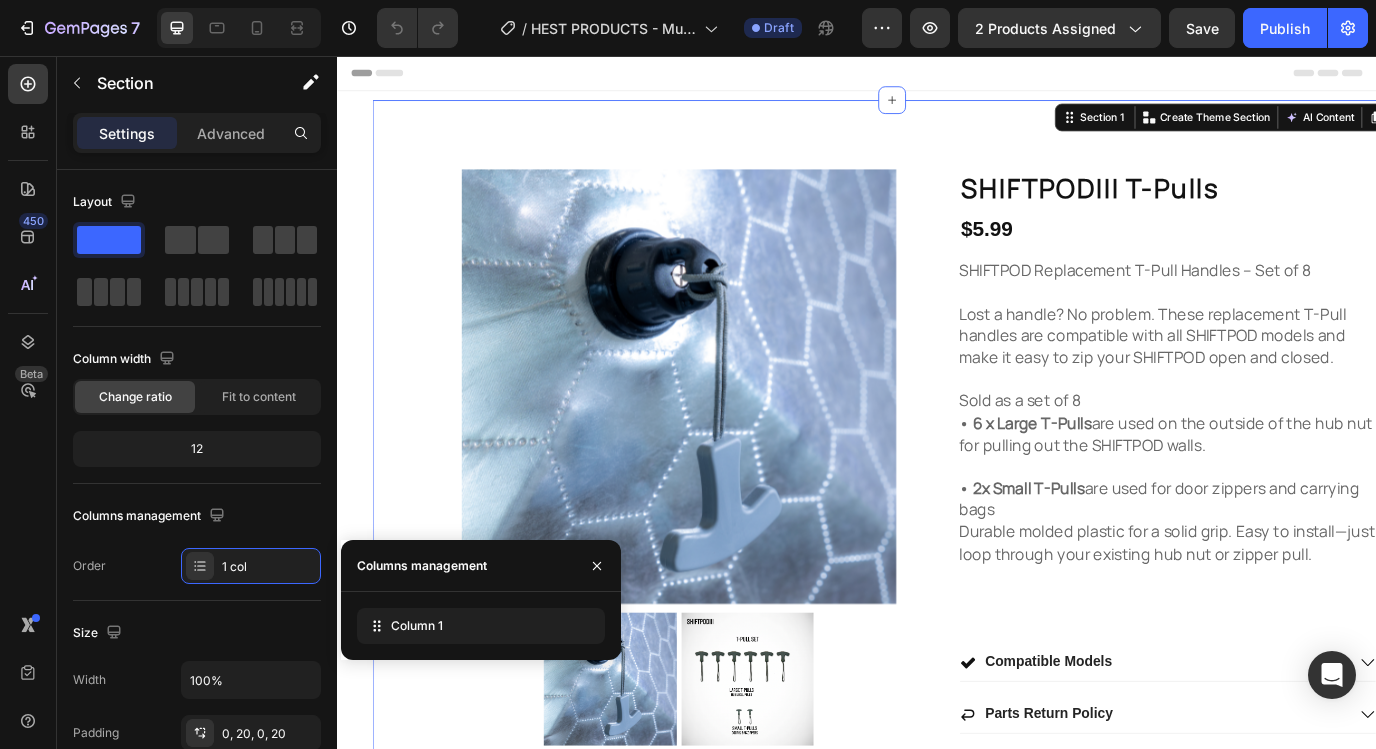 click on "Product Images SHIFTPODIII T-Pulls Product Title $5.99 Product Price Product Price SHIFTPOD Replacement T-Pull Handles – Set of 8 Lost a handle? No problem. These replacement T-Pull handles are compatible with all SHIFTPOD models and make it easy to zip your SHIFTPOD open and closed. Sold as a set of 8 • 6 x Large T-Pulls  are used on the outside of the hub nut for pulling out the SHIFTPOD walls. • 2x Small T-Pulls  are used for door zippers and carrying bags
Durable molded plastic for a solid grip. Easy to install—just loop through your existing hub nut or zipper pull.    Product Description
Compatible Models
Parts Return Policy Accordion CHOOSE SPAR LENGTH Text Block Setup options like colors, sizes with product variant.       Add new variant   or   sync data Product Variants & Swatches Quantity Text Block
1
Product Quantity Row ADD TO CART Add to Cart Row Product                Title Line" at bounding box center (977, 654) 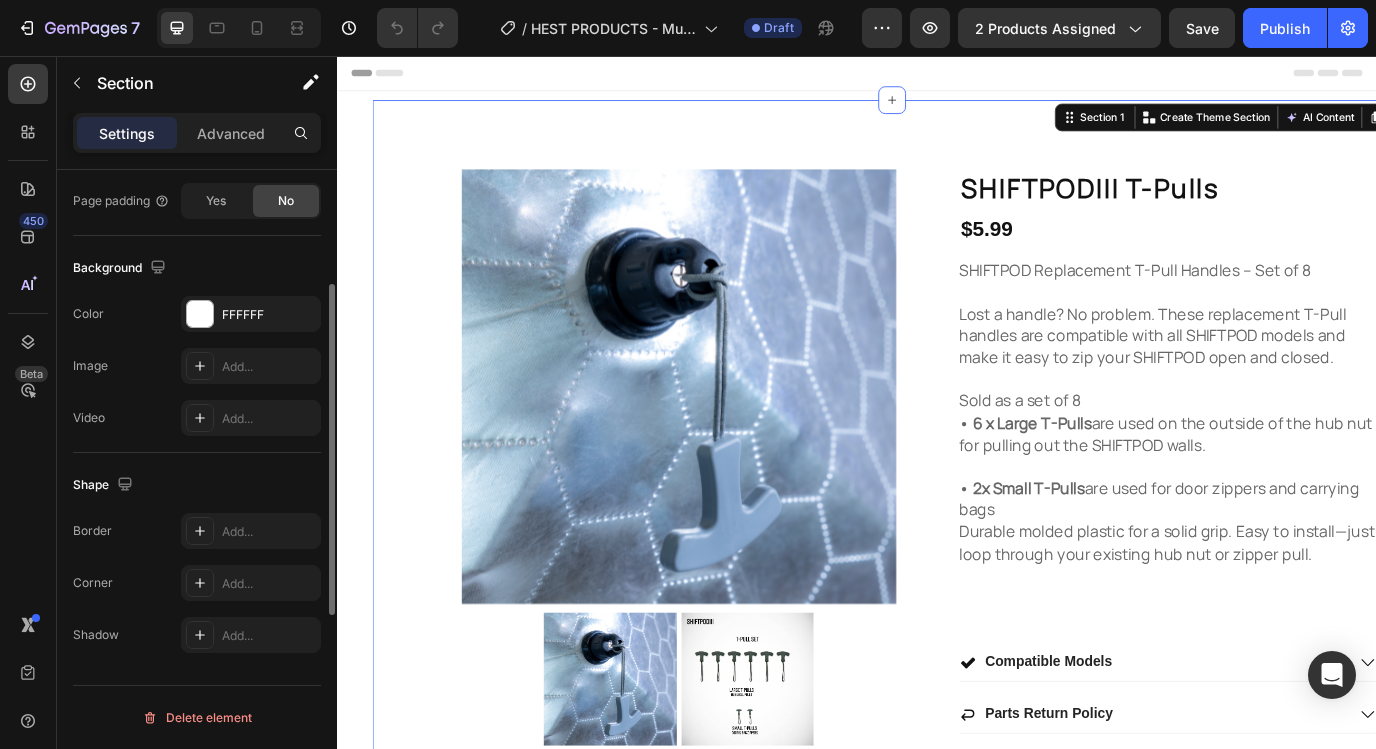 scroll, scrollTop: 0, scrollLeft: 0, axis: both 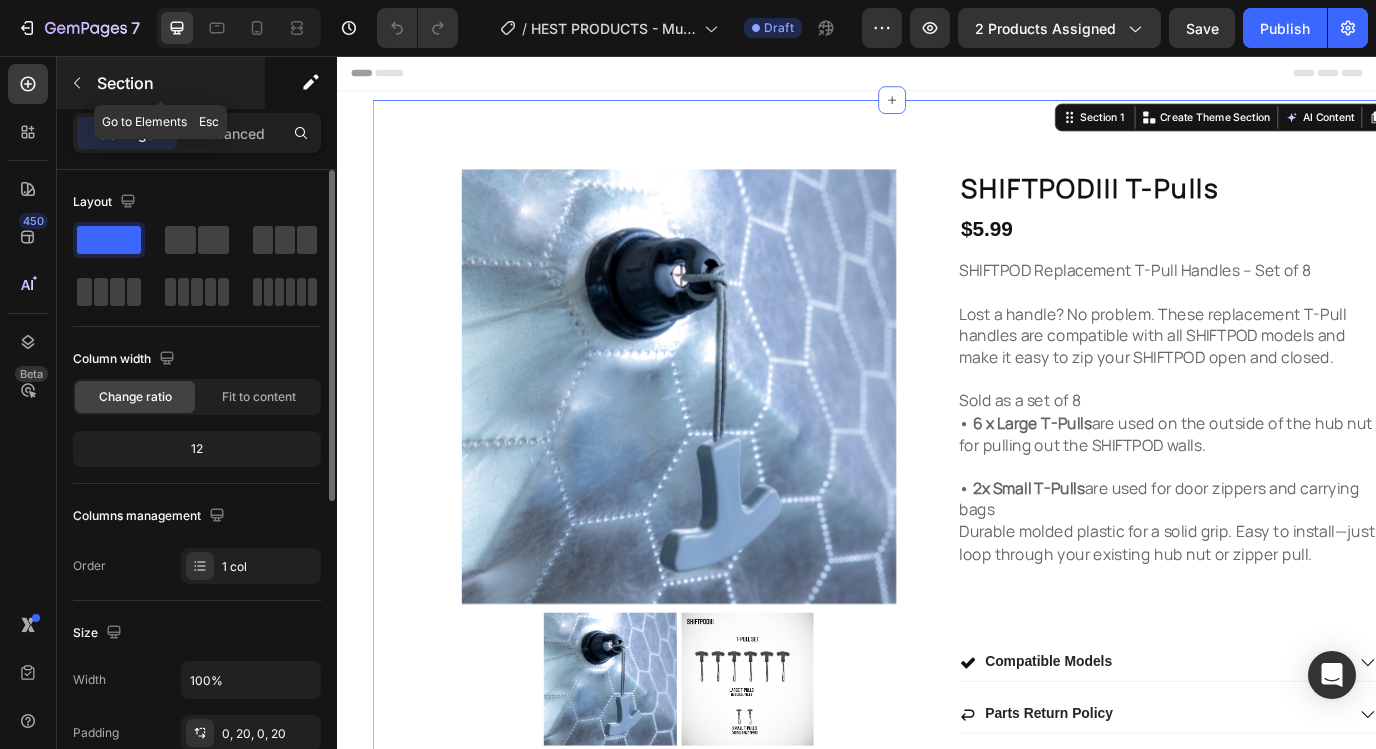 click 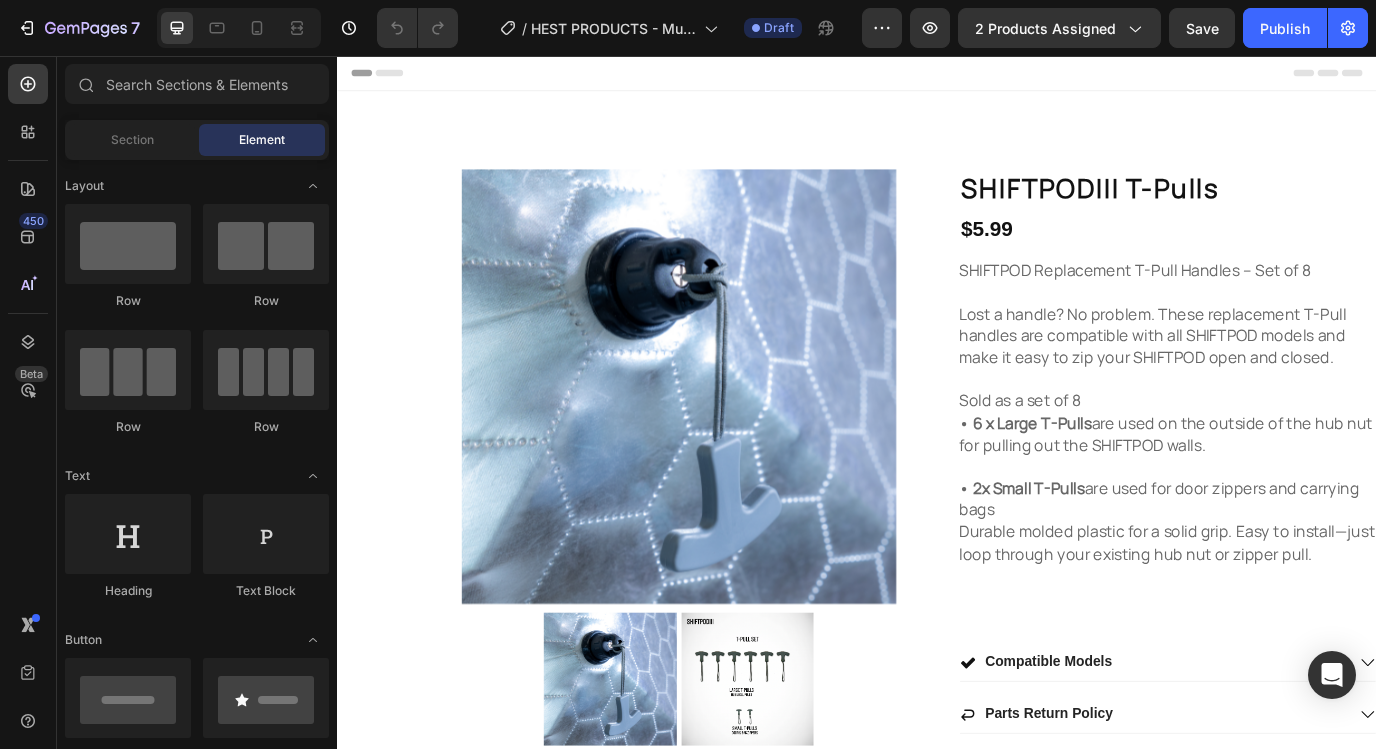 click on "Header" at bounding box center [937, 76] 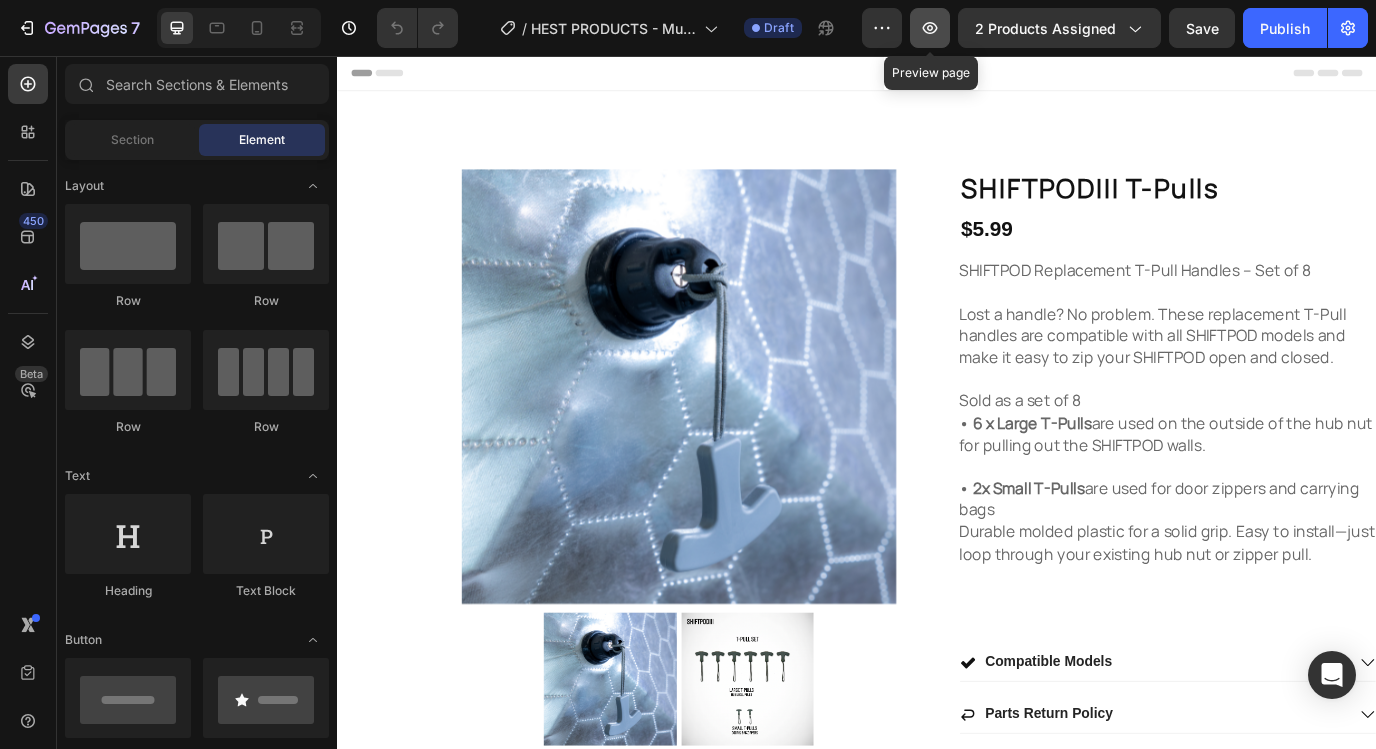 click 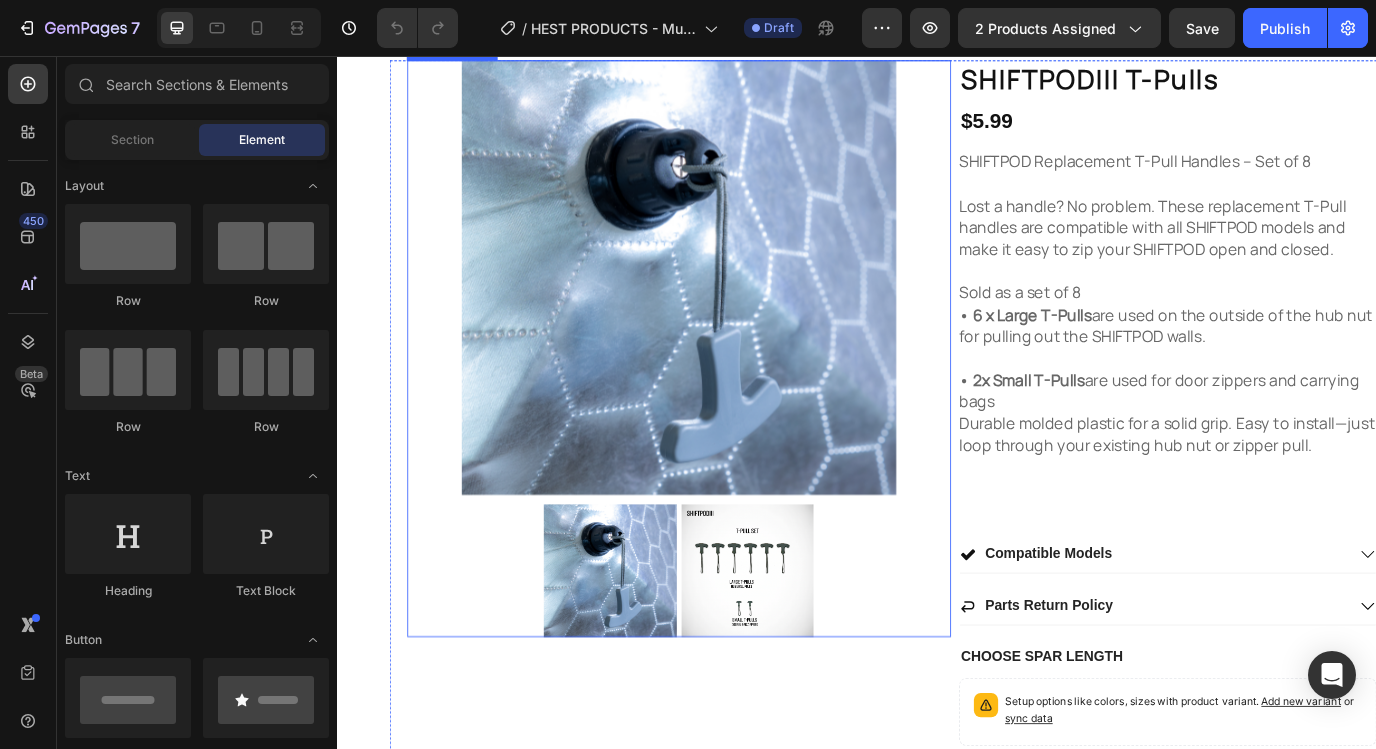 scroll, scrollTop: 0, scrollLeft: 0, axis: both 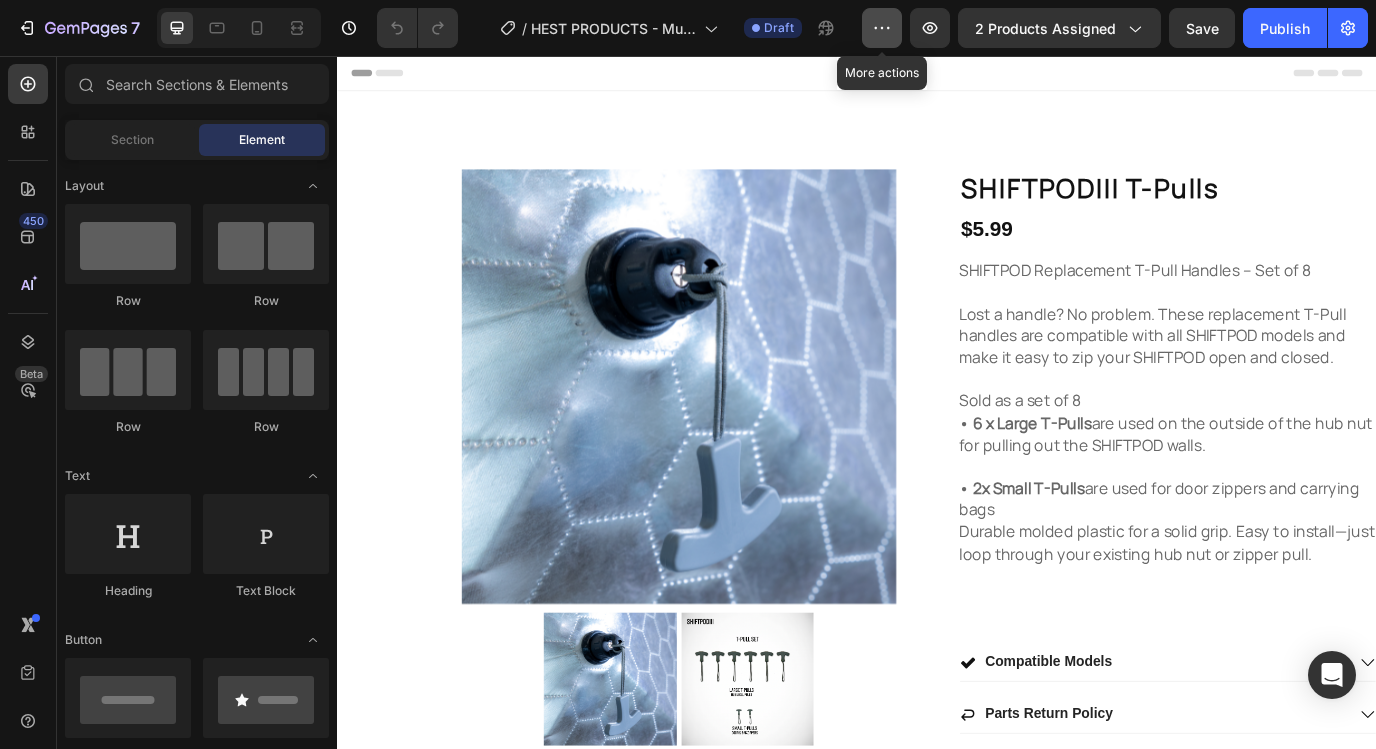click 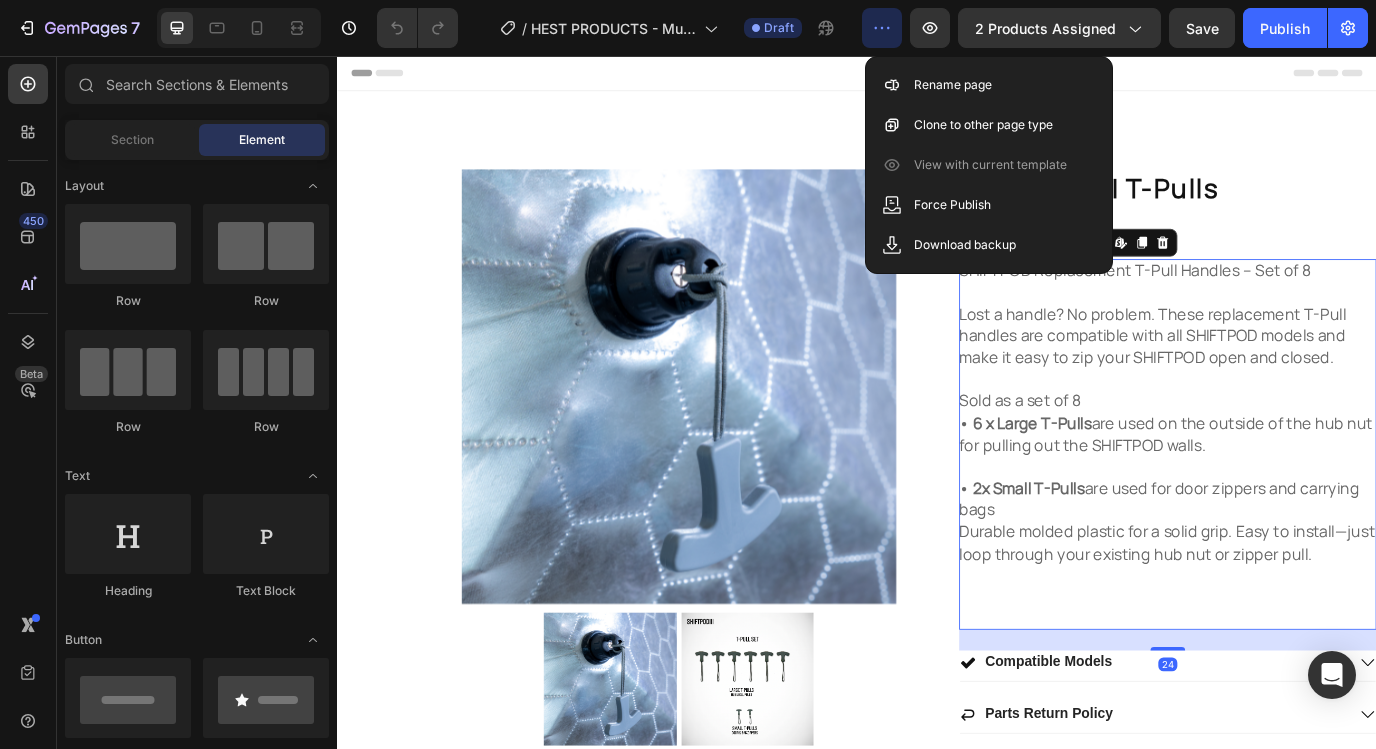 click on "SHIFTPOD Replacement T-Pull Handles – Set of 8 Lost a handle? No problem. These replacement T-Pull handles are compatible with all SHIFTPOD models and make it easy to zip your SHIFTPOD open and closed. Sold as a set of 8 • 6 x Large T-Pulls  are used on the outside of the hub nut for pulling out the SHIFTPOD walls. • 2x Small T-Pulls  are used for door zippers and carrying bags" at bounding box center [1293, 441] 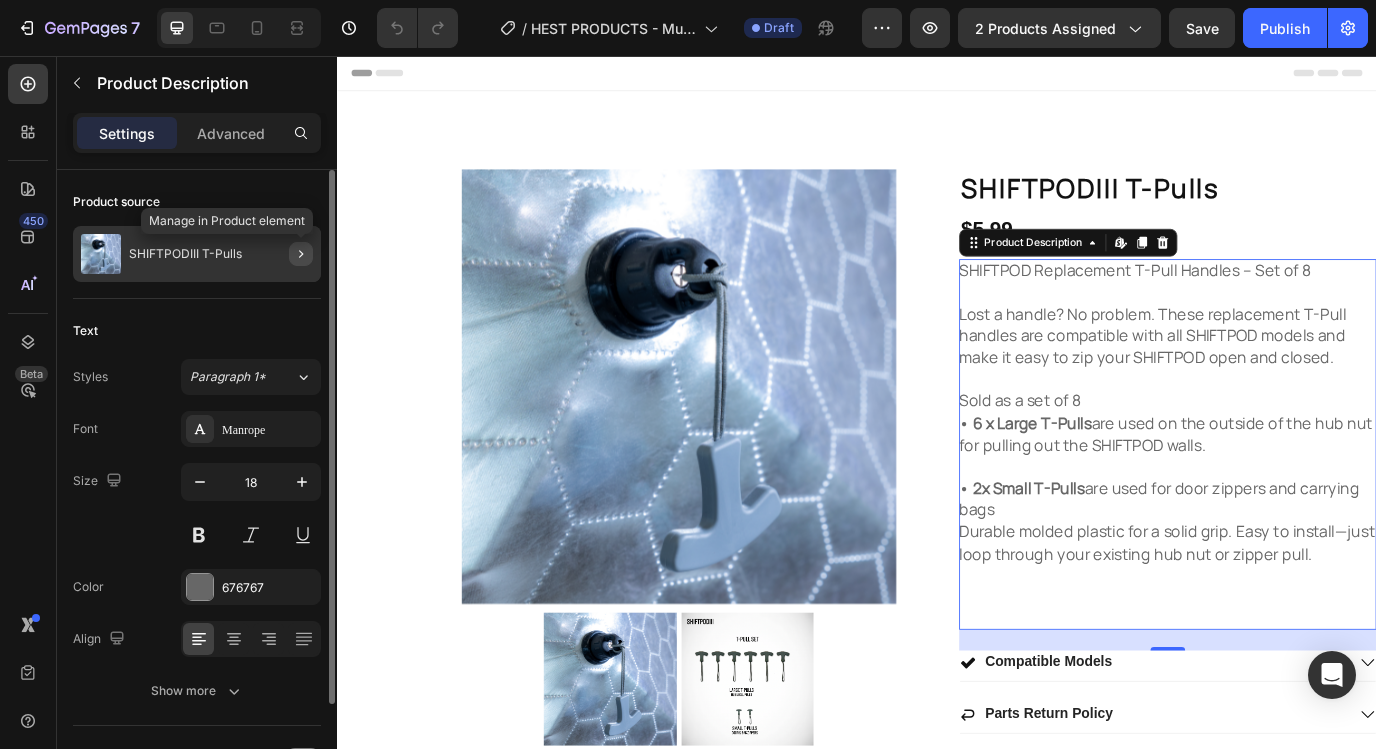click 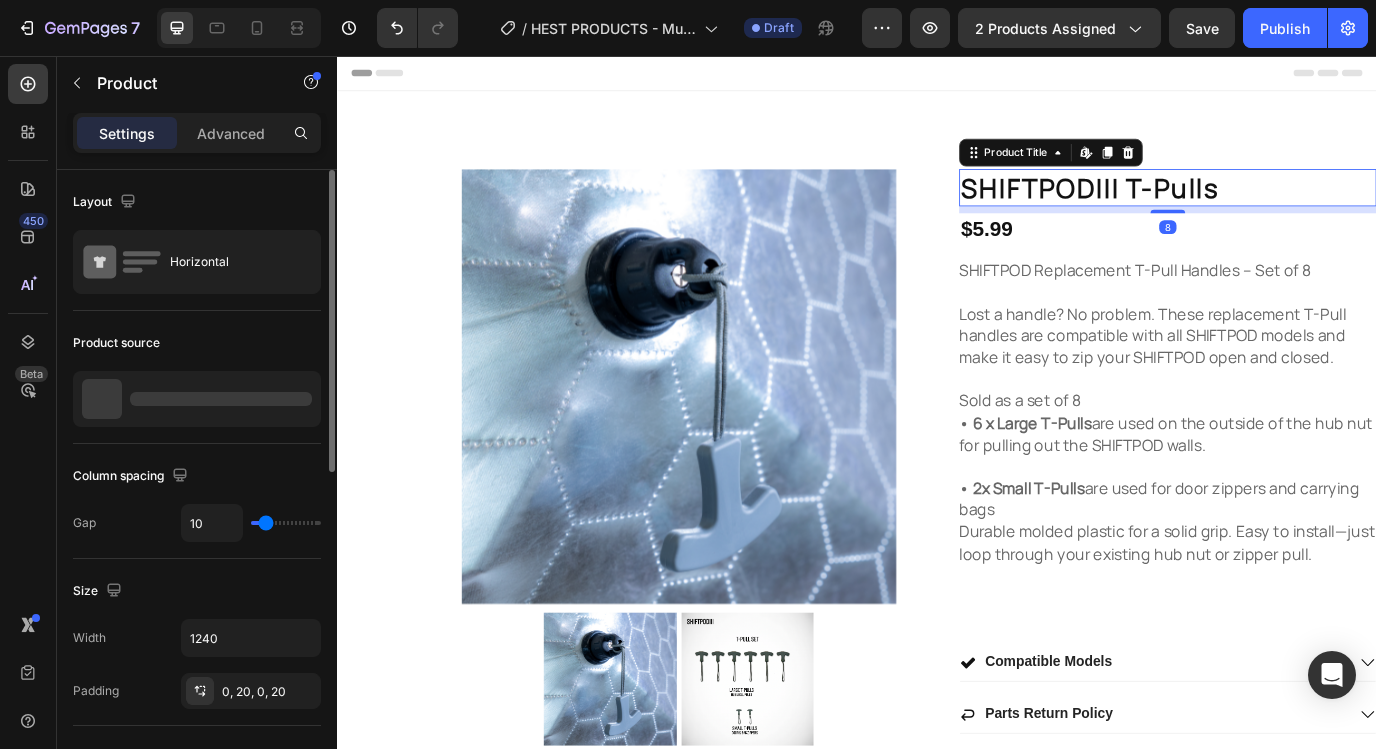click on "SHIFTPODIII T-Pulls" at bounding box center [1296, 208] 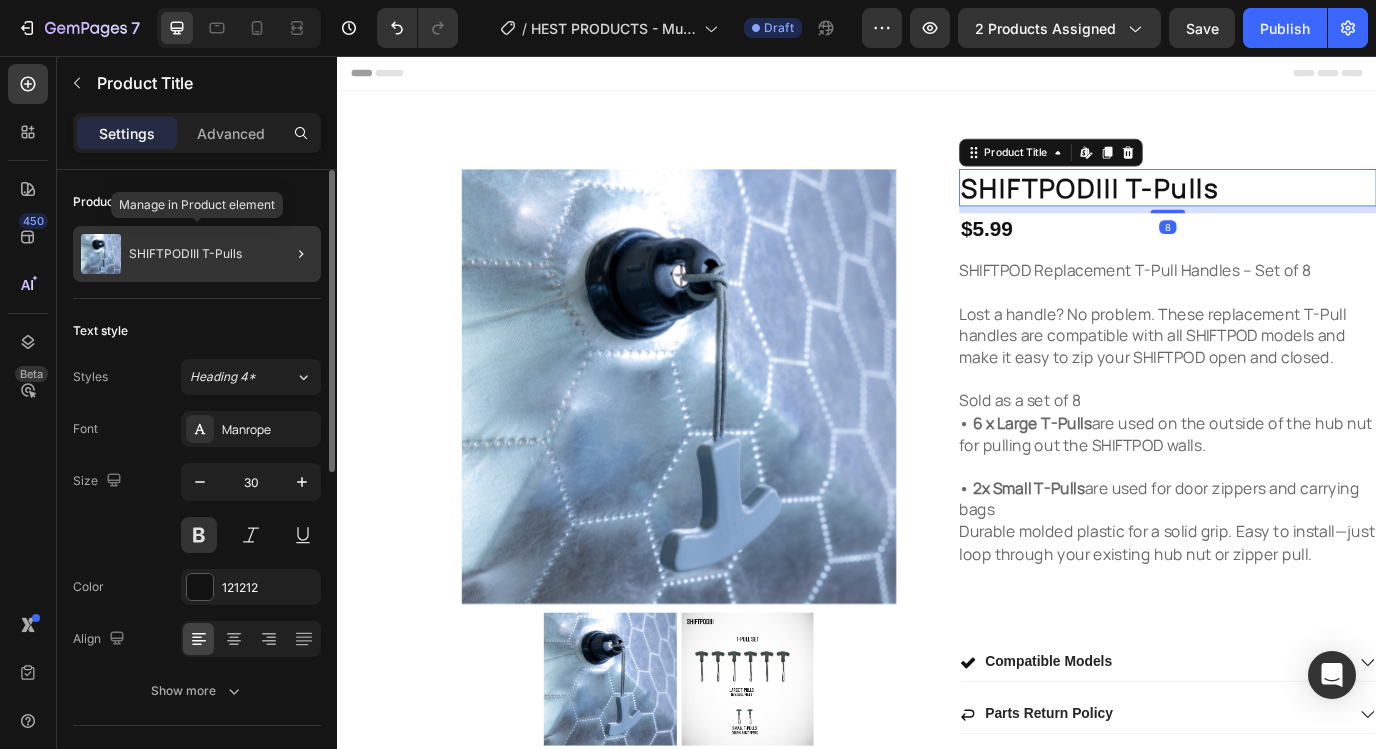 click on "SHIFTPODIII T-Pulls" at bounding box center [185, 254] 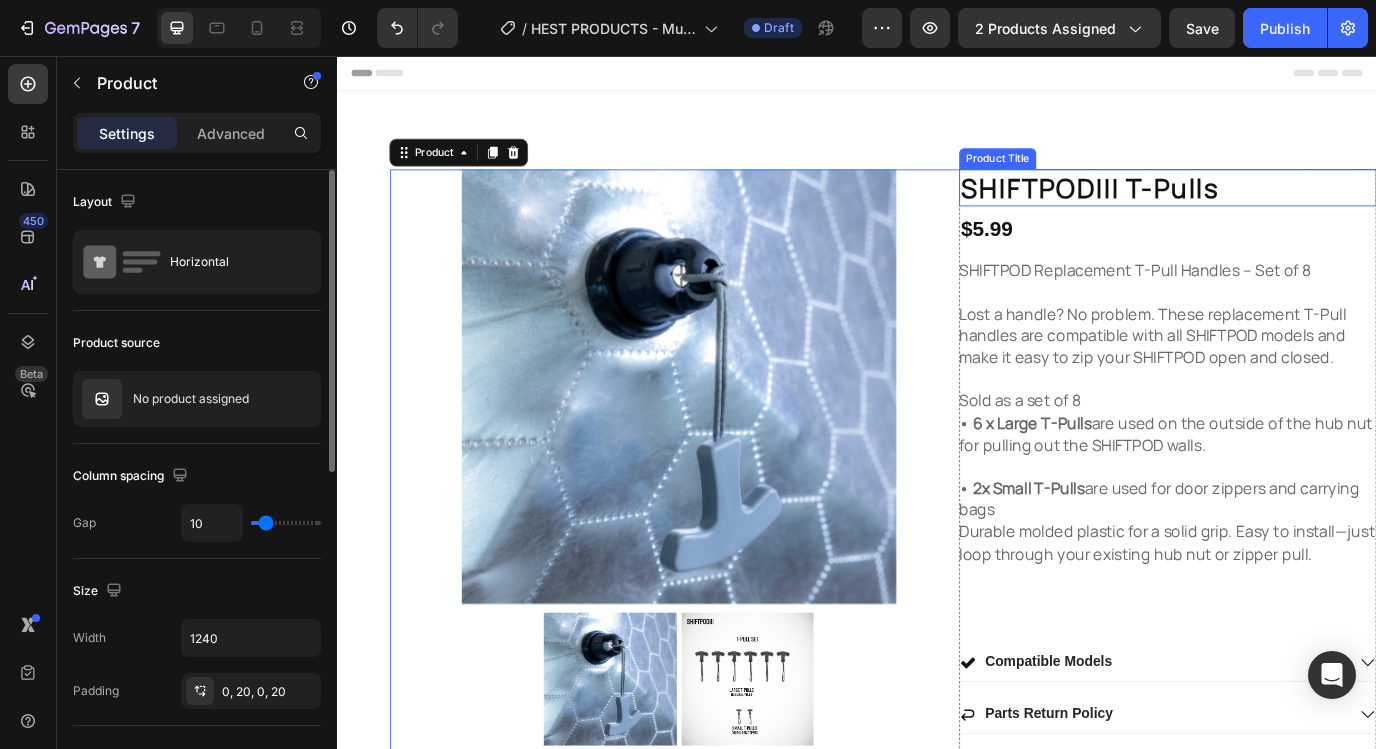 click on "SHIFTPODIII T-Pulls" at bounding box center [1296, 208] 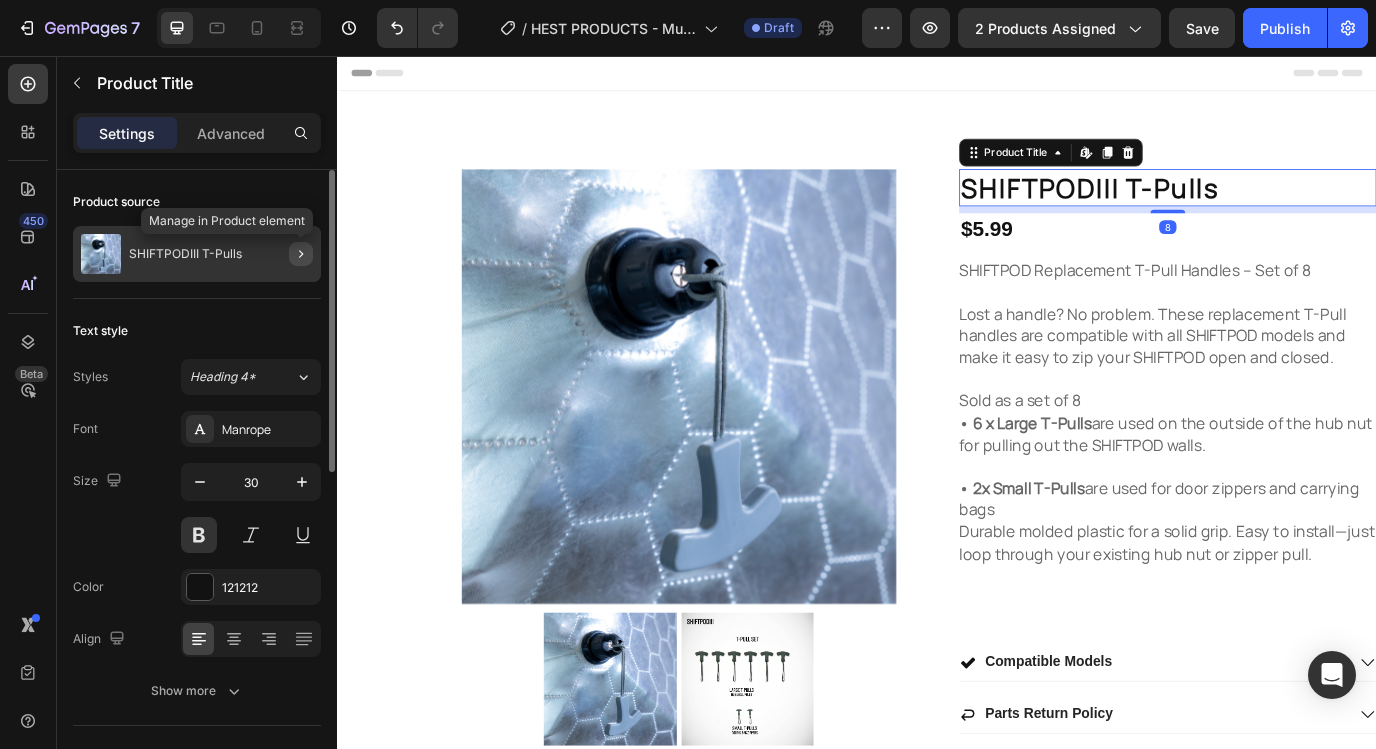 click 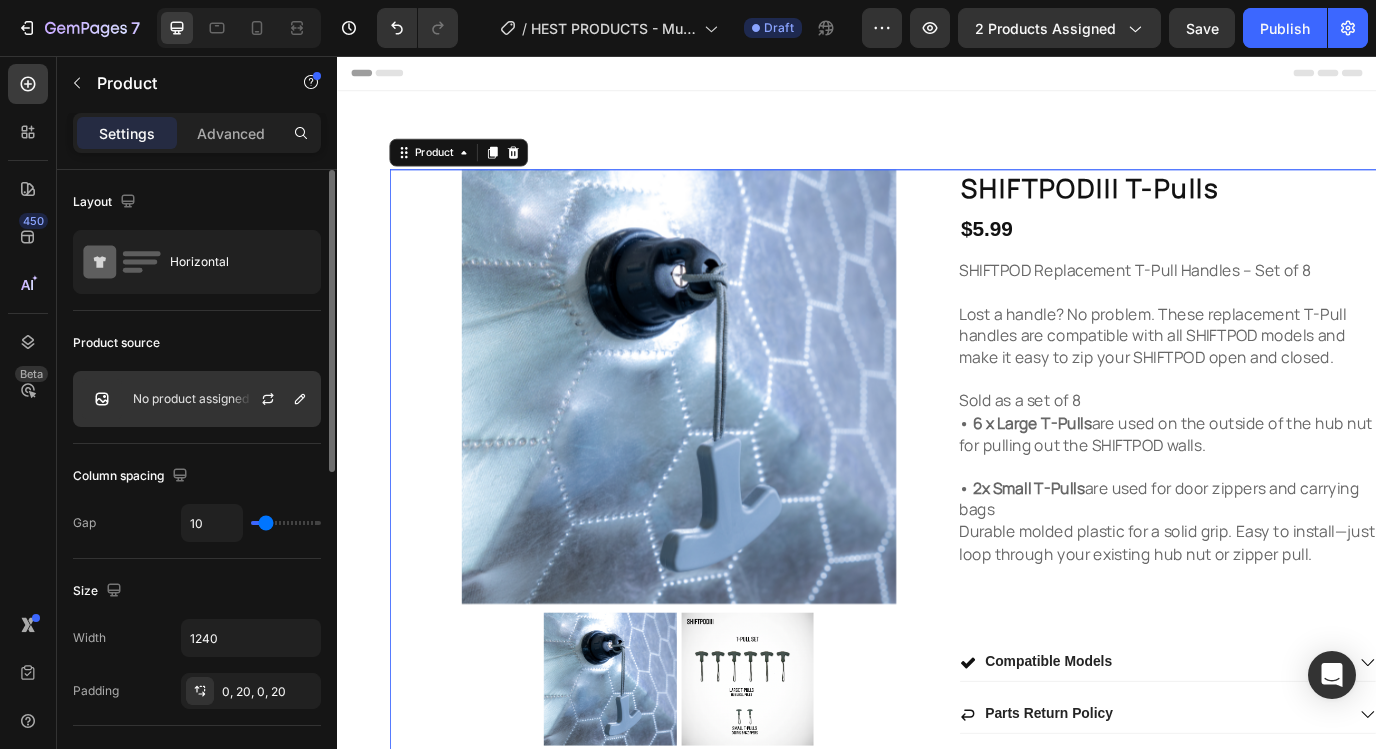 click at bounding box center (276, 399) 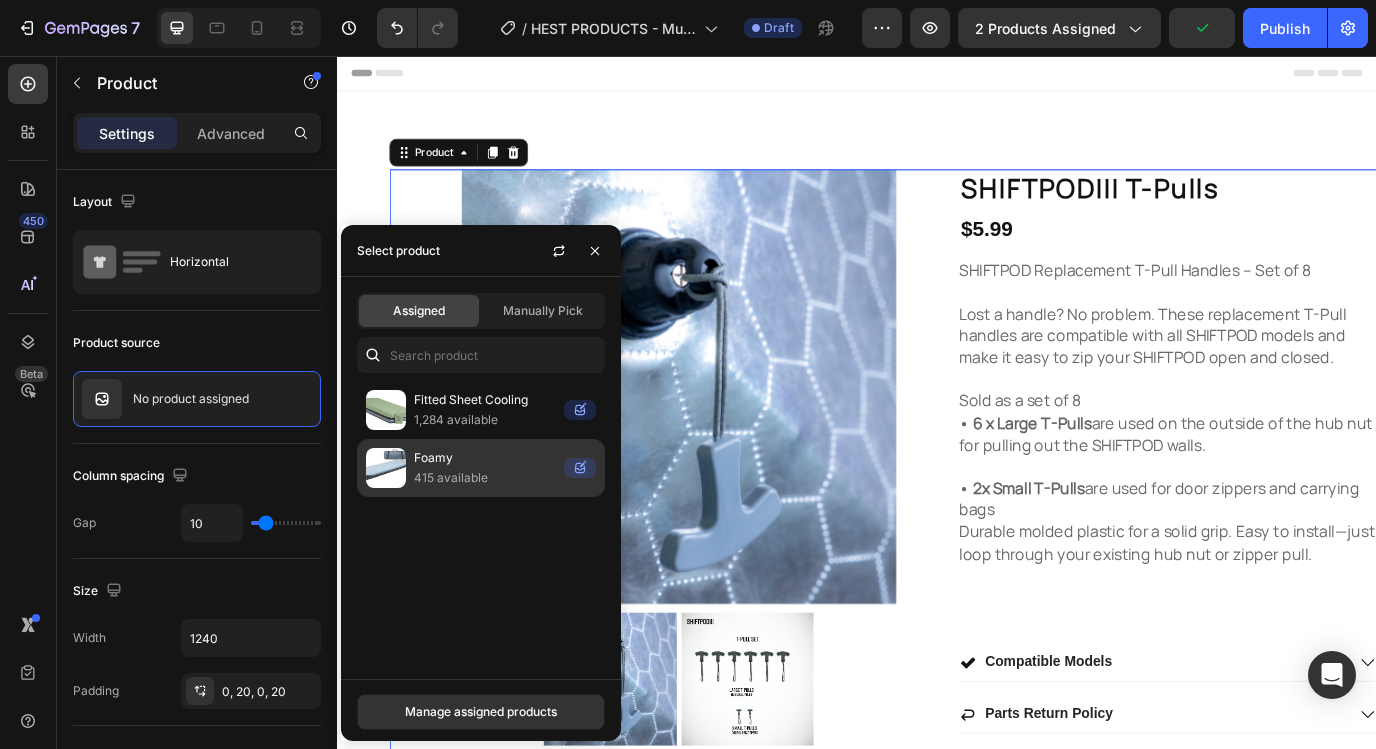 click on "415 available" at bounding box center [485, 478] 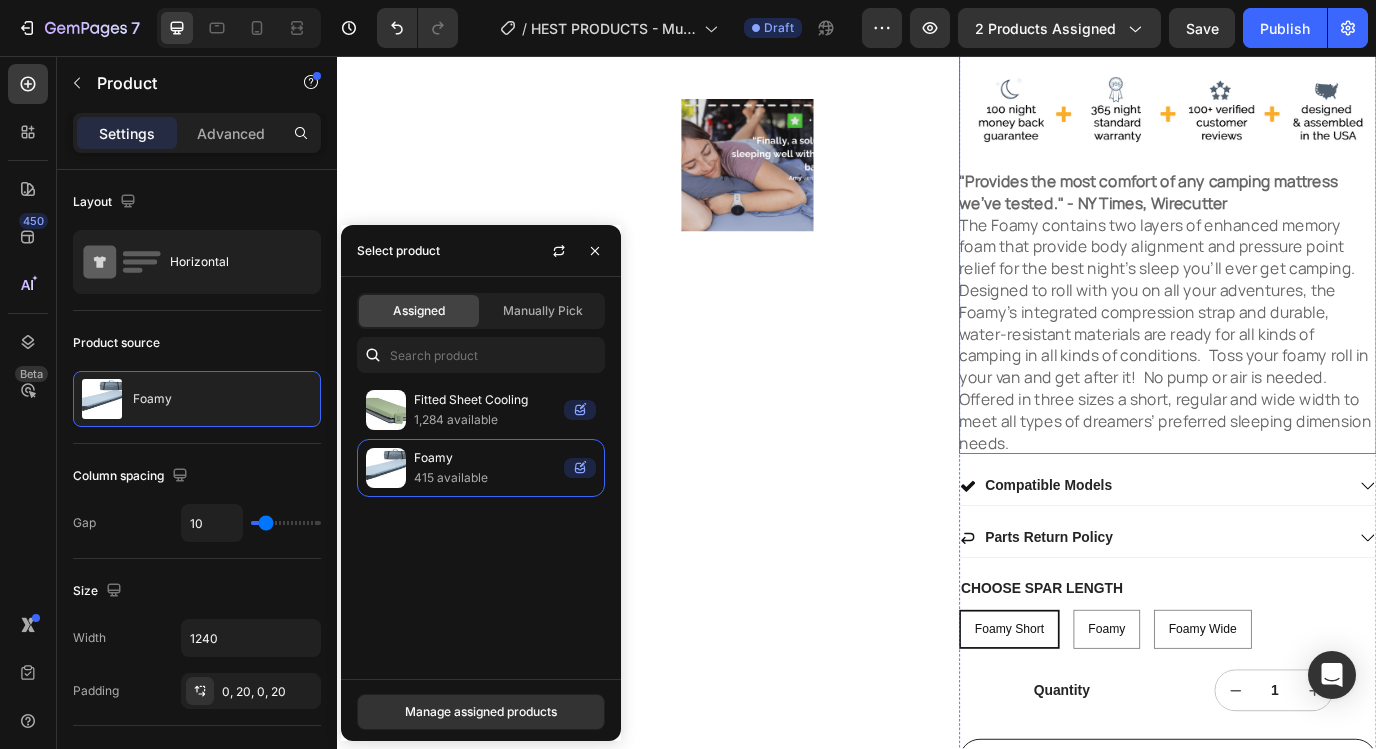 scroll, scrollTop: 420, scrollLeft: 0, axis: vertical 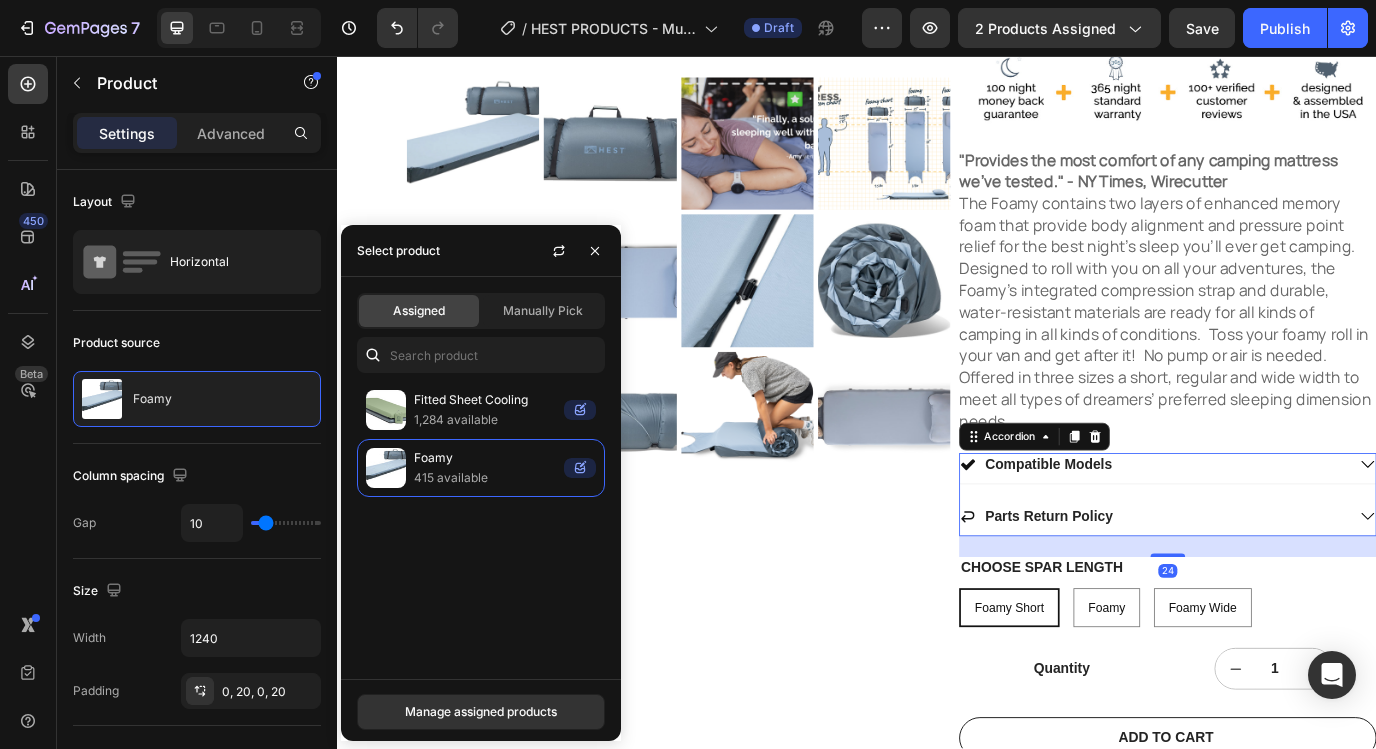 click on "Compatible Models" at bounding box center [1279, 528] 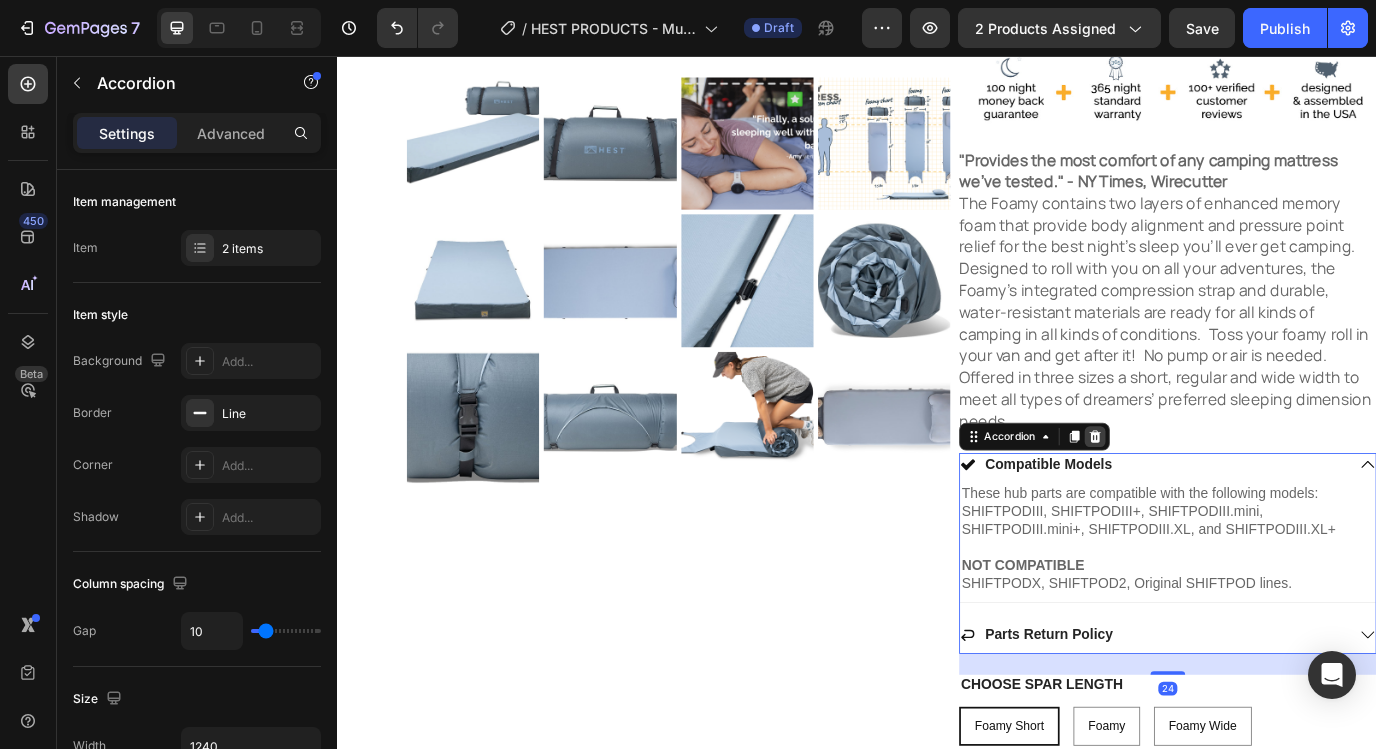 click 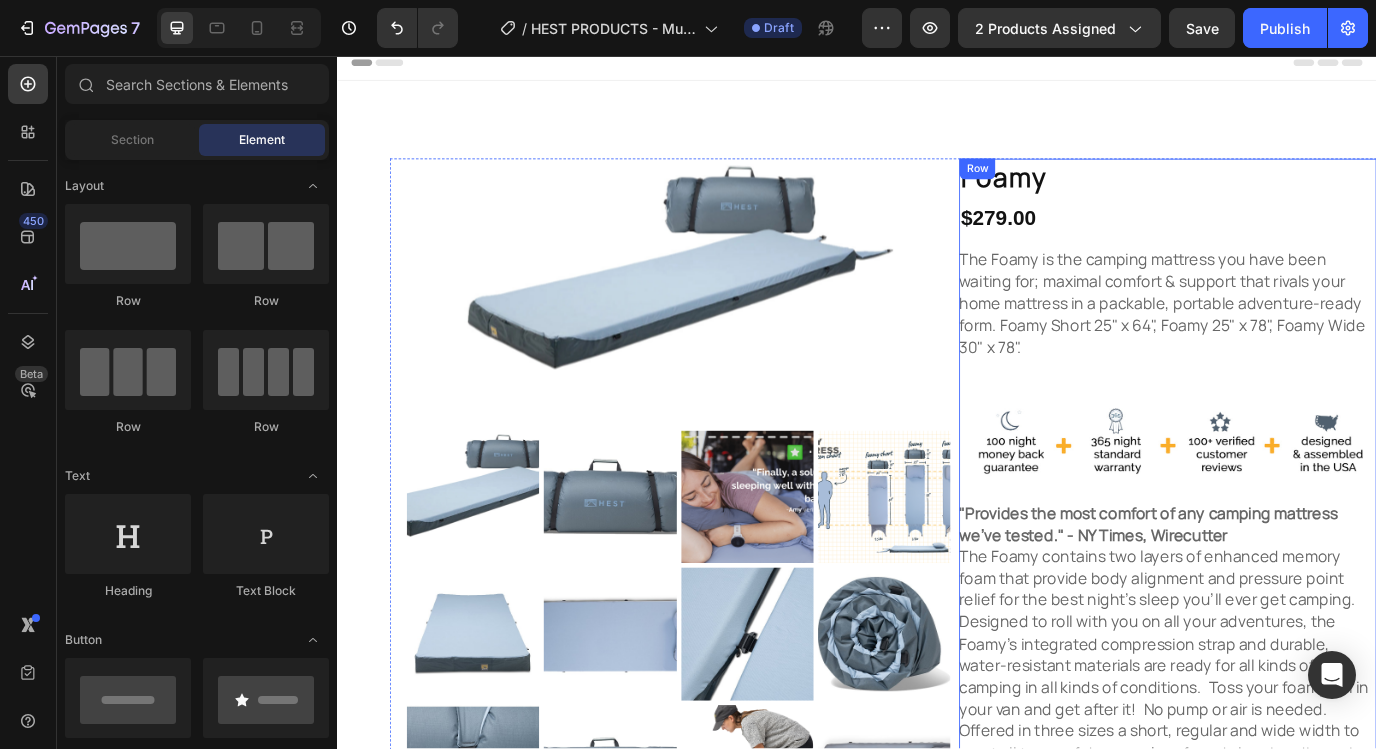 scroll, scrollTop: 0, scrollLeft: 0, axis: both 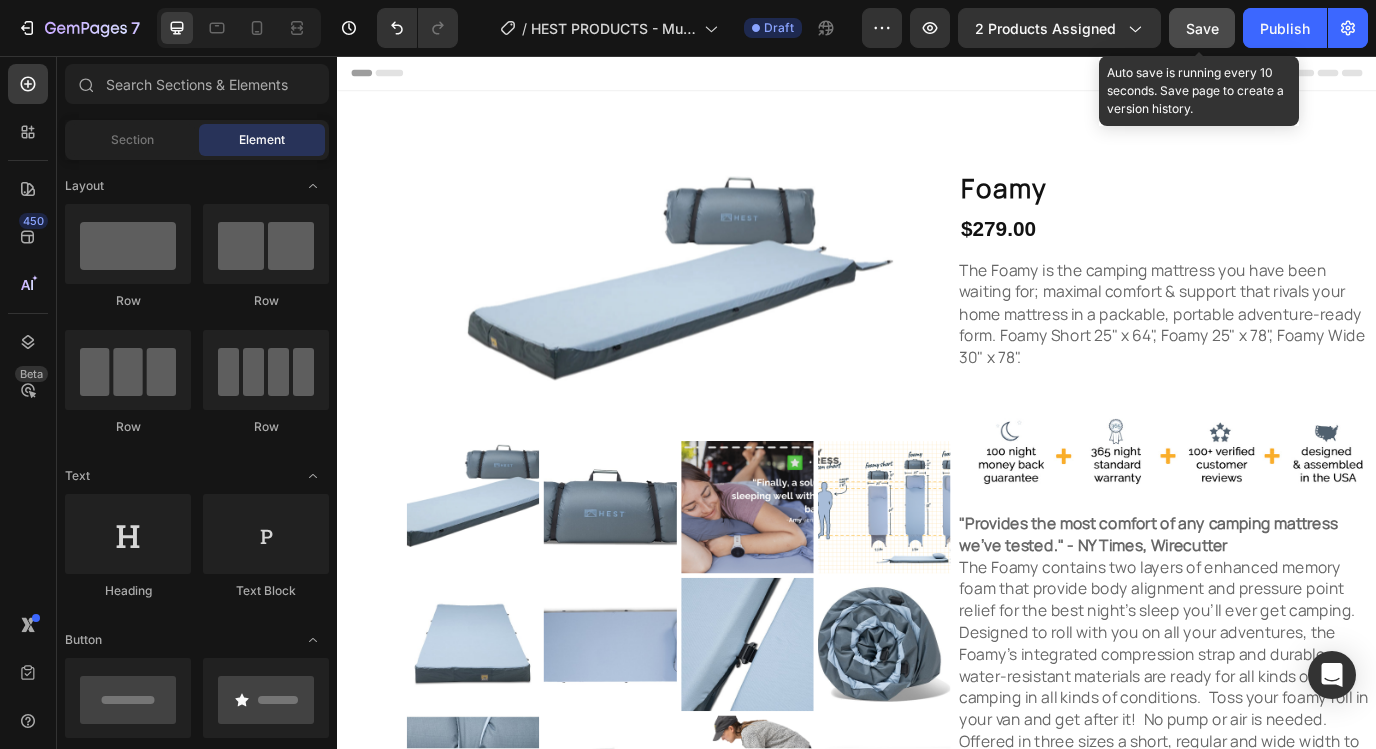 click on "Save" 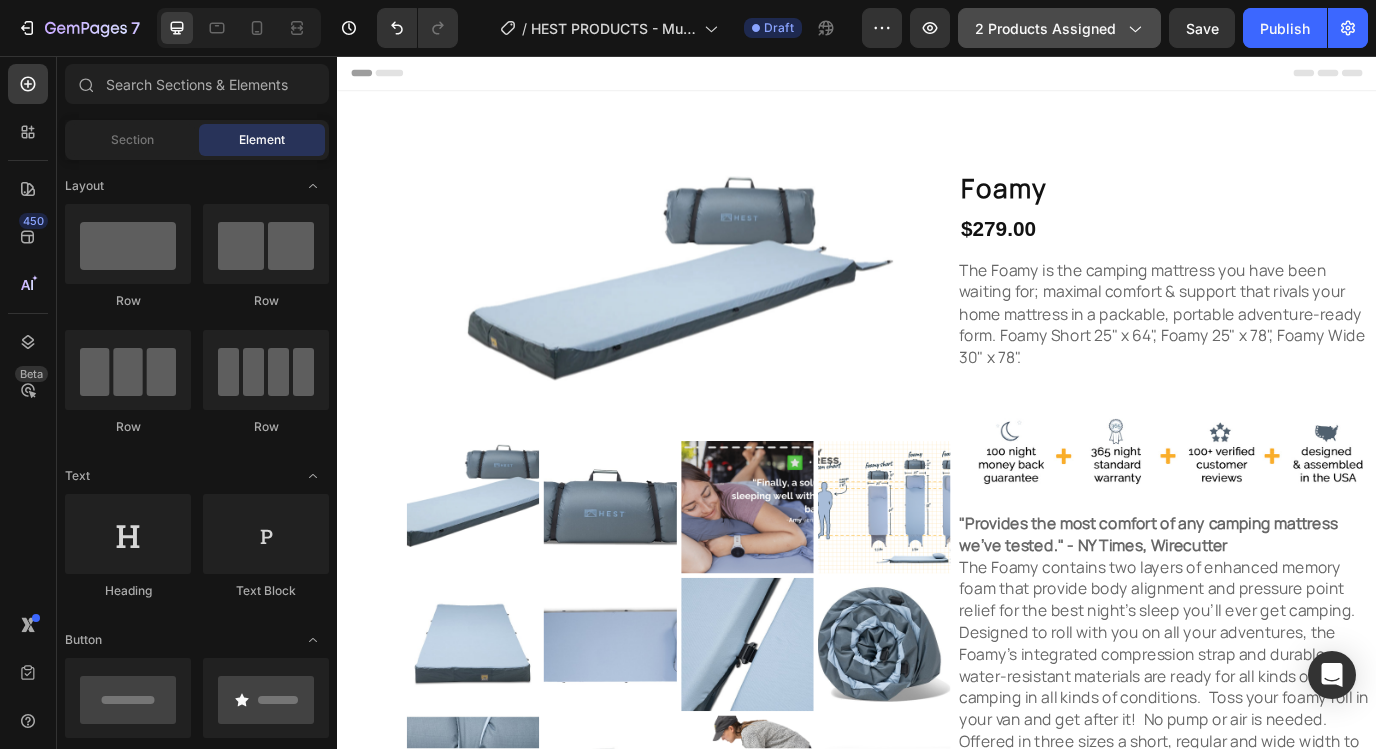 click on "2 products assigned" at bounding box center [1059, 28] 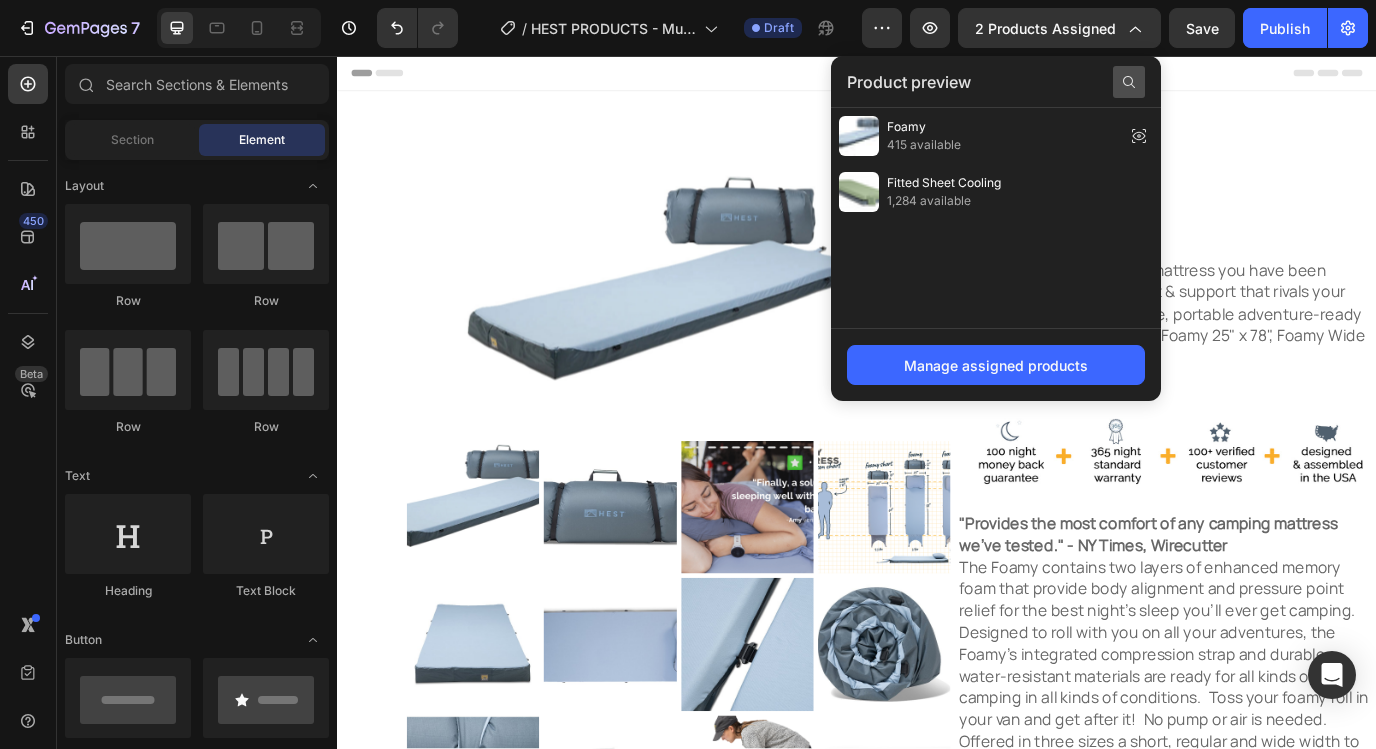 click 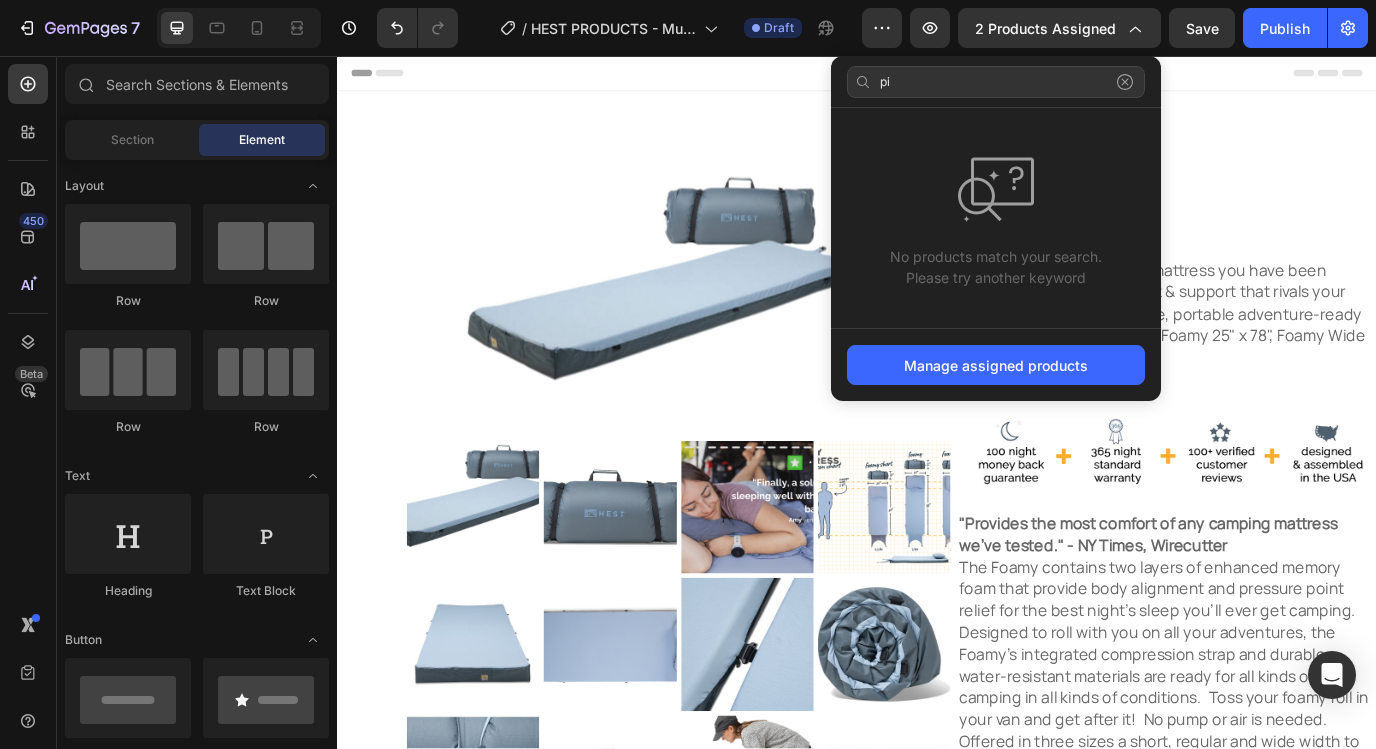 type on "p" 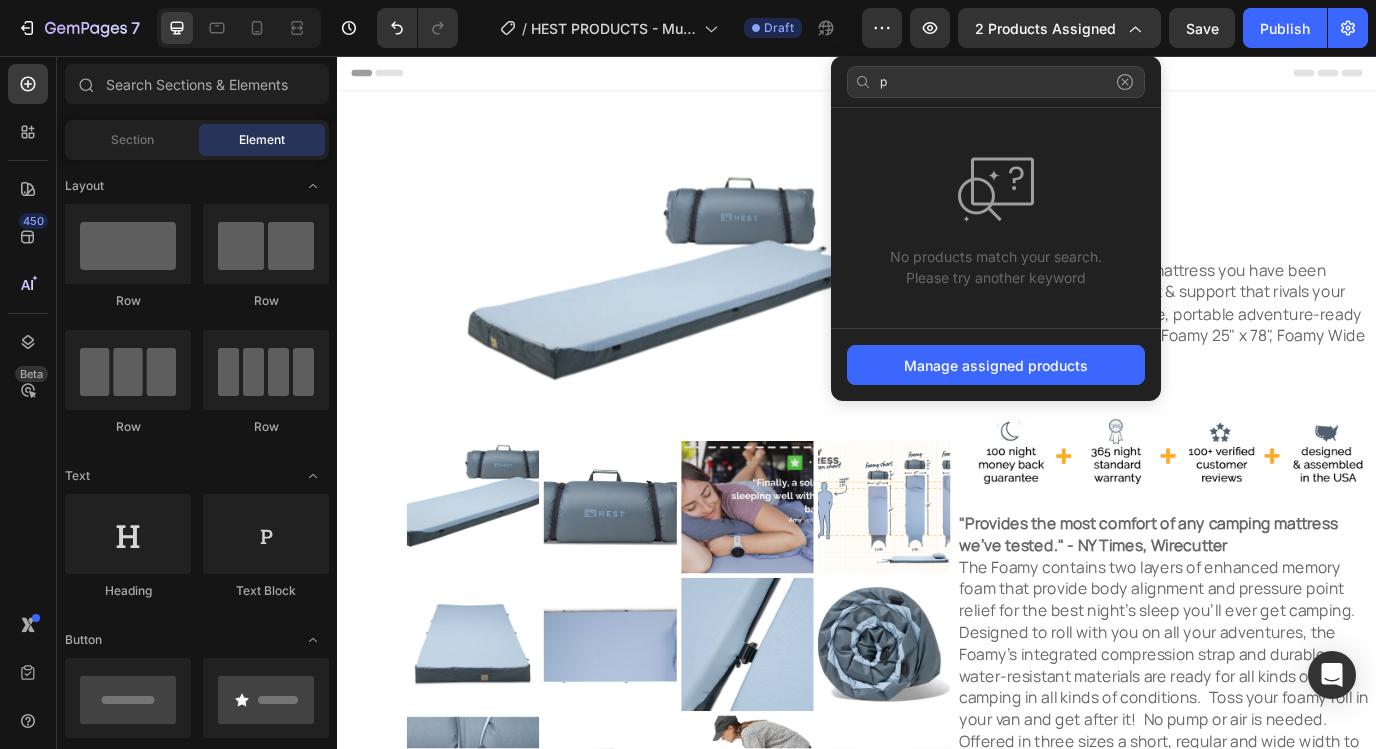 type 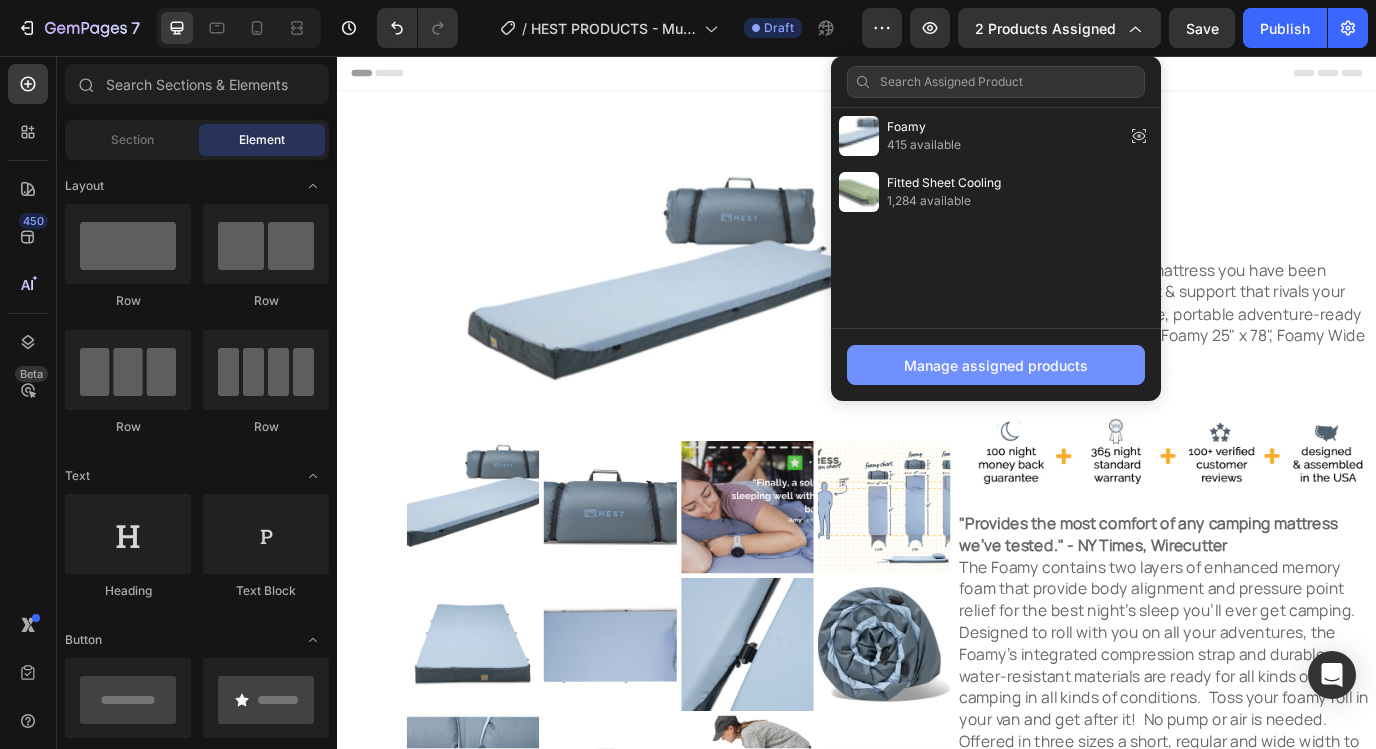 click on "Manage assigned products" at bounding box center (996, 365) 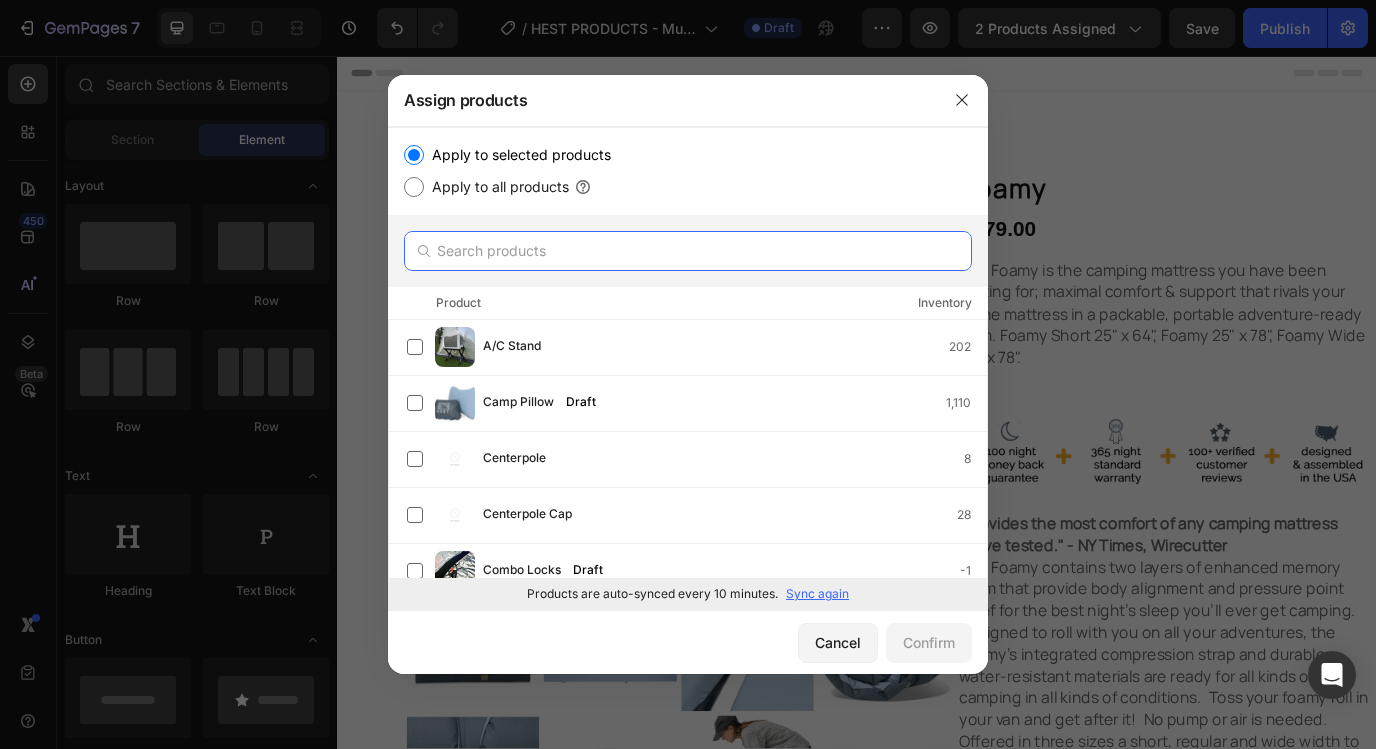click at bounding box center (688, 251) 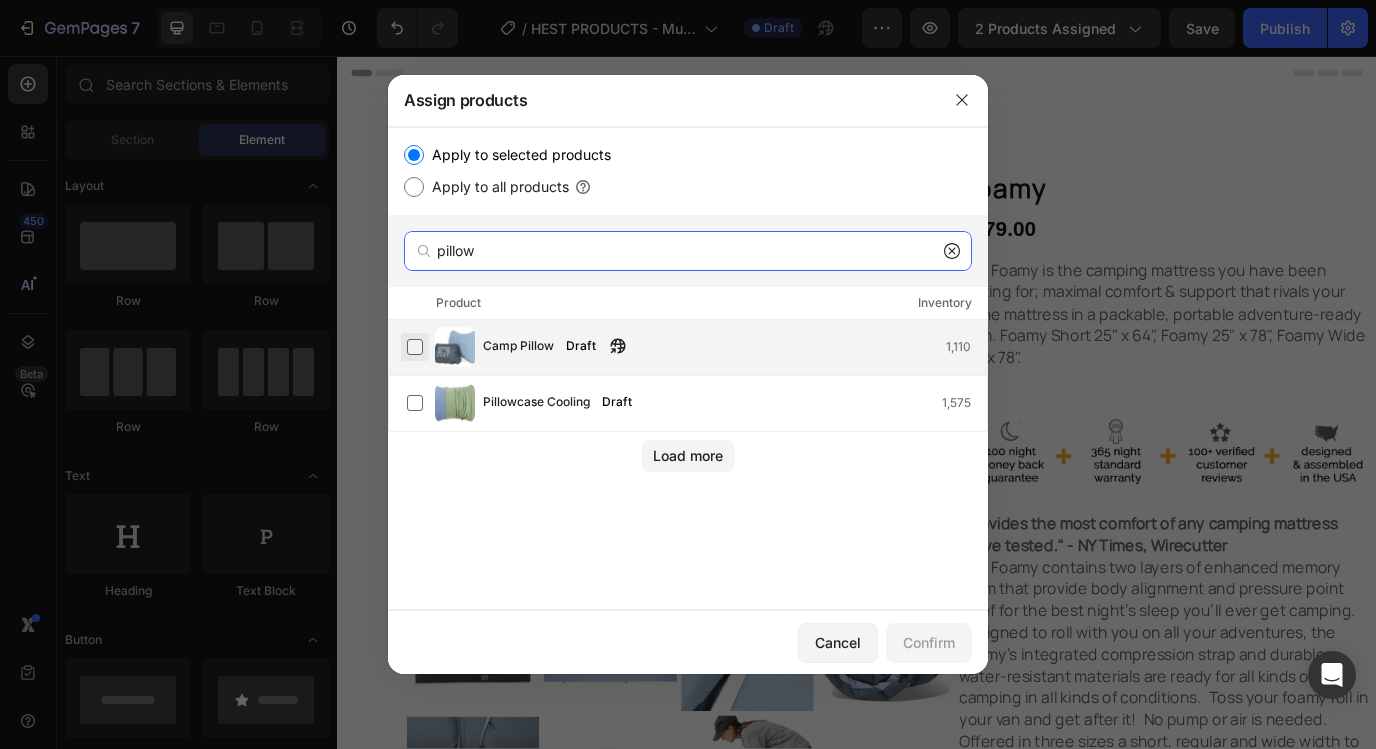 type on "pillow" 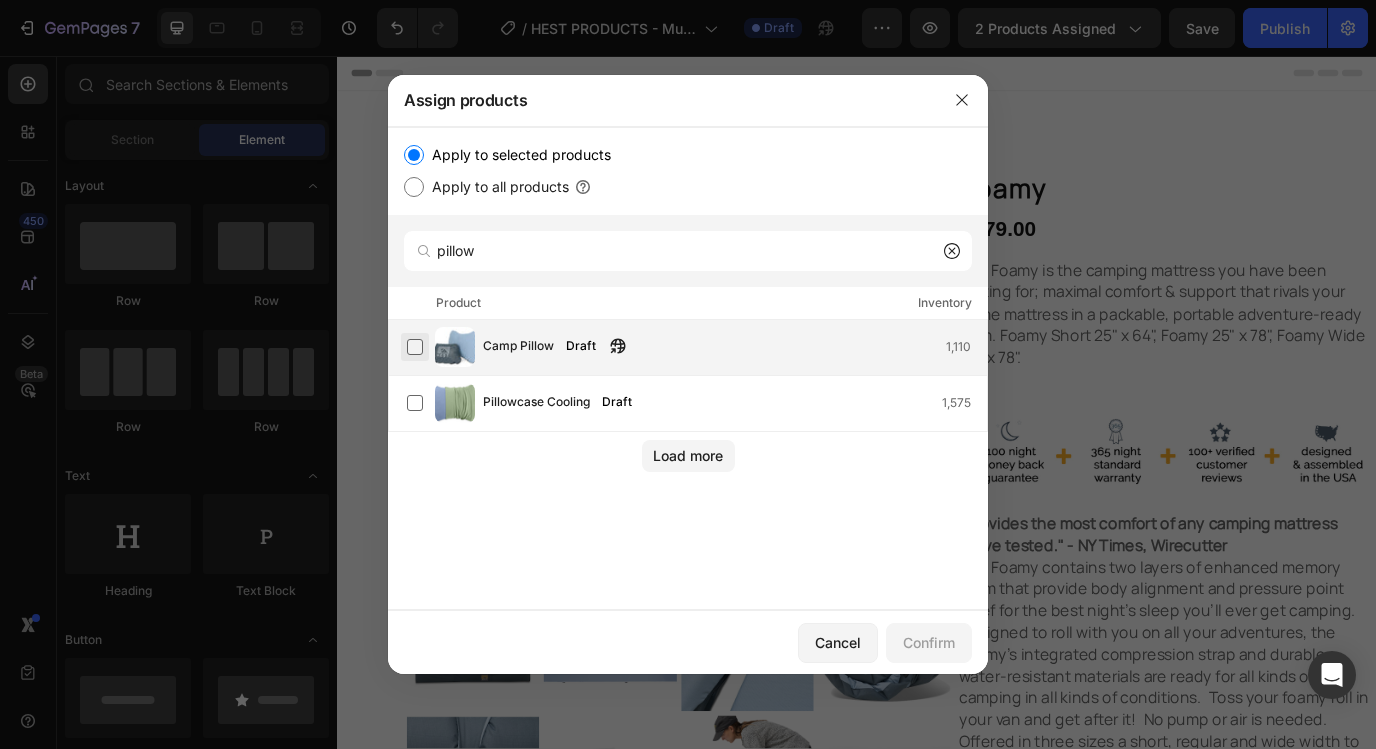 click at bounding box center (415, 347) 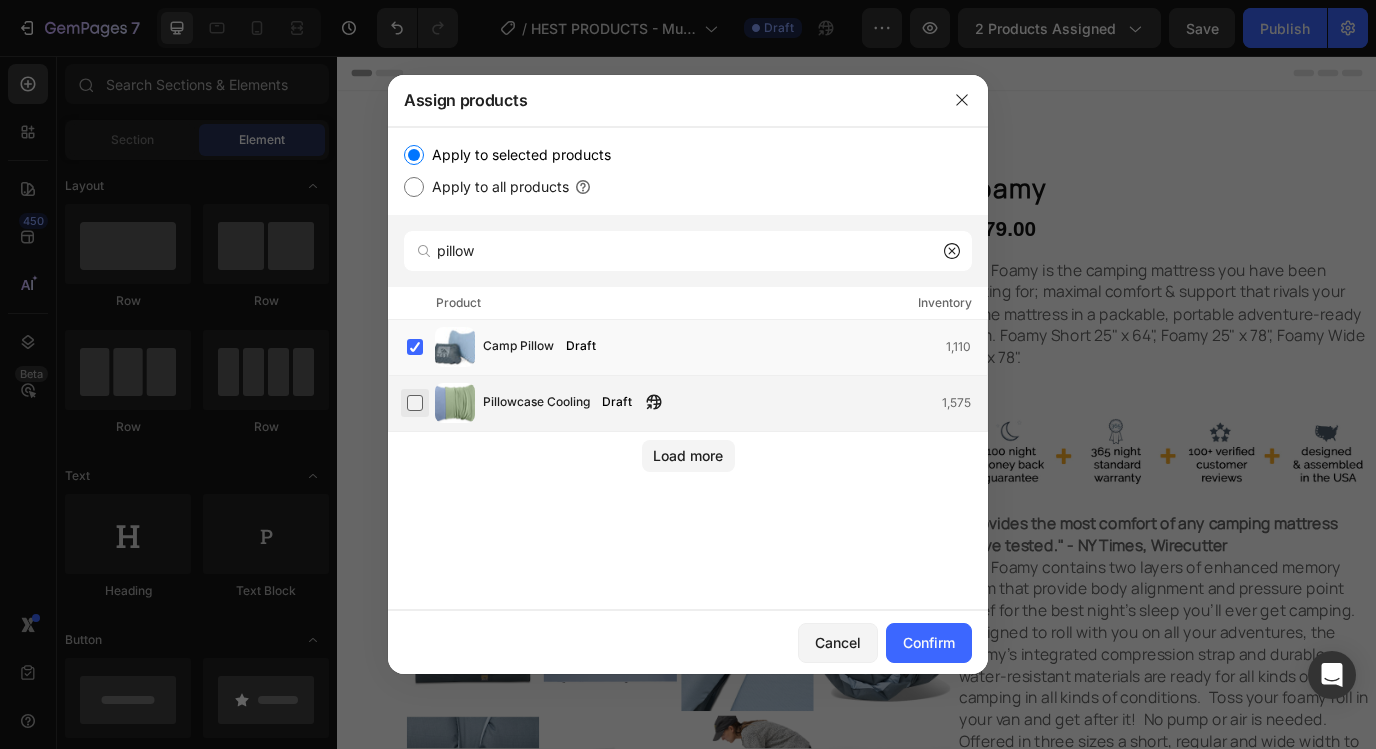 click at bounding box center [415, 403] 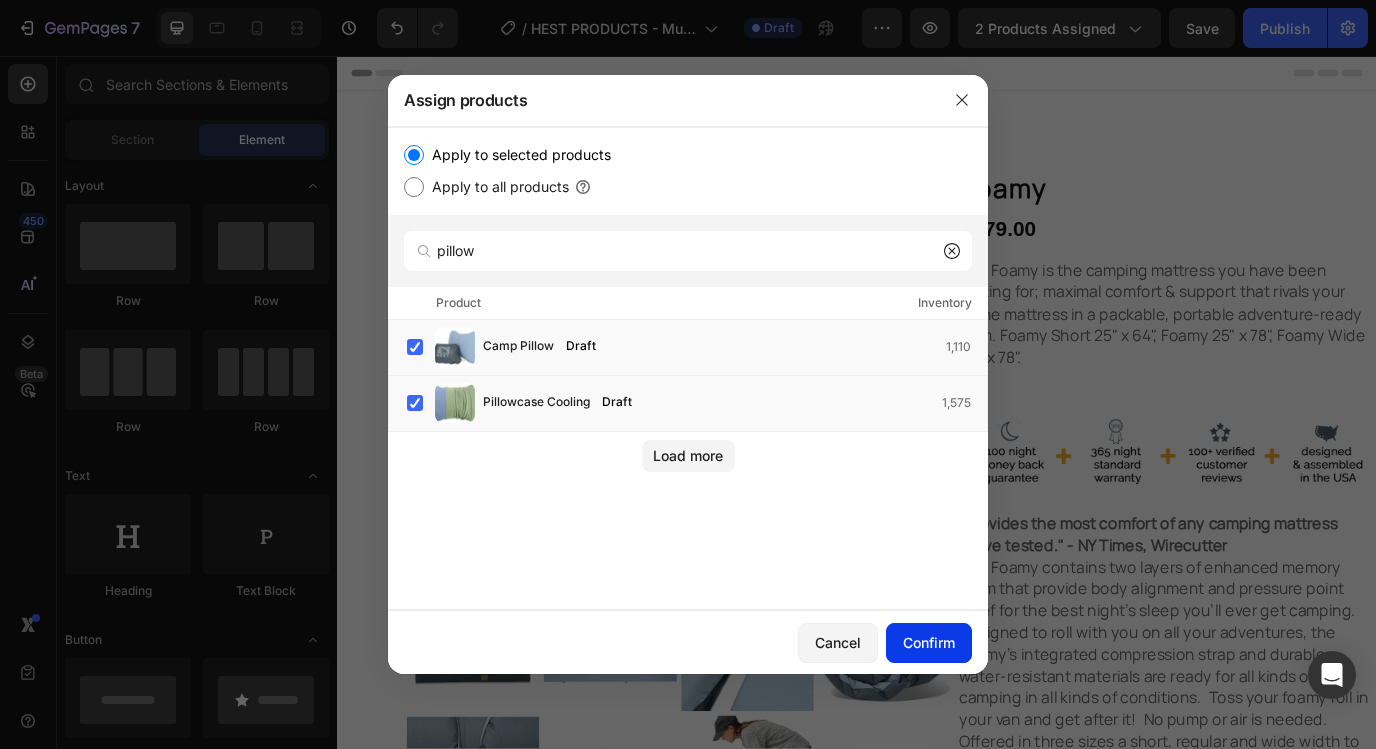 click on "Confirm" at bounding box center (929, 642) 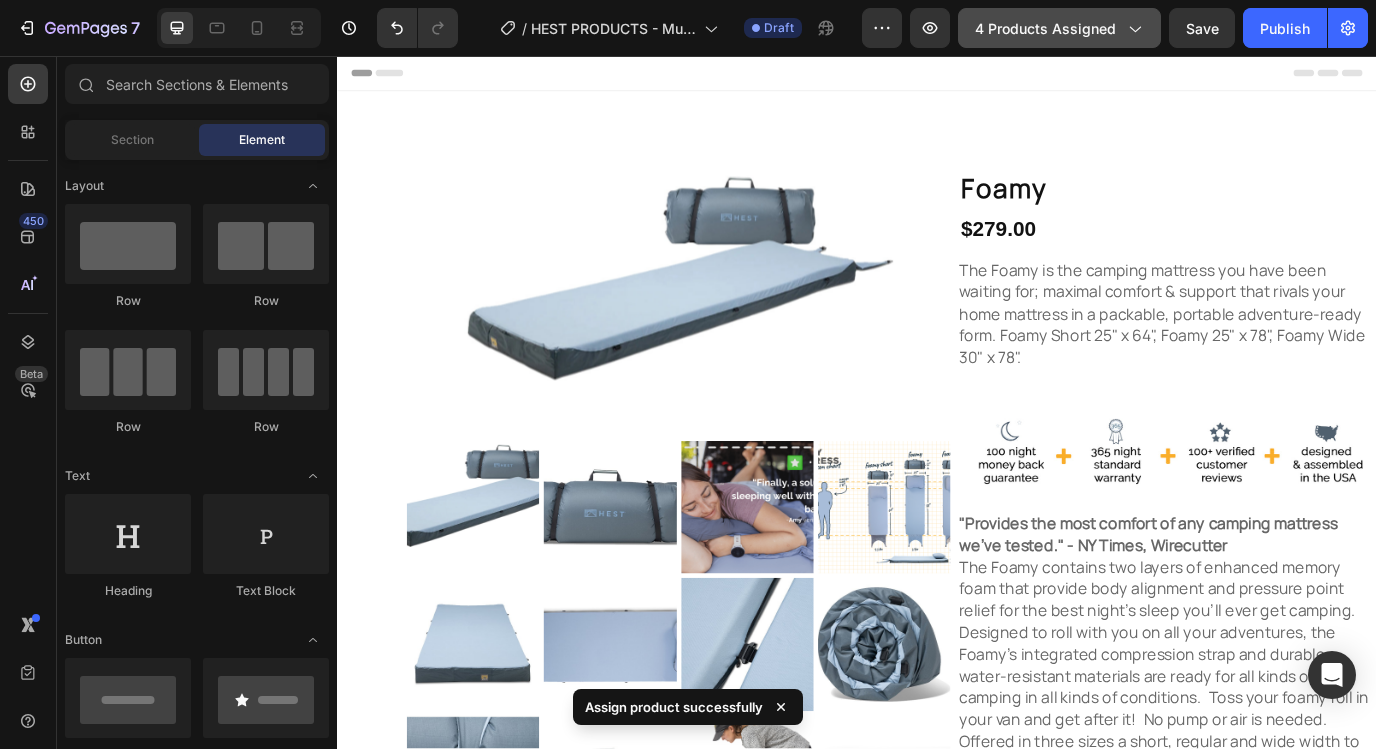 click 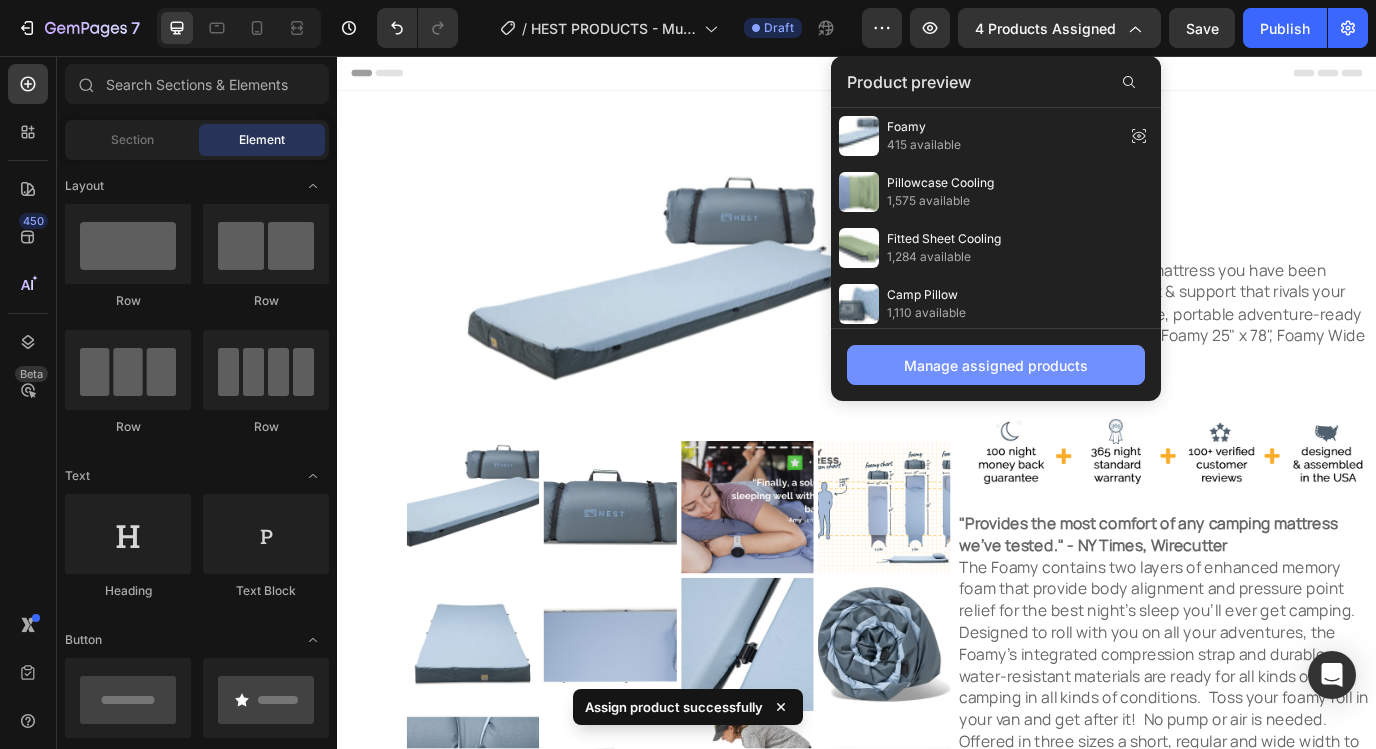click on "Manage assigned products" at bounding box center [996, 365] 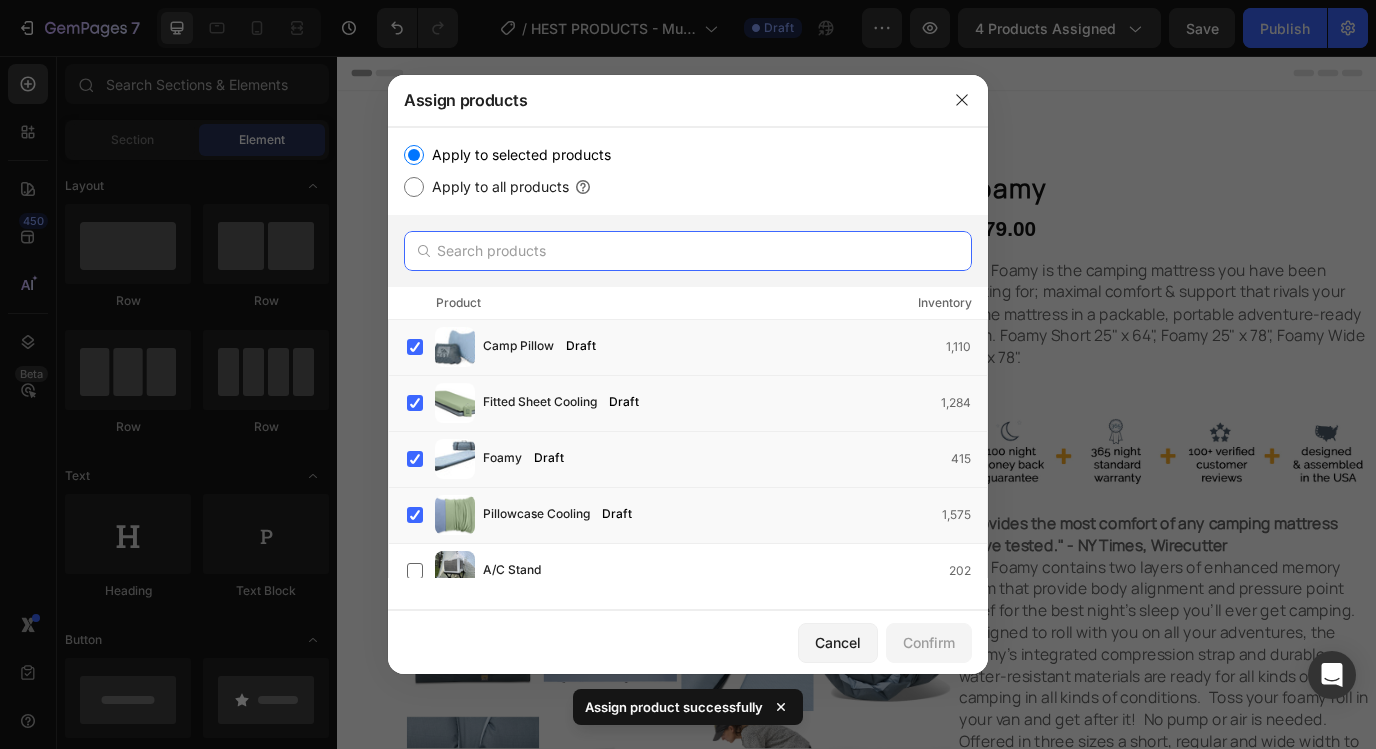 click at bounding box center [688, 251] 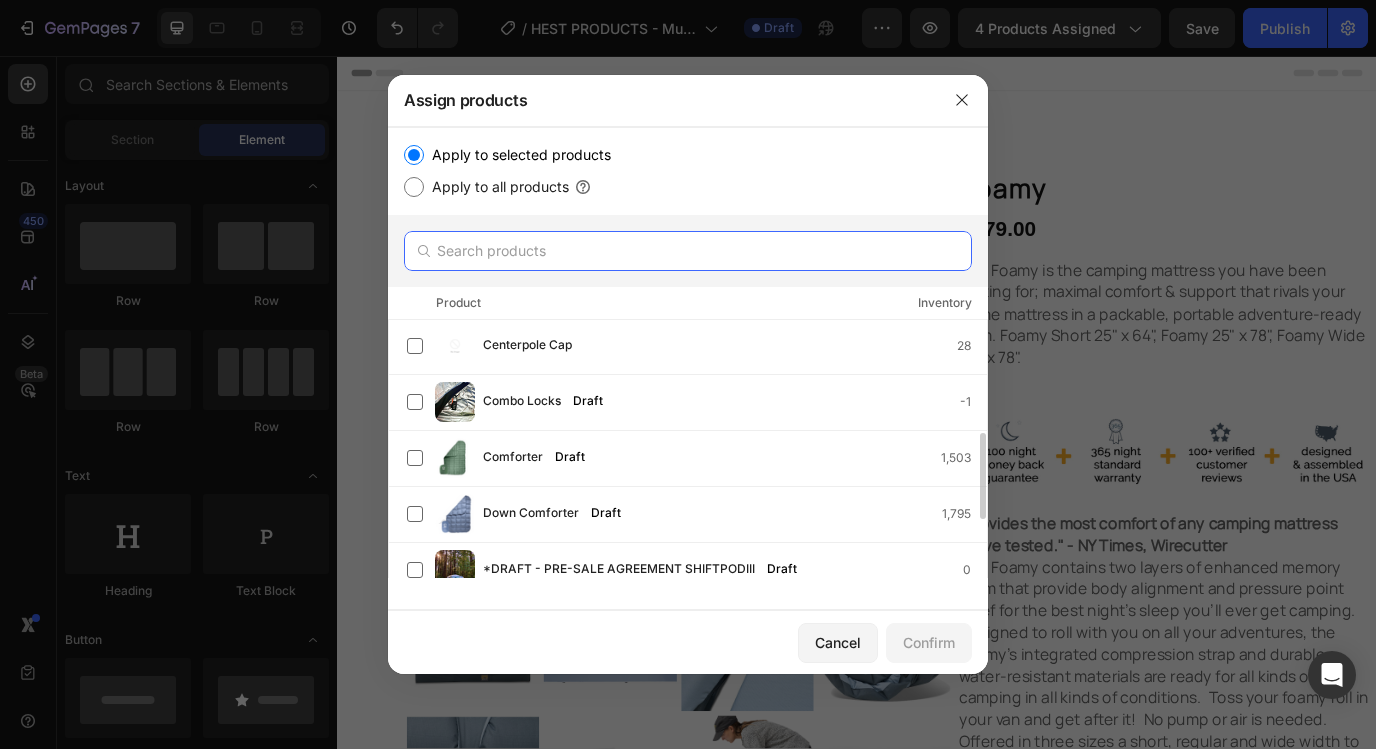 scroll, scrollTop: 402, scrollLeft: 0, axis: vertical 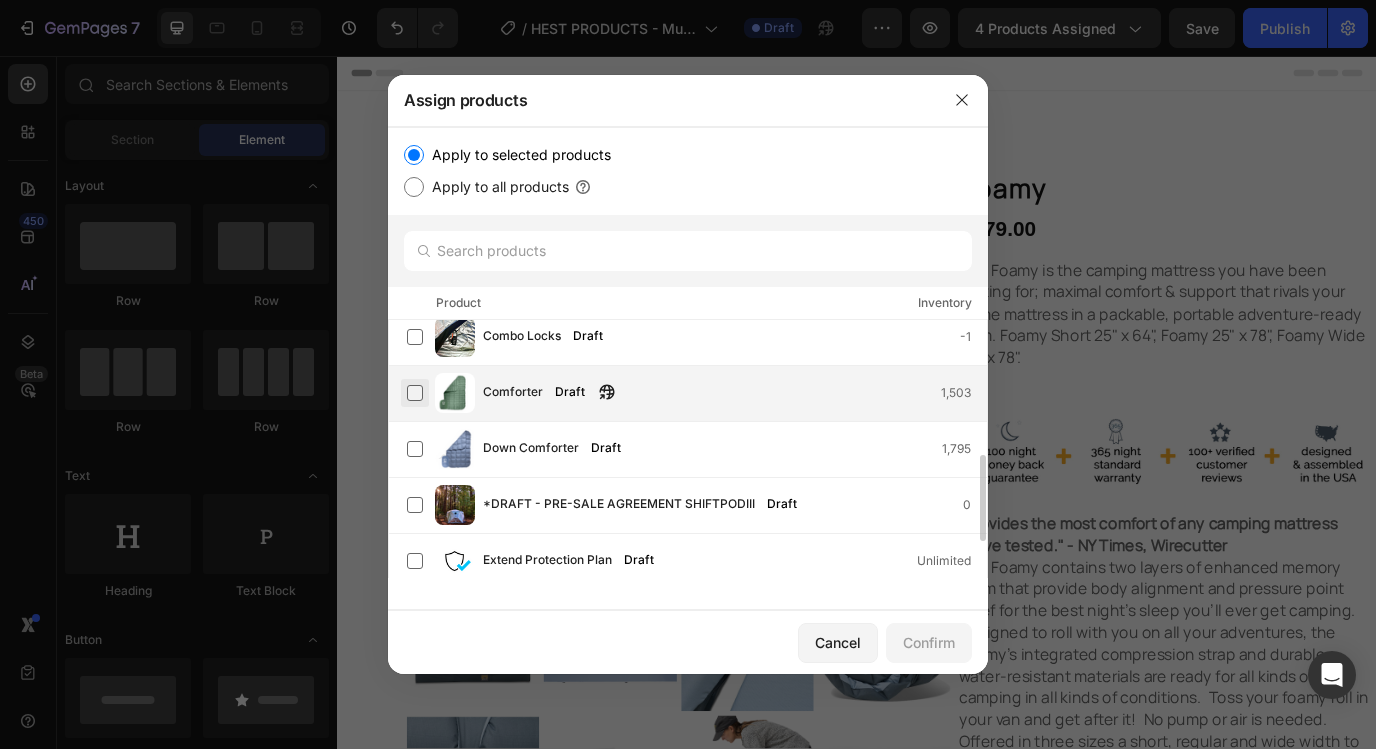 click at bounding box center [415, 393] 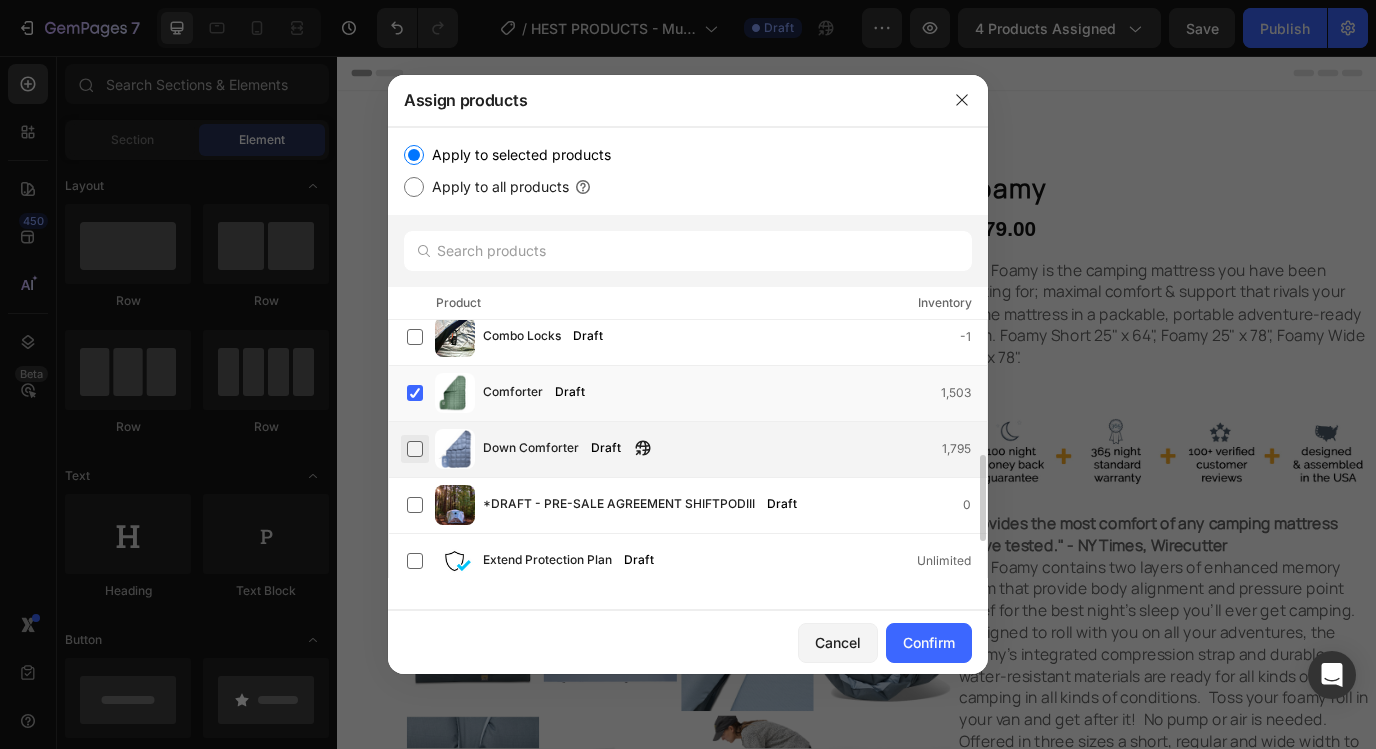click at bounding box center (415, 449) 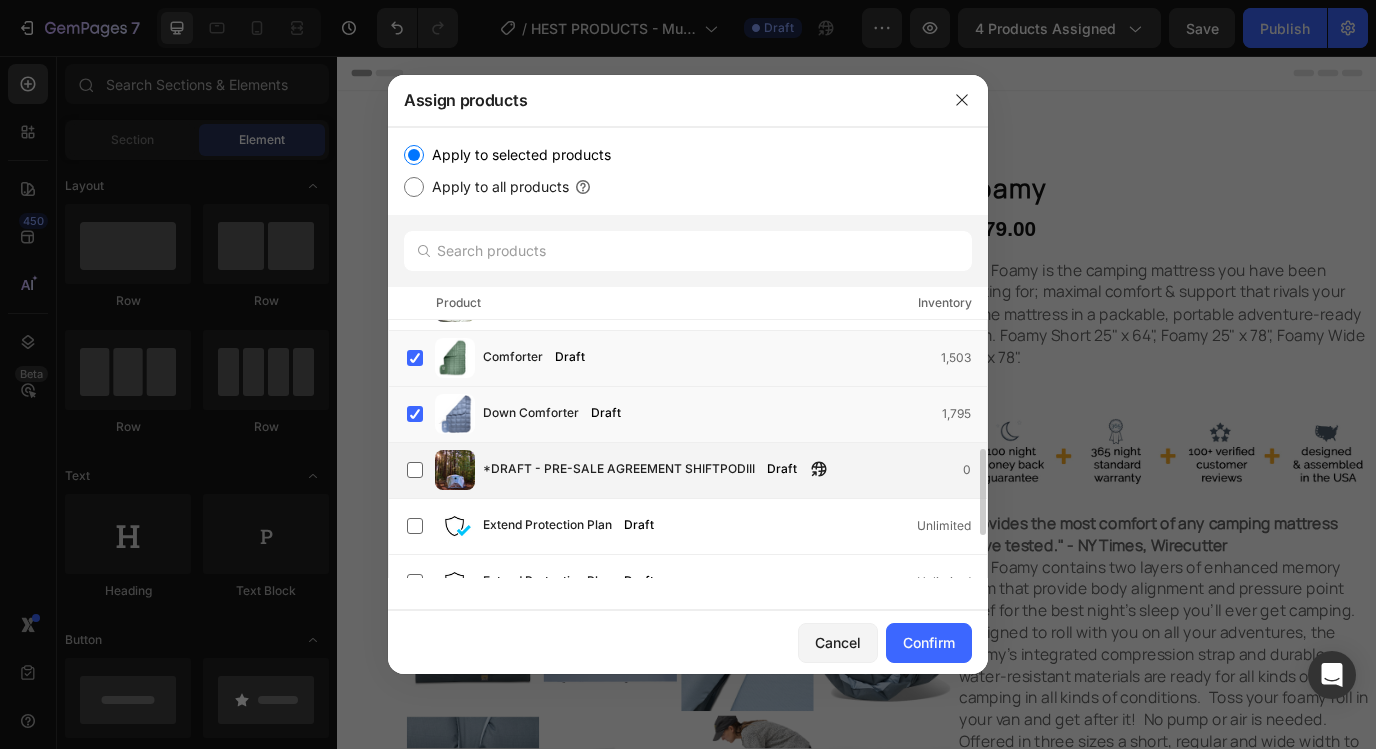 scroll, scrollTop: 419, scrollLeft: 0, axis: vertical 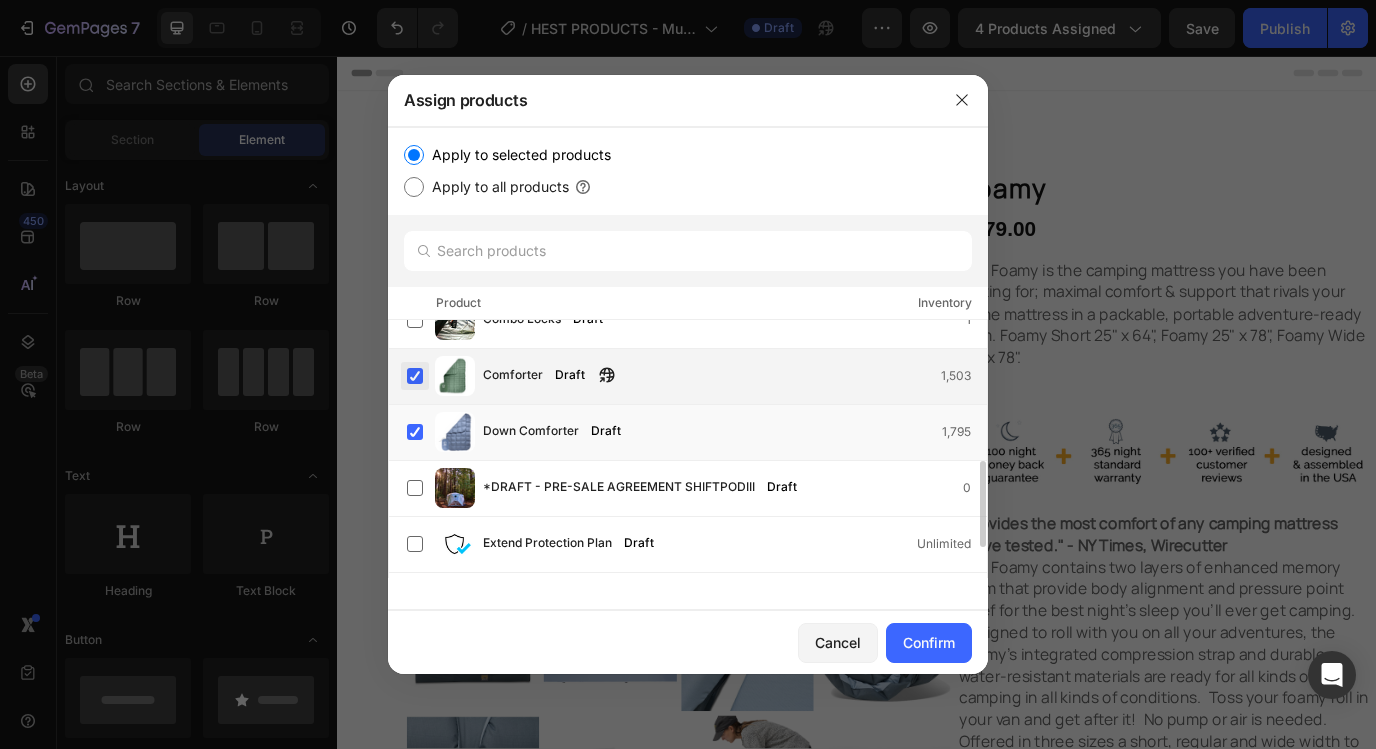 click at bounding box center [415, 376] 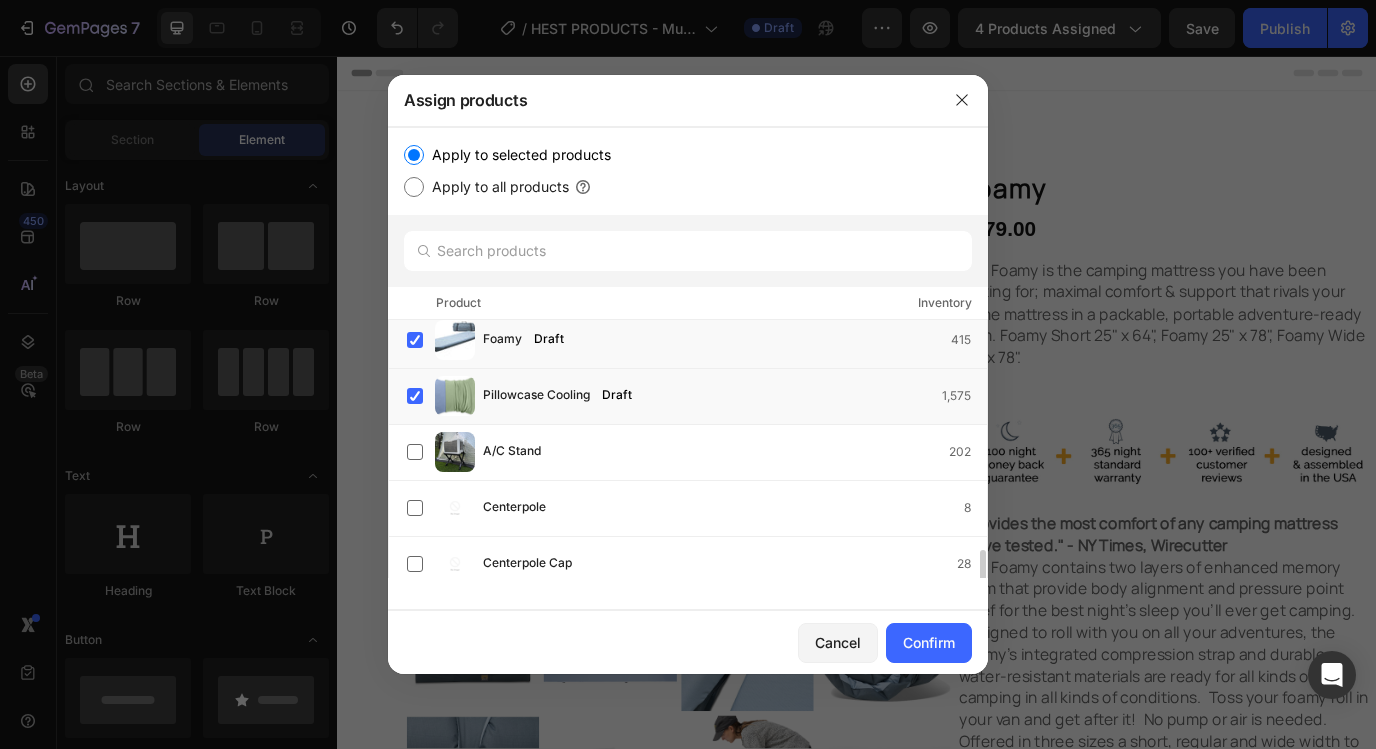 scroll, scrollTop: 0, scrollLeft: 0, axis: both 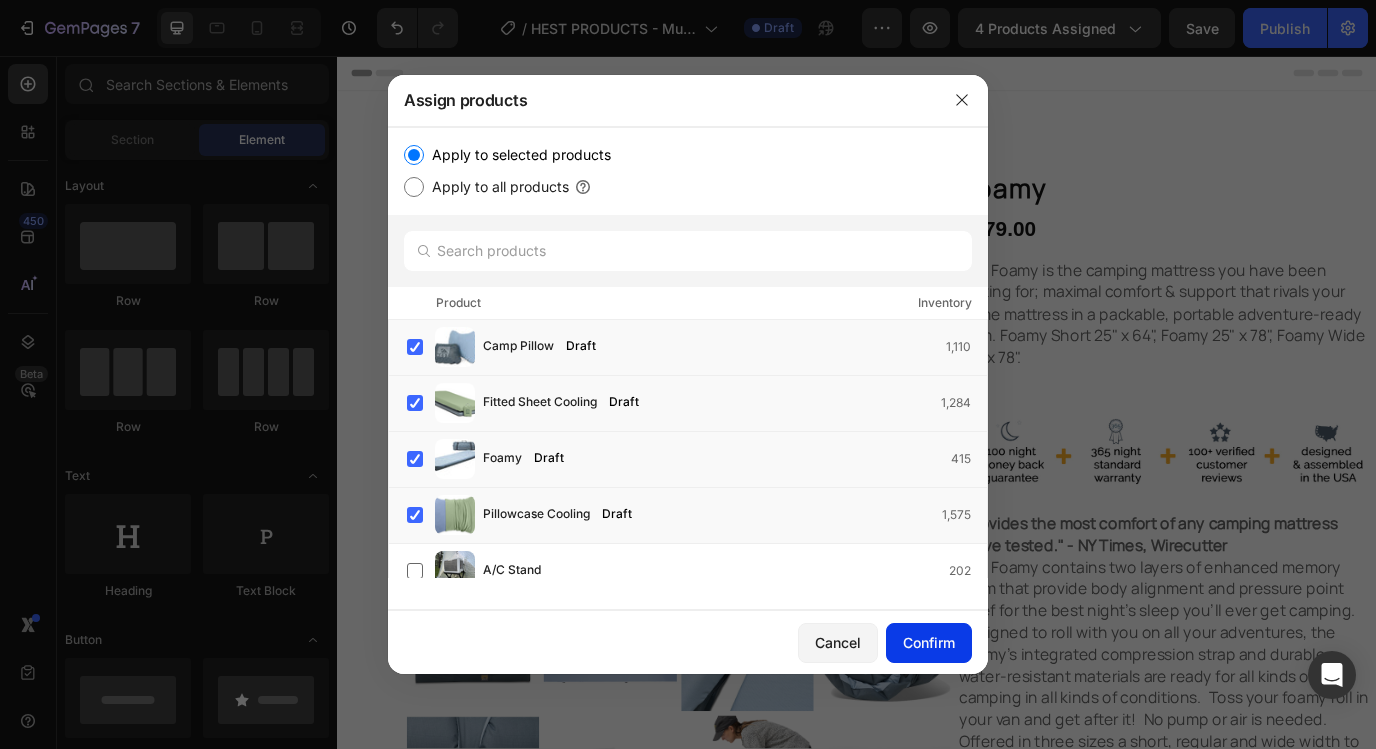 click on "Confirm" at bounding box center [929, 642] 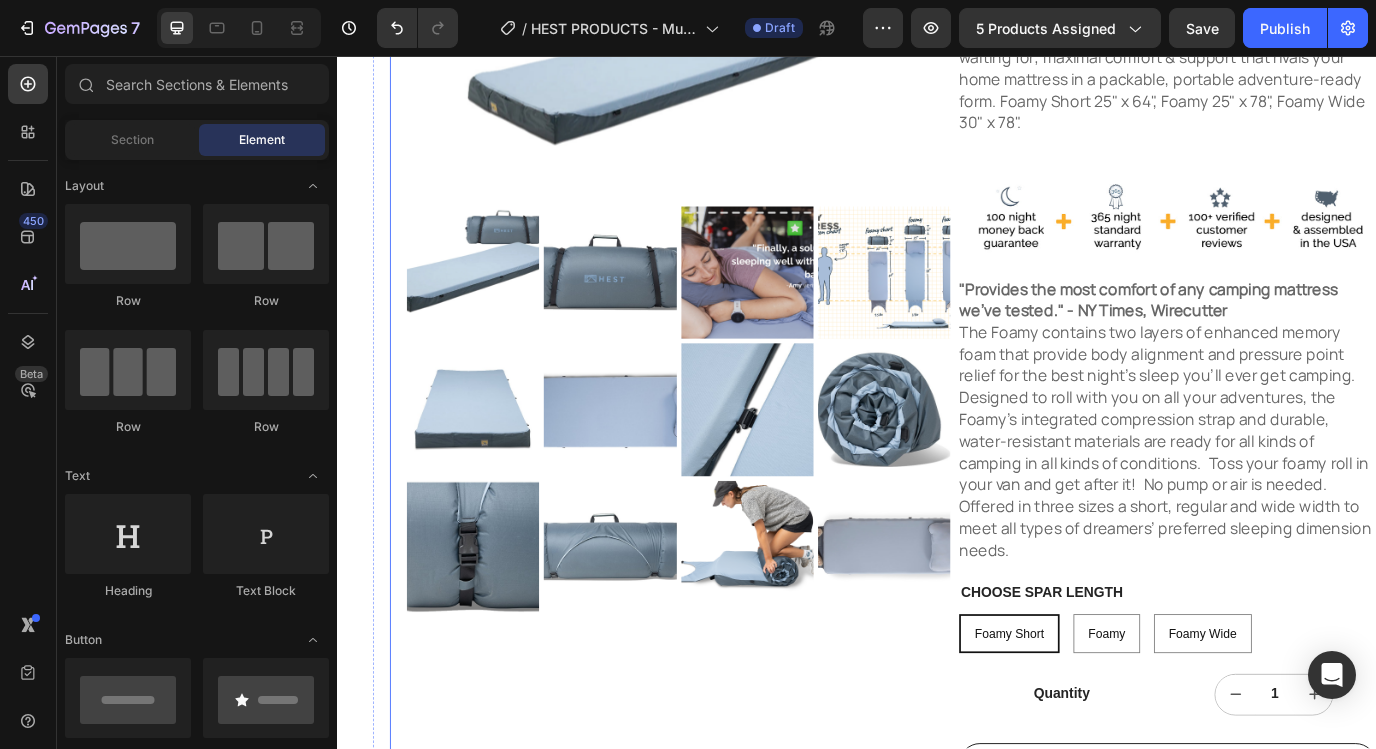 scroll, scrollTop: 287, scrollLeft: 0, axis: vertical 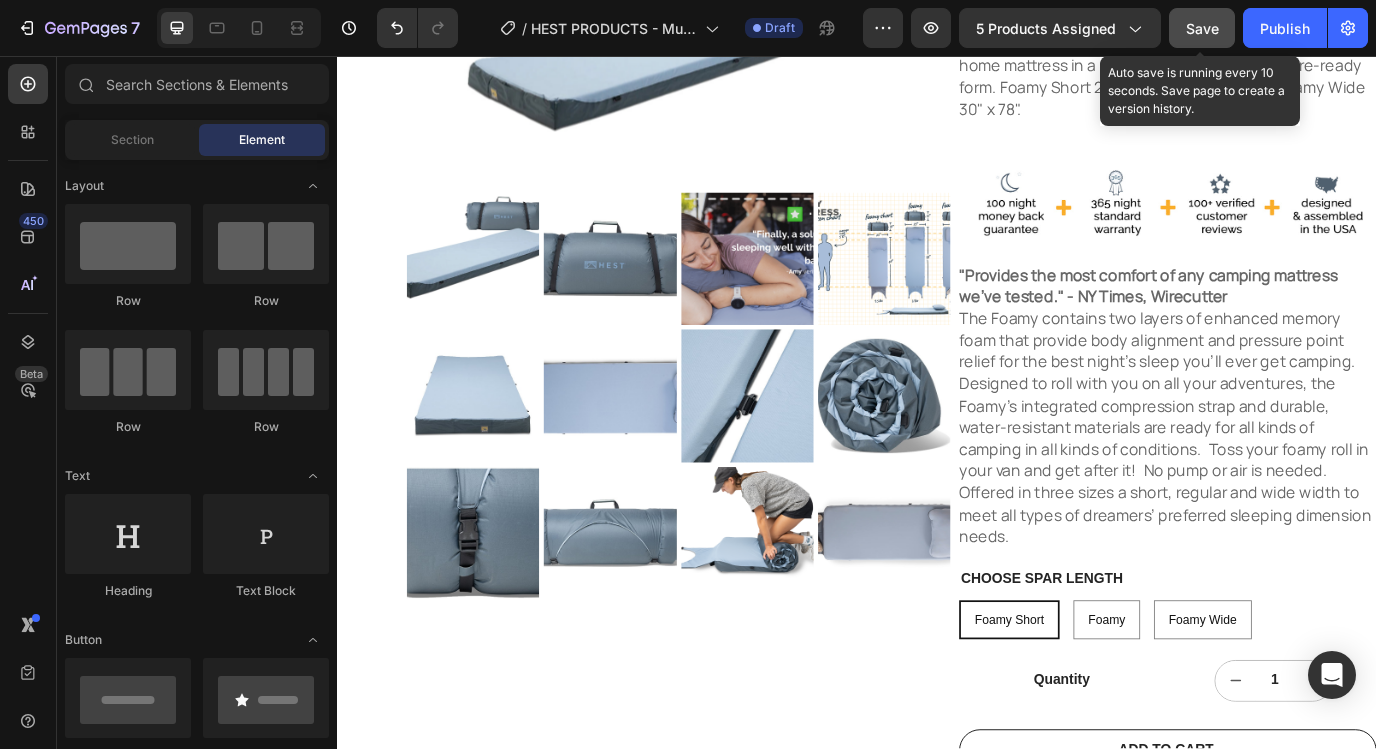 click on "Save" at bounding box center [1202, 28] 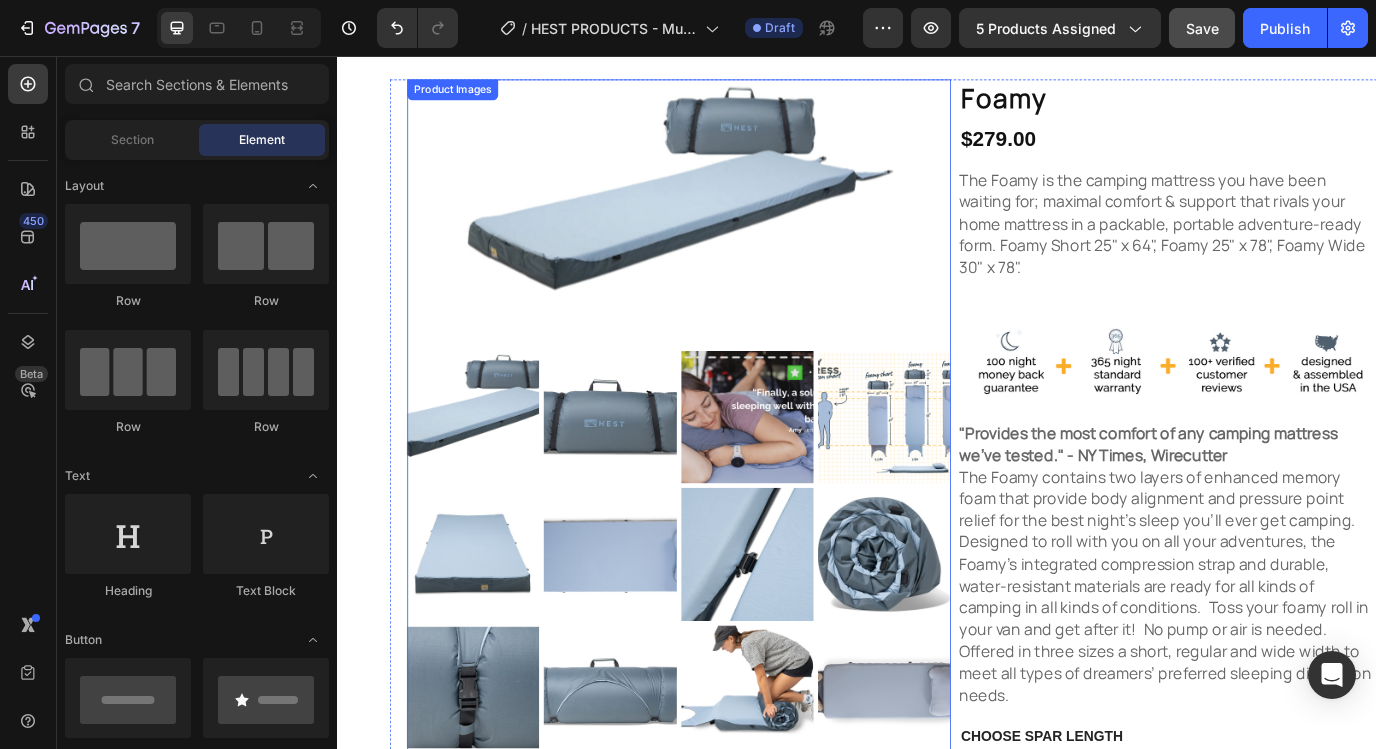 scroll, scrollTop: 87, scrollLeft: 0, axis: vertical 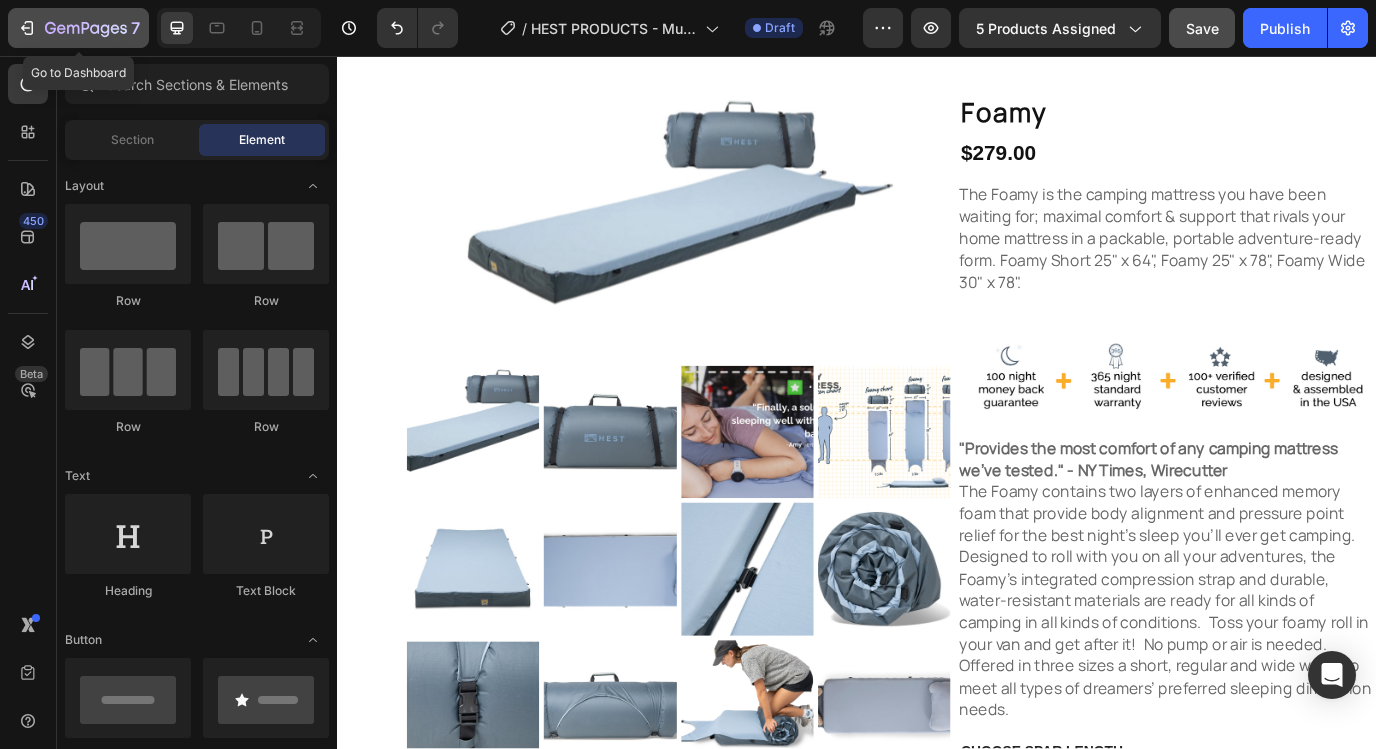 click on "7" 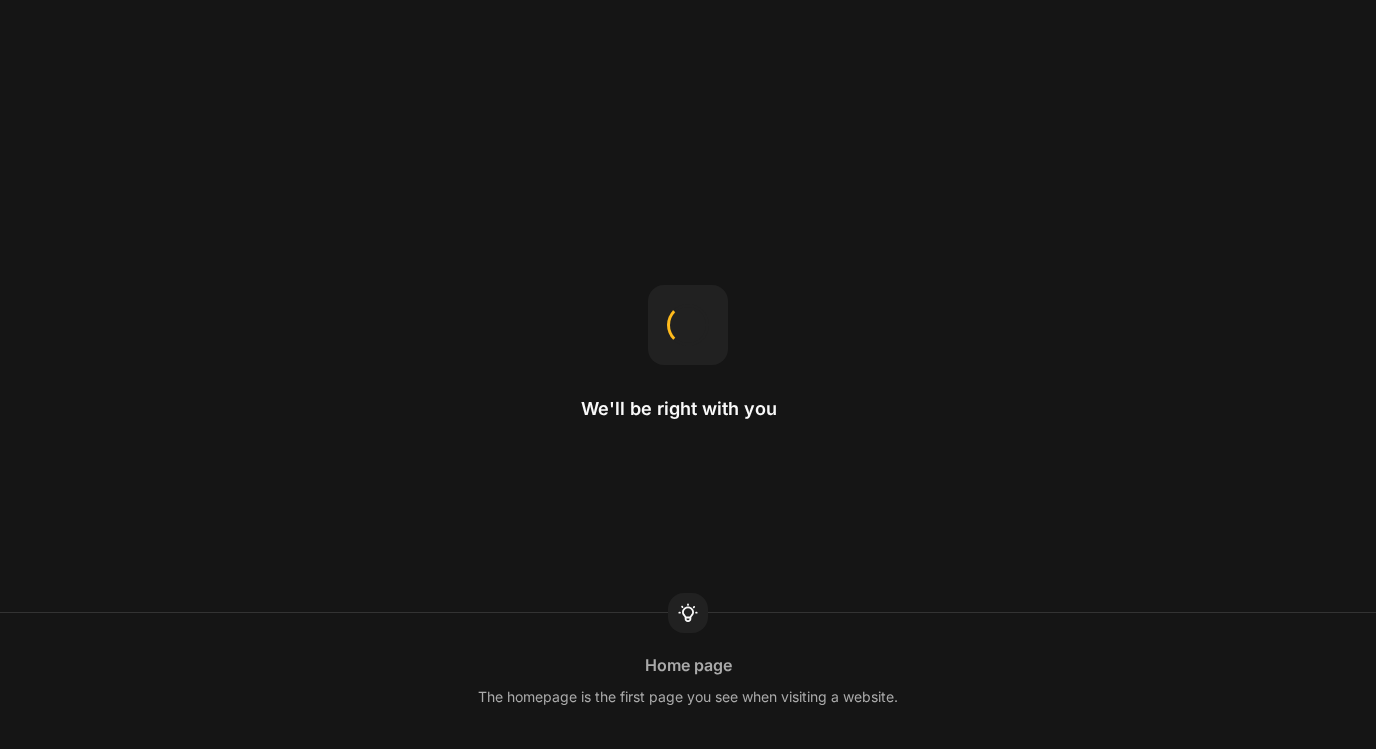 scroll, scrollTop: 0, scrollLeft: 0, axis: both 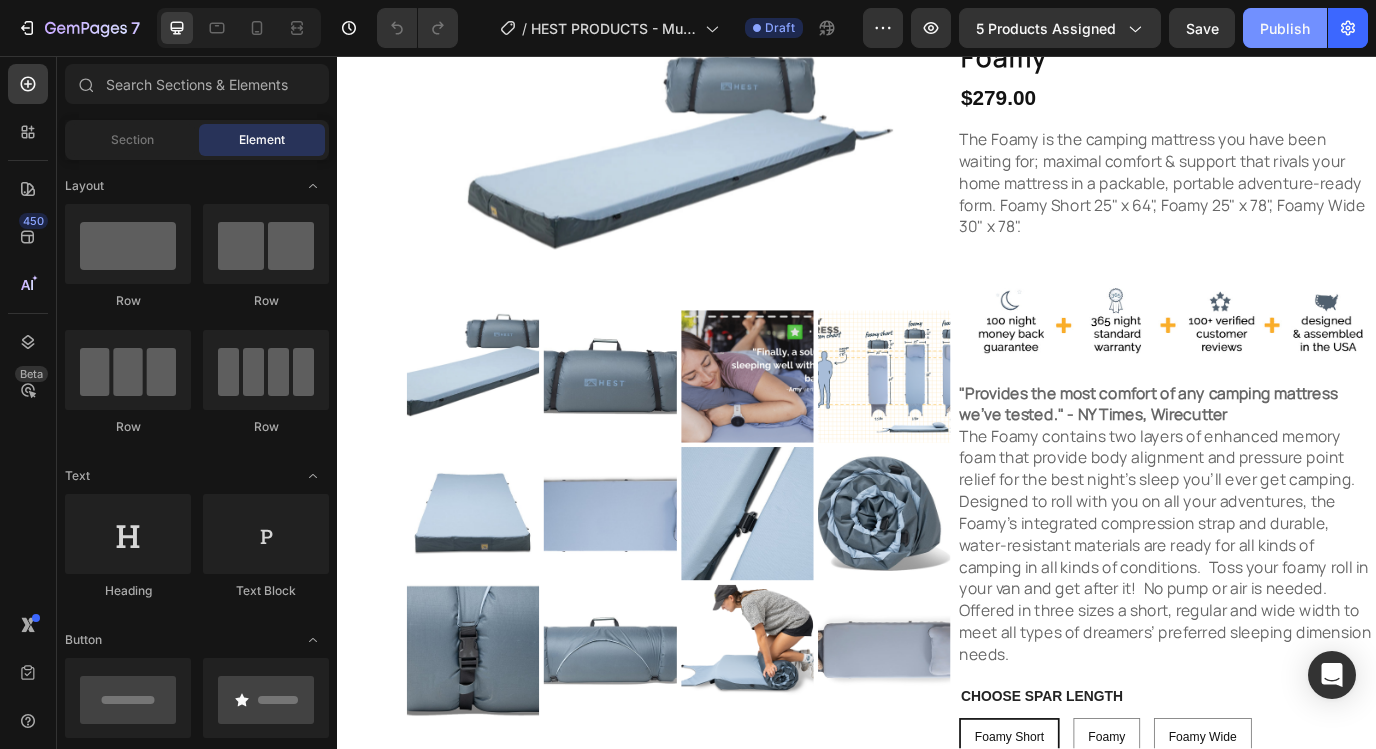 click on "Publish" at bounding box center [1285, 28] 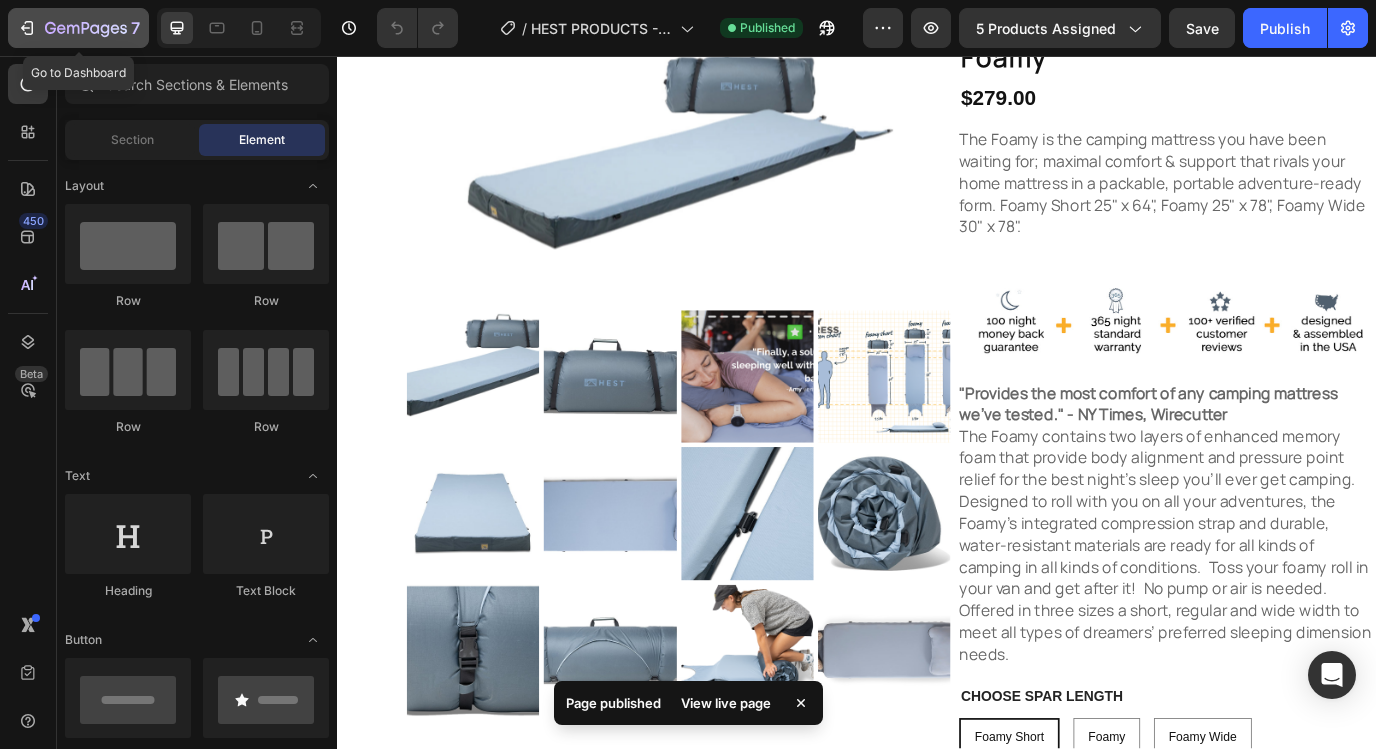 click 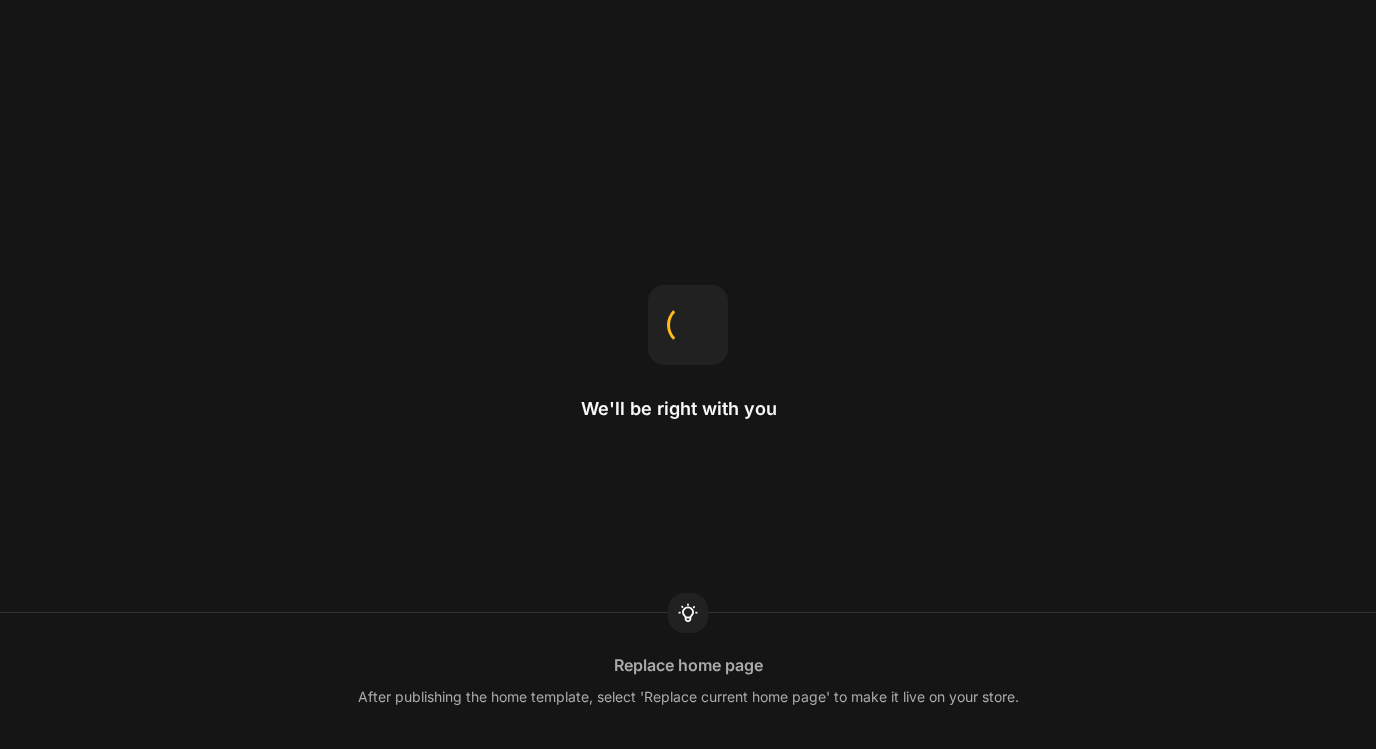 scroll, scrollTop: 0, scrollLeft: 0, axis: both 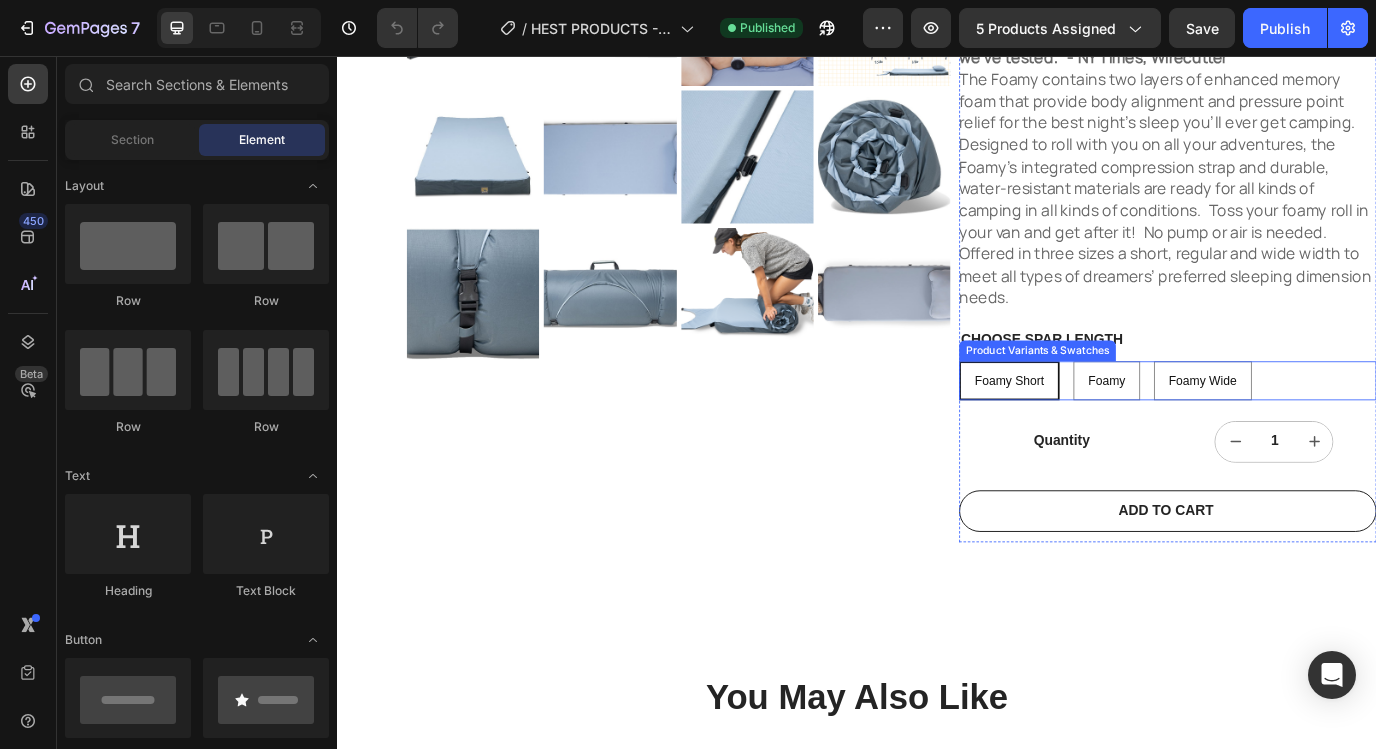 click on "Product Variants & Swatches" at bounding box center (1145, 397) 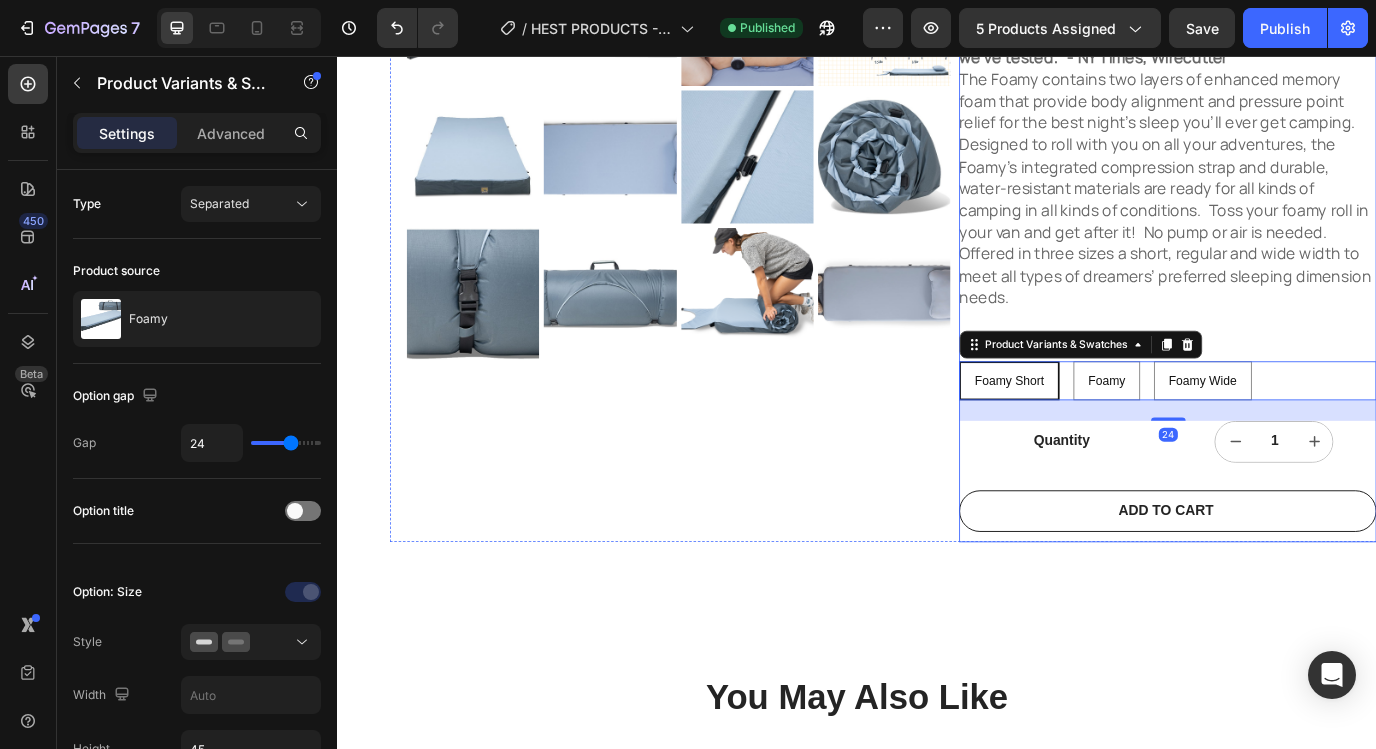 click on "The Foamy contains two layers of enhanced memory foam that provide body alignment and pressure point relief for the best night’s sleep you’ll ever get camping.  Designed to roll with you on all your adventures, the Foamy's integrated compression strap and durable, water-resistant materials are ready for all kinds of camping in all kinds of conditions.  Toss your foamy roll in your van and get after it!  No pump or air is needed. Offered in three sizes a short, regular and wide width to meet all types of dreamers’ preferred sleeping dimension needs." at bounding box center [1293, 209] 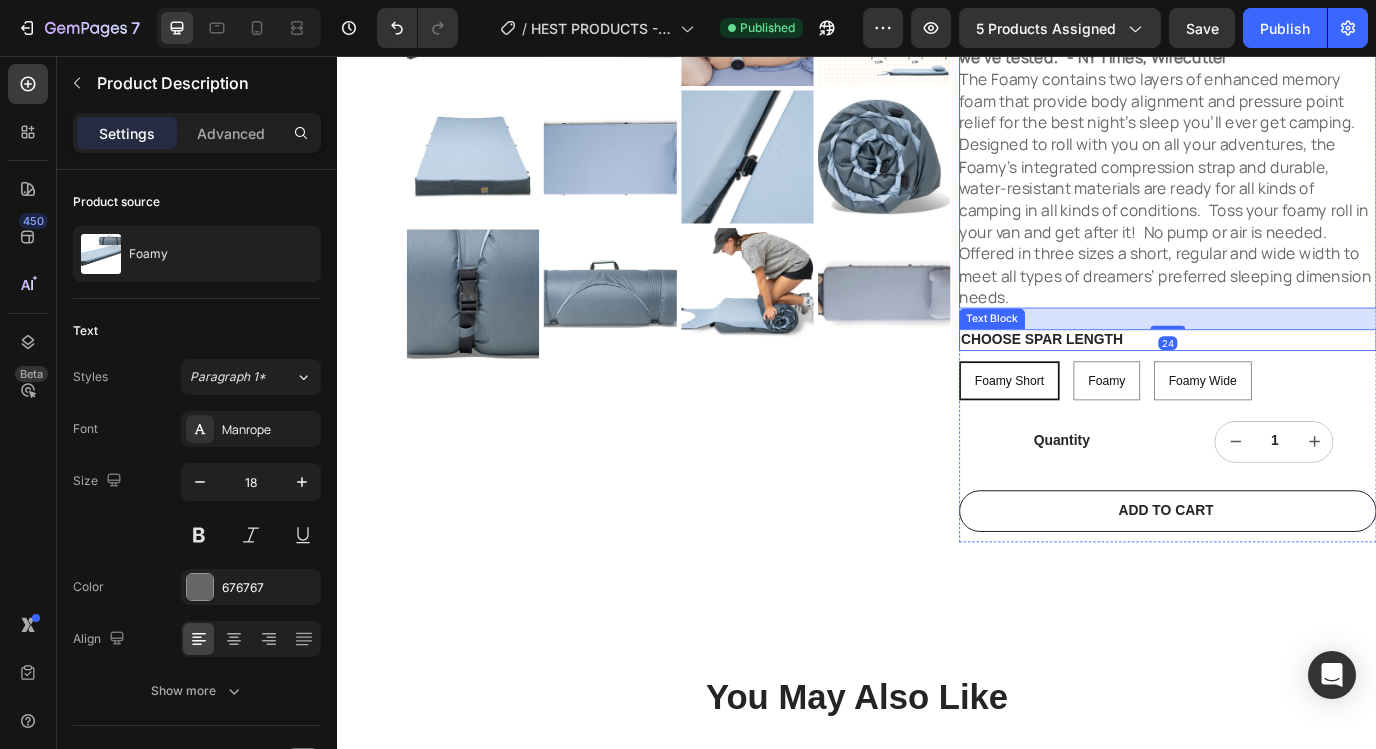 click on "CHOOSE SPAR LENGTH" at bounding box center (1296, 384) 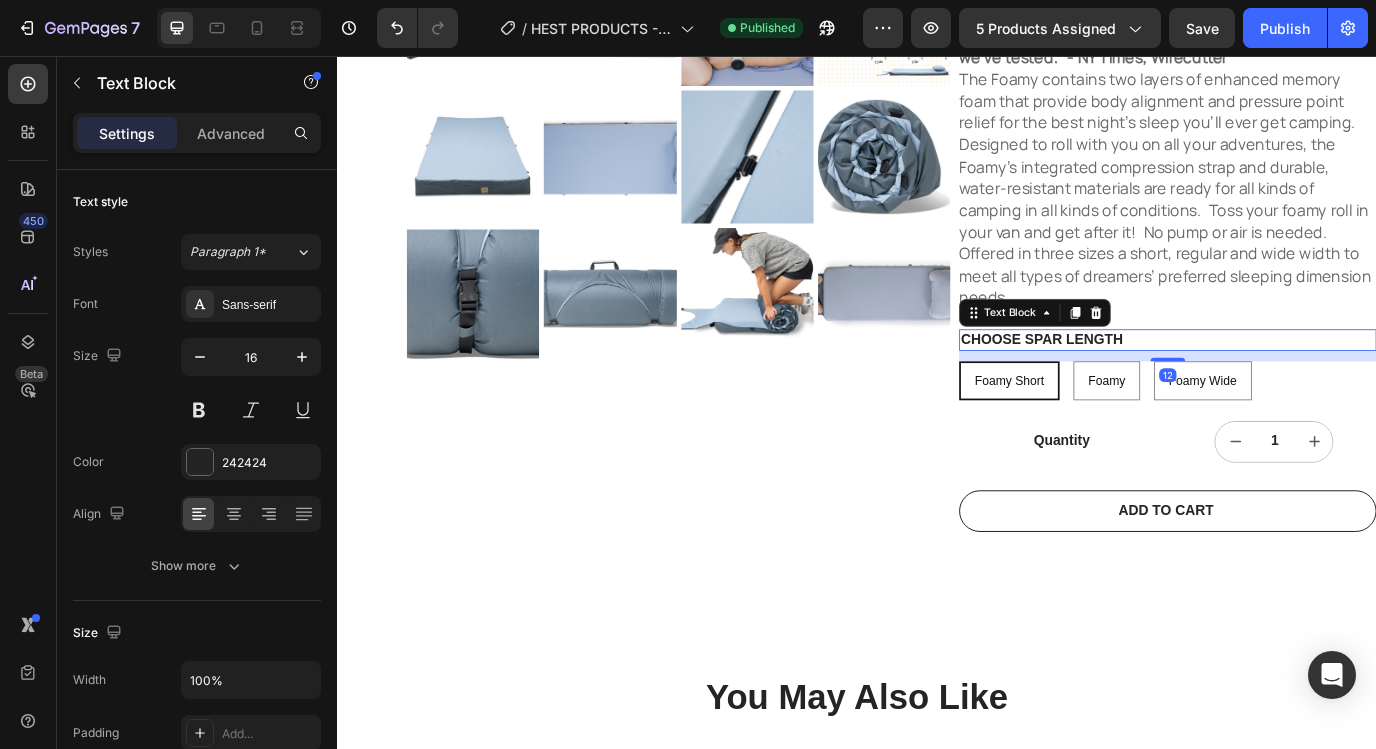 click on "CHOOSE SPAR LENGTH" at bounding box center (1296, 384) 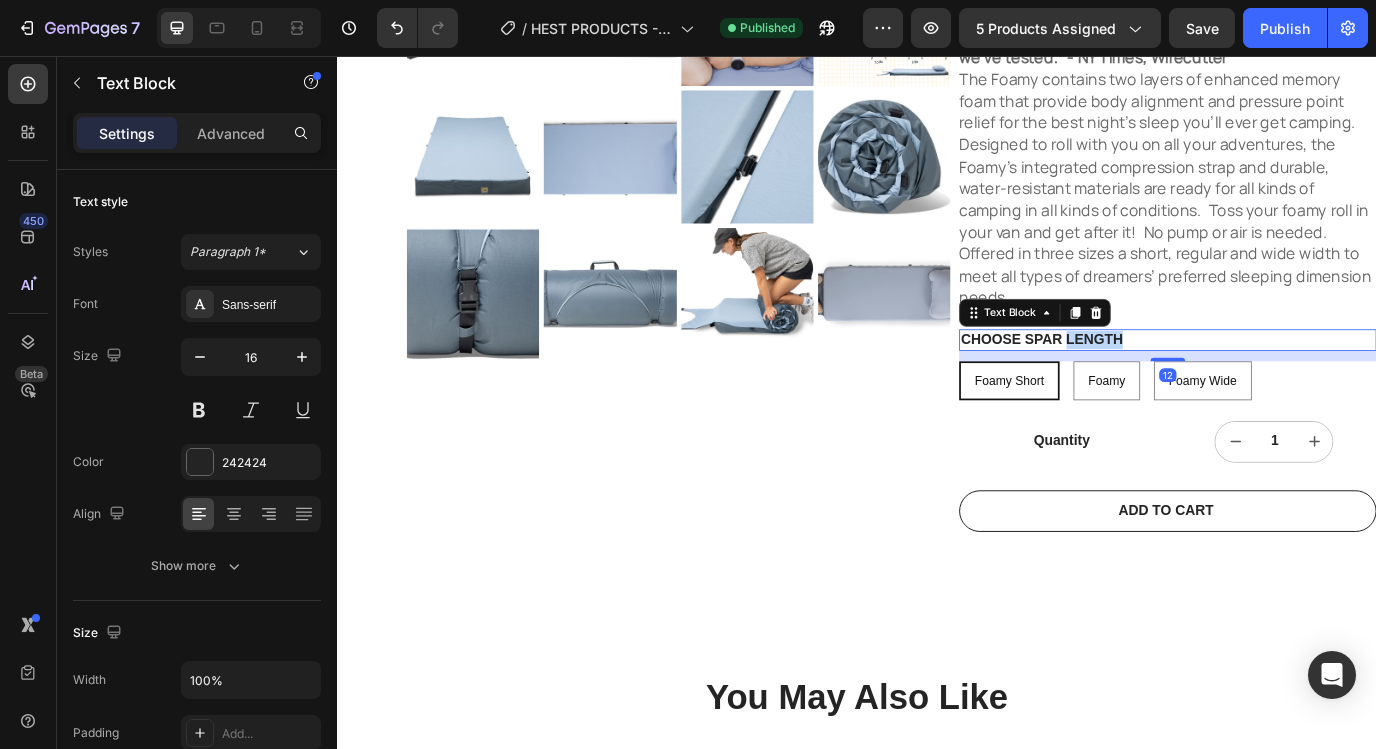 click on "CHOOSE SPAR LENGTH" at bounding box center (1296, 384) 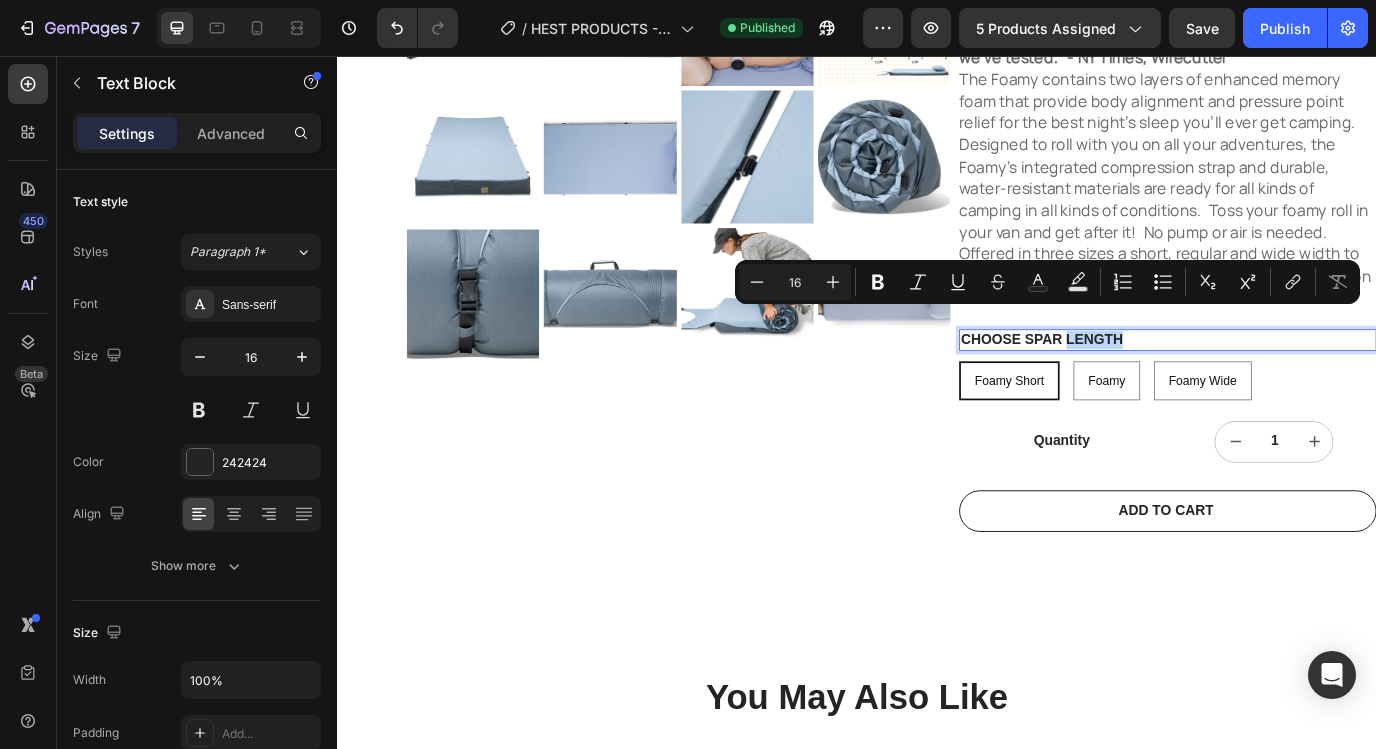 click on "CHOOSE SPAR LENGTH" at bounding box center (1296, 384) 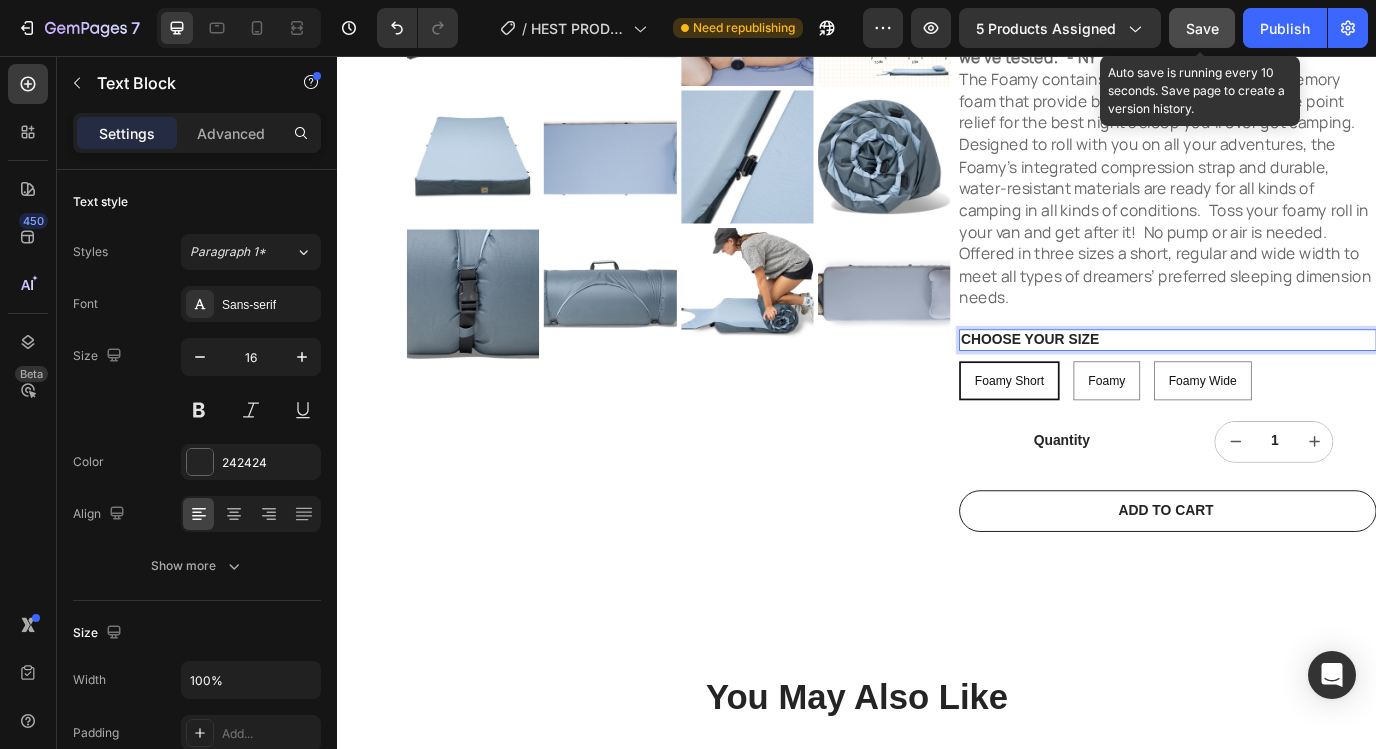 click on "Save" at bounding box center (1202, 28) 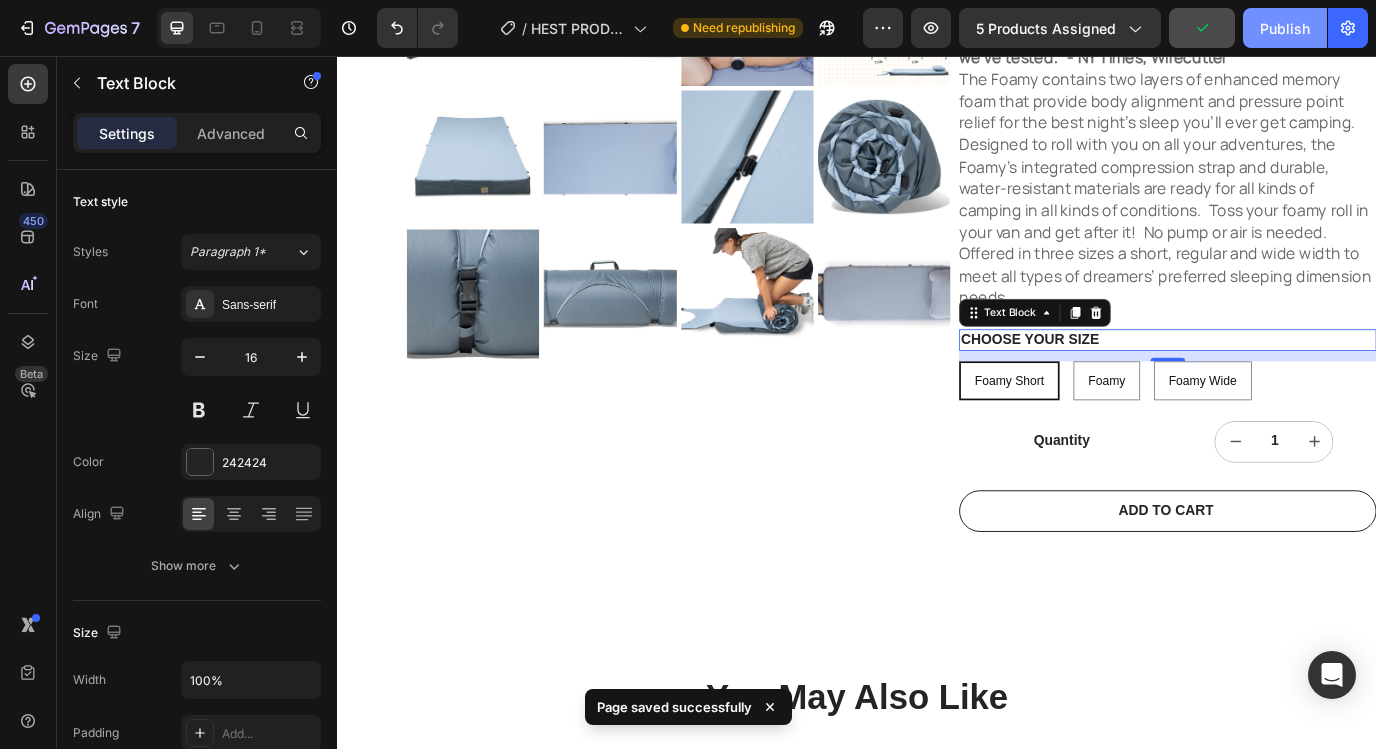 click on "Publish" at bounding box center (1285, 28) 